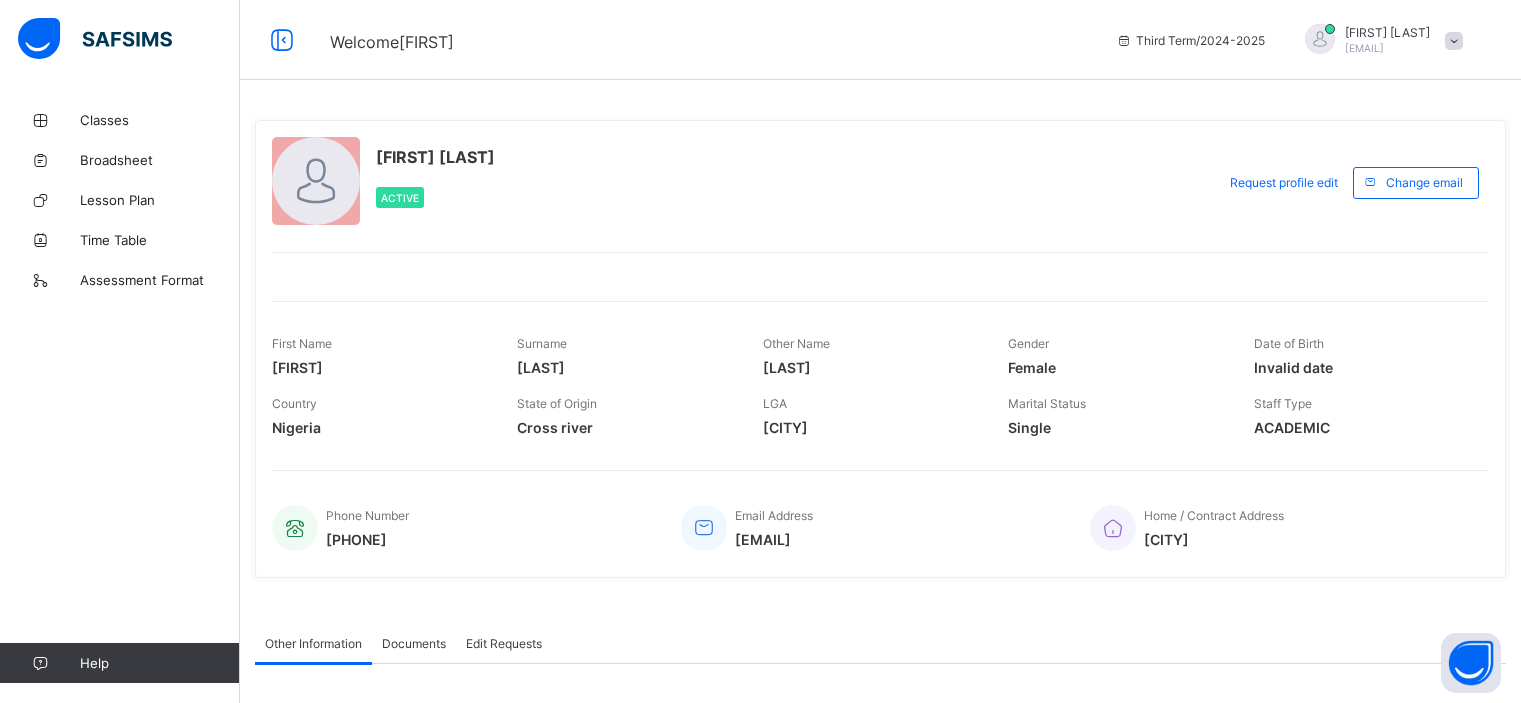 scroll, scrollTop: 0, scrollLeft: 0, axis: both 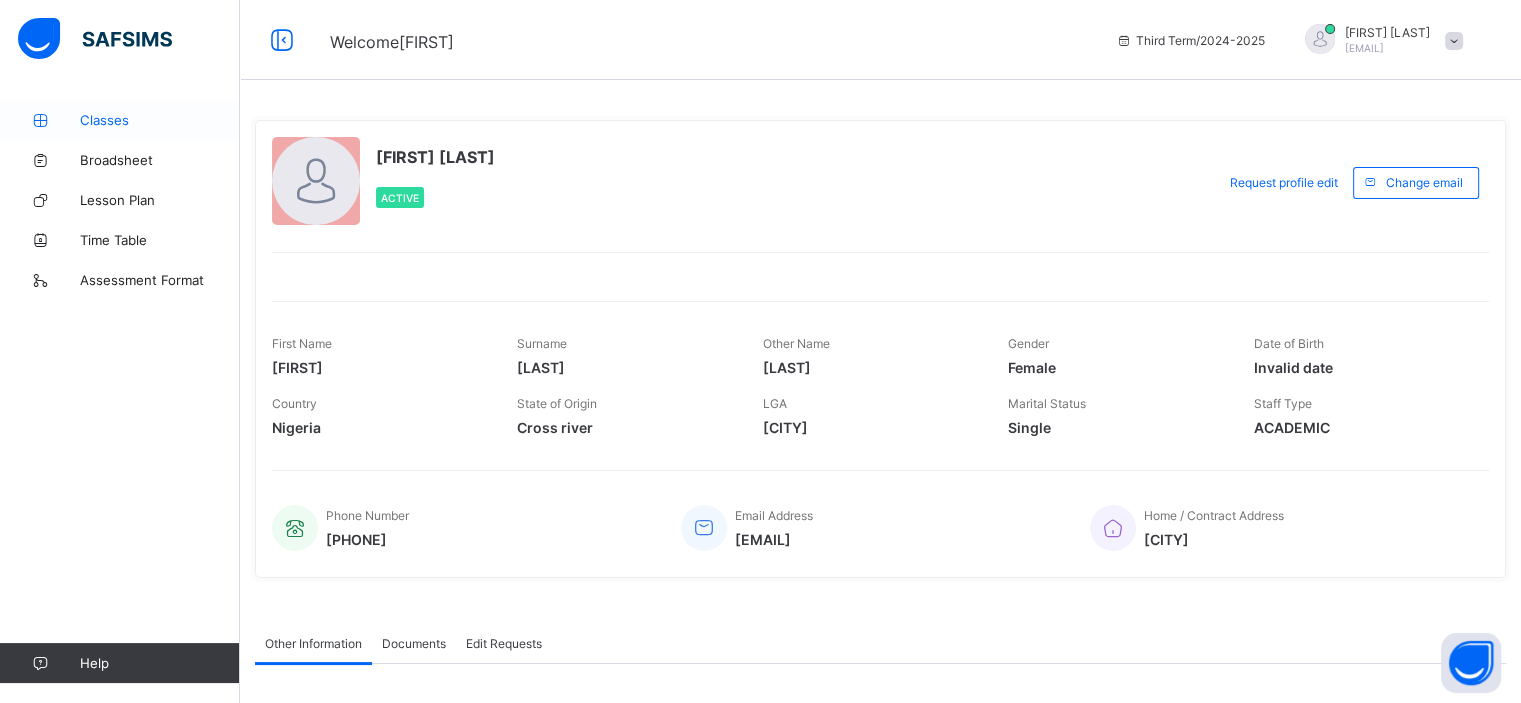 click on "Classes" at bounding box center (160, 120) 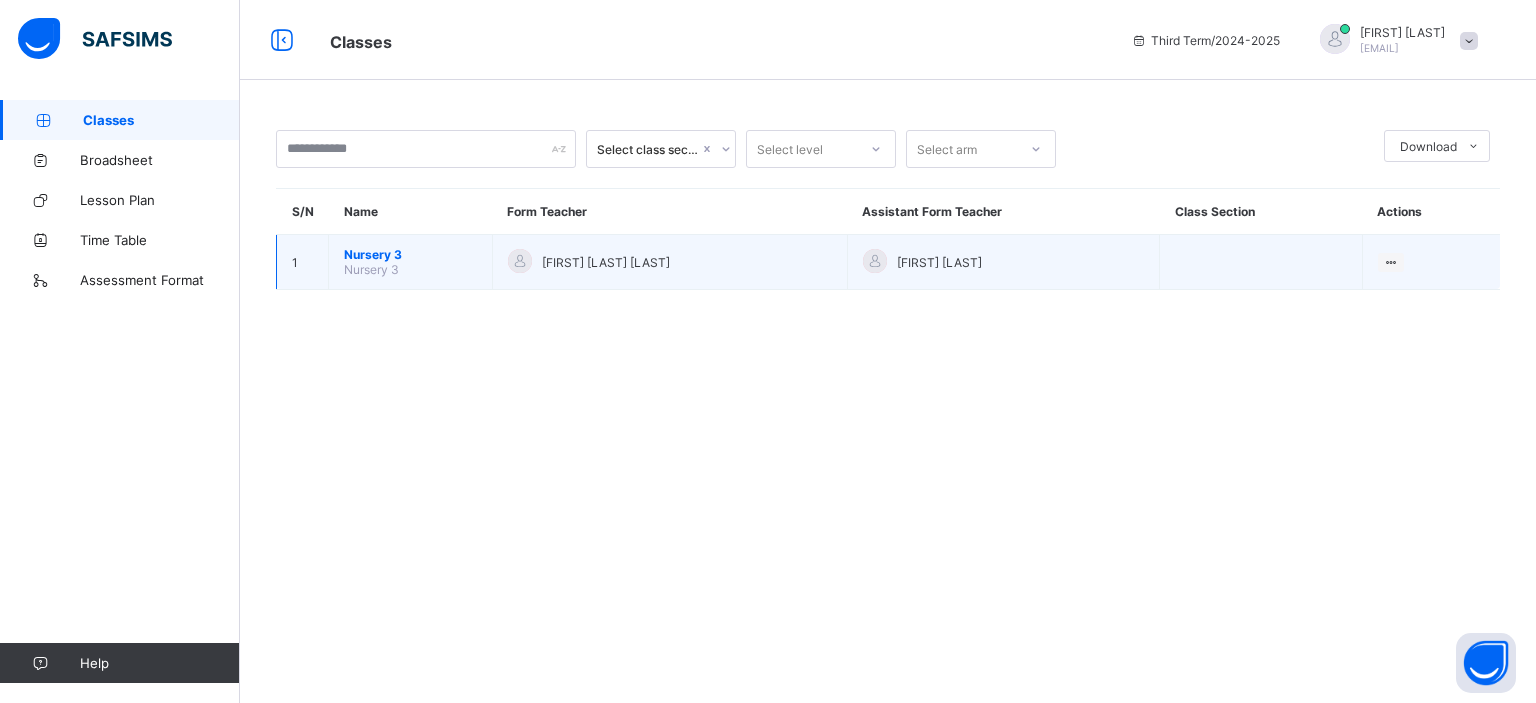 click on "Nursery 3" at bounding box center [410, 254] 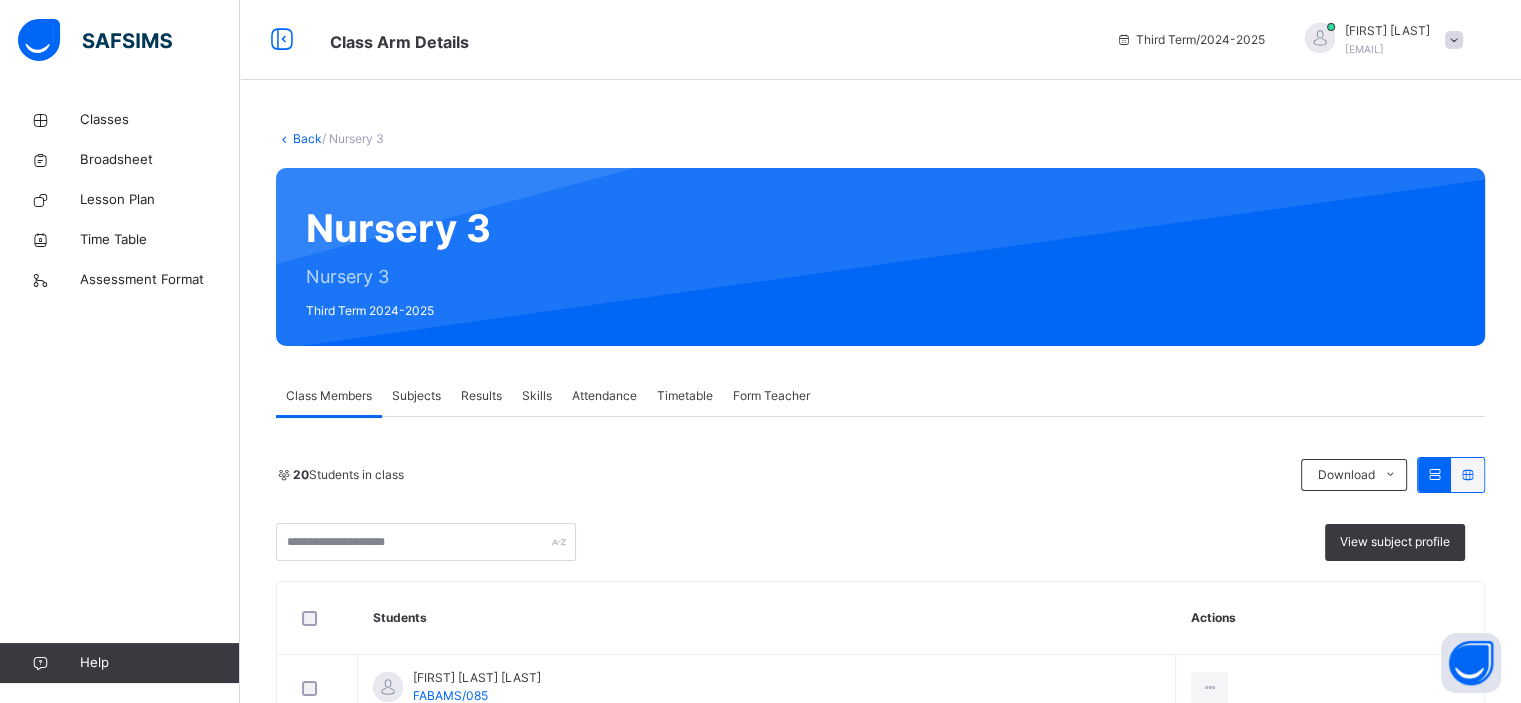 click on "20  Students in class Download Pdf Report Excel Report" at bounding box center [880, 475] 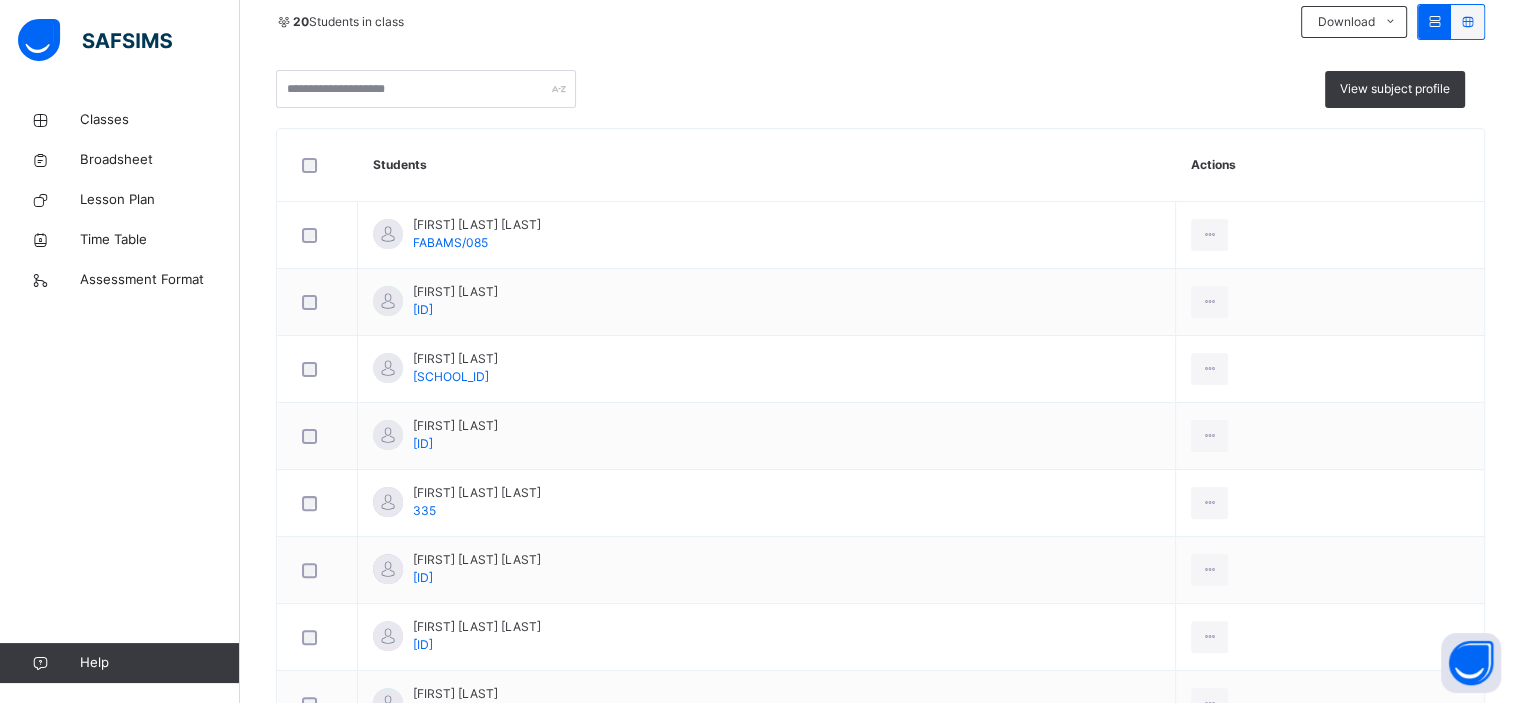 scroll, scrollTop: 440, scrollLeft: 0, axis: vertical 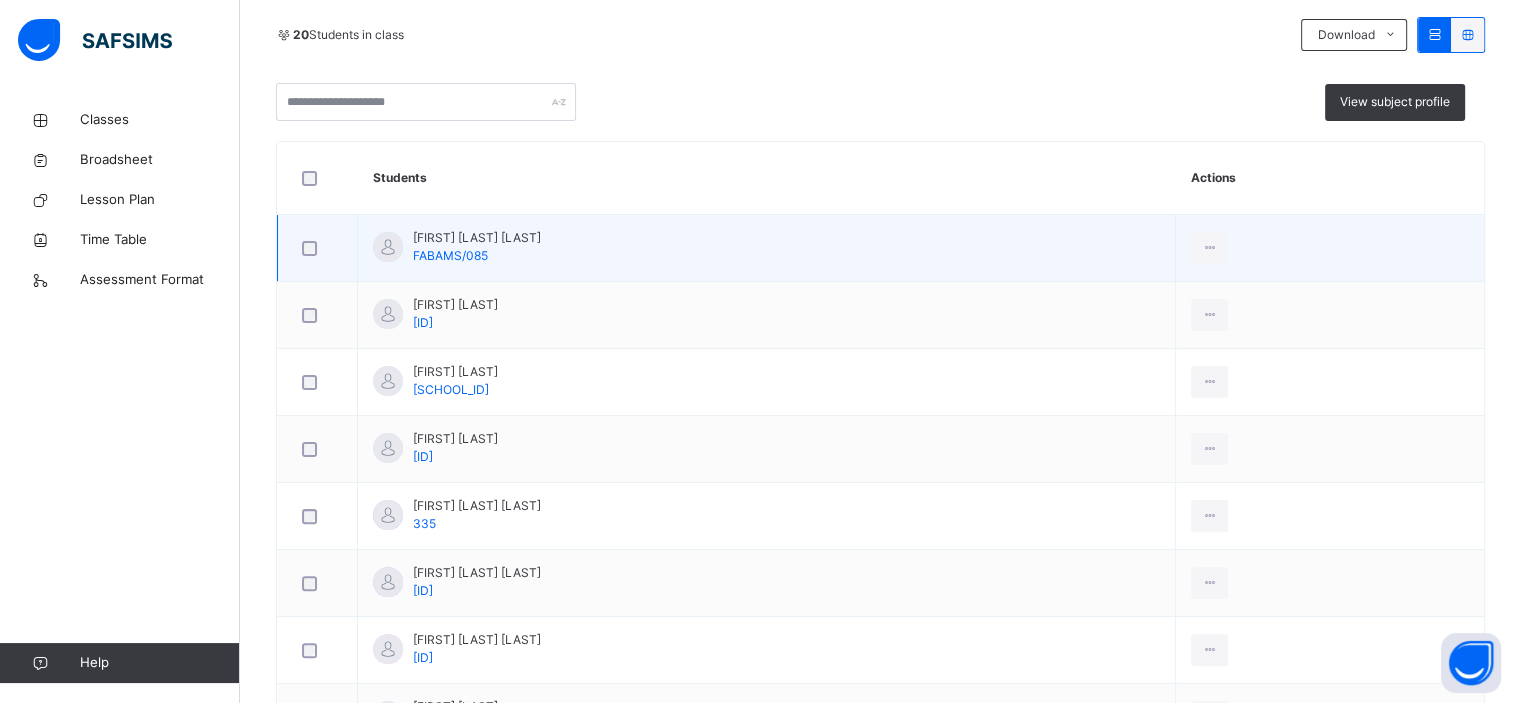 click on "[FIRST] [LAST] [LAST] [ID]" at bounding box center (767, 248) 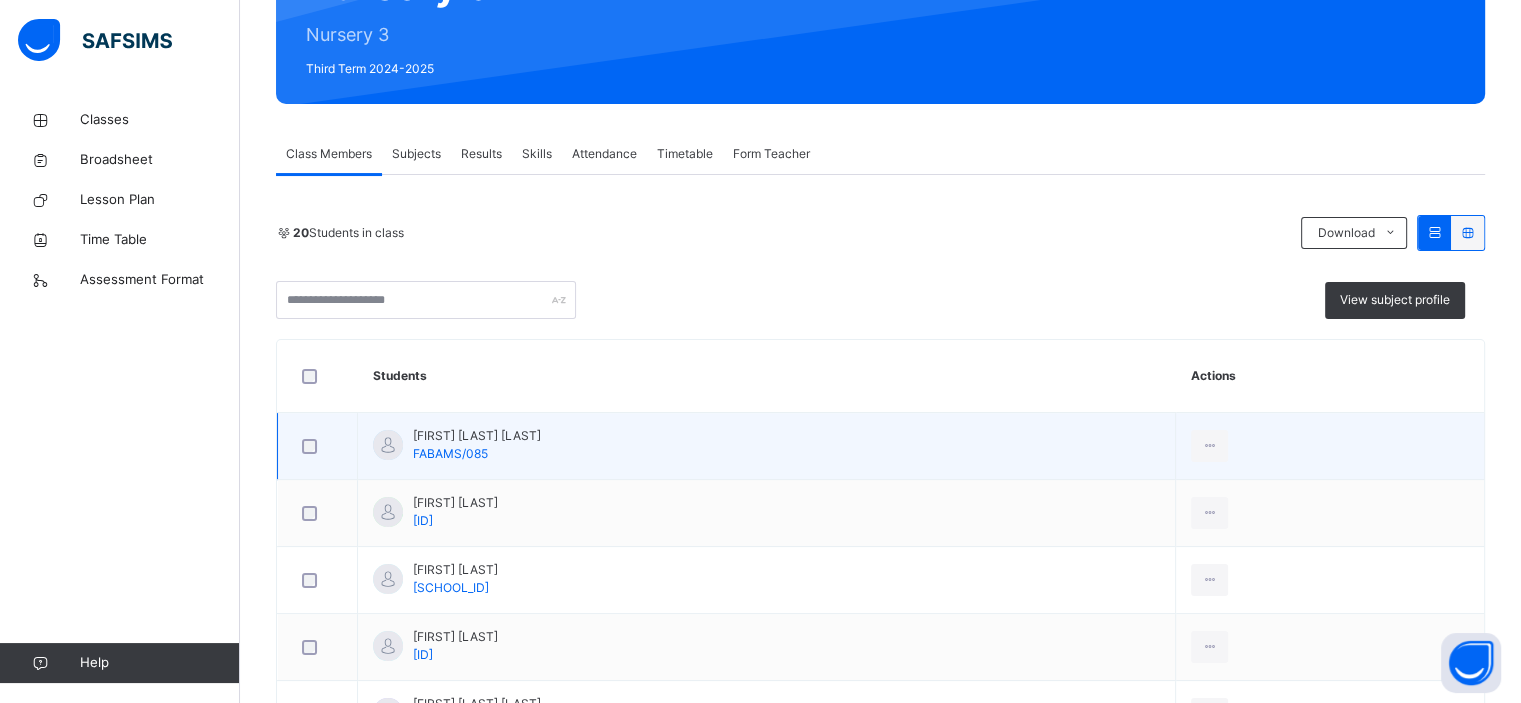 scroll, scrollTop: 240, scrollLeft: 0, axis: vertical 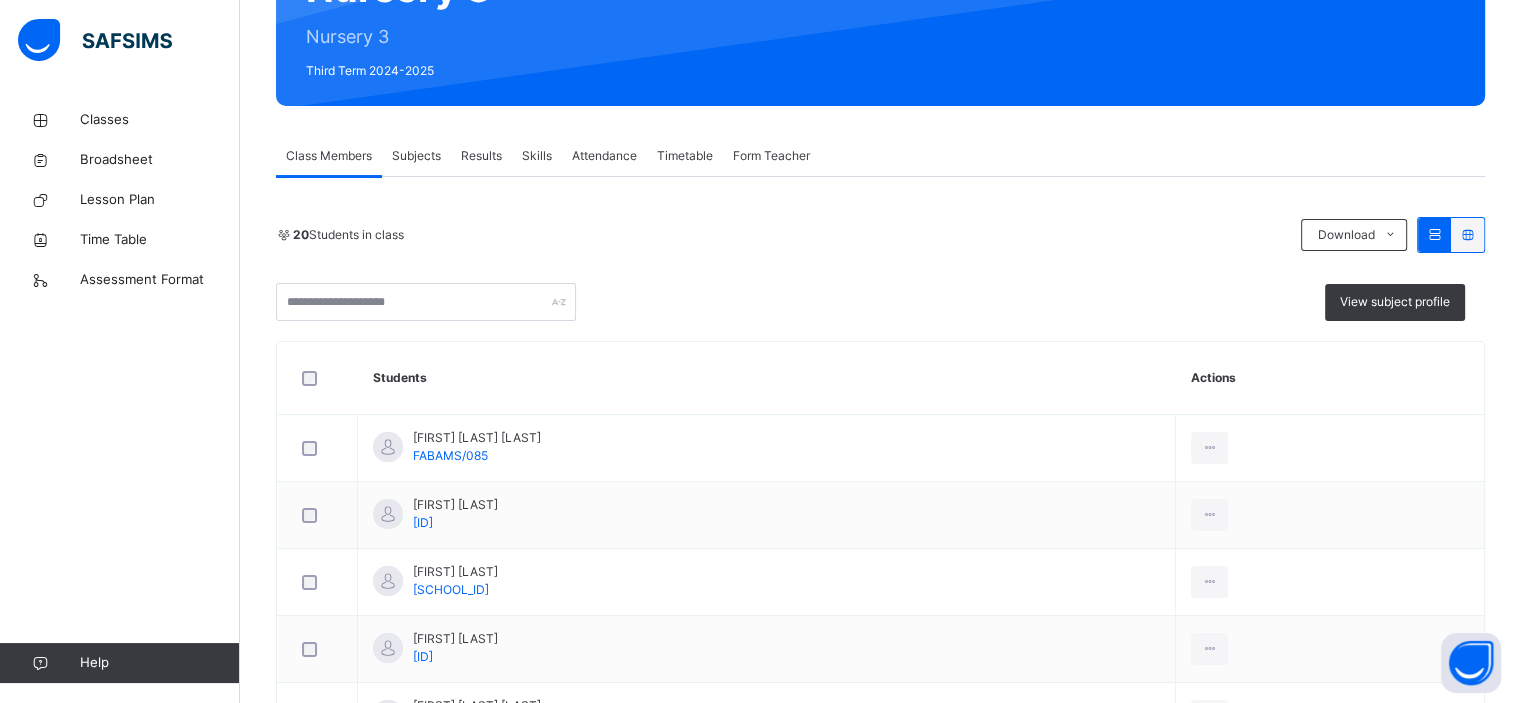 click on "Results" at bounding box center [481, 156] 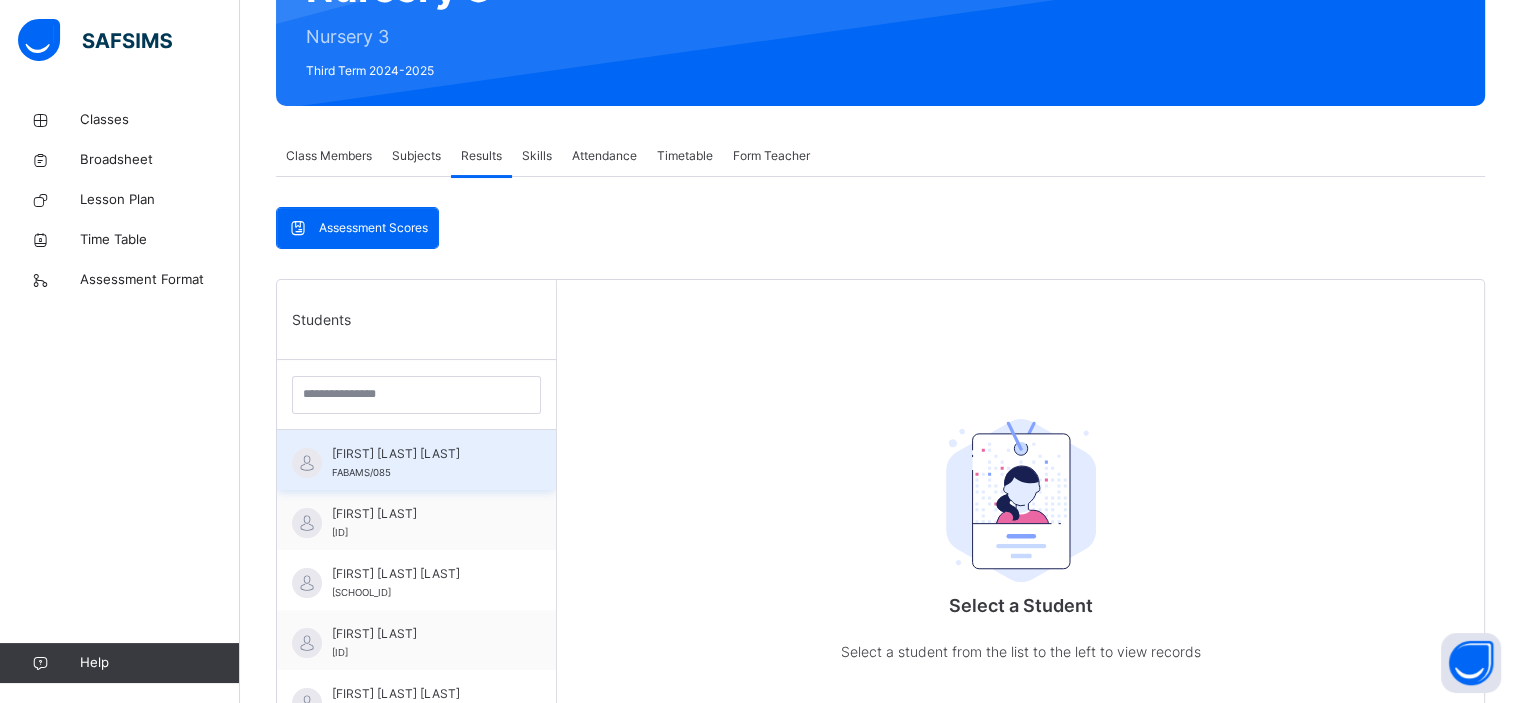click on "[FIRST] [LAST] [LAST] [ID]" at bounding box center [421, 463] 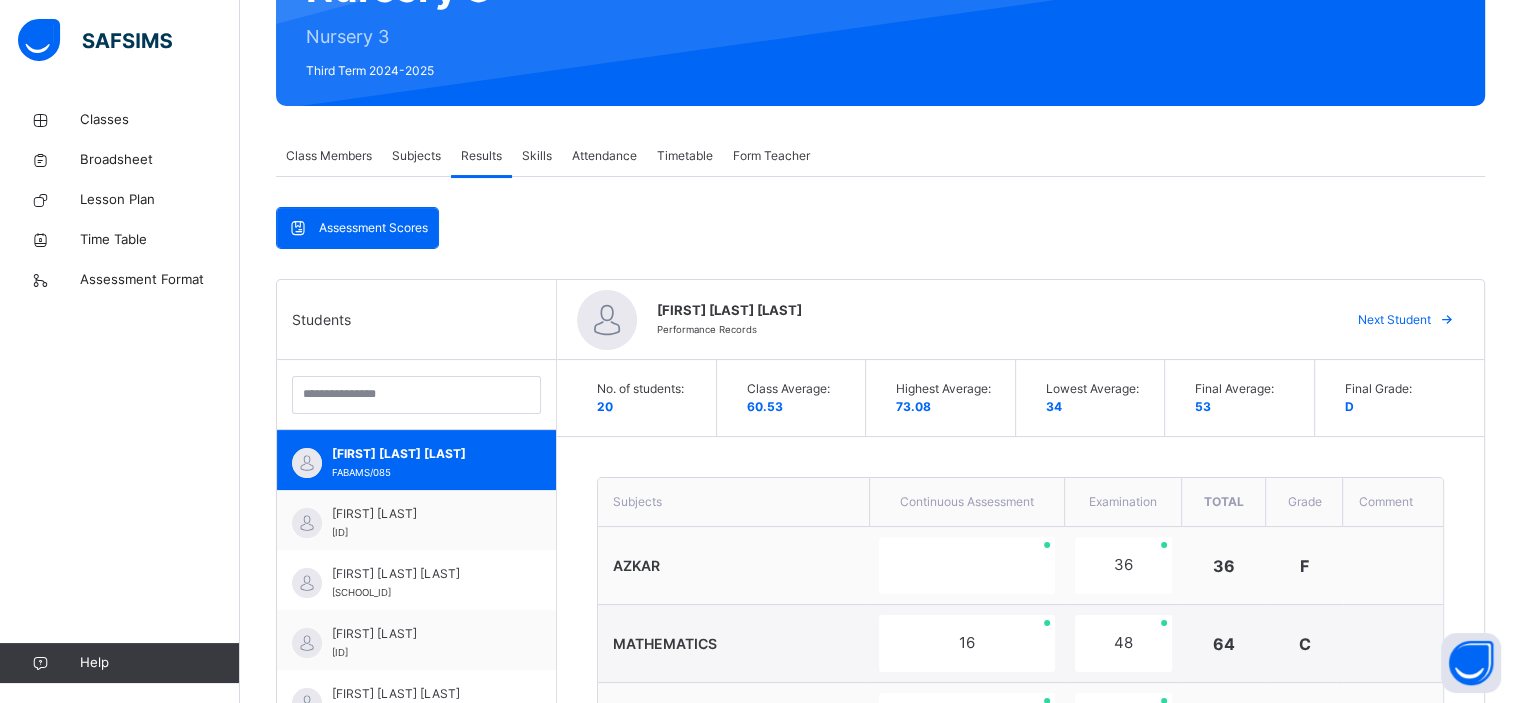 click on "Subjects" at bounding box center [733, 502] 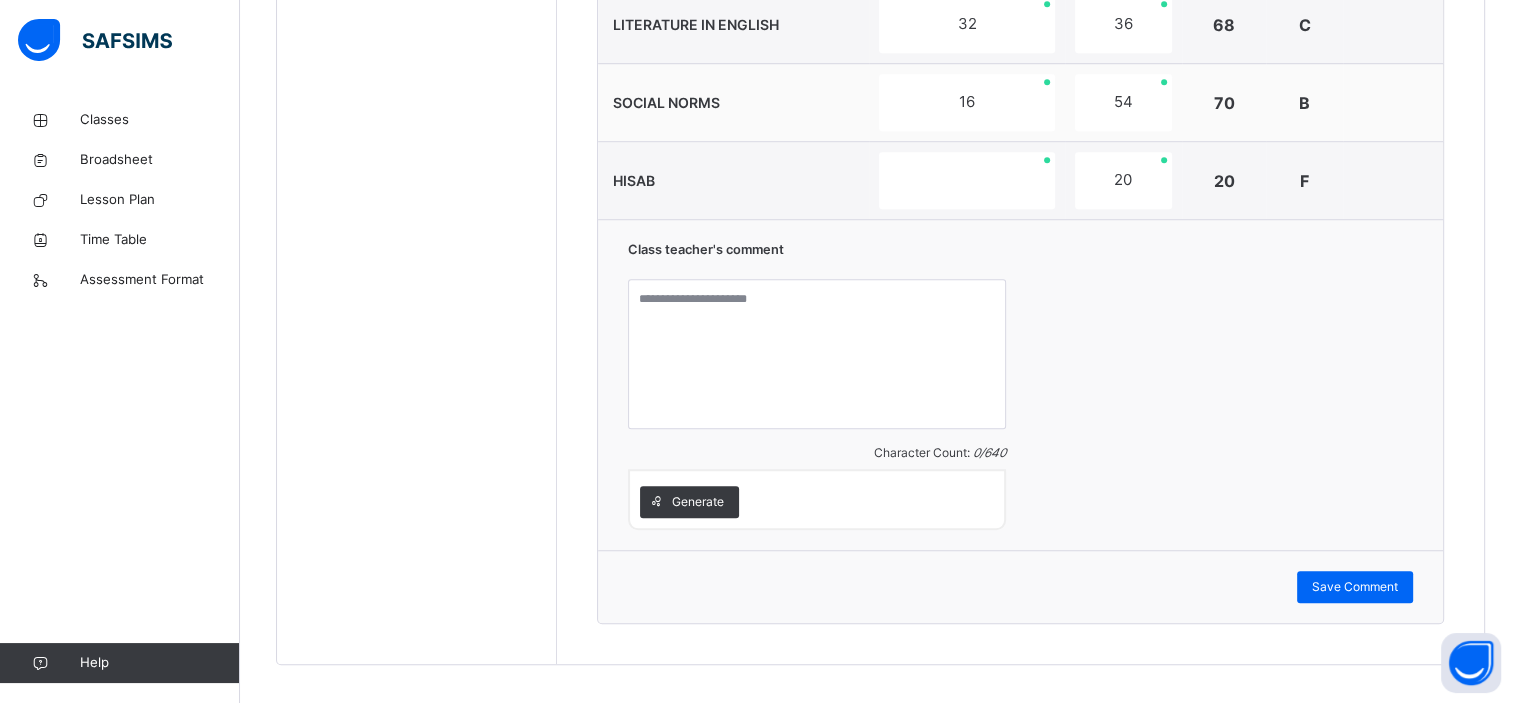 scroll, scrollTop: 1500, scrollLeft: 0, axis: vertical 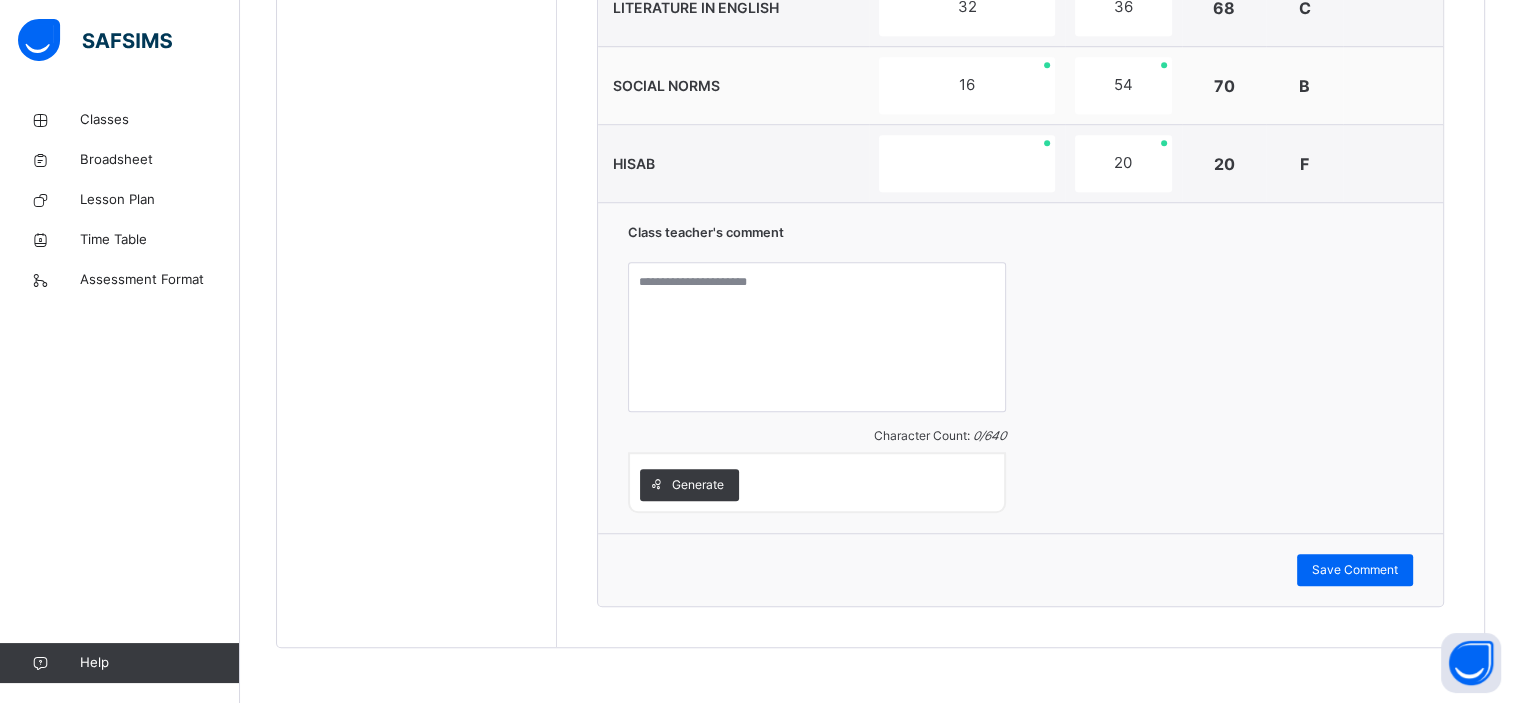 click on "Generate" at bounding box center (817, 482) 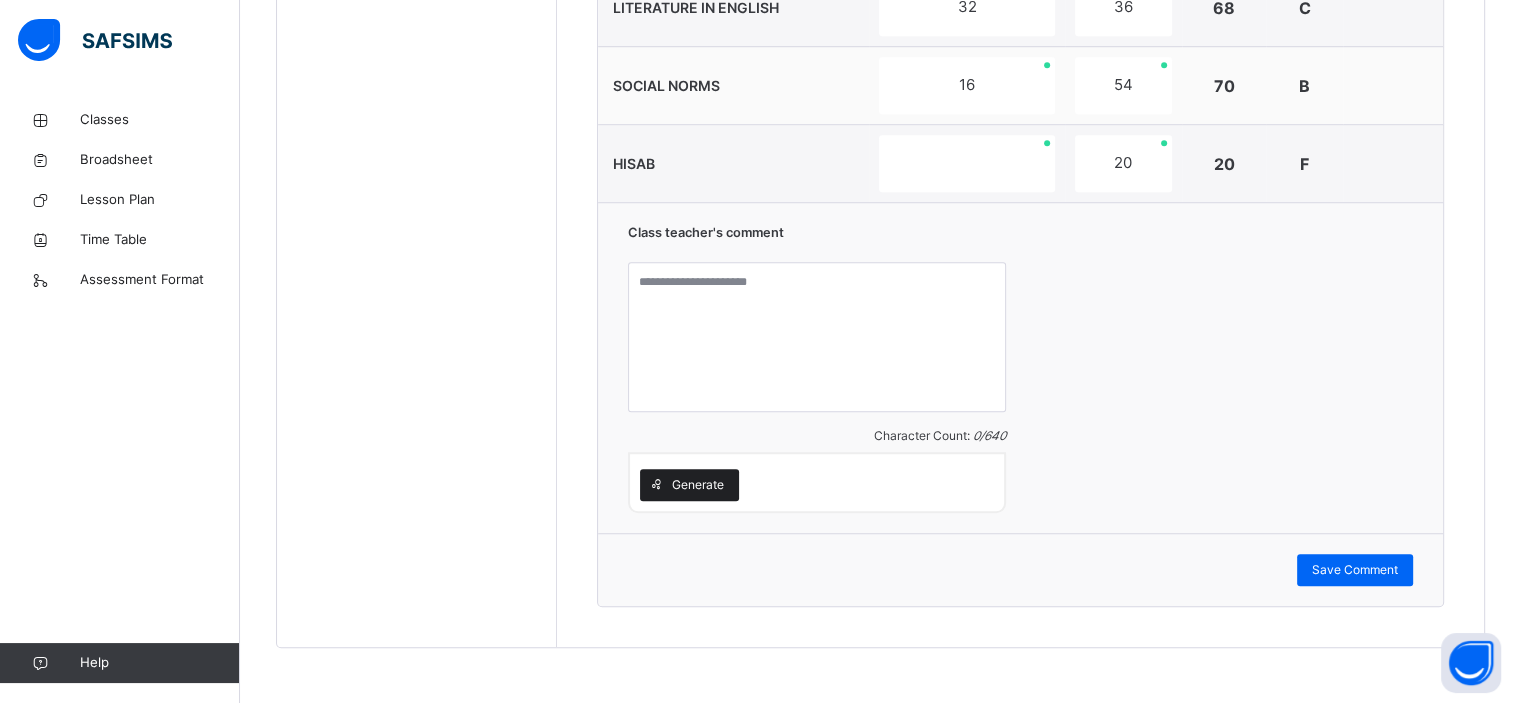 click at bounding box center [656, 485] 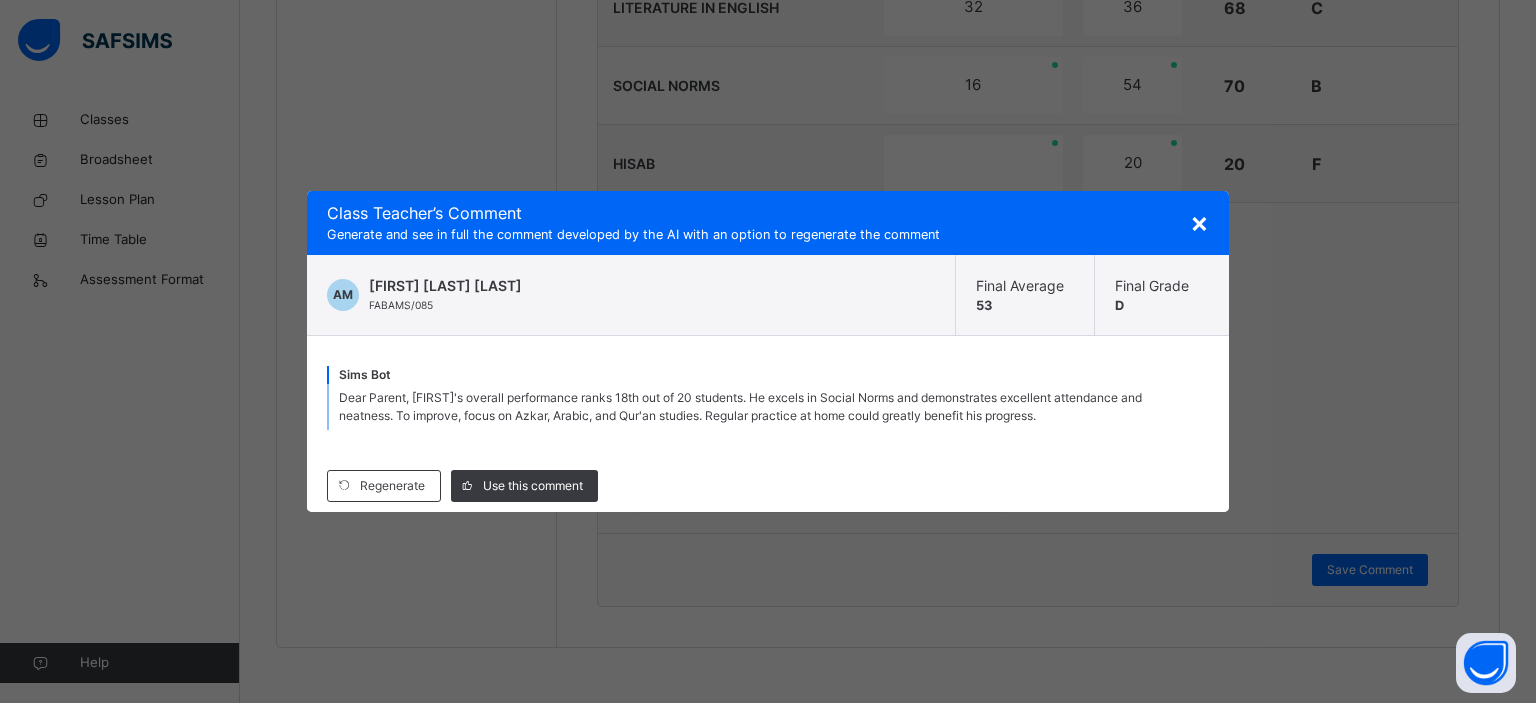 click on "Dear Parent,
[FIRST]'s overall performance ranks 18th out of 20 students. He excels in Social Norms and demonstrates excellent attendance and neatness. To improve, focus on Azkar, Arabic, and Qur'an studies. Regular practice at home could greatly benefit his progress." at bounding box center (740, 406) 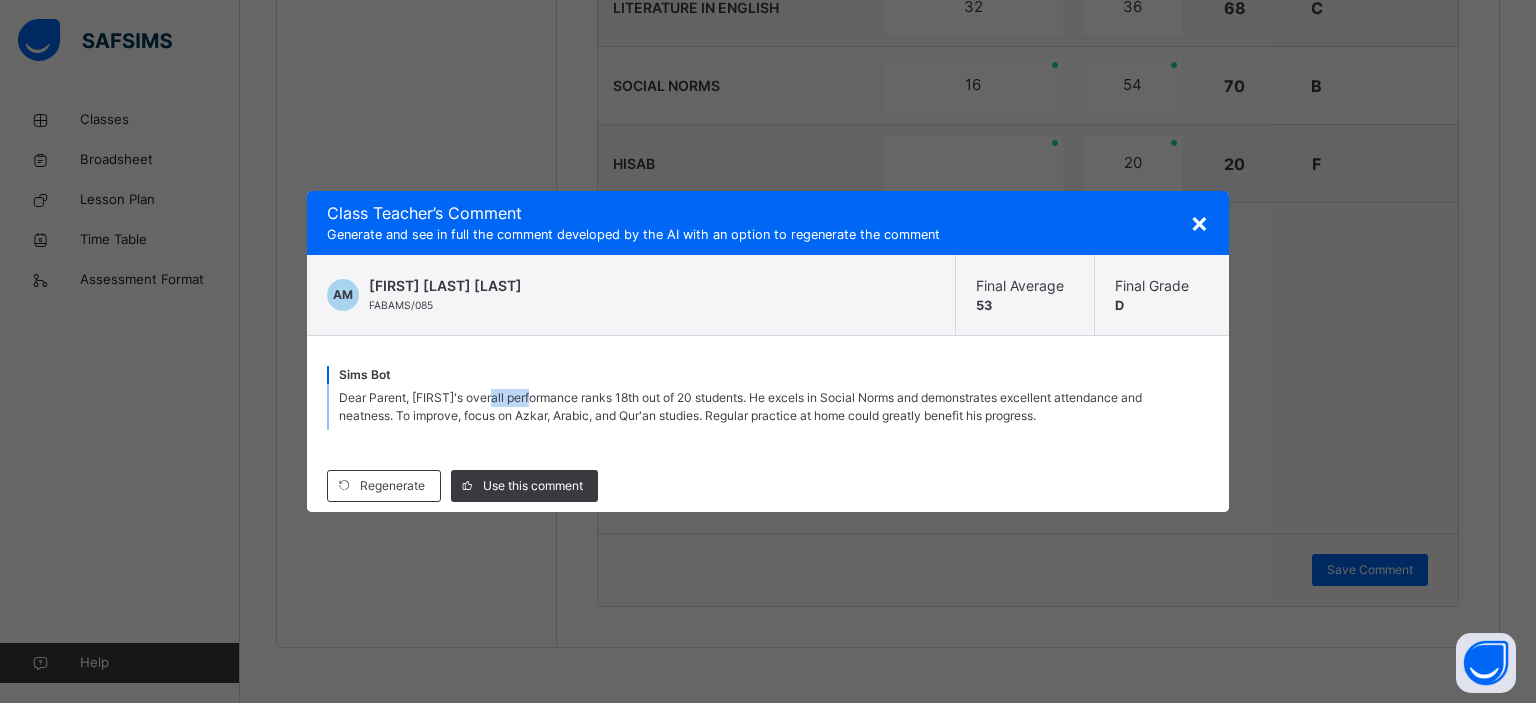 click on "Dear Parent,
[FIRST]'s overall performance ranks 18th out of 20 students. He excels in Social Norms and demonstrates excellent attendance and neatness. To improve, focus on Azkar, Arabic, and Qur'an studies. Regular practice at home could greatly benefit his progress." at bounding box center (740, 406) 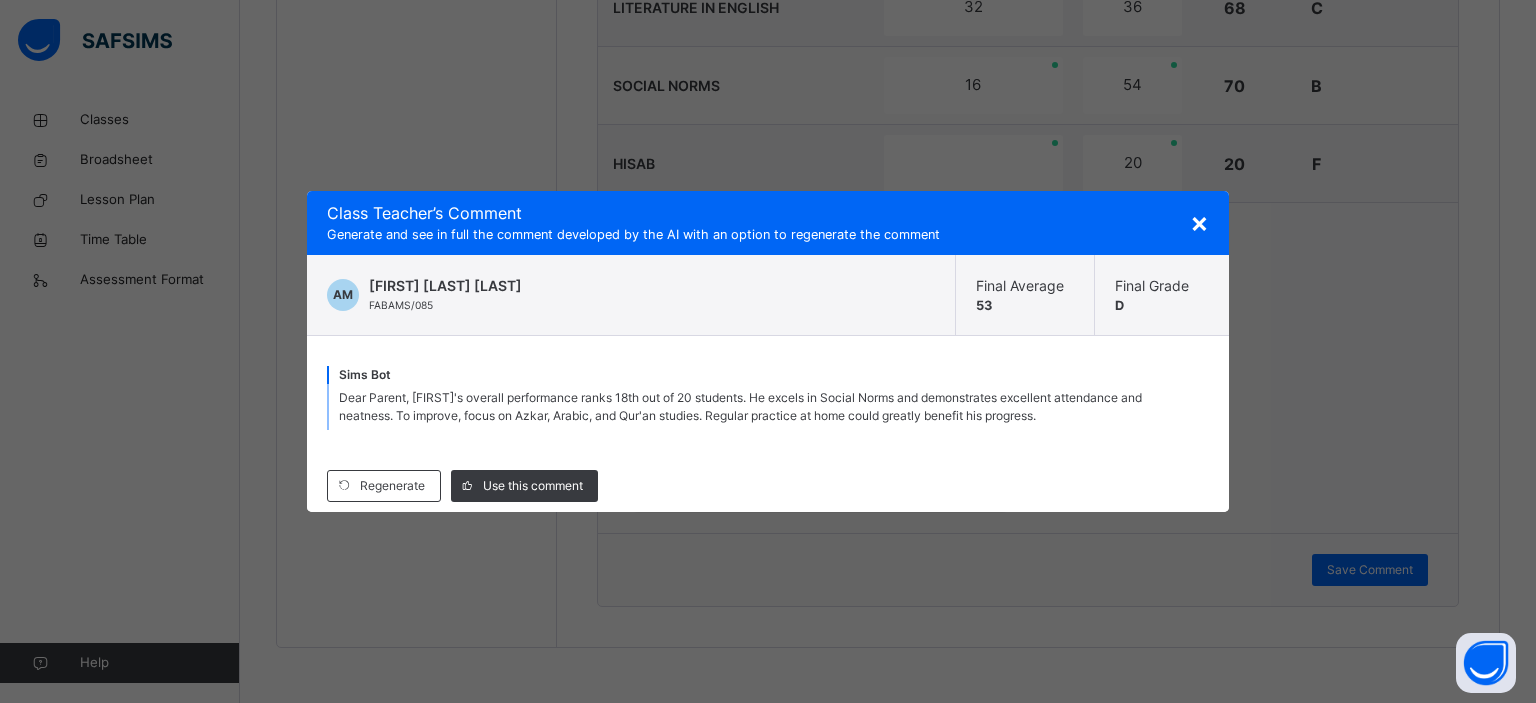 click on "Dear Parent,
[FIRST]'s overall performance ranks 18th out of 20 students. He excels in Social Norms and demonstrates excellent attendance and neatness. To improve, focus on Azkar, Arabic, and Qur'an studies. Regular practice at home could greatly benefit his progress." at bounding box center [740, 406] 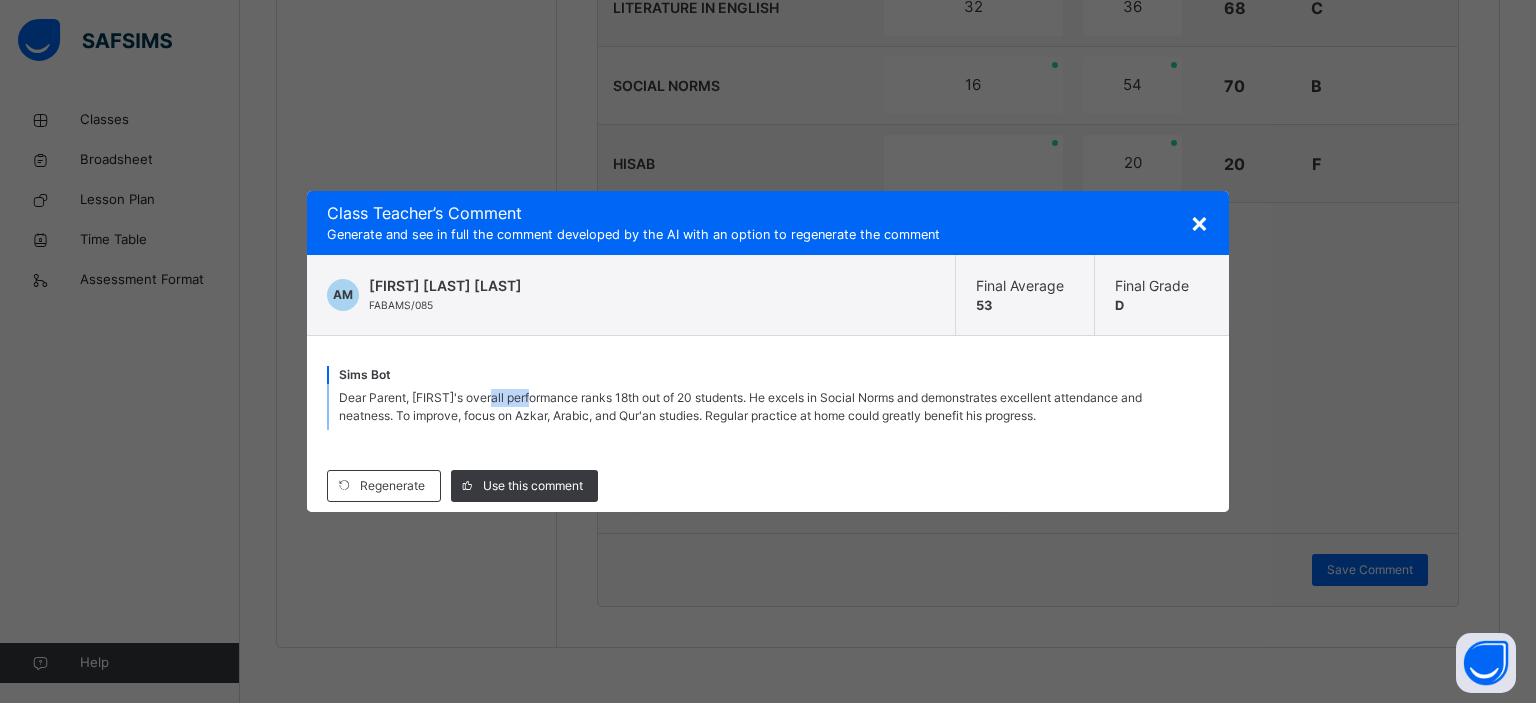 click on "Dear Parent,
[FIRST]'s overall performance ranks 18th out of 20 students. He excels in Social Norms and demonstrates excellent attendance and neatness. To improve, focus on Azkar, Arabic, and Qur'an studies. Regular practice at home could greatly benefit his progress." at bounding box center (740, 406) 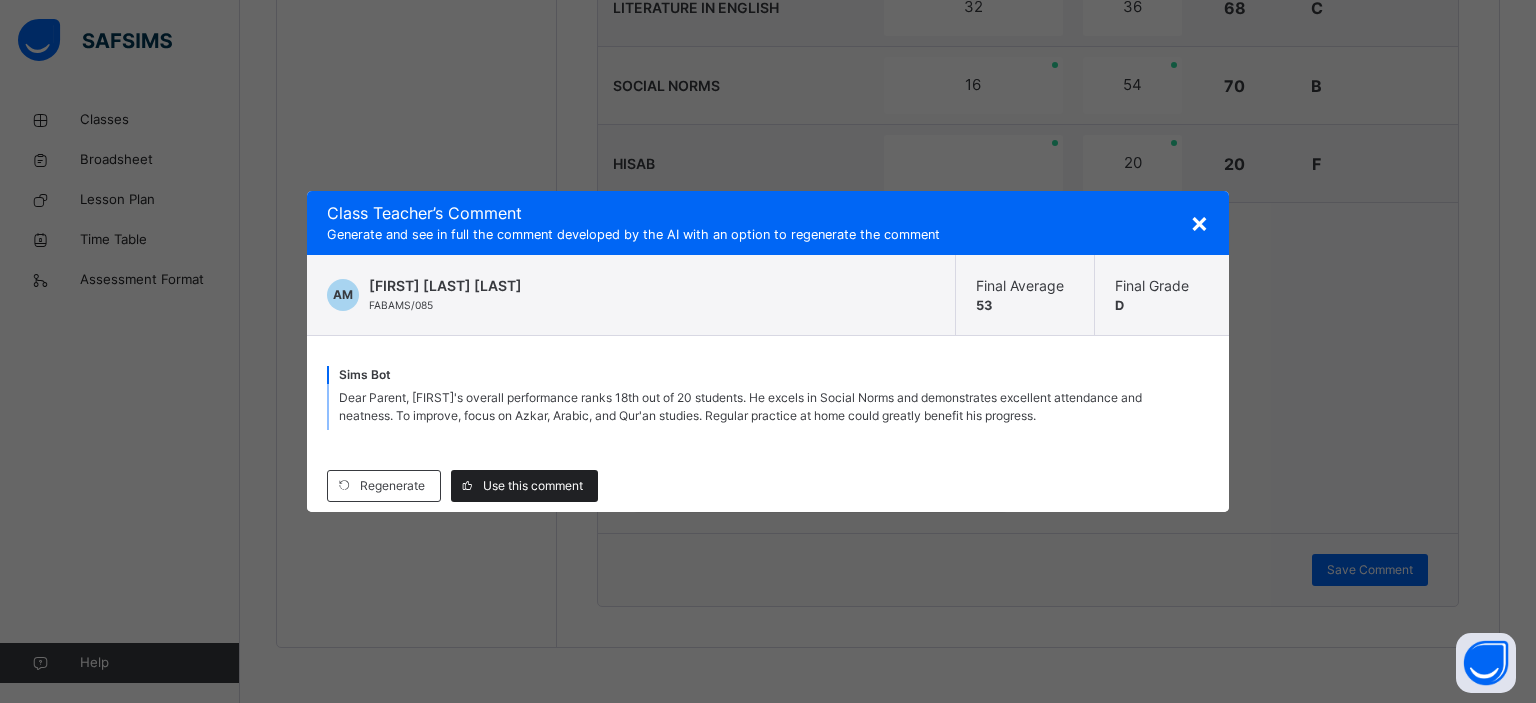 click on "Use this comment" at bounding box center (533, 486) 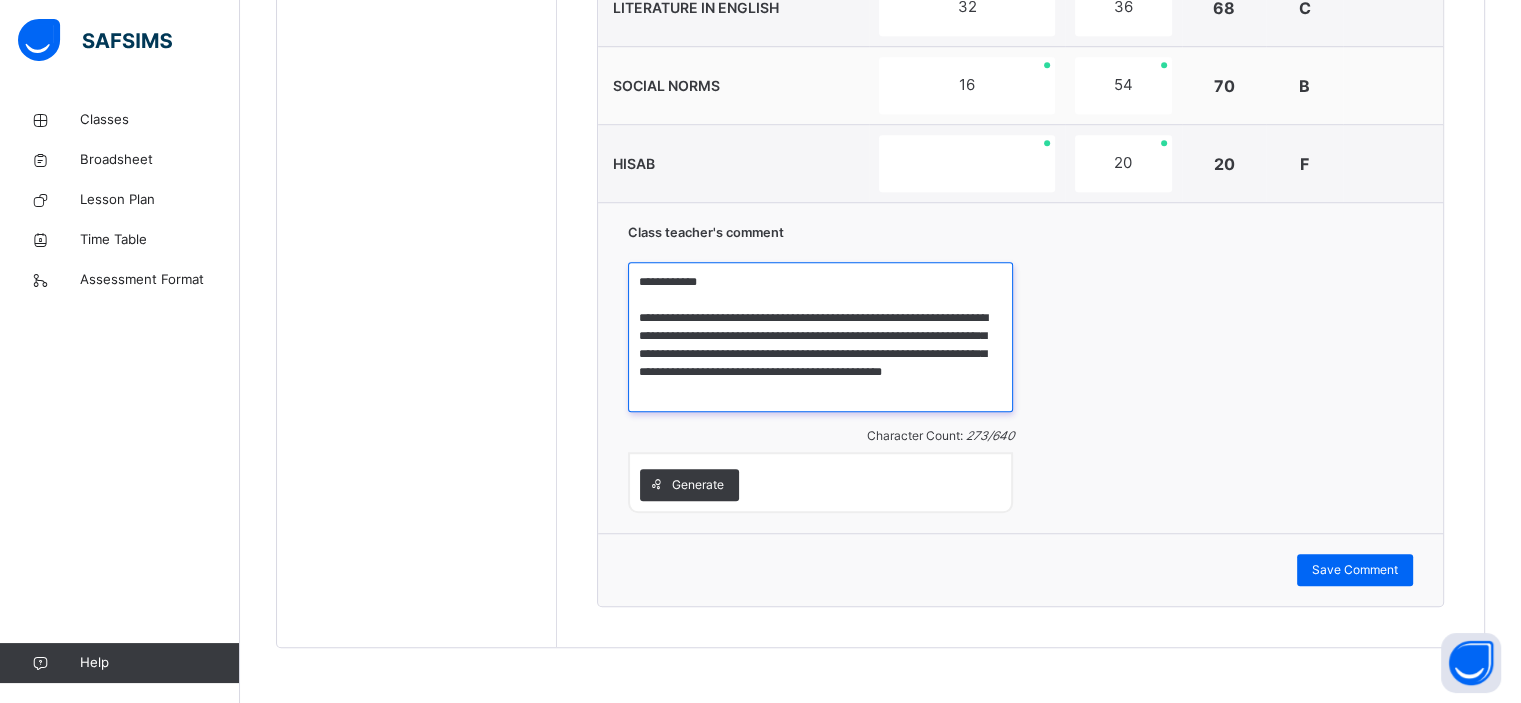 click on "**********" at bounding box center [820, 337] 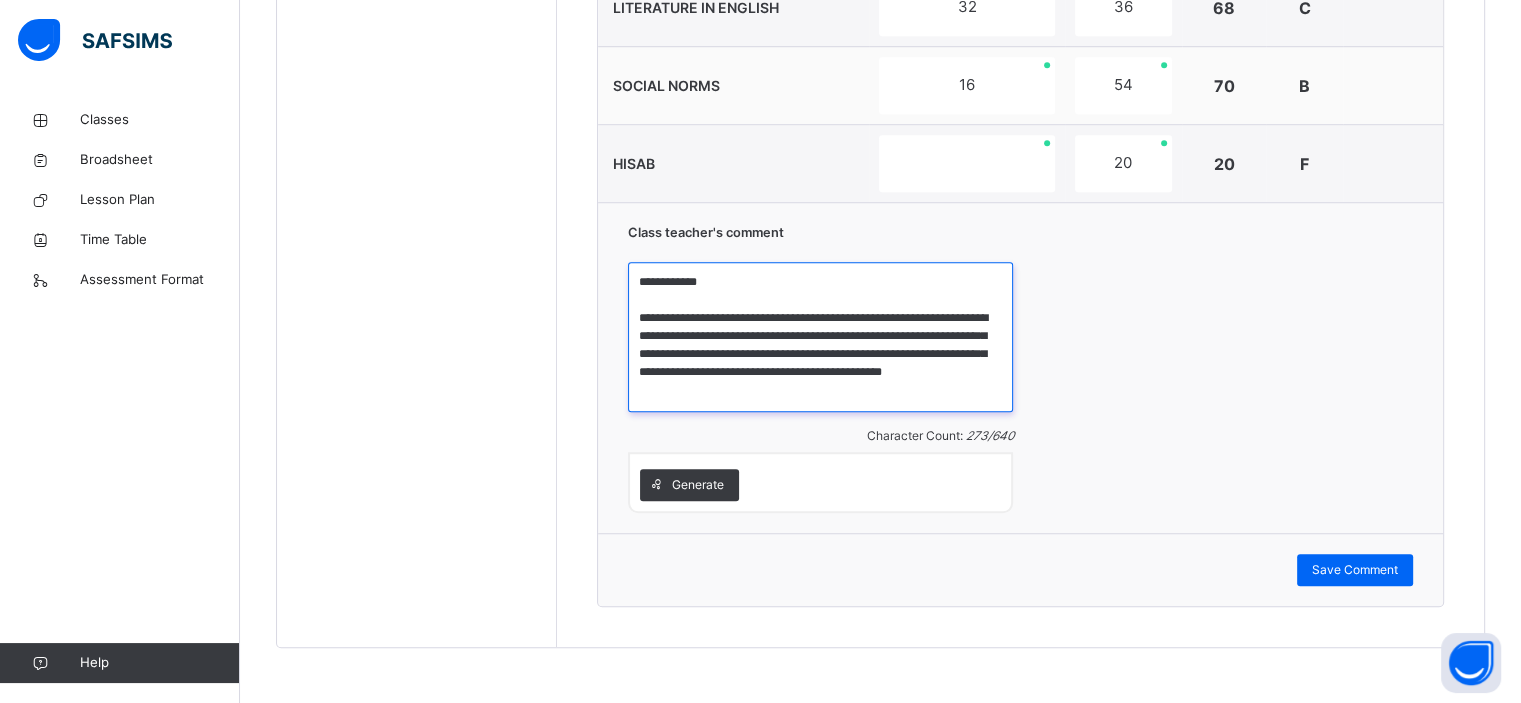 click on "**********" at bounding box center [820, 337] 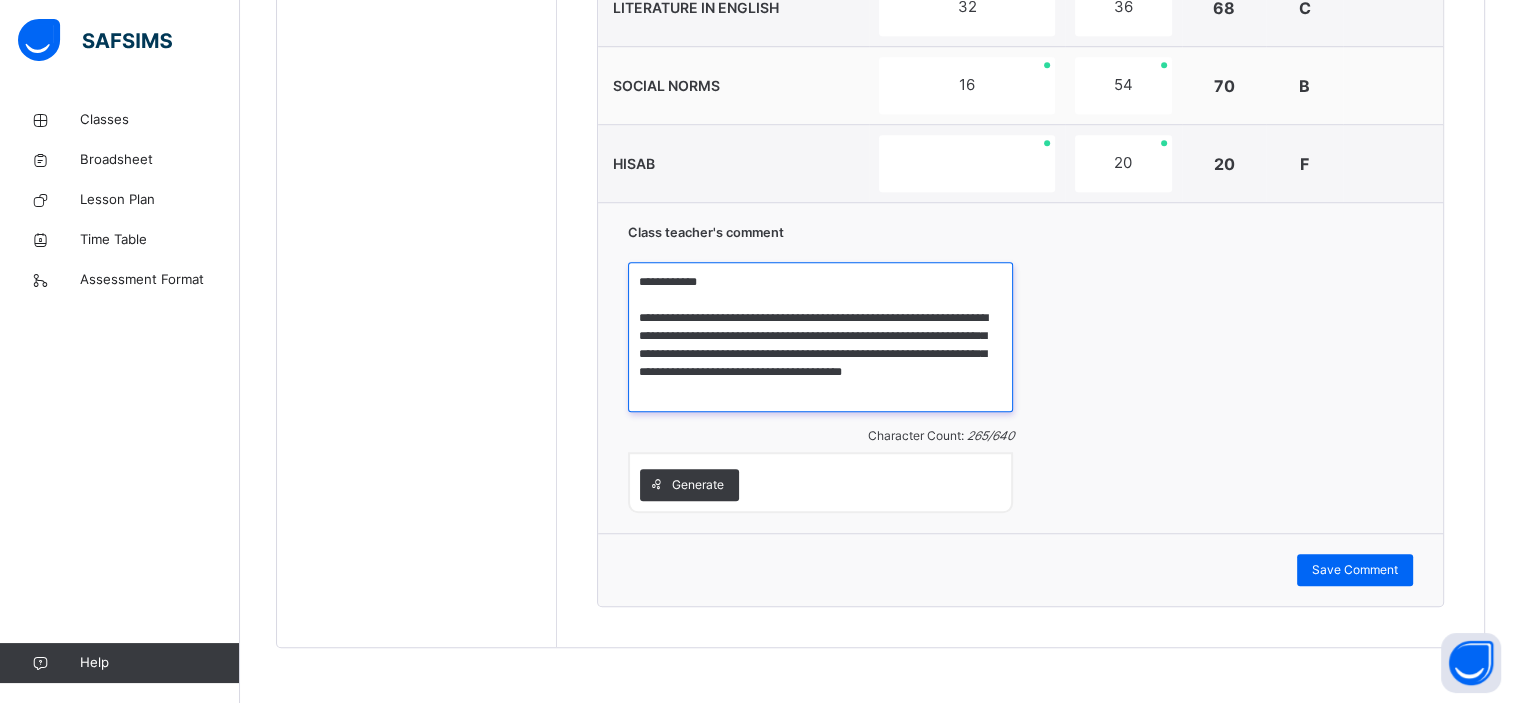 click on "**********" at bounding box center [820, 337] 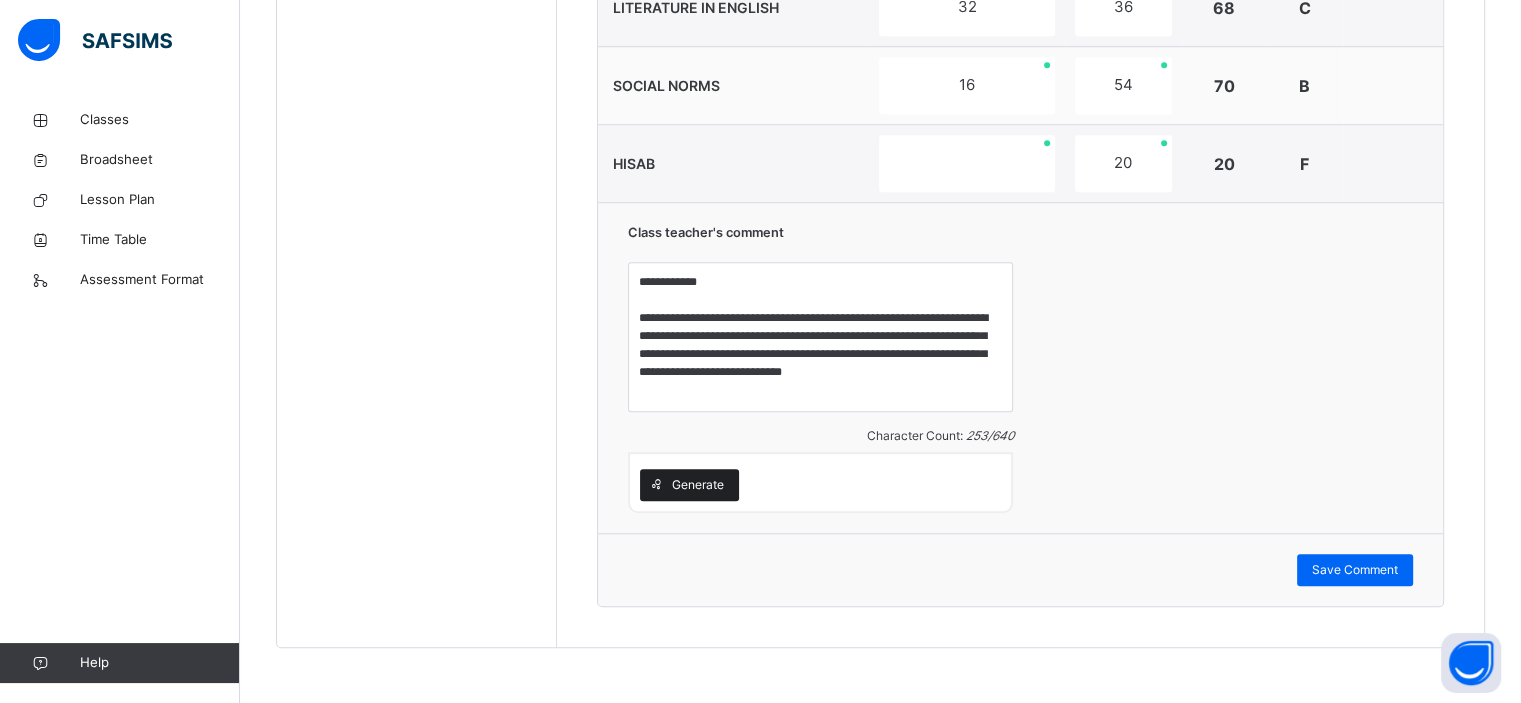 click on "Generate" at bounding box center [698, 485] 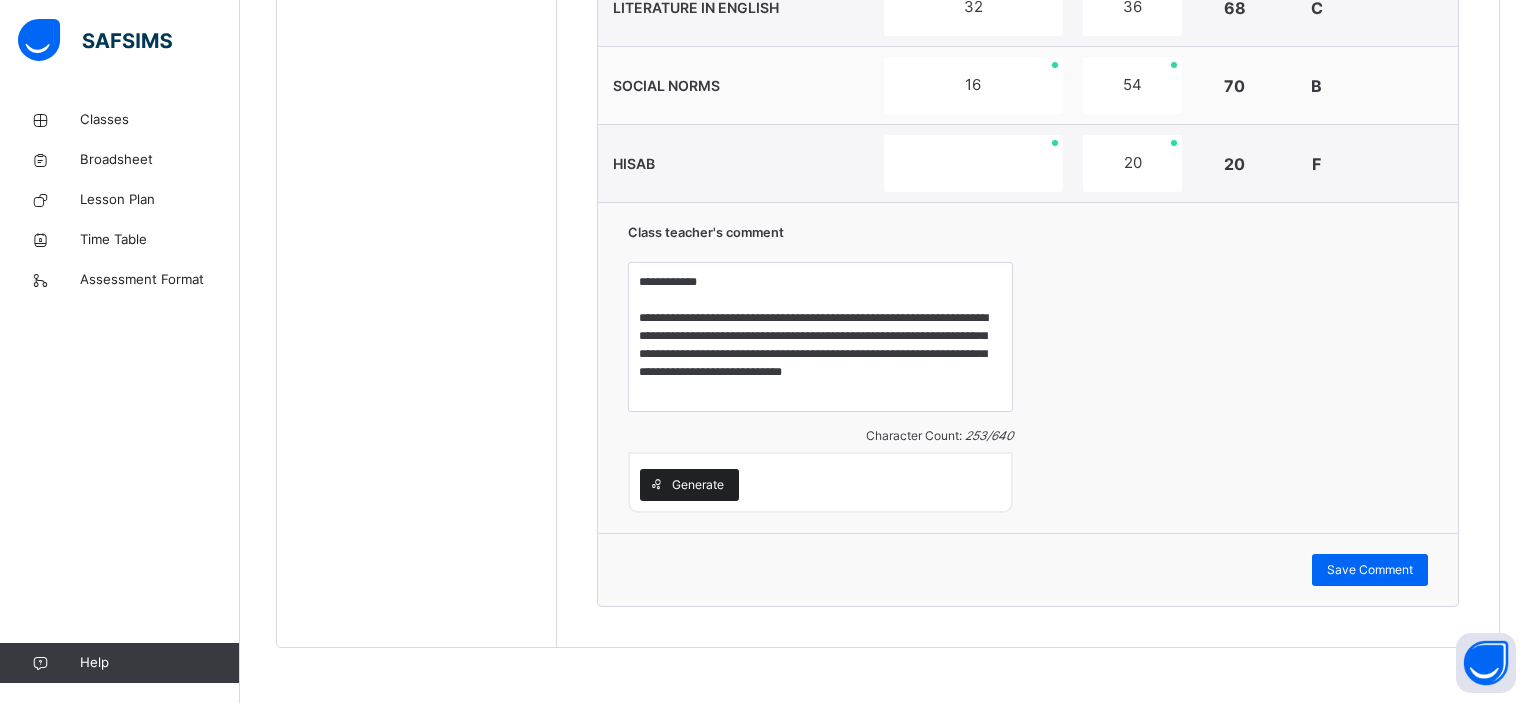 click on "Regenerate     Use this comment" at bounding box center [0, 0] 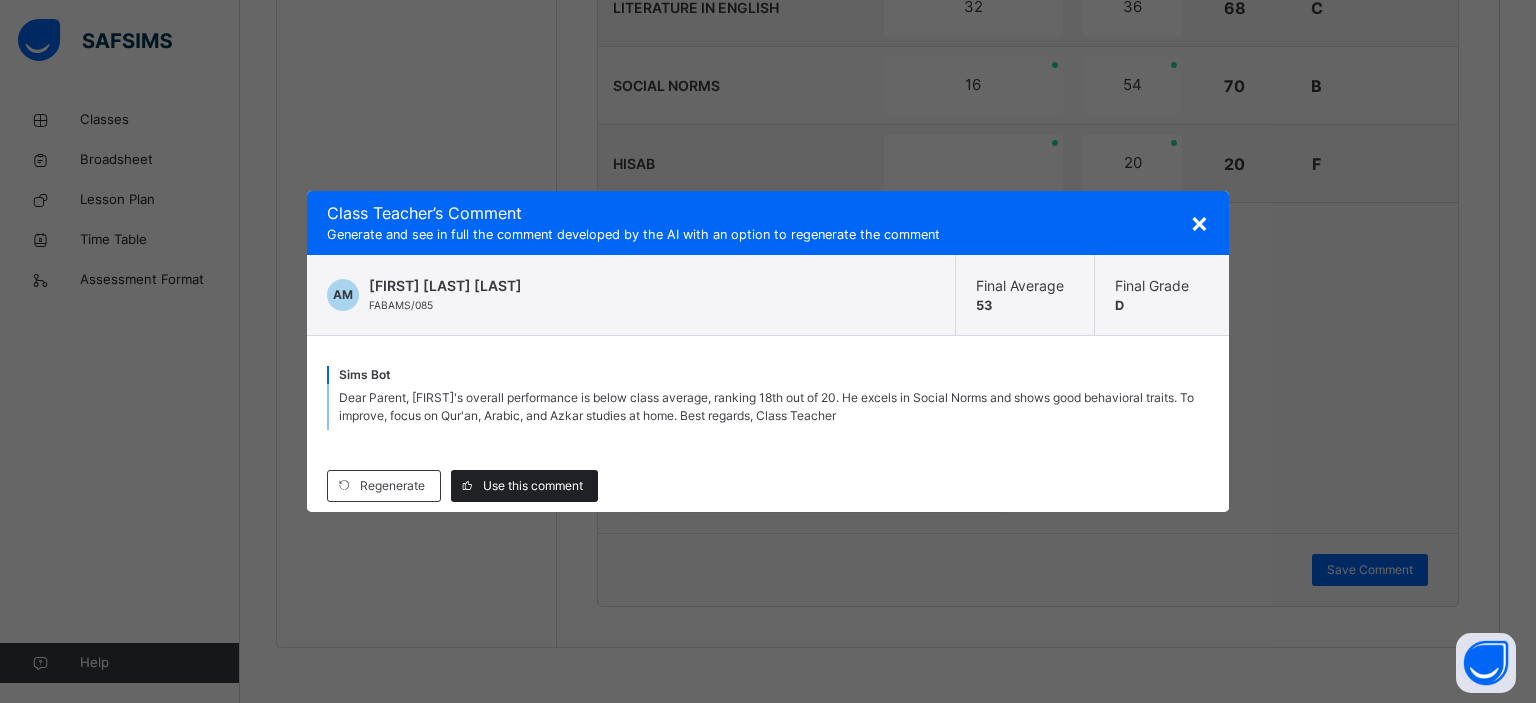 click on "Use this comment" at bounding box center [533, 486] 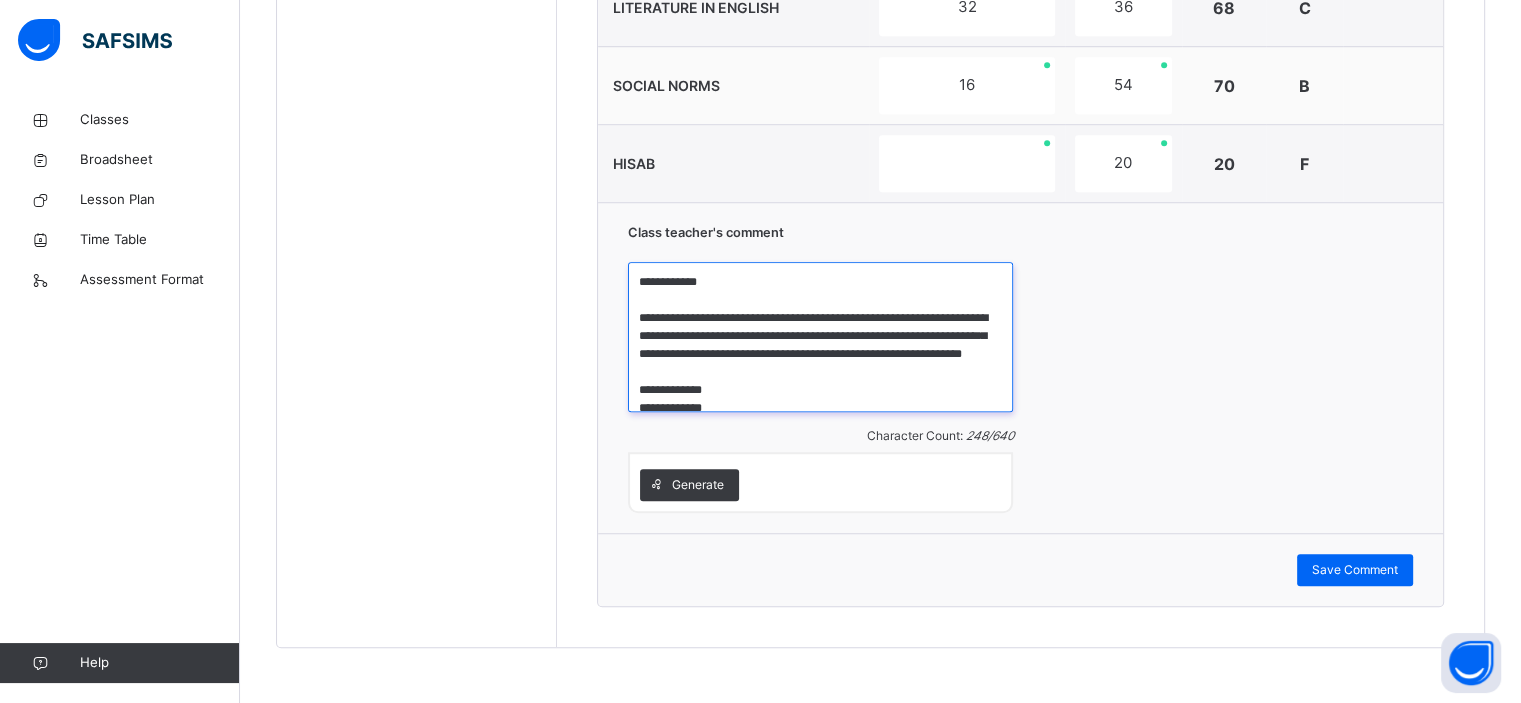 click on "**********" at bounding box center (820, 337) 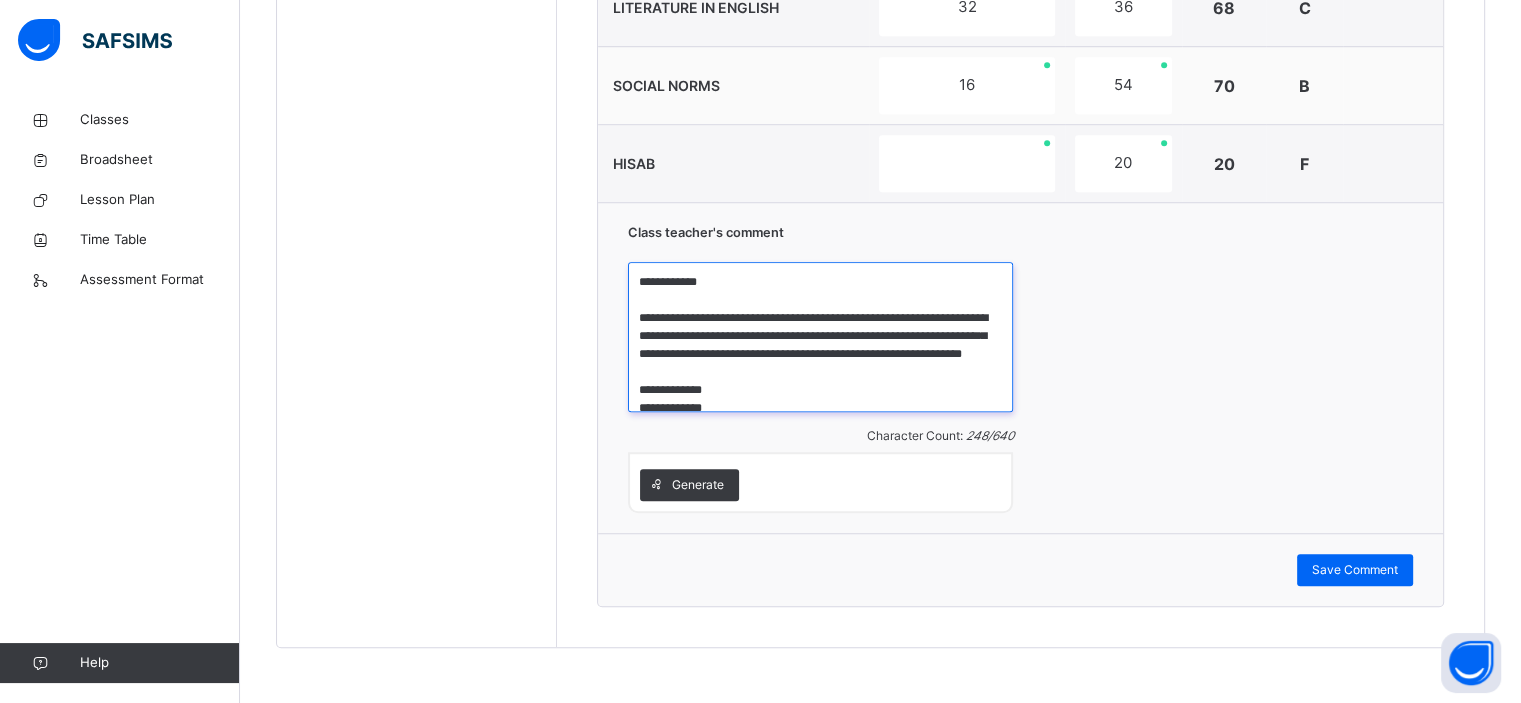 click on "**********" at bounding box center (820, 337) 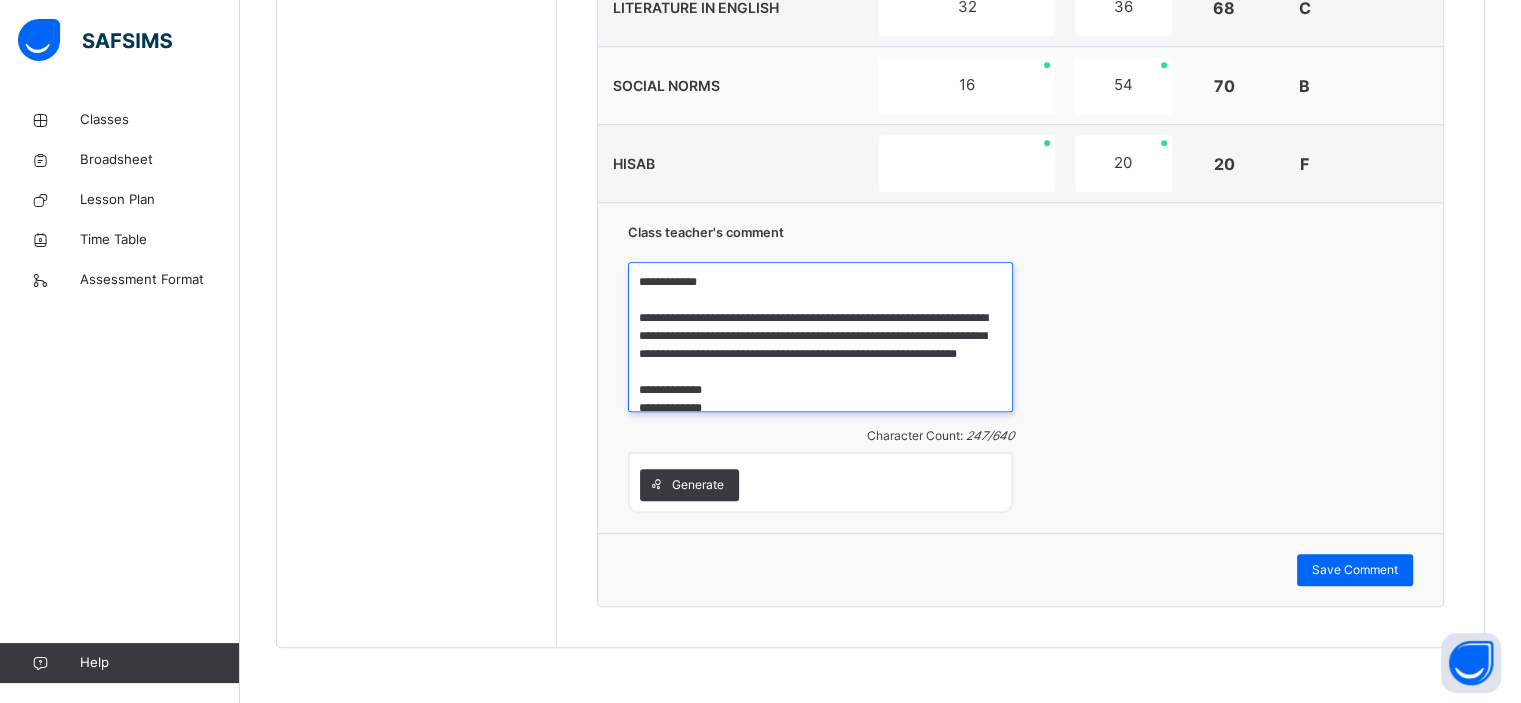 click on "**********" at bounding box center [820, 337] 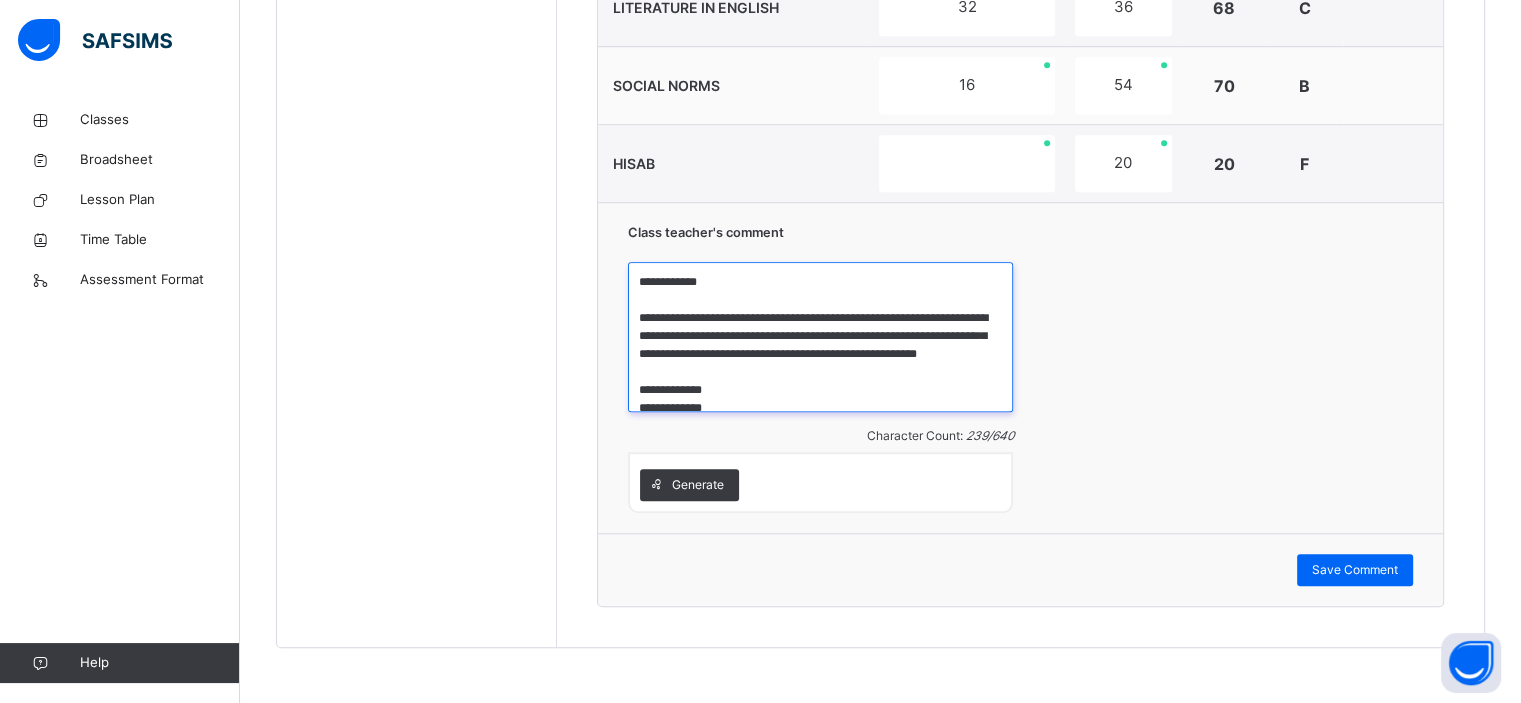 click on "**********" at bounding box center (820, 337) 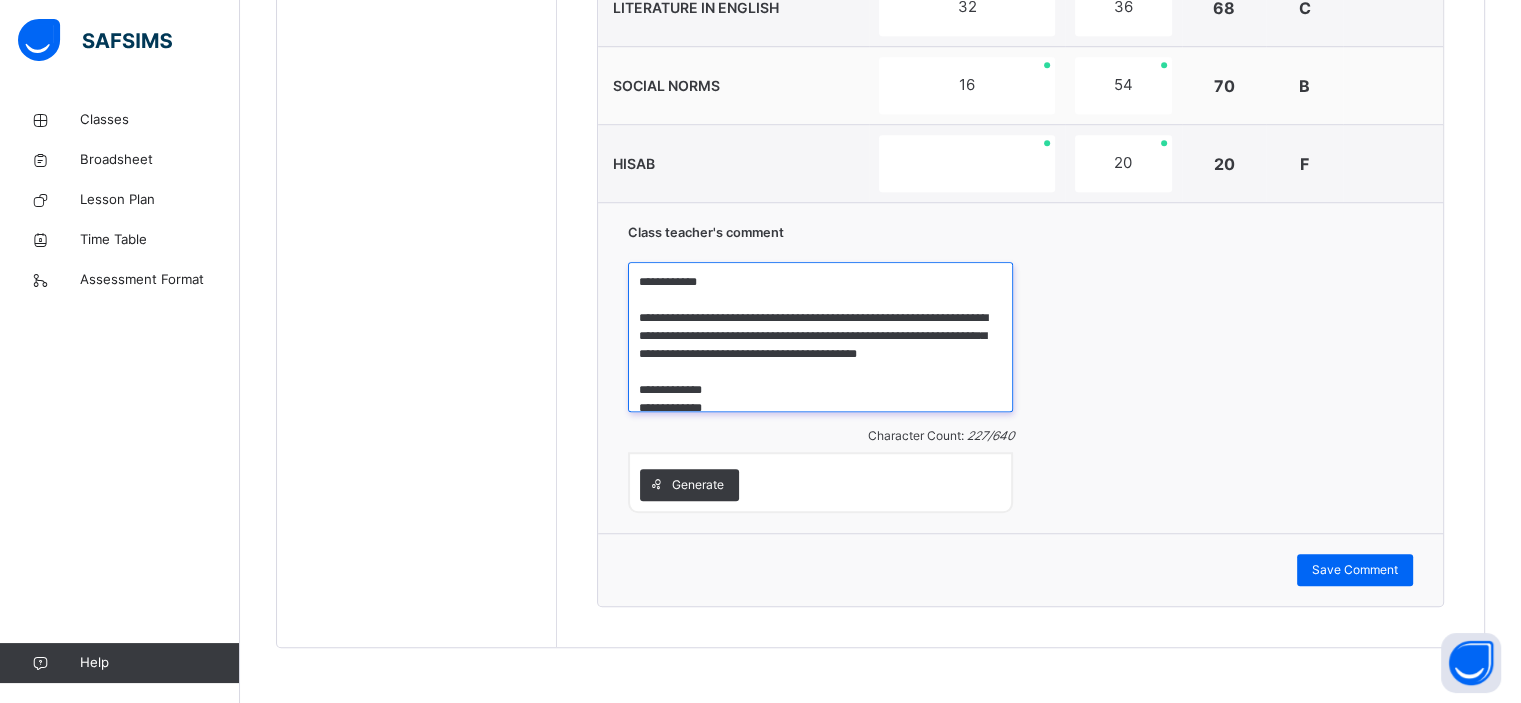 click on "**********" at bounding box center [820, 337] 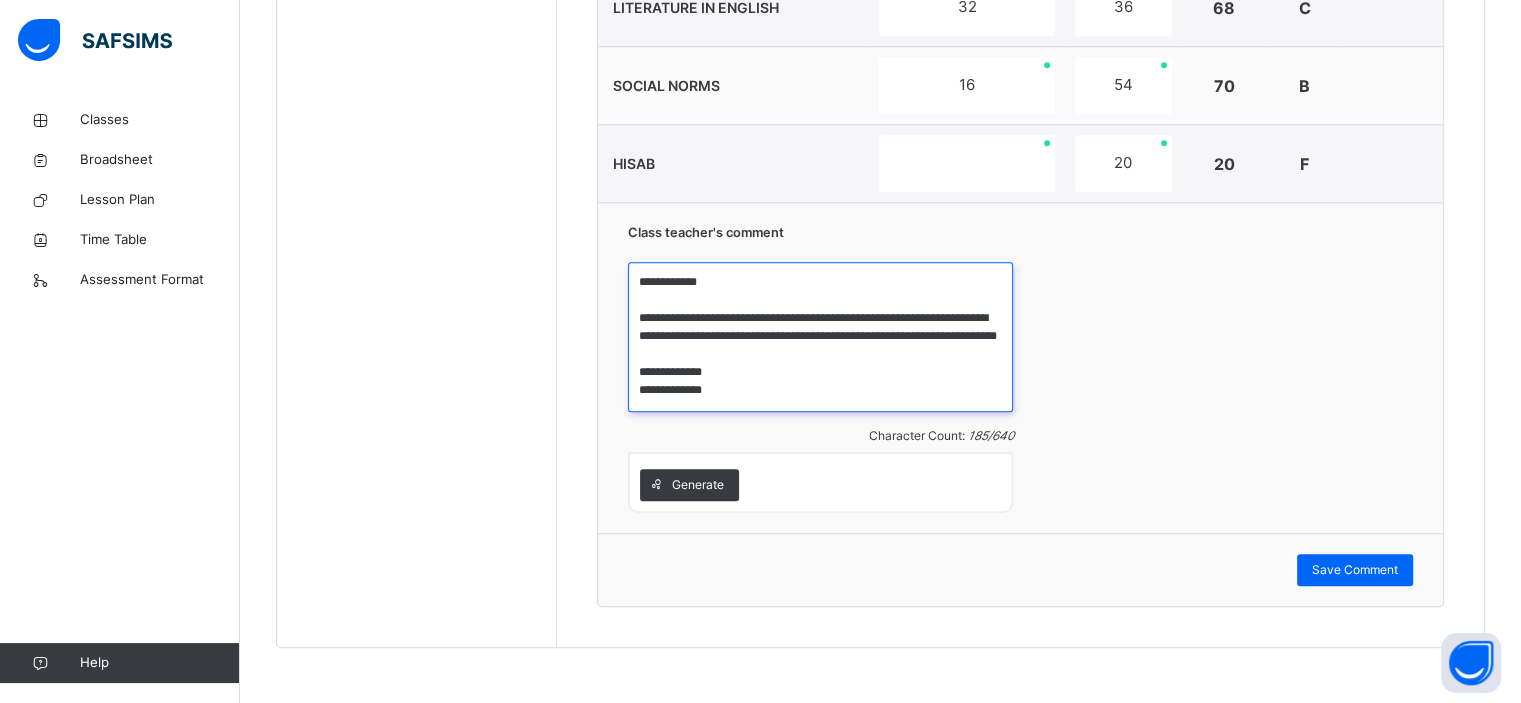 click on "**********" at bounding box center [820, 337] 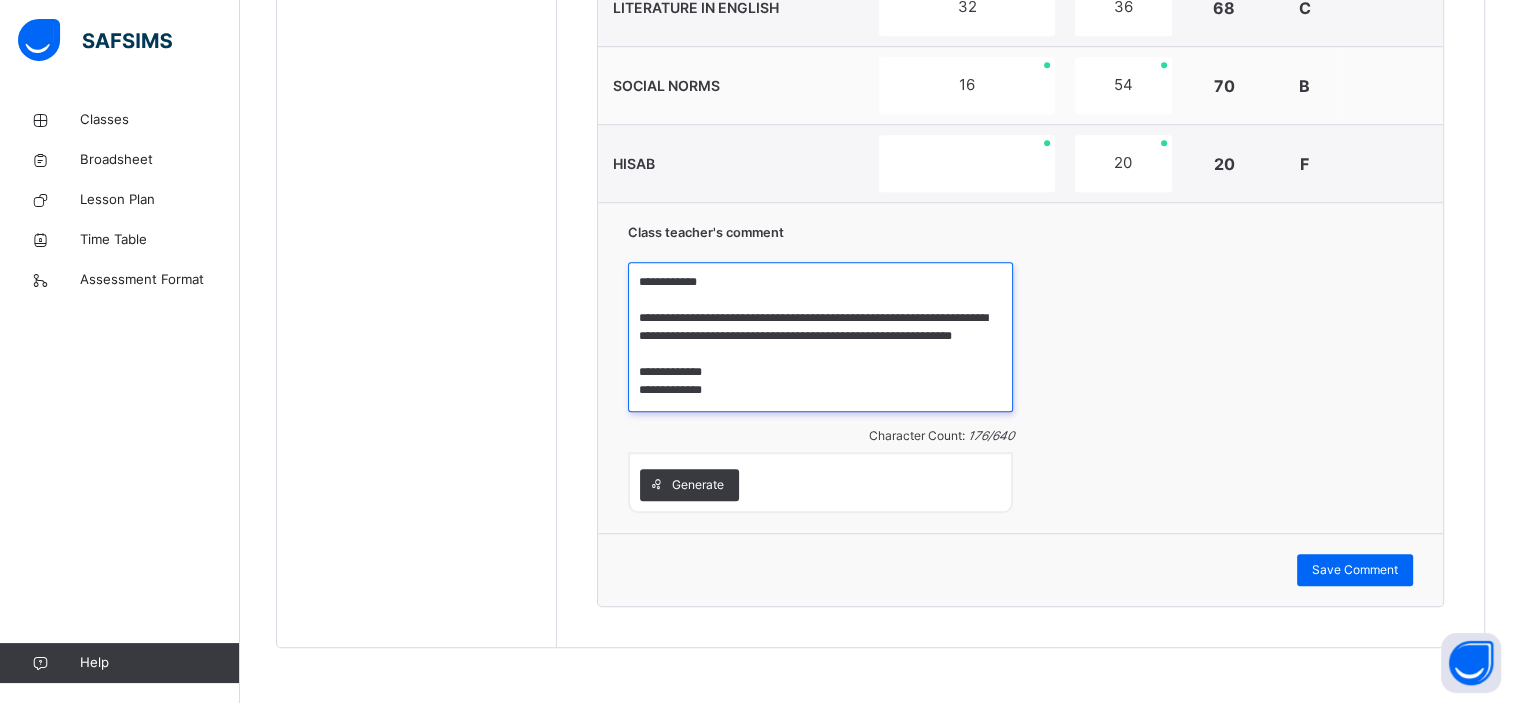 click on "**********" at bounding box center [820, 337] 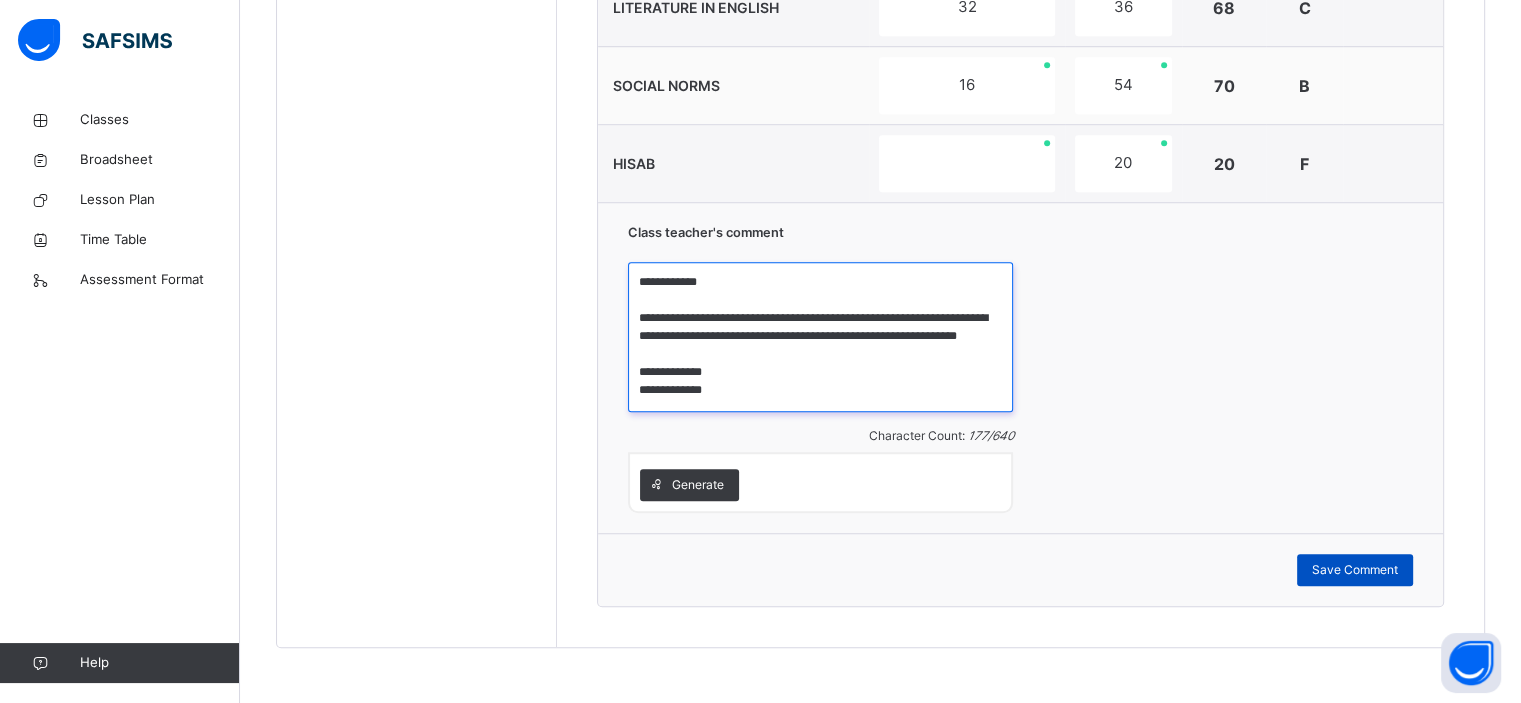 type on "**********" 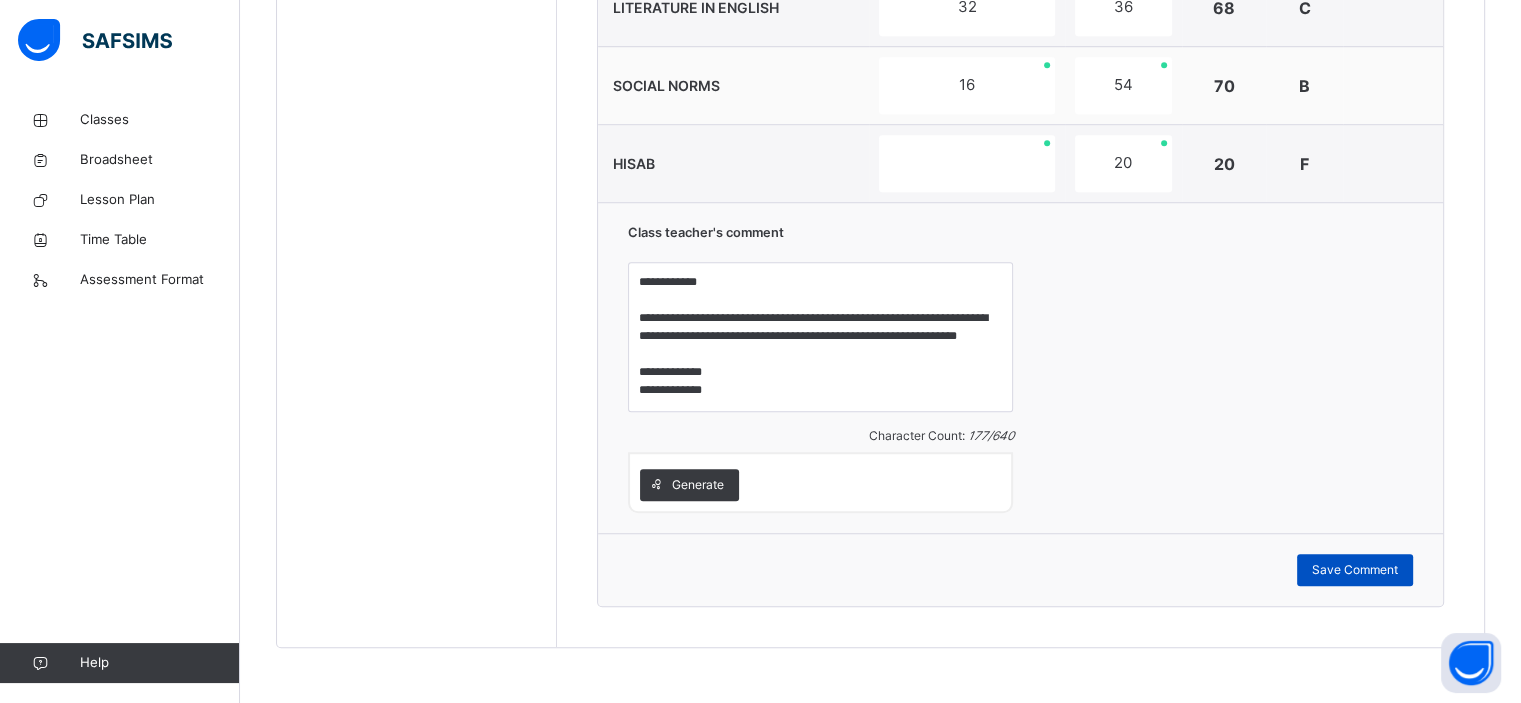 click on "Save Comment" at bounding box center [1355, 570] 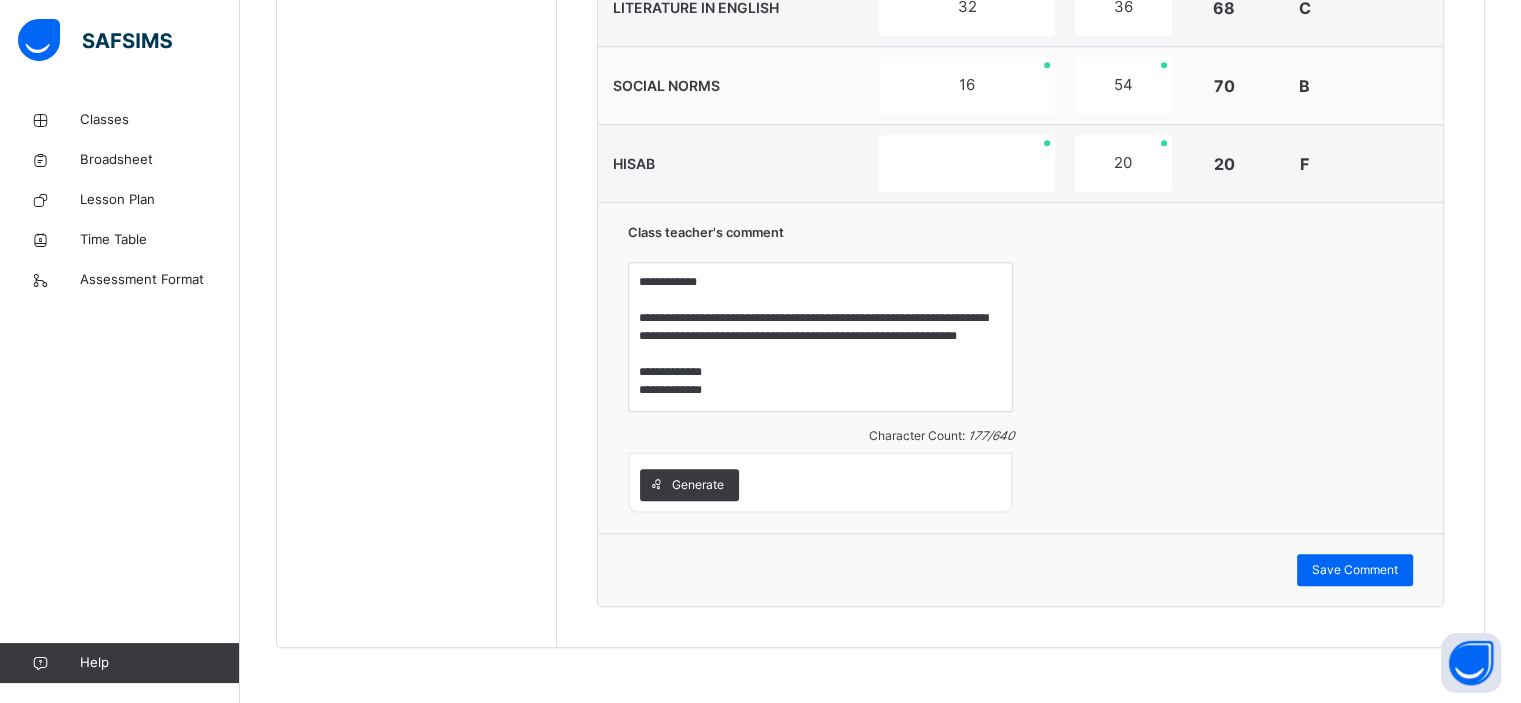 click on "SOCIAL NORMS" at bounding box center [733, 86] 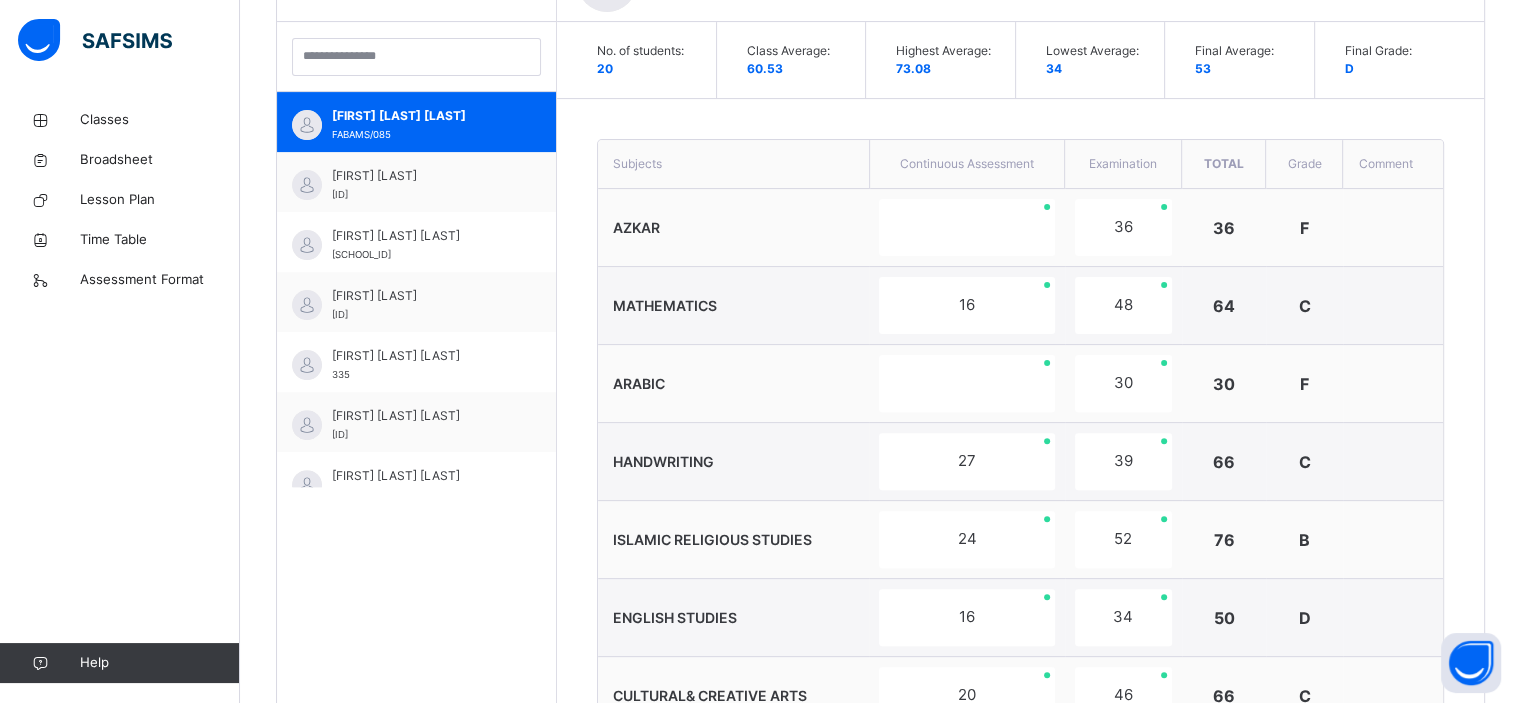 scroll, scrollTop: 420, scrollLeft: 0, axis: vertical 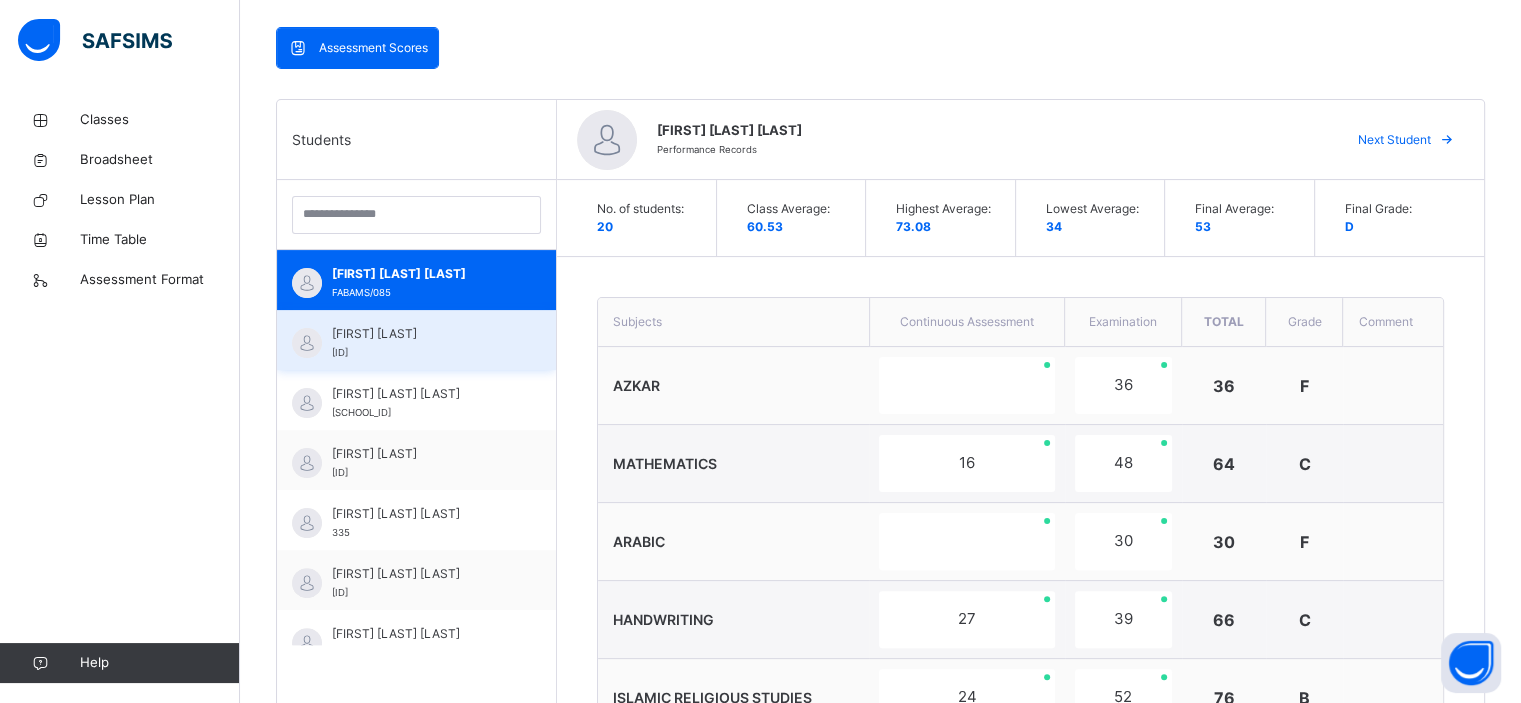 click on "[FIRST] [LAST]" at bounding box center [421, 334] 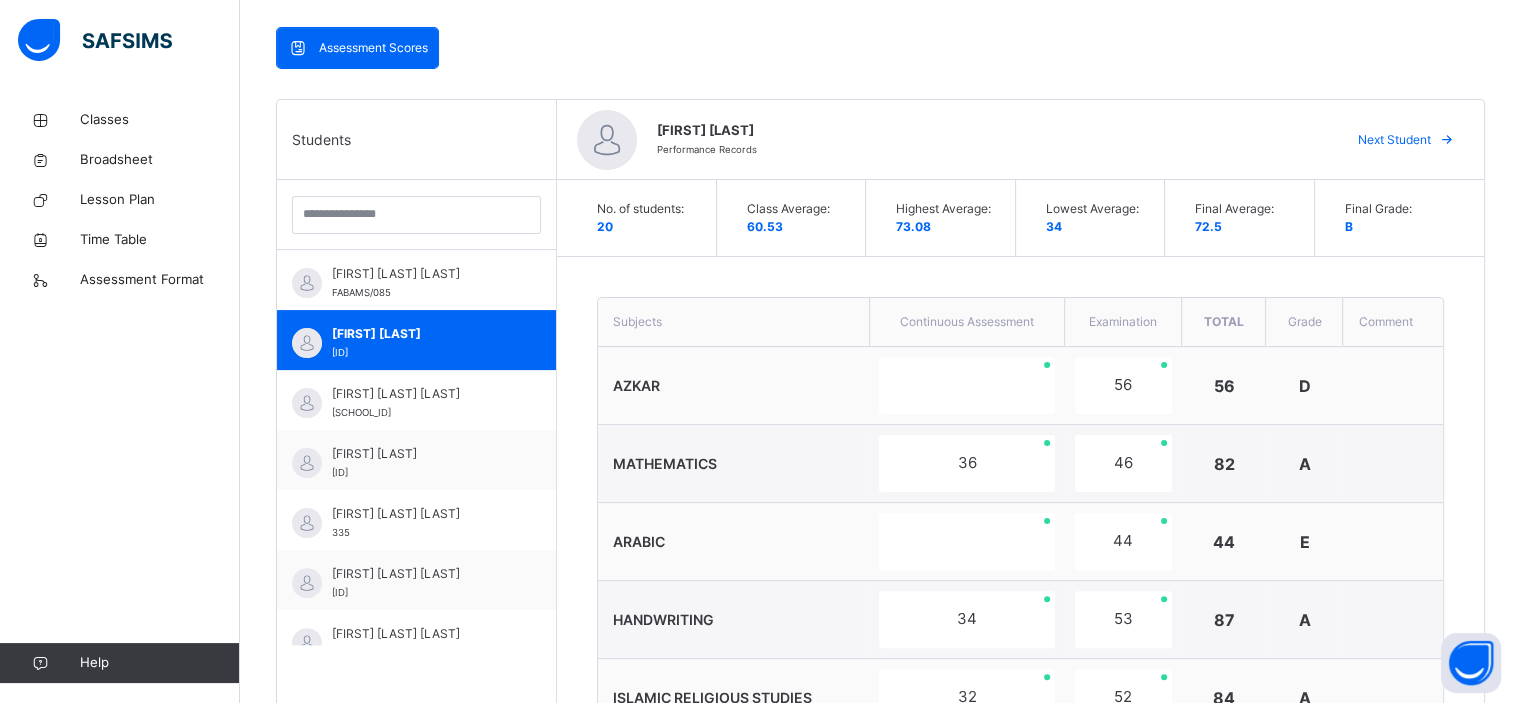 click on "ARABIC" at bounding box center [733, 542] 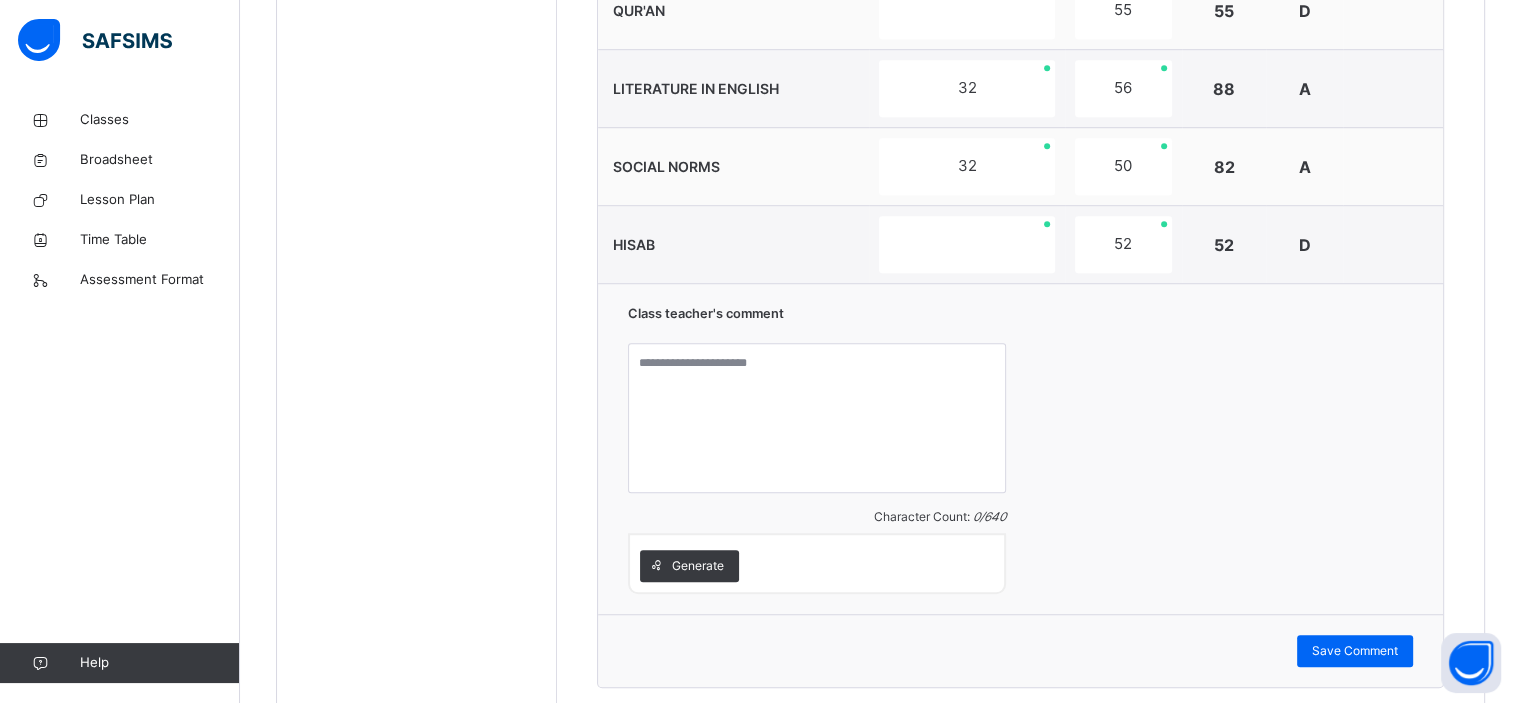 scroll, scrollTop: 1500, scrollLeft: 0, axis: vertical 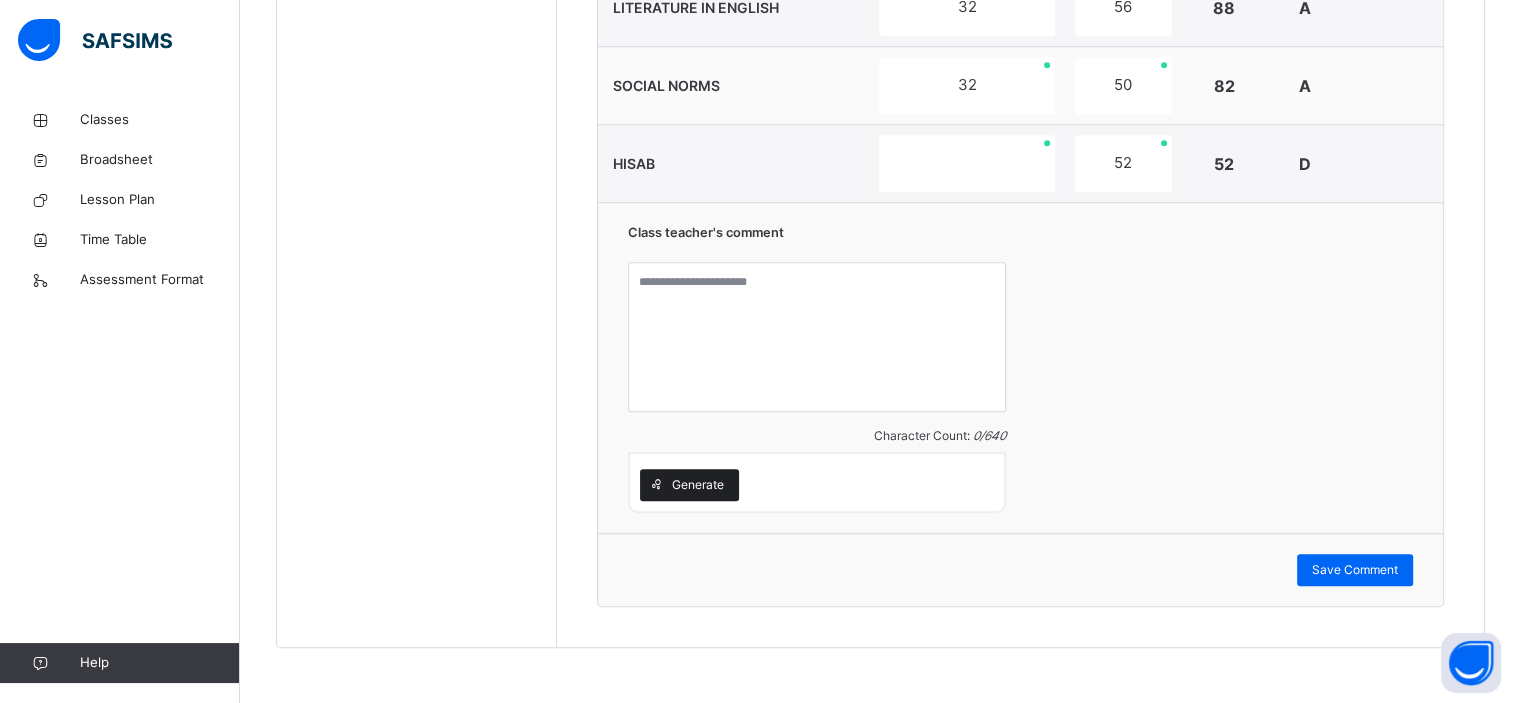 click on "Generate" at bounding box center (698, 485) 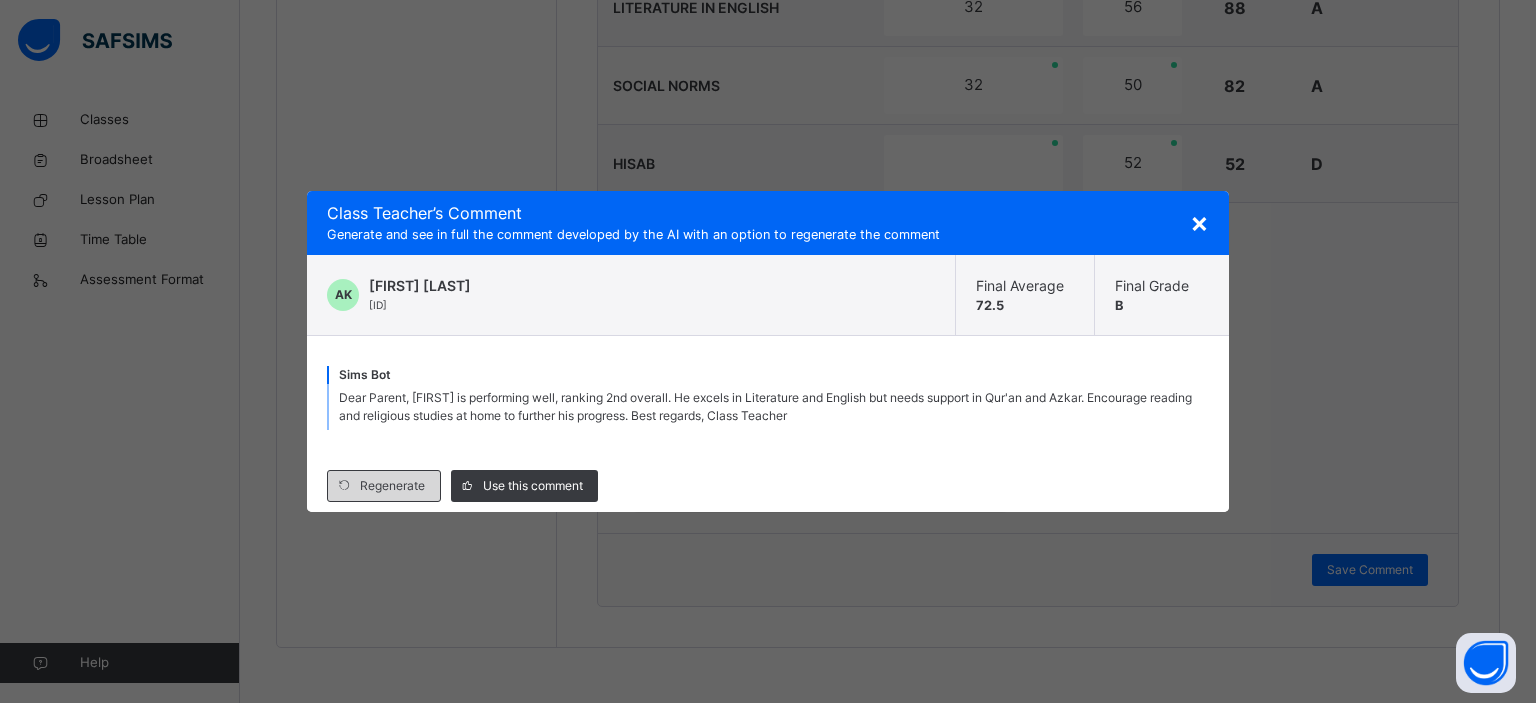 click on "Regenerate" at bounding box center (392, 486) 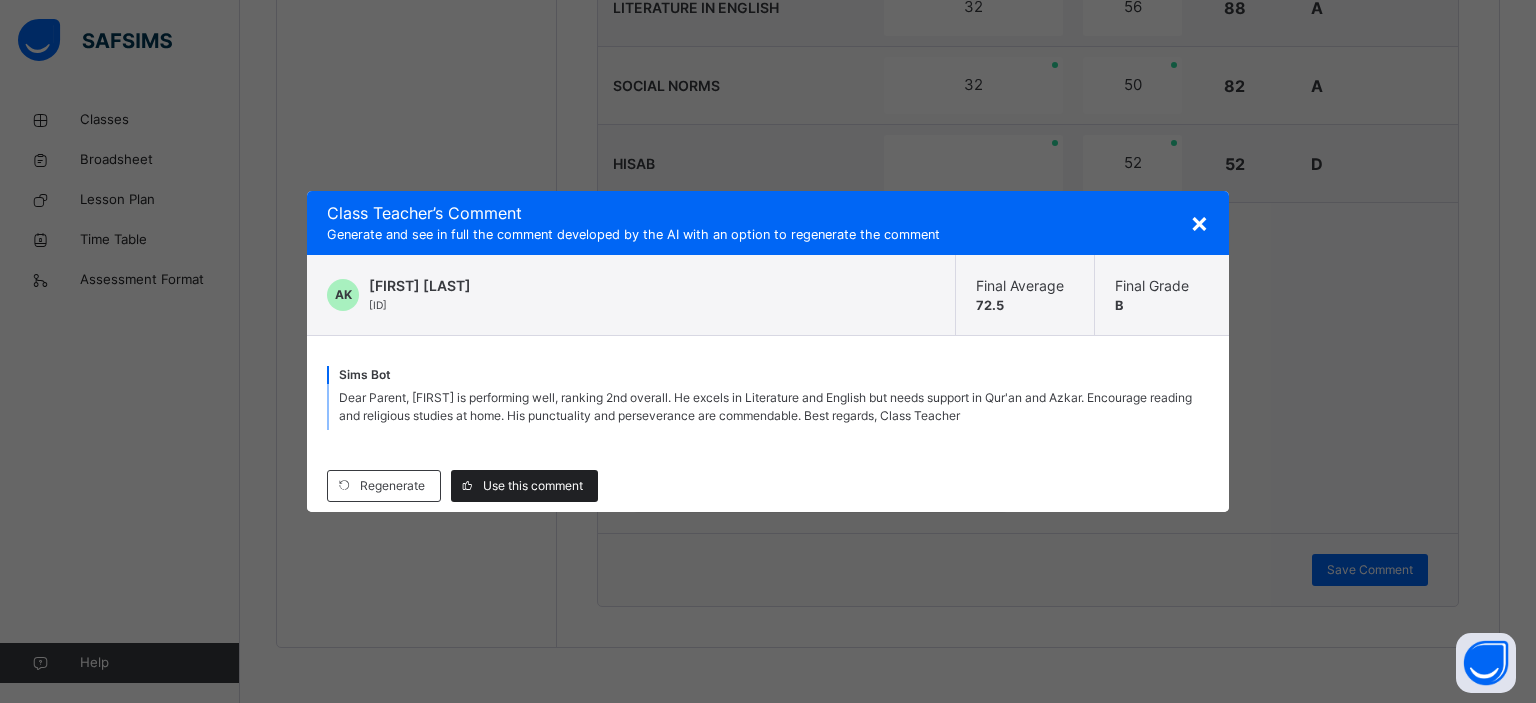 click on "Use this comment" at bounding box center (533, 486) 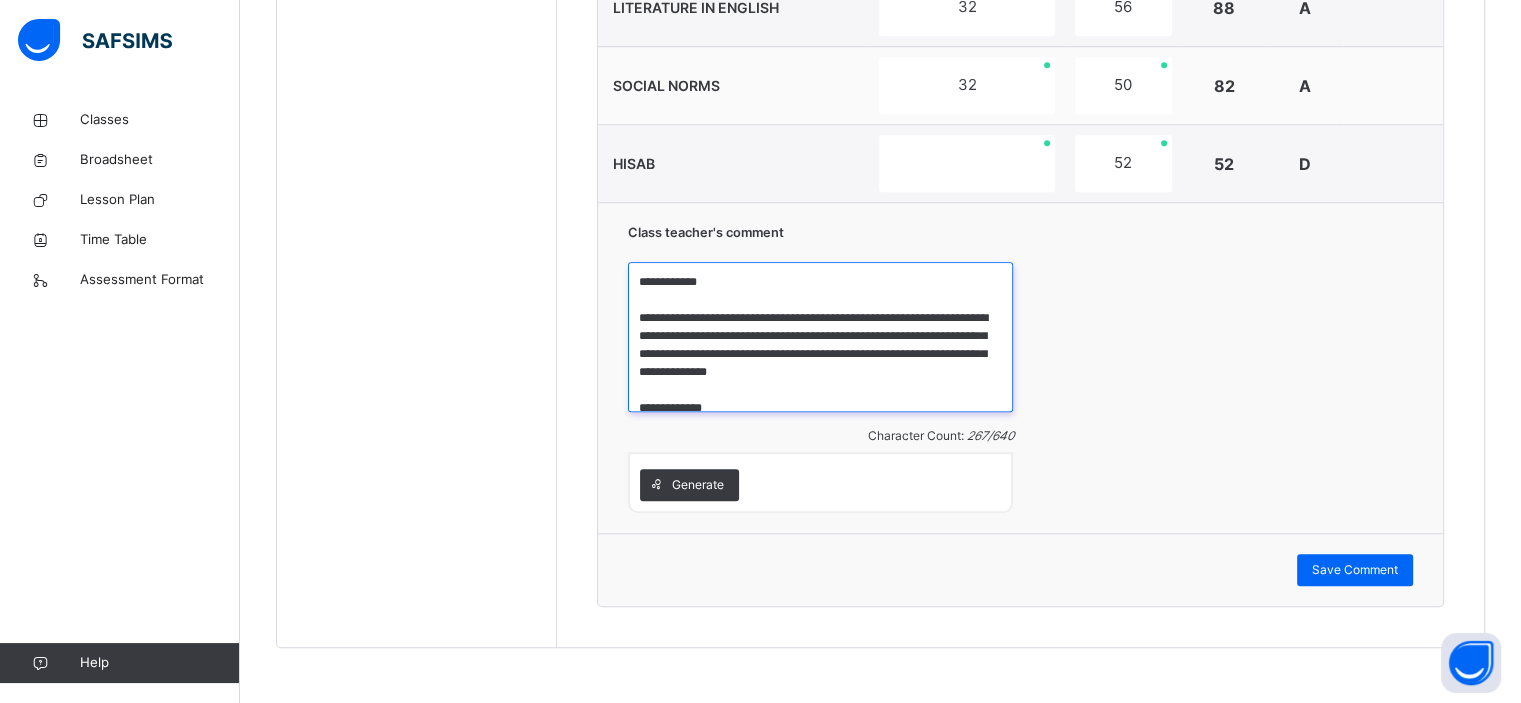 click on "**********" at bounding box center (820, 337) 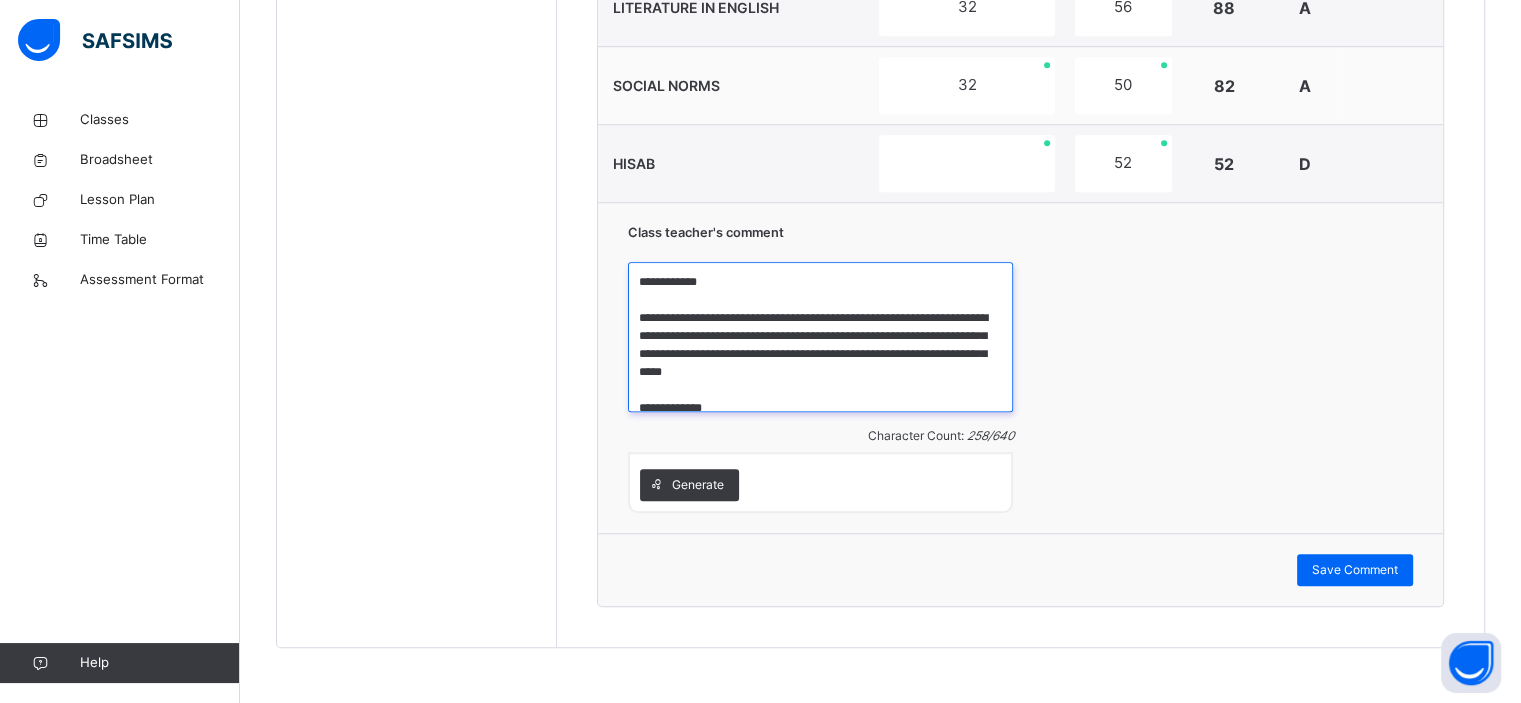 click on "**********" at bounding box center [820, 337] 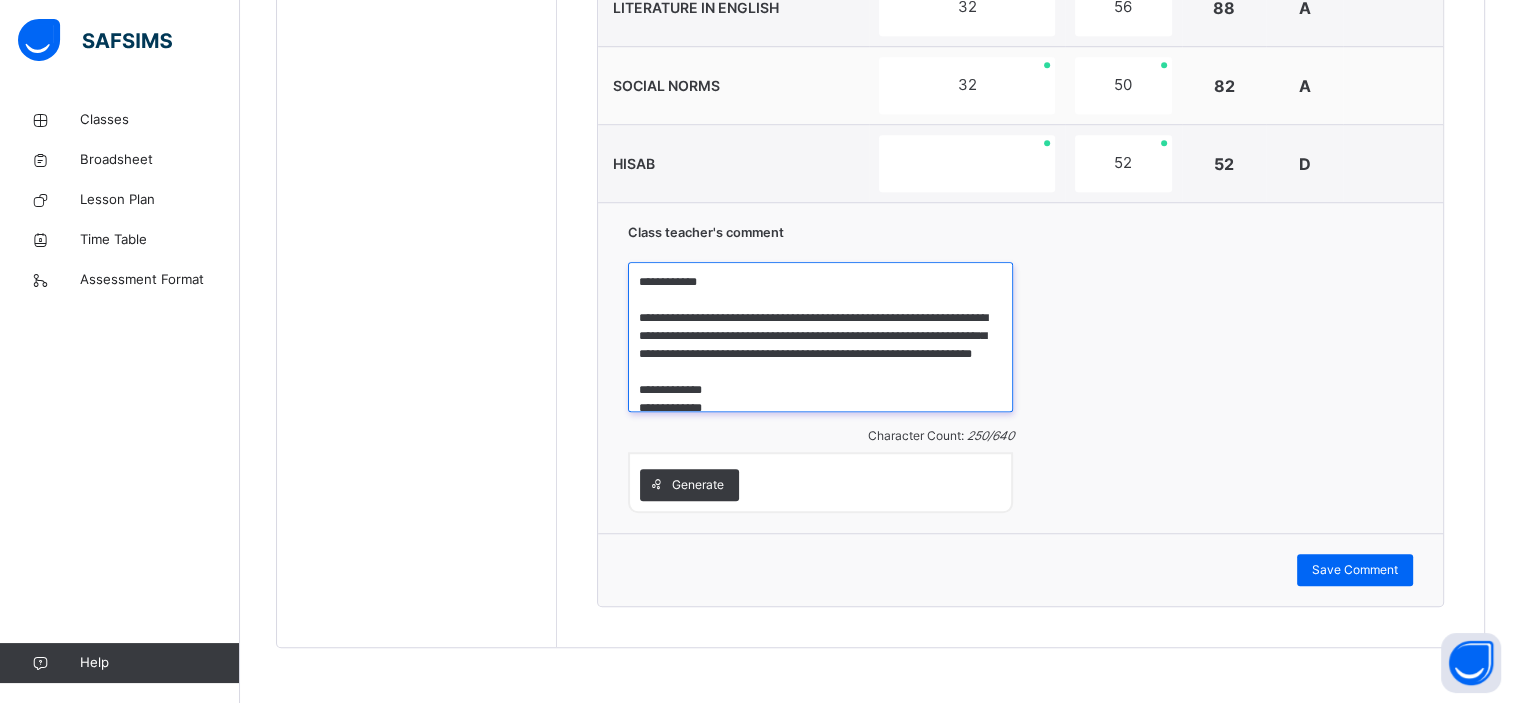 click on "**********" at bounding box center [820, 337] 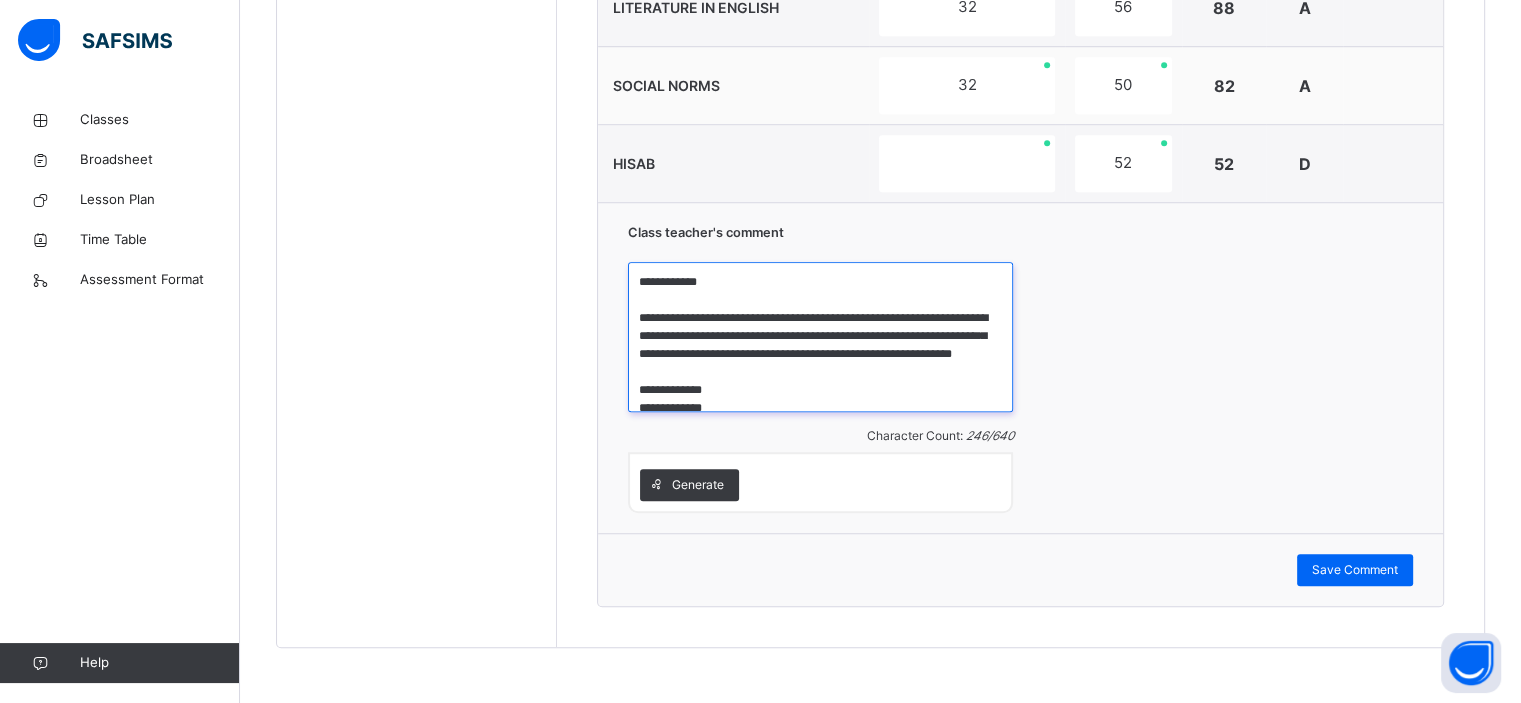 click on "**********" at bounding box center (820, 337) 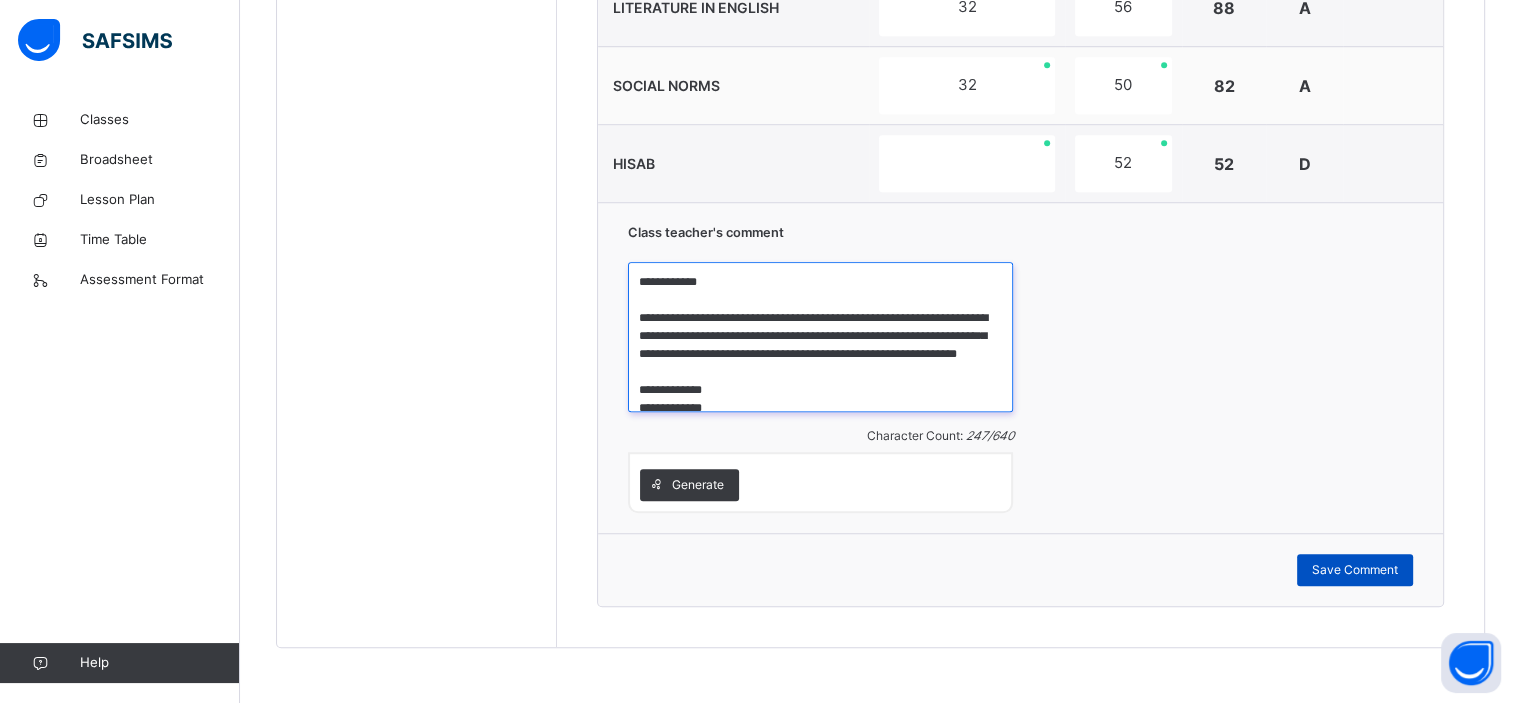 type on "**********" 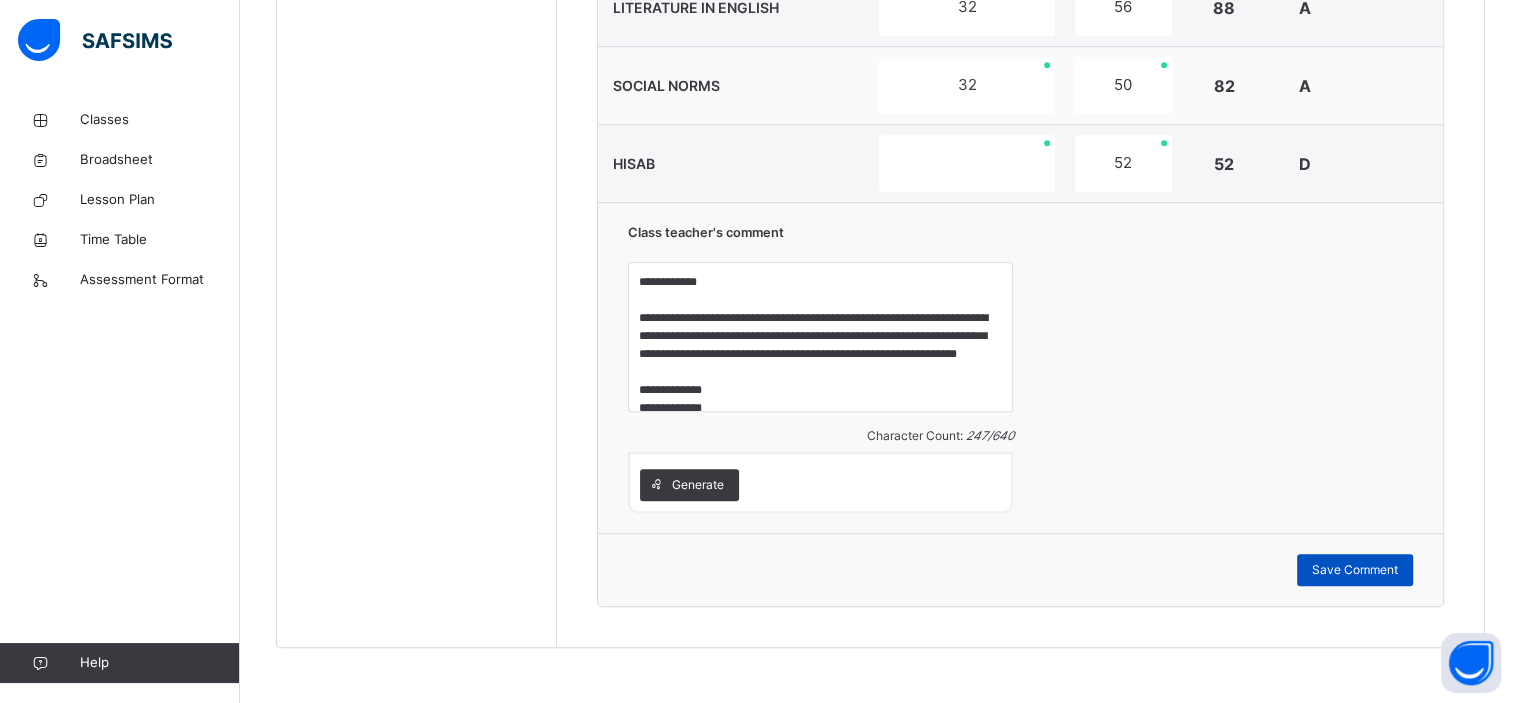 click on "Save Comment" at bounding box center (1355, 570) 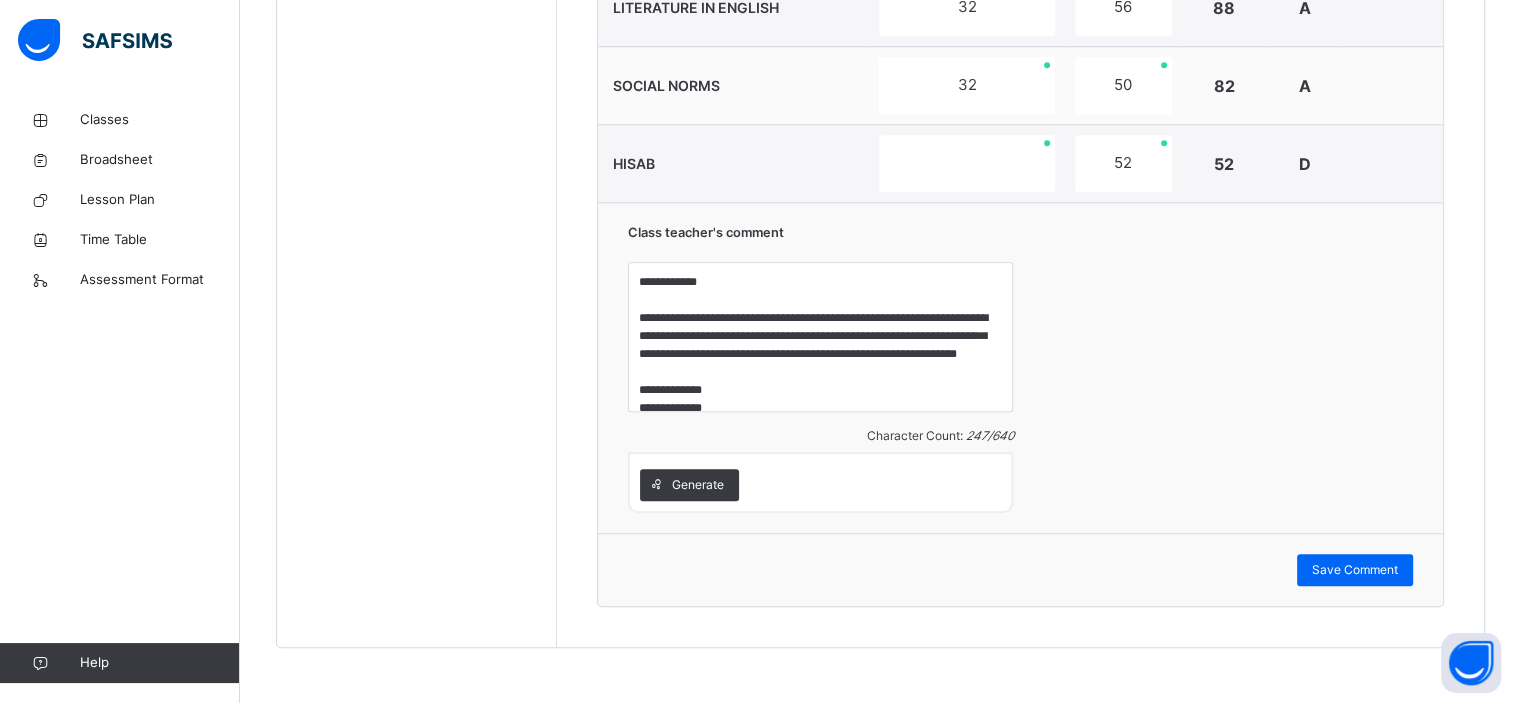 click on "**********" at bounding box center [1020, 367] 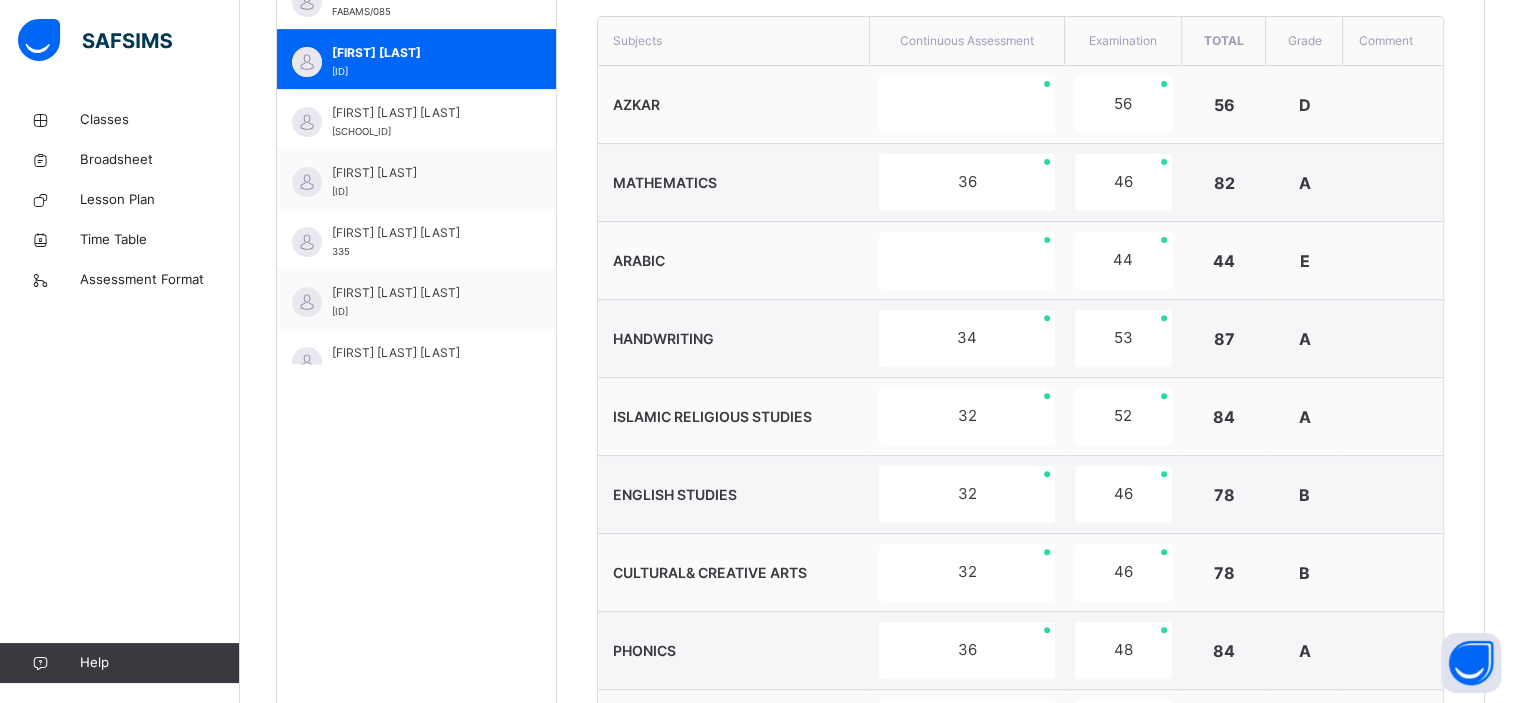 scroll, scrollTop: 700, scrollLeft: 0, axis: vertical 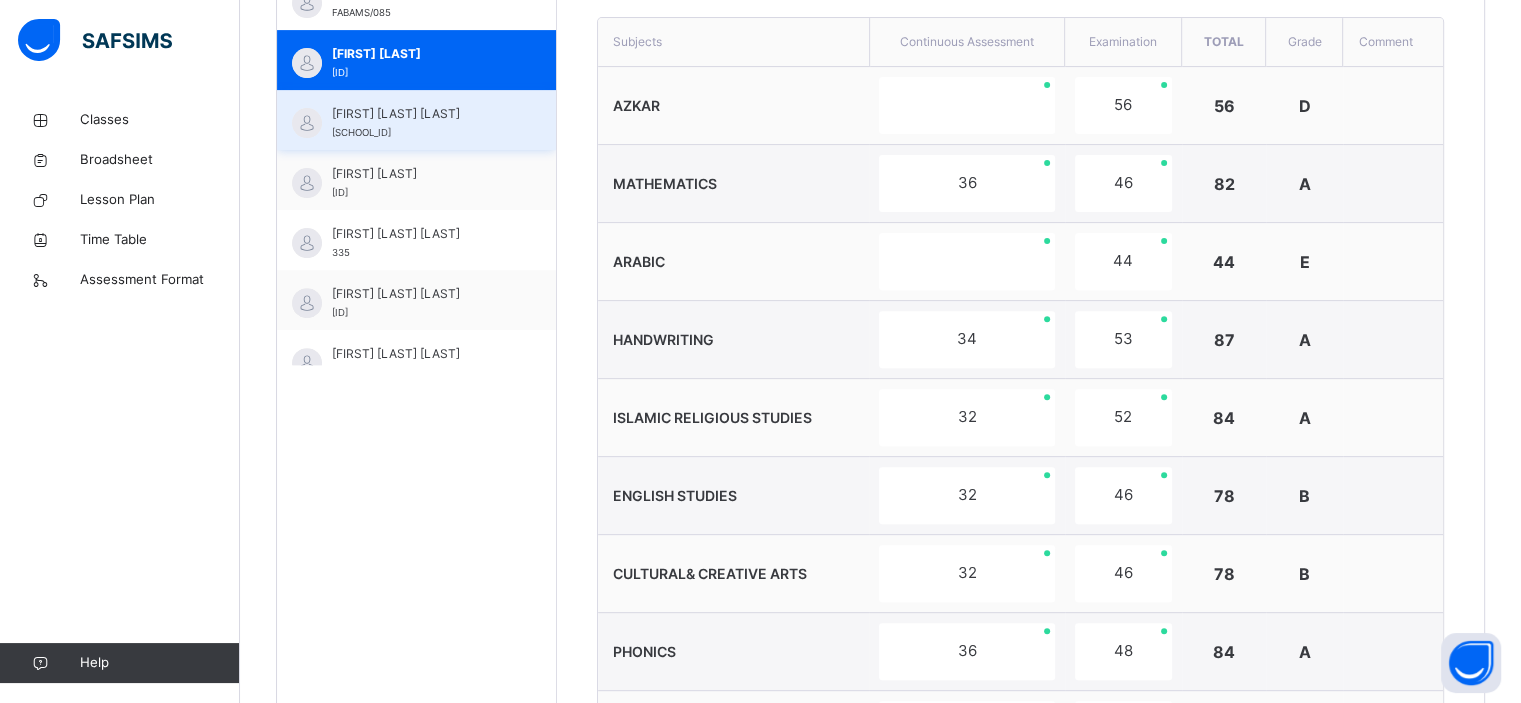 click on "[FIRST] [LAST] [LAST]" at bounding box center (421, 114) 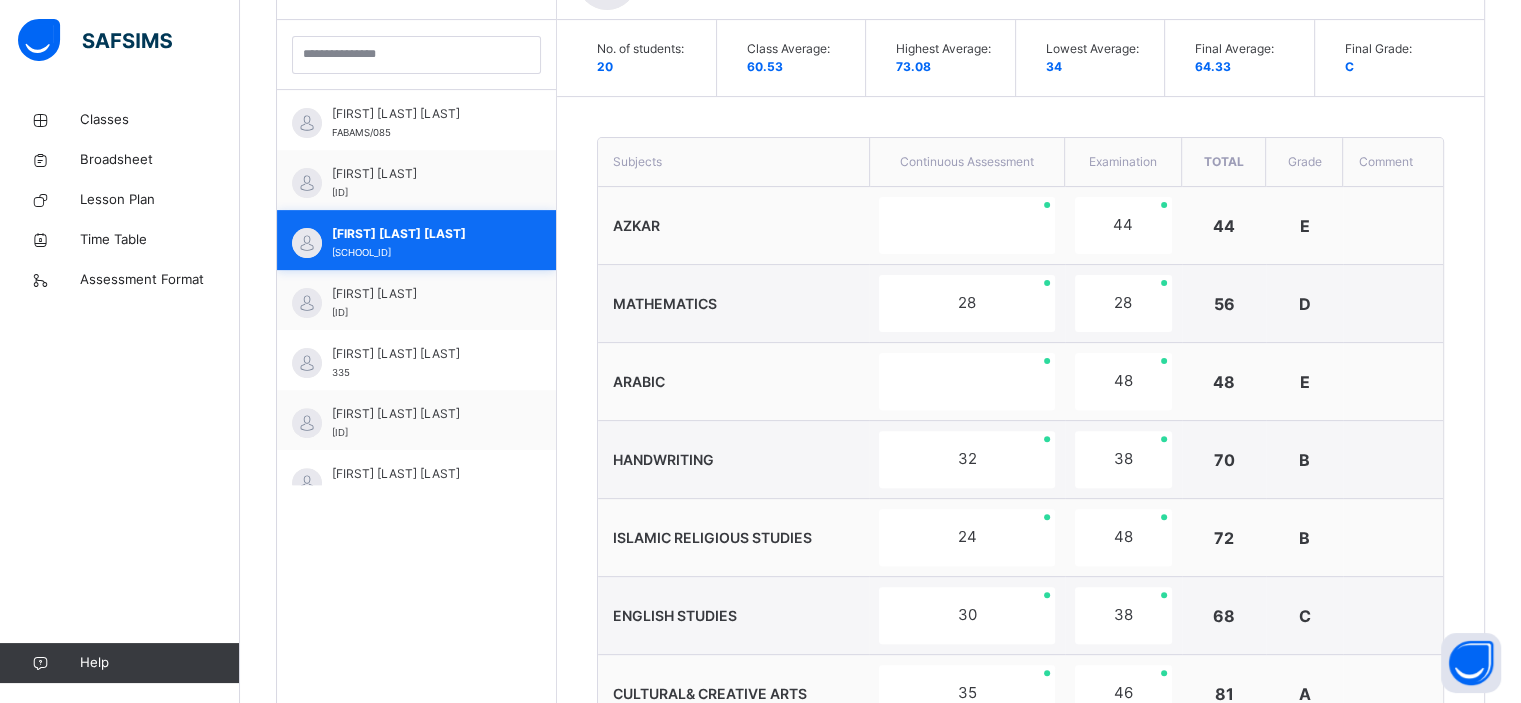 scroll, scrollTop: 700, scrollLeft: 0, axis: vertical 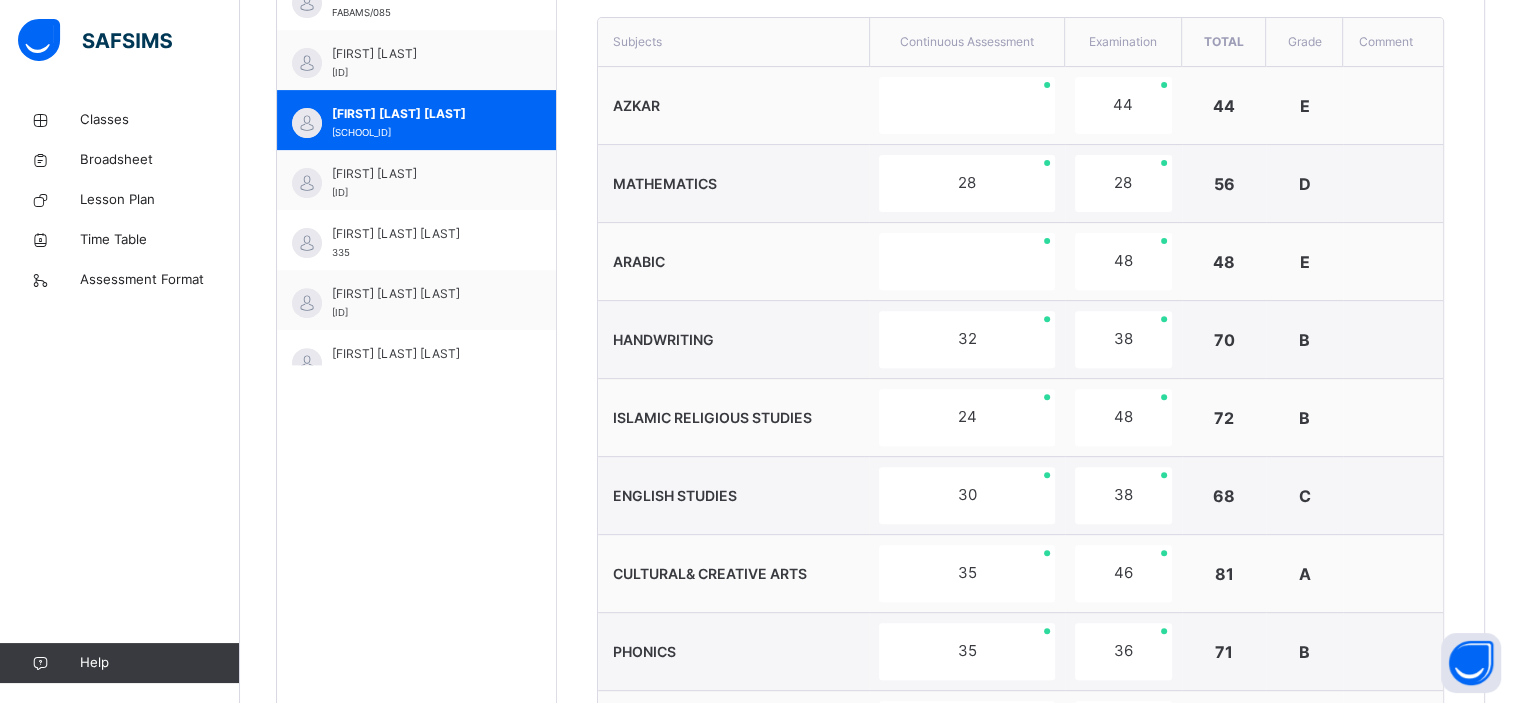 click on "MATHEMATICS" at bounding box center [733, 184] 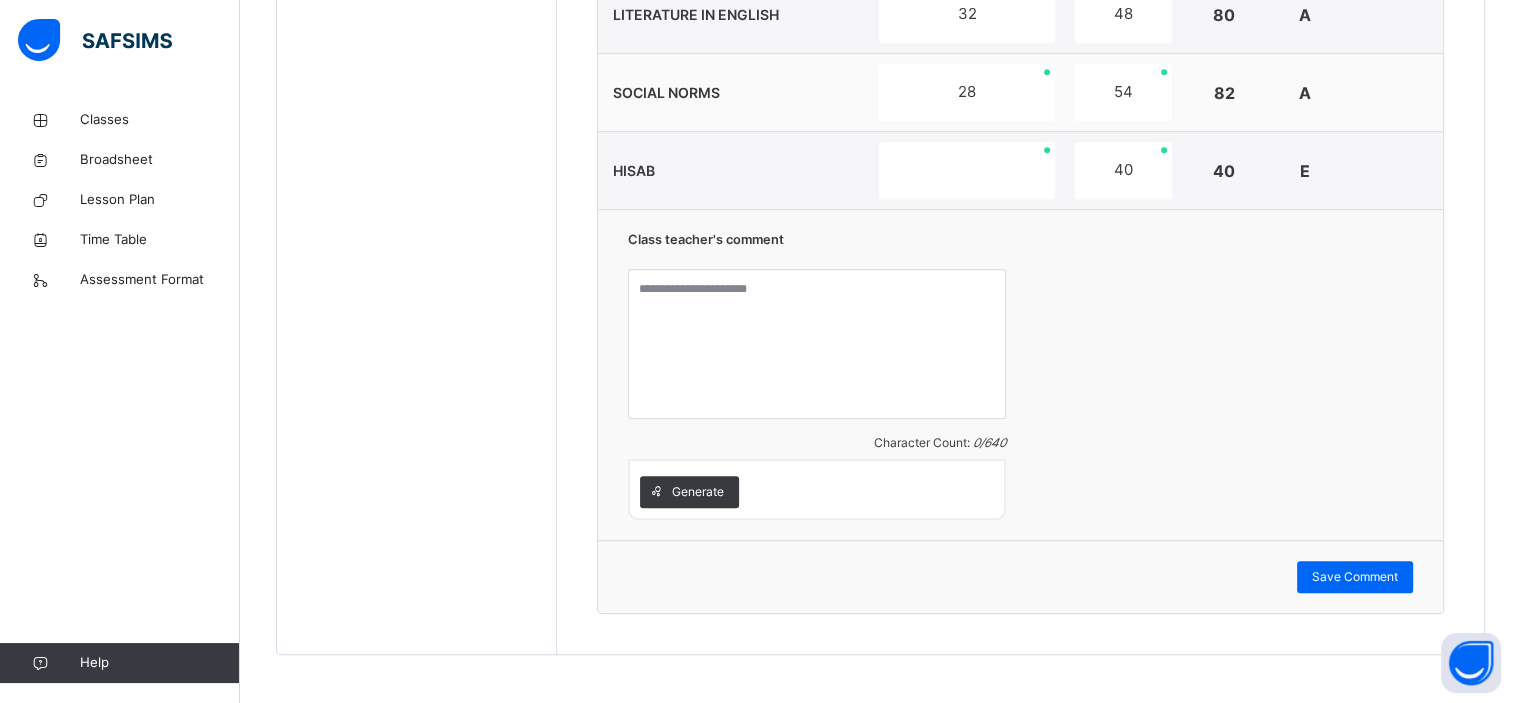 scroll, scrollTop: 1500, scrollLeft: 0, axis: vertical 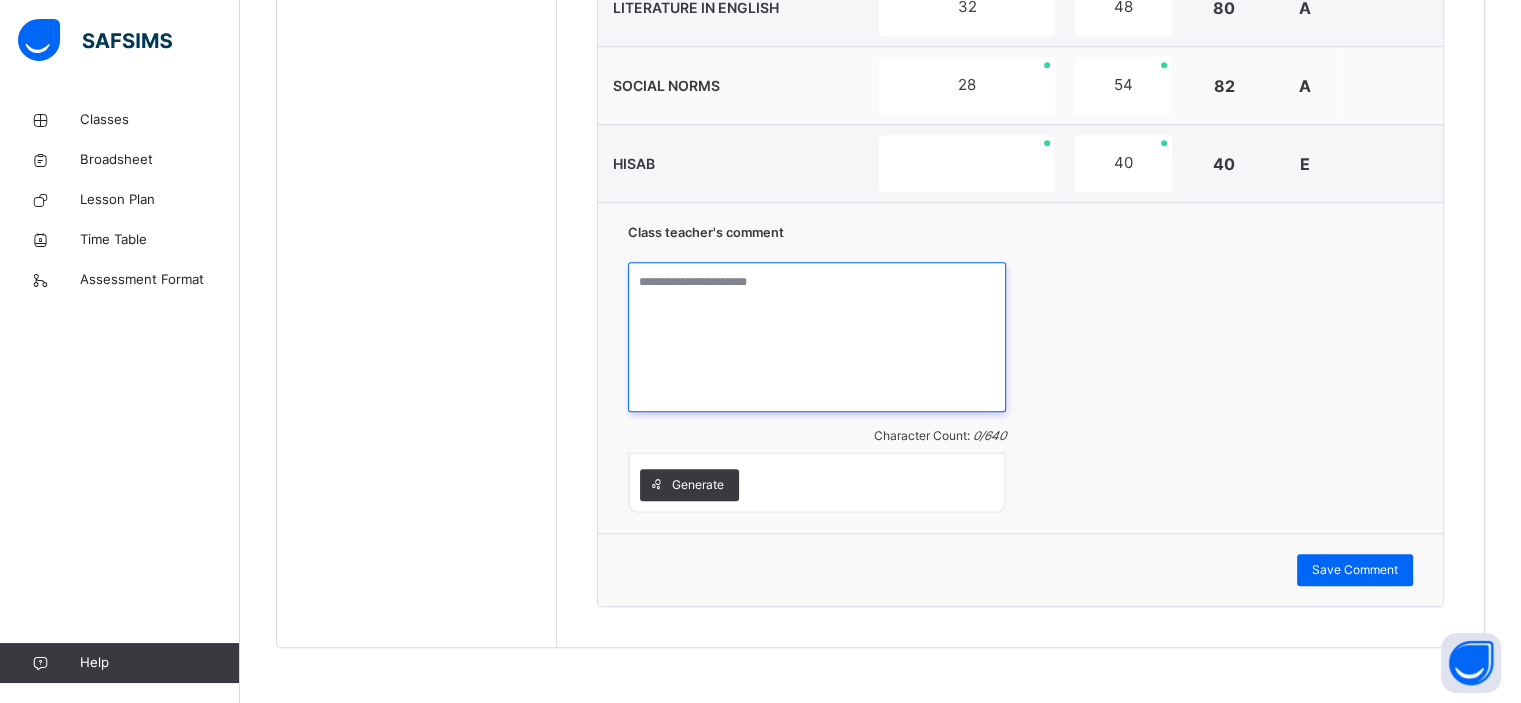 click at bounding box center (817, 337) 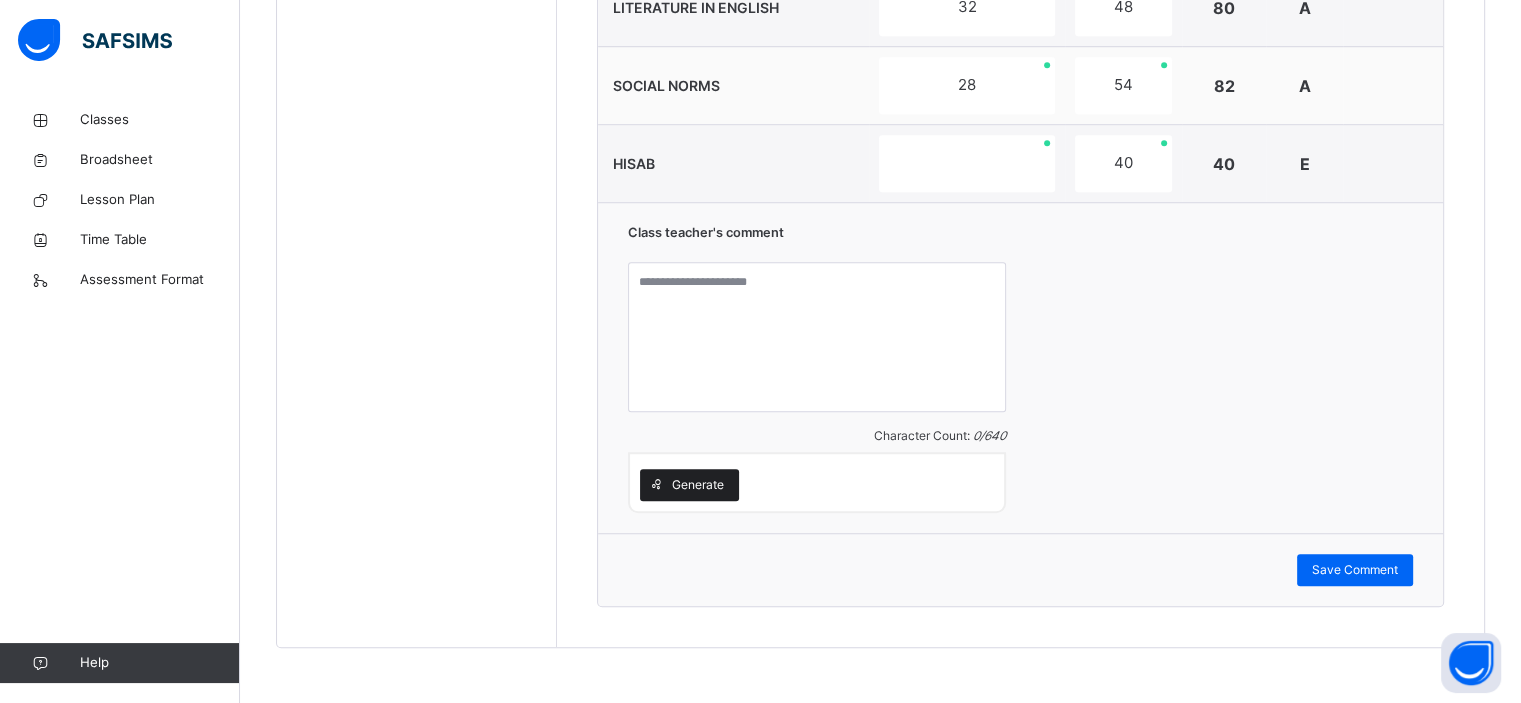 click on "Generate" at bounding box center (689, 485) 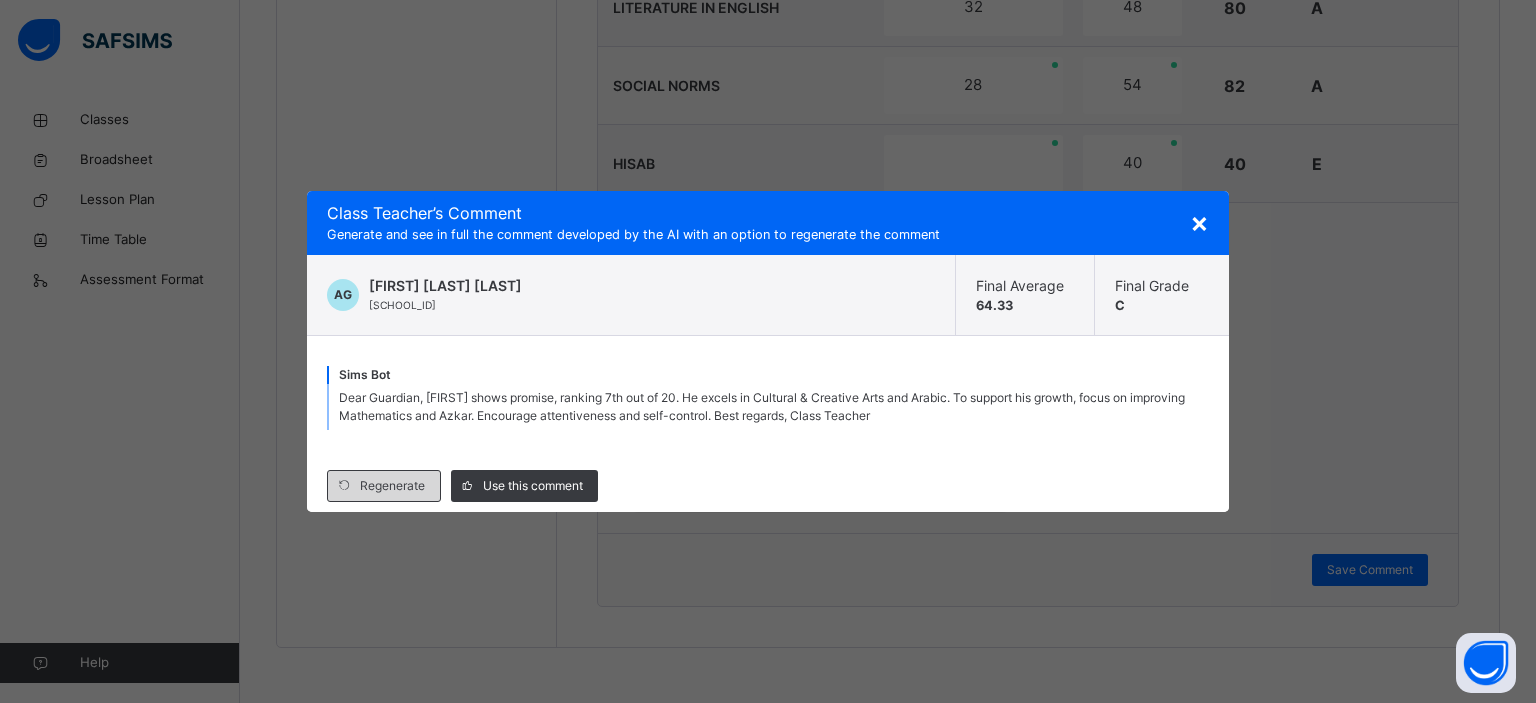 click on "Regenerate" at bounding box center [392, 486] 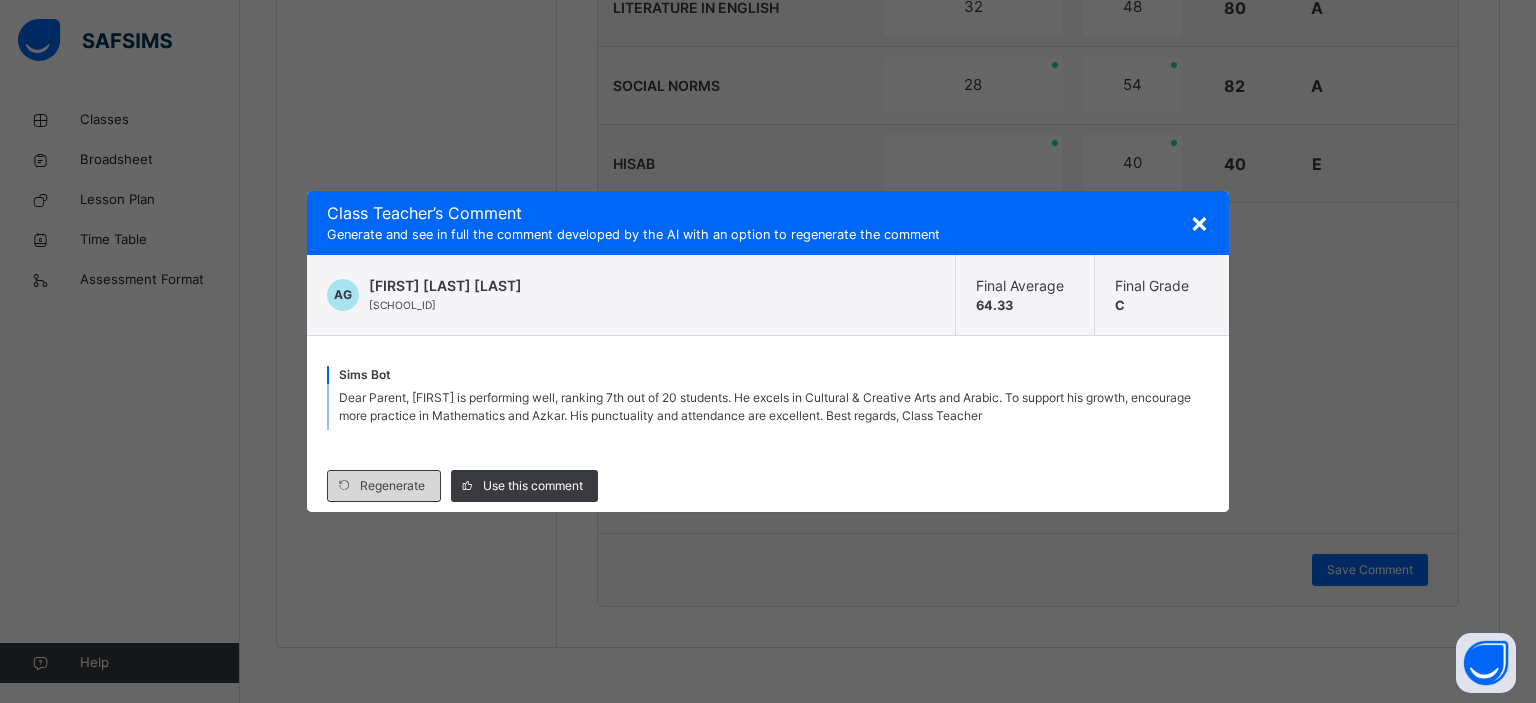 click on "Regenerate" at bounding box center [392, 486] 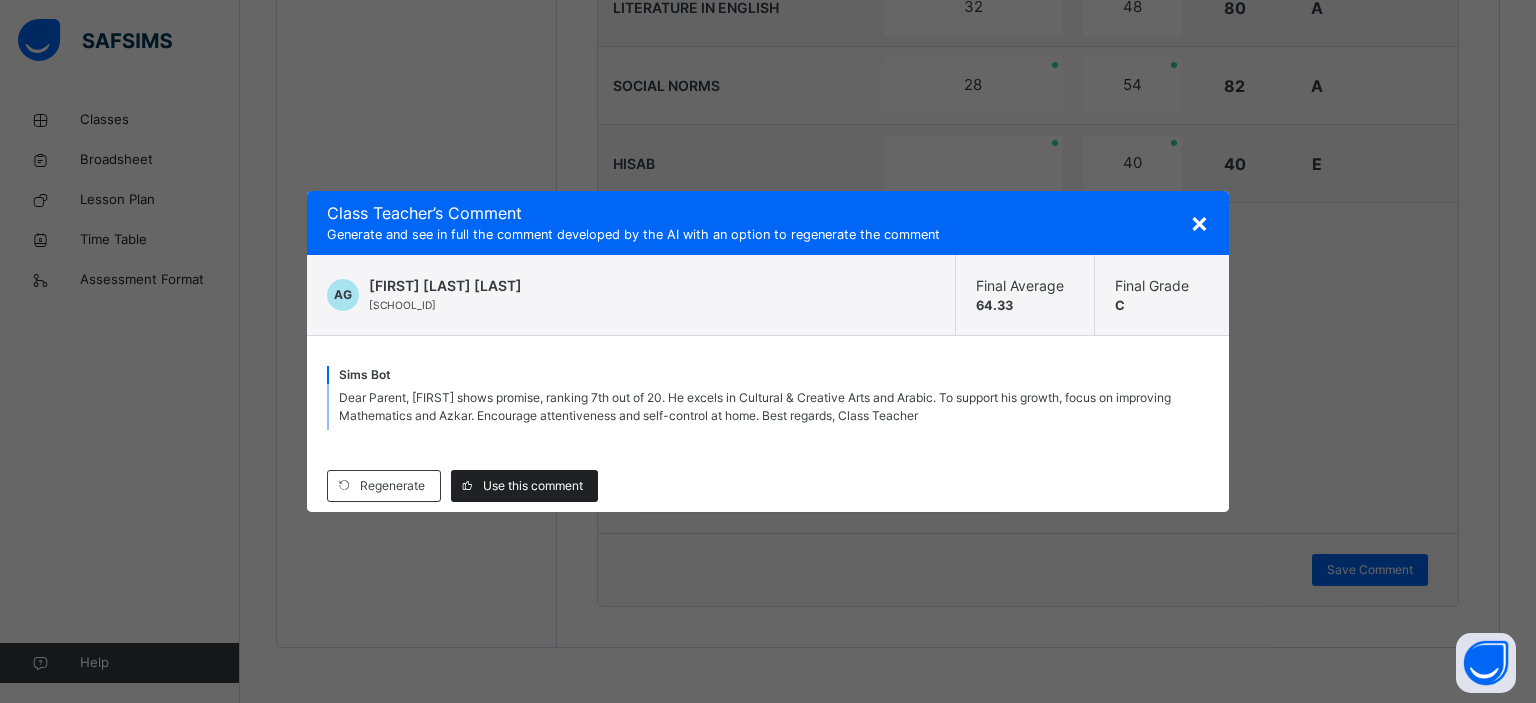 click on "Use this comment" at bounding box center [524, 486] 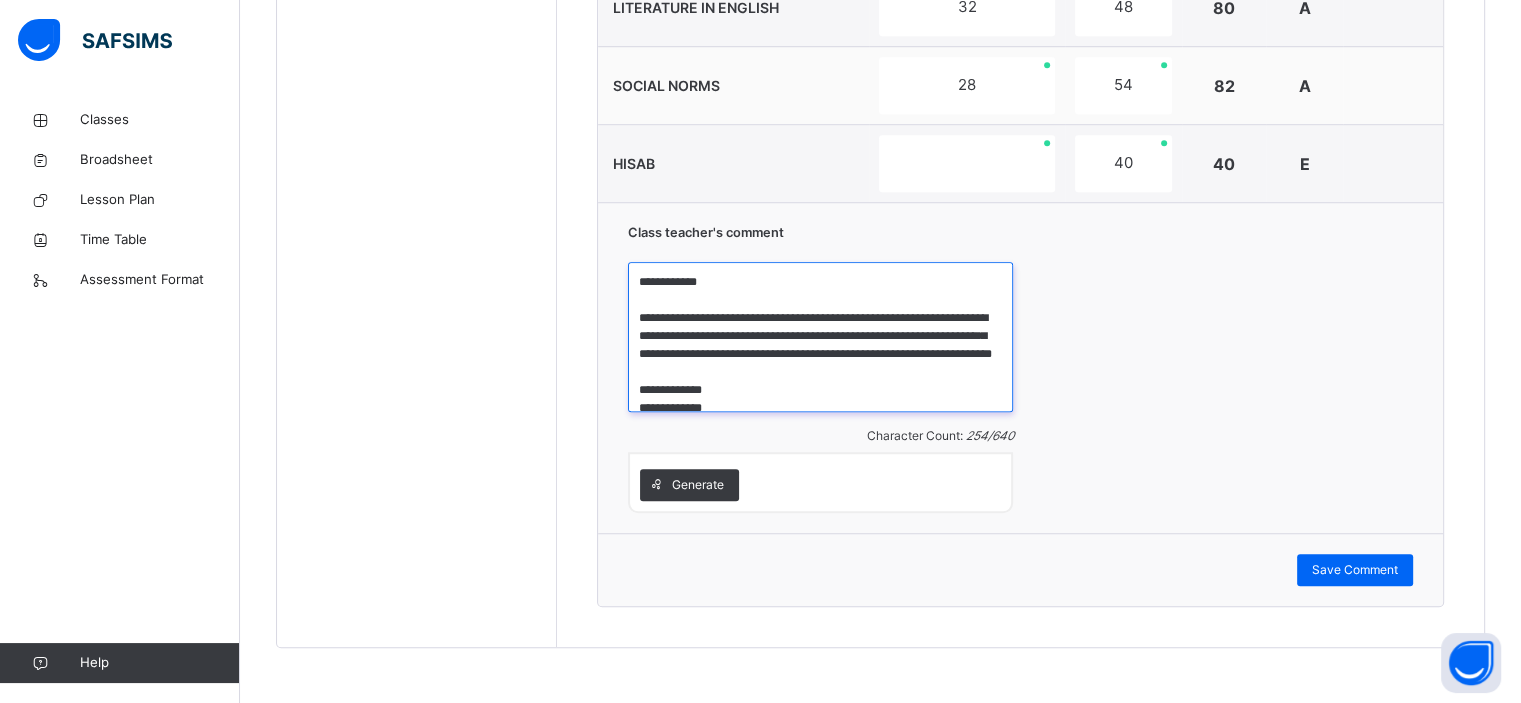 click on "**********" at bounding box center (820, 337) 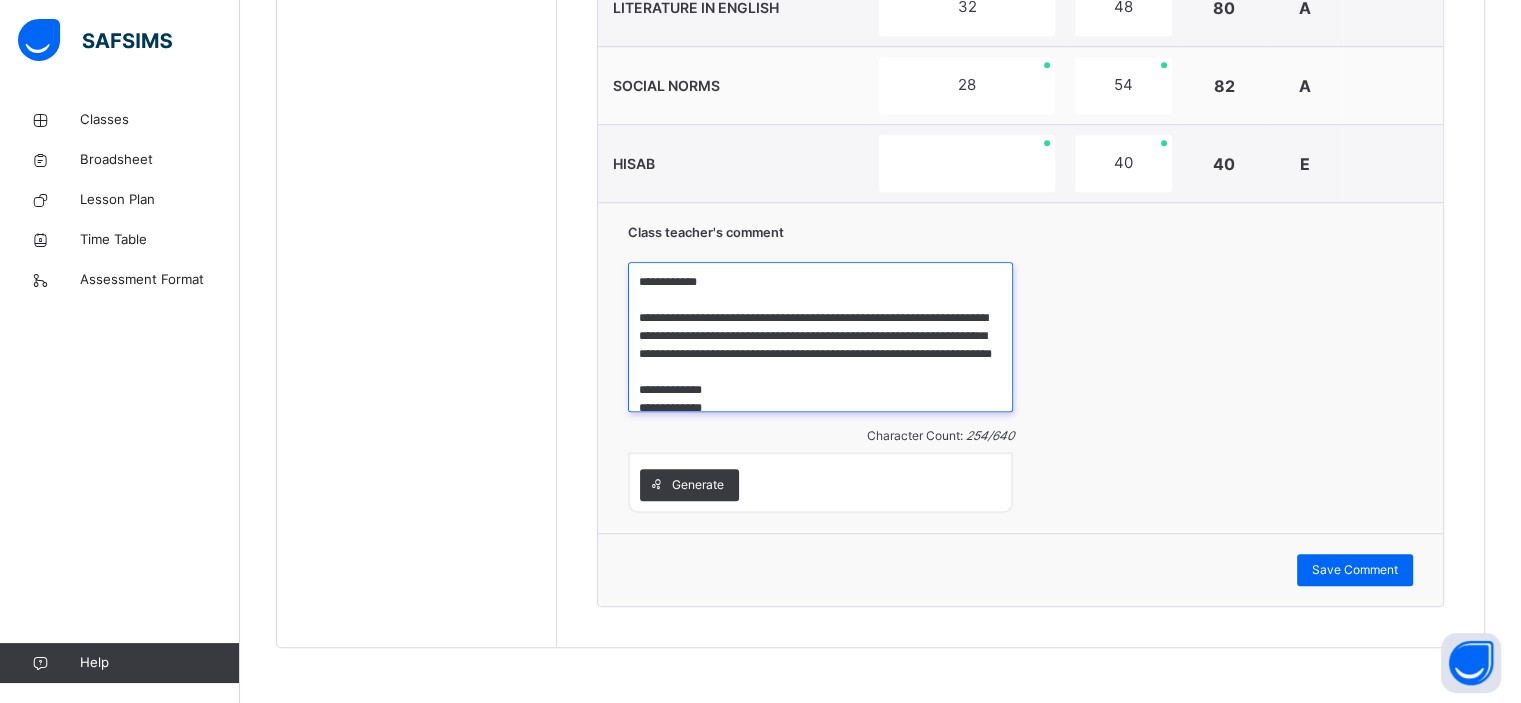 click on "**********" at bounding box center (820, 337) 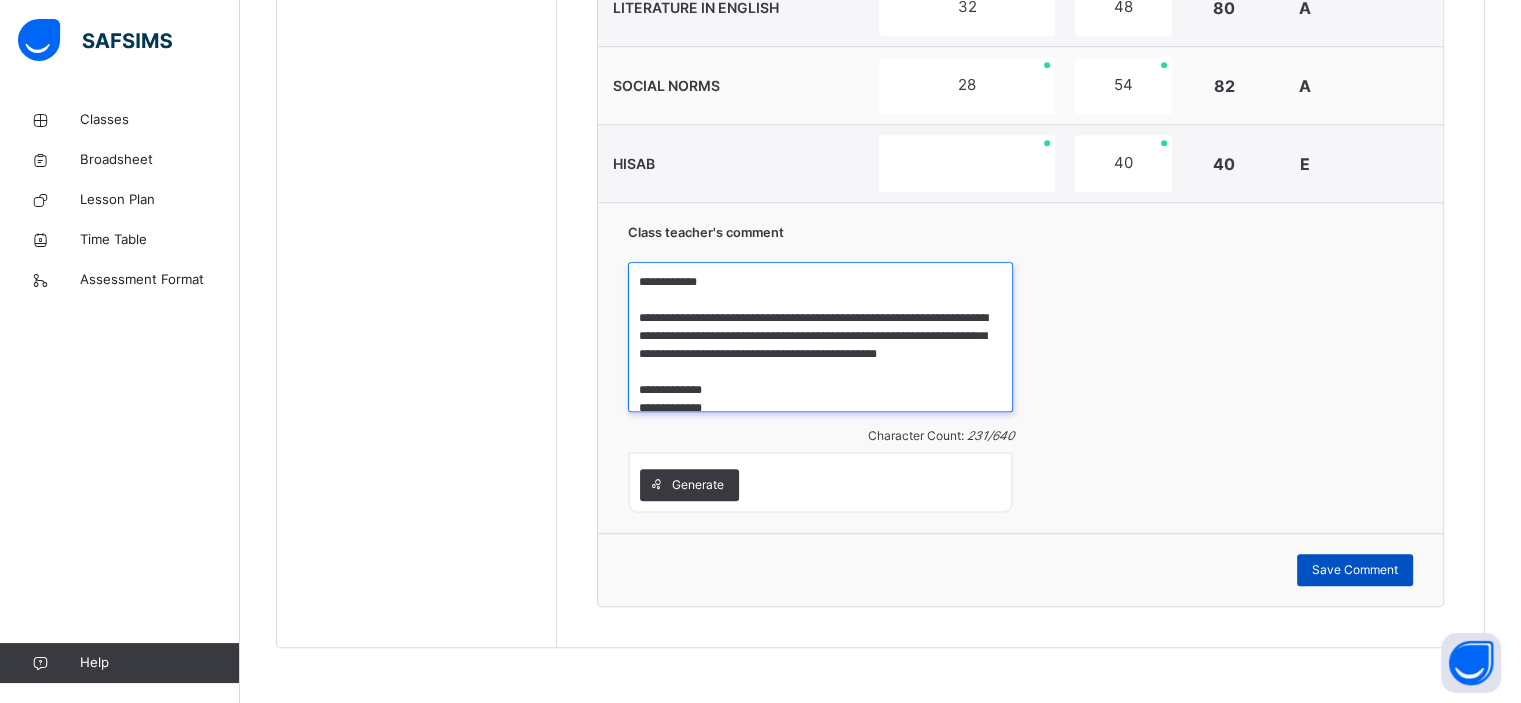 type on "**********" 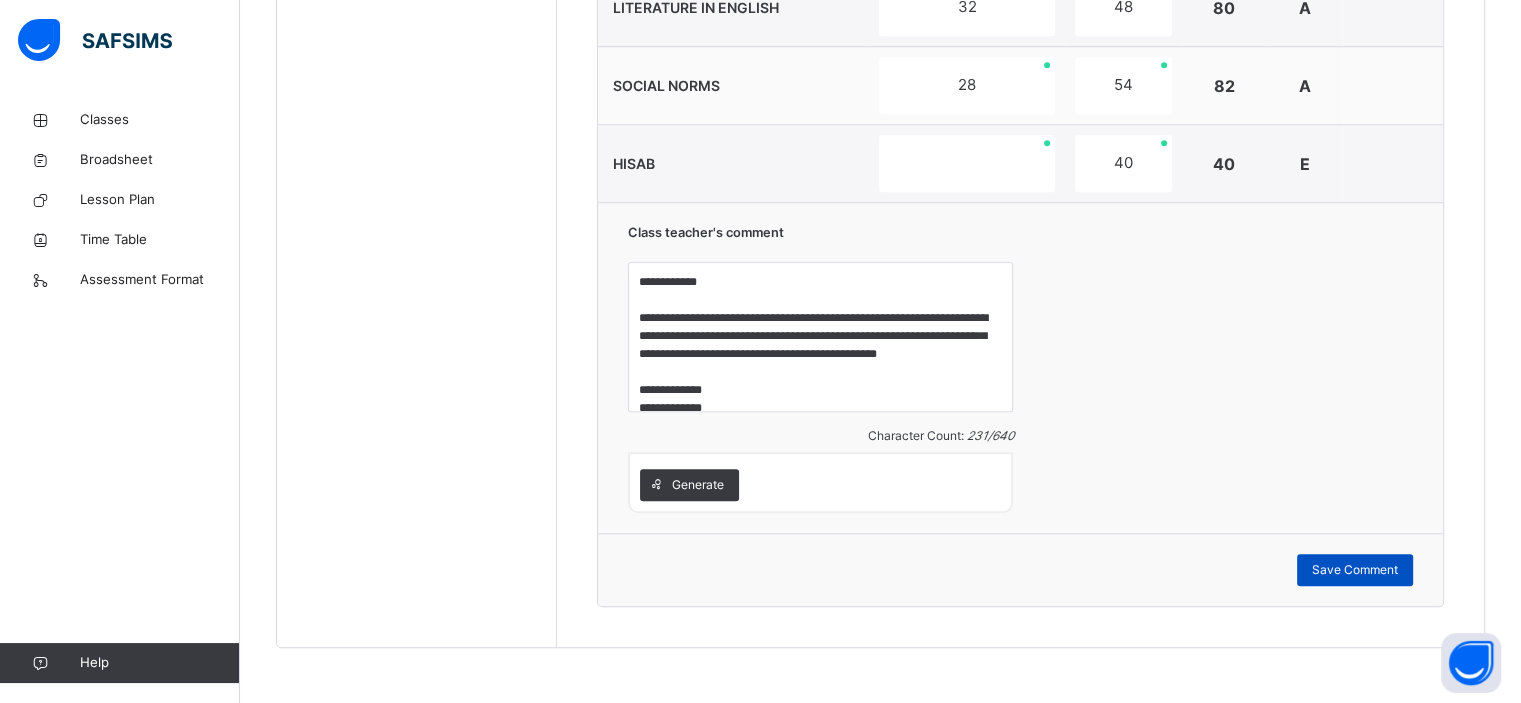 click on "Save Comment" at bounding box center (1355, 570) 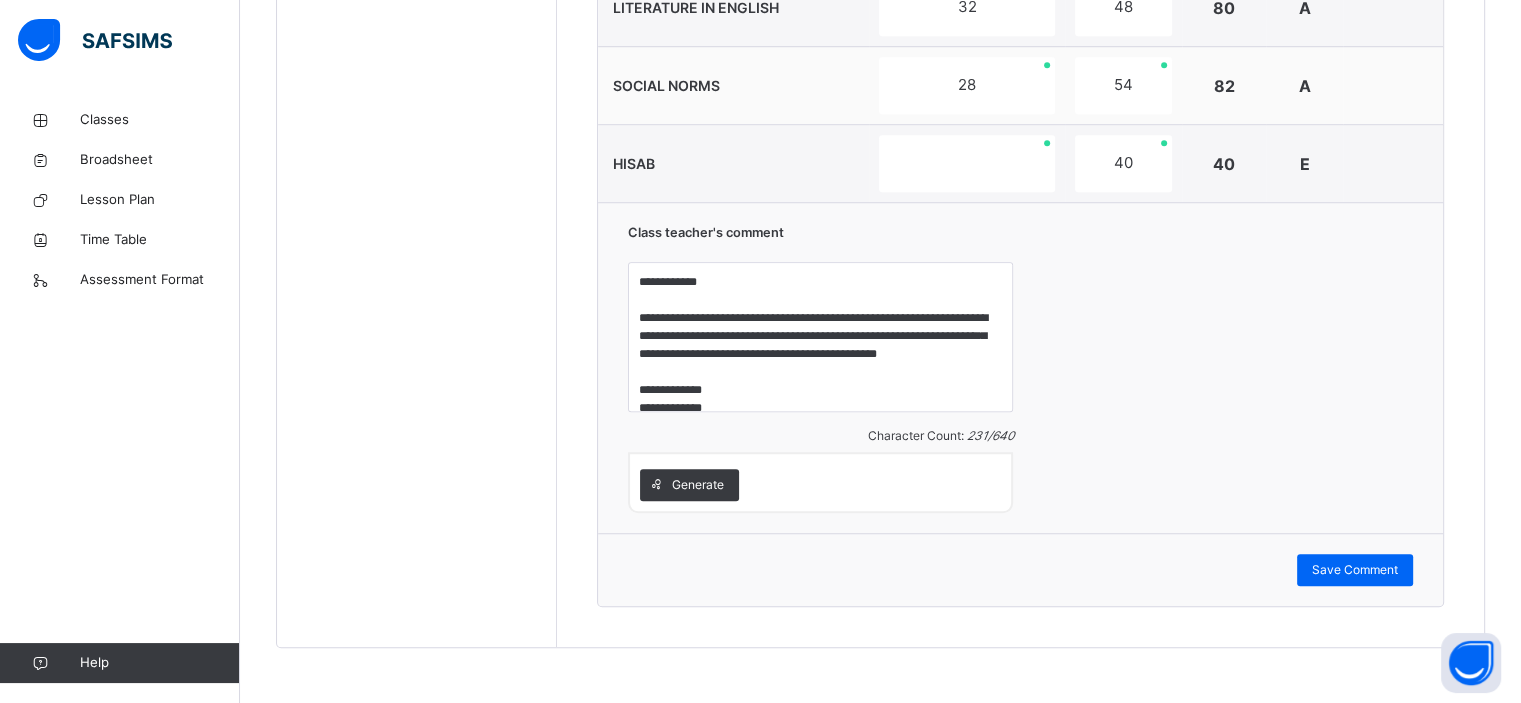click on "**********" at bounding box center (1020, 367) 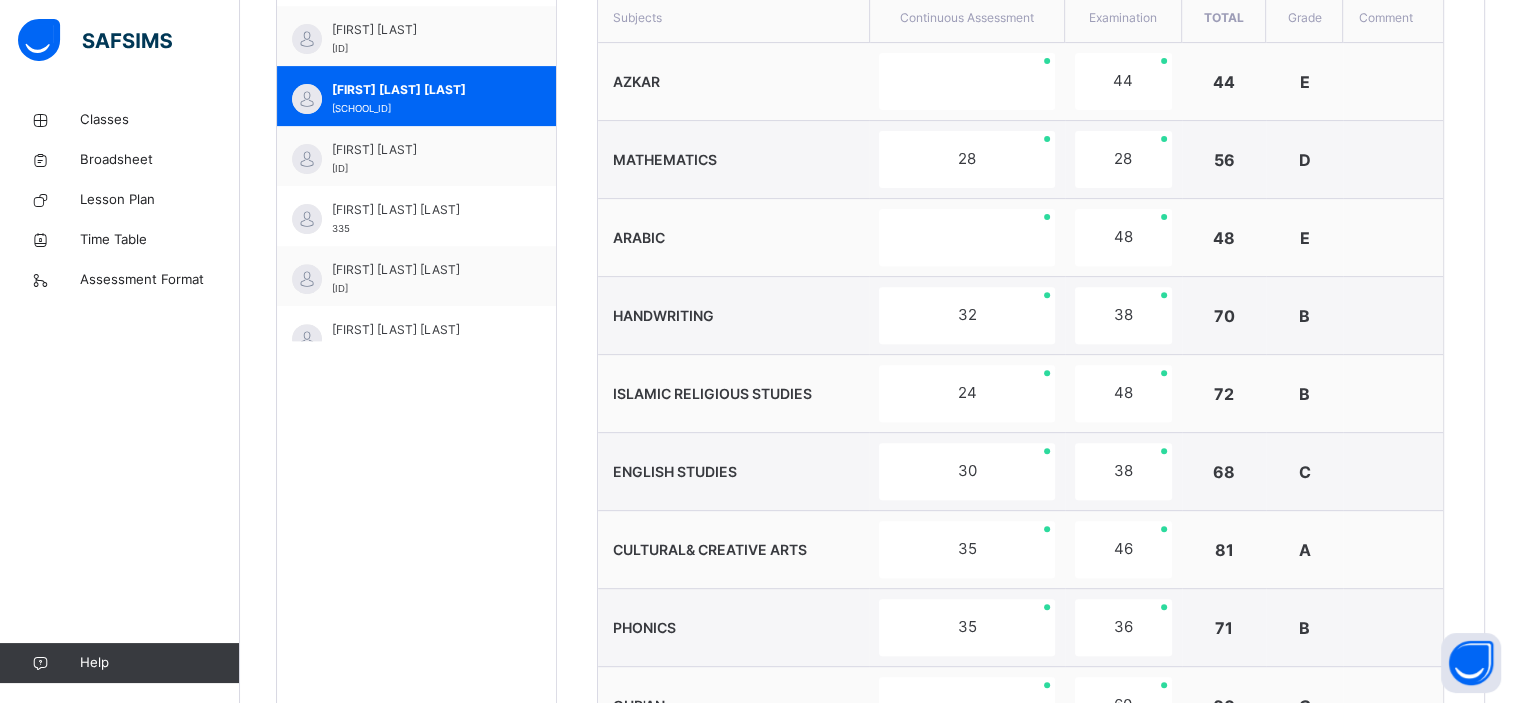 scroll, scrollTop: 700, scrollLeft: 0, axis: vertical 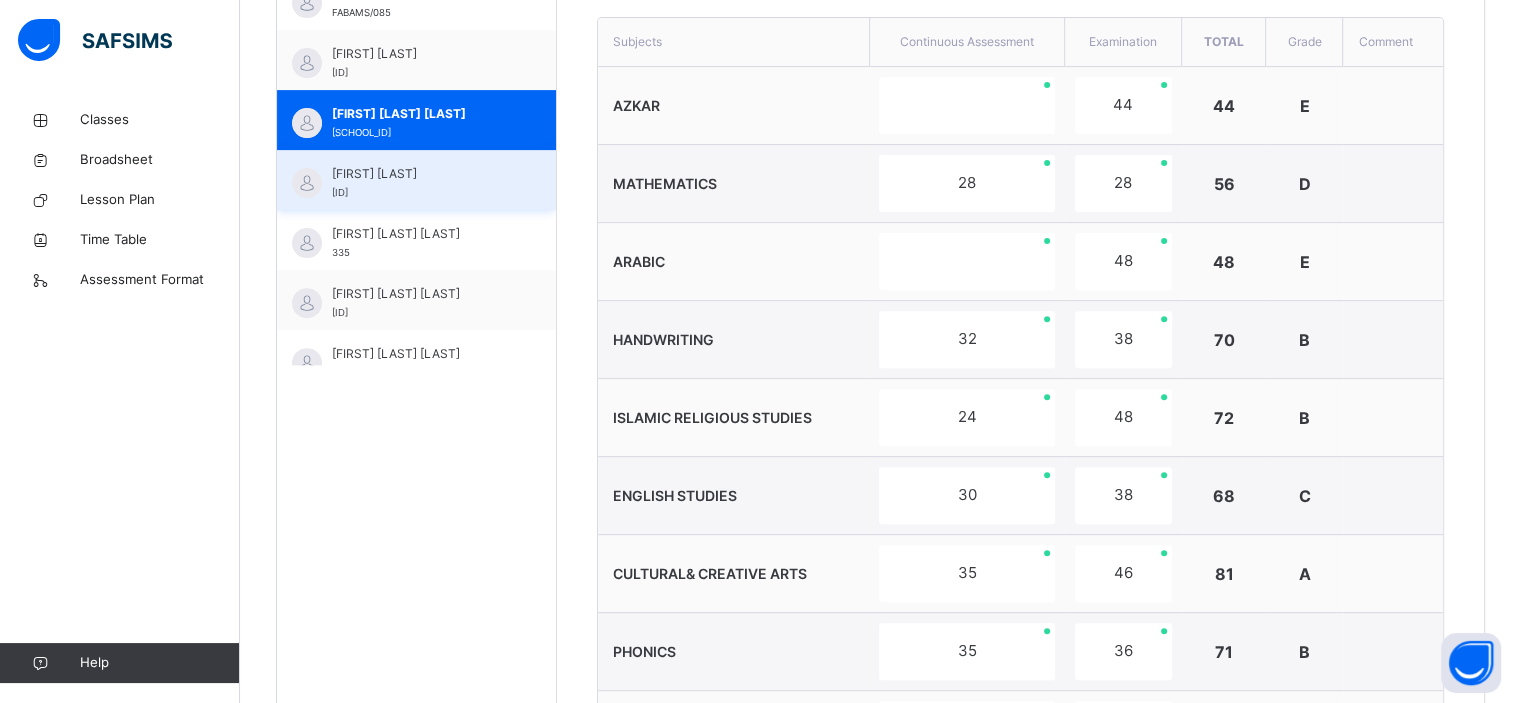 click on "[FIRST] [LAST] [SCHOOL_ID]" at bounding box center [416, 180] 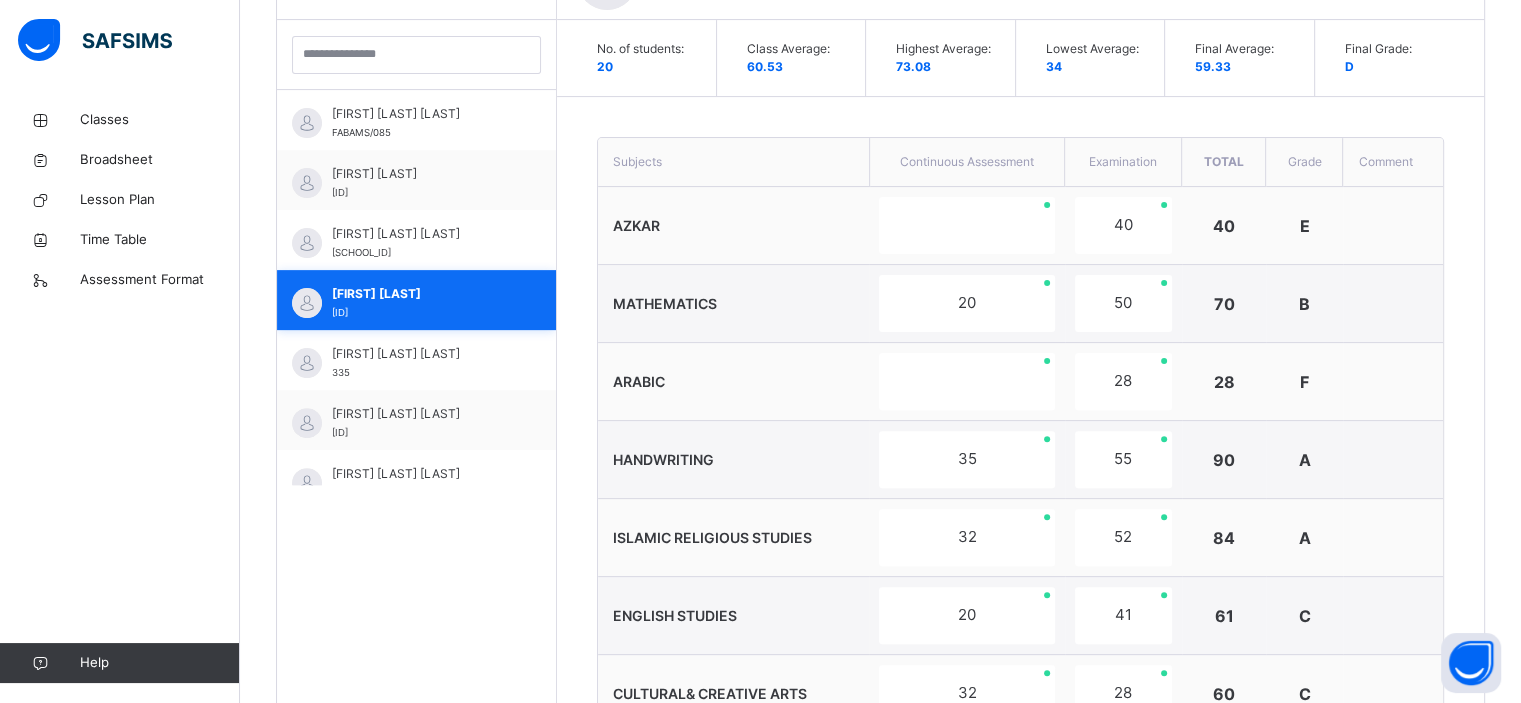 scroll, scrollTop: 700, scrollLeft: 0, axis: vertical 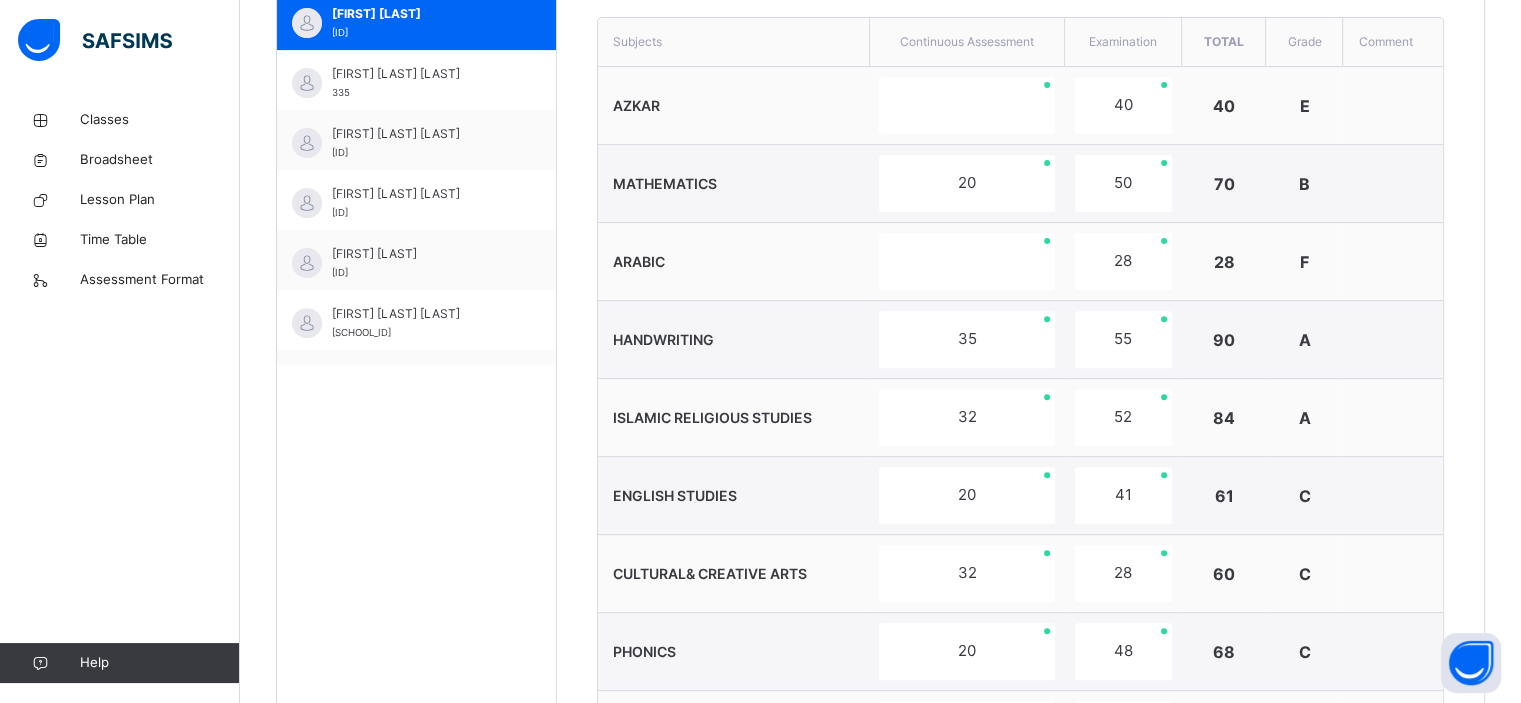 click on "HANDWRITING" at bounding box center (733, 340) 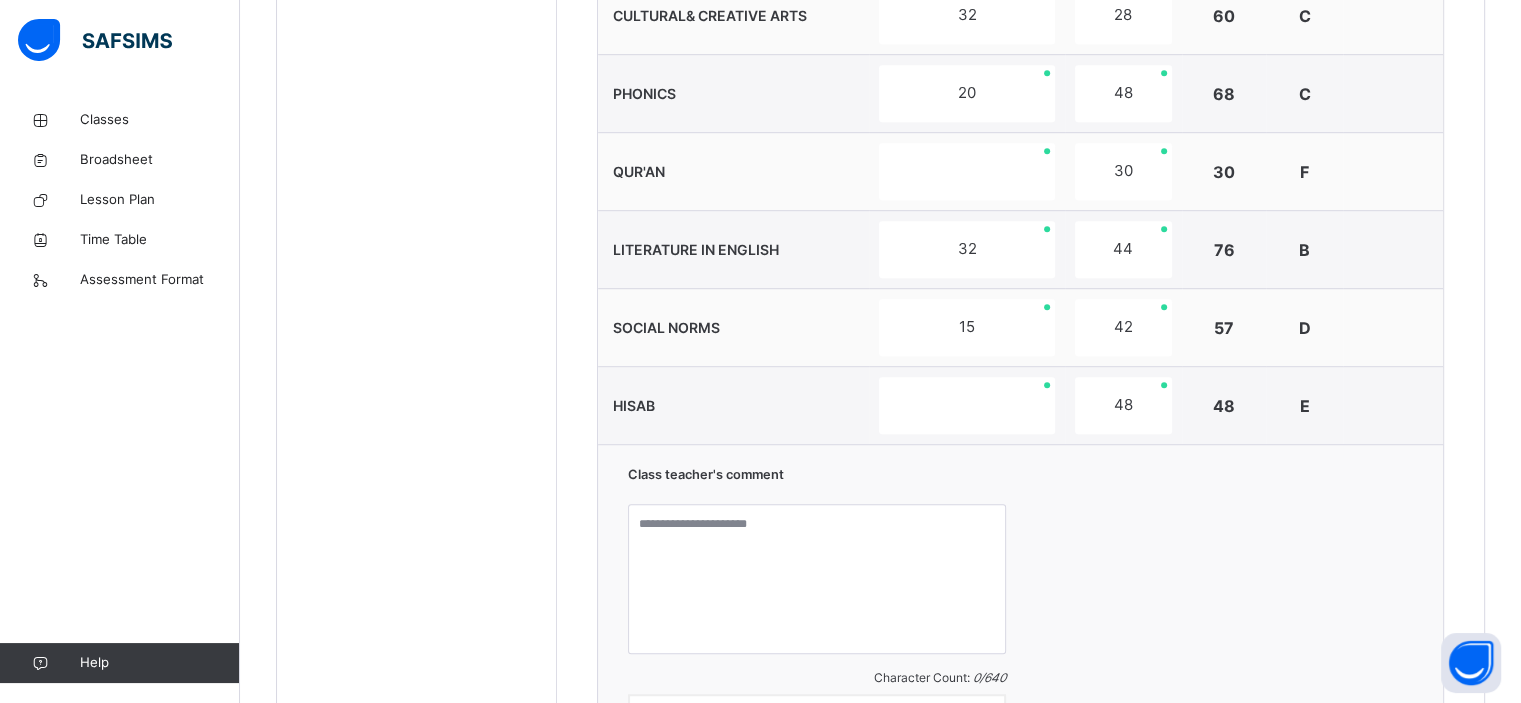 scroll, scrollTop: 1500, scrollLeft: 0, axis: vertical 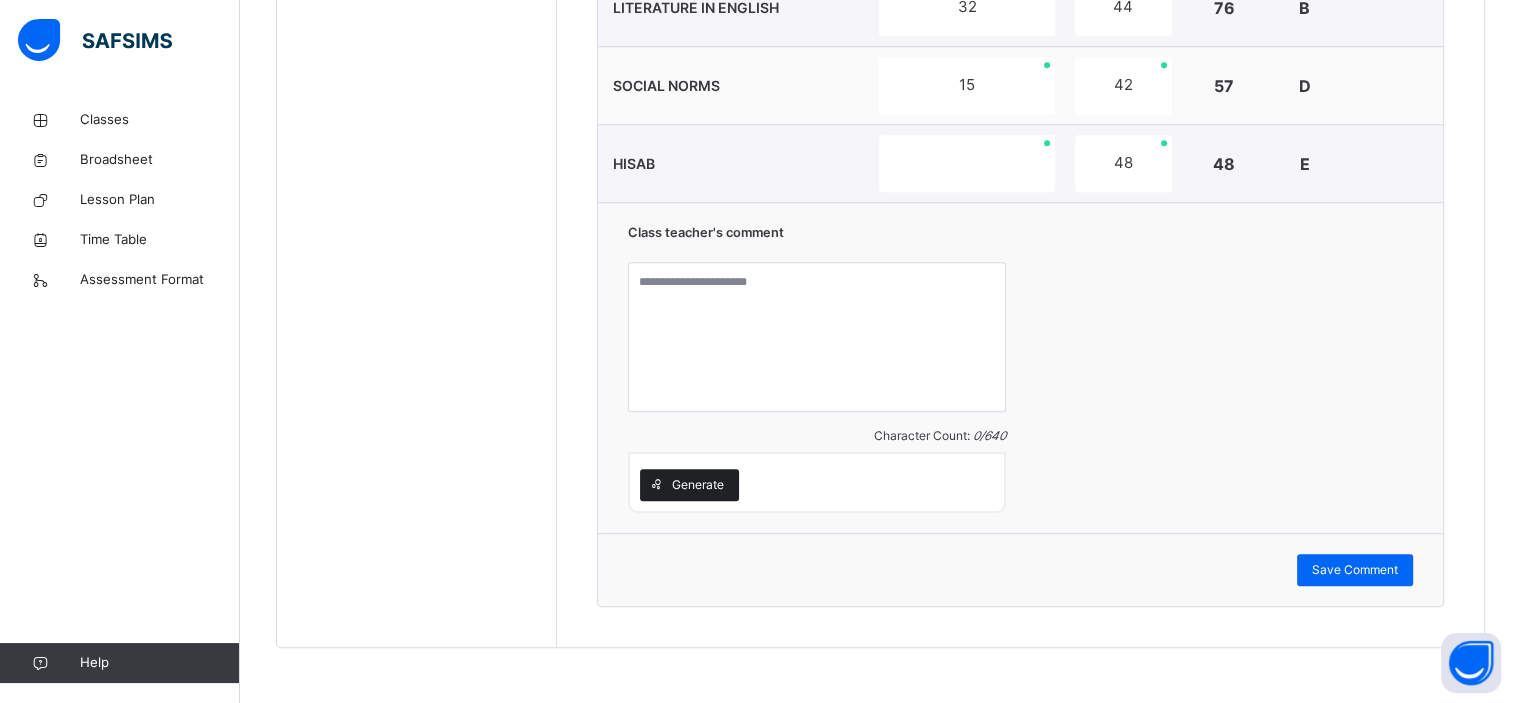 click on "Generate" at bounding box center (689, 485) 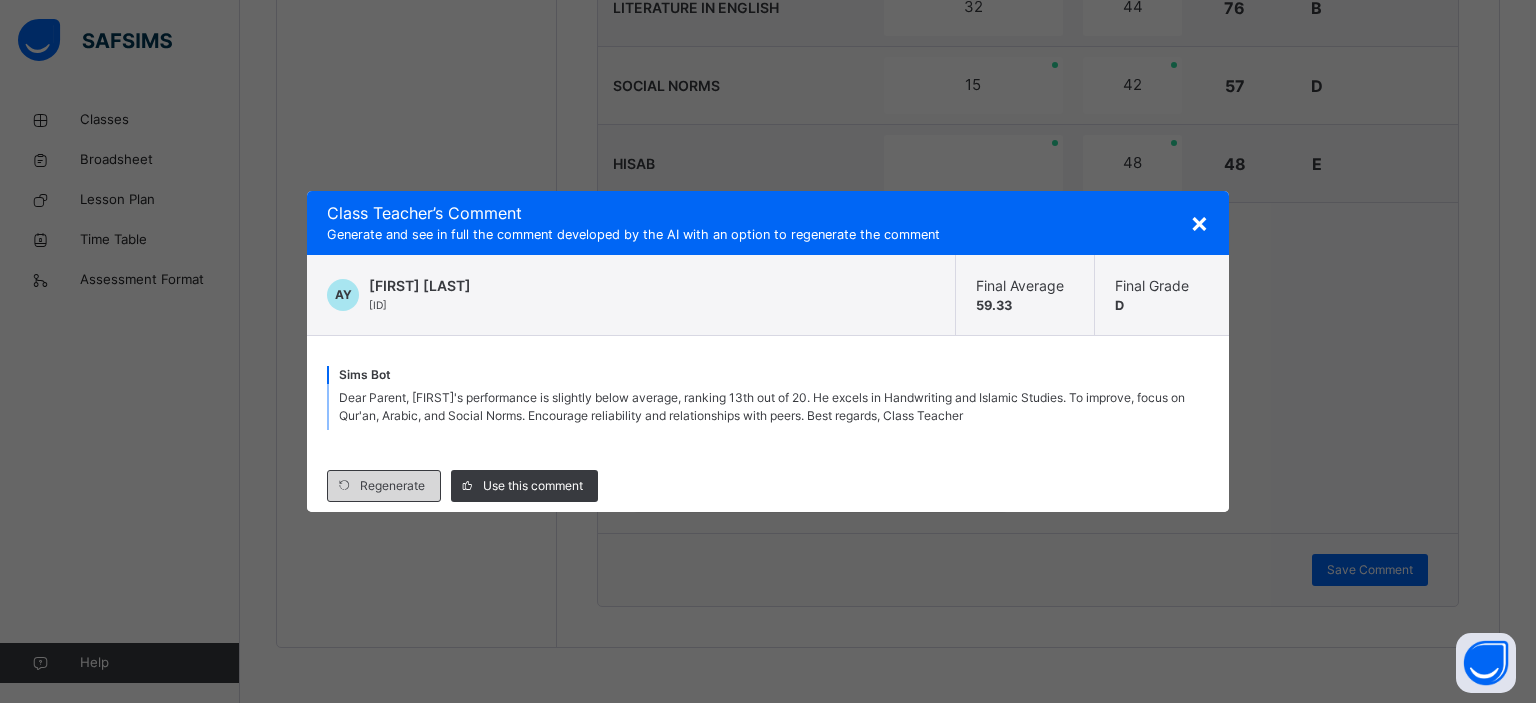 click on "Regenerate" at bounding box center (384, 486) 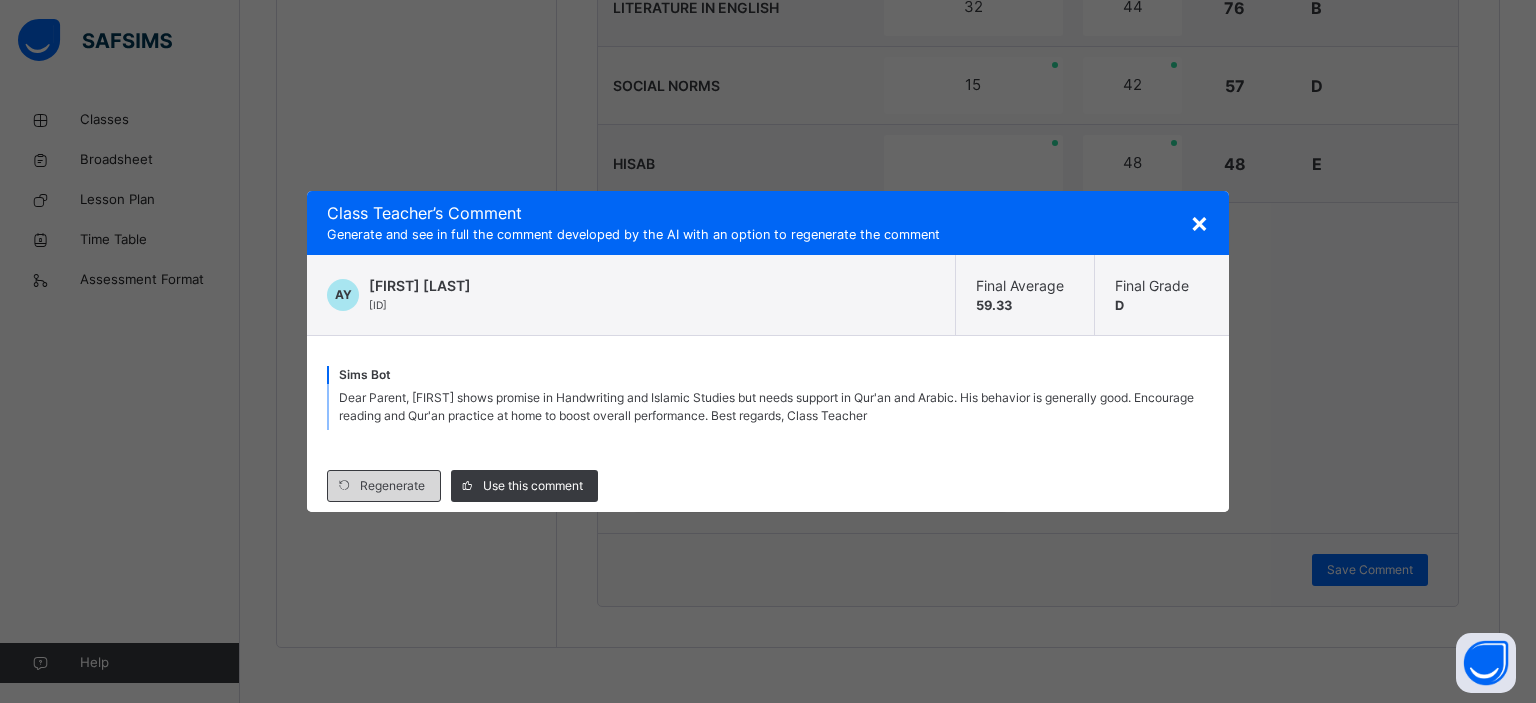 click on "Regenerate" at bounding box center (384, 486) 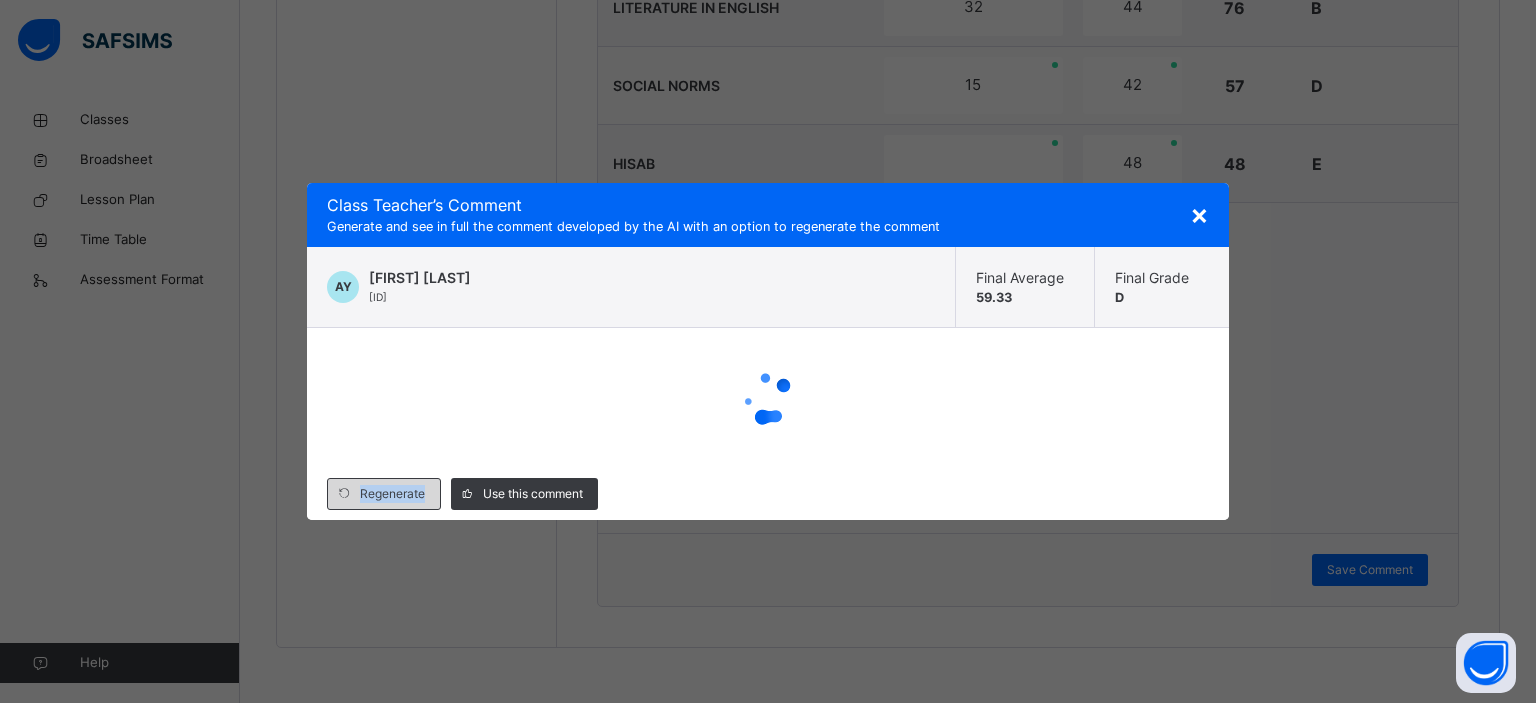 click on "Regenerate" at bounding box center (392, 494) 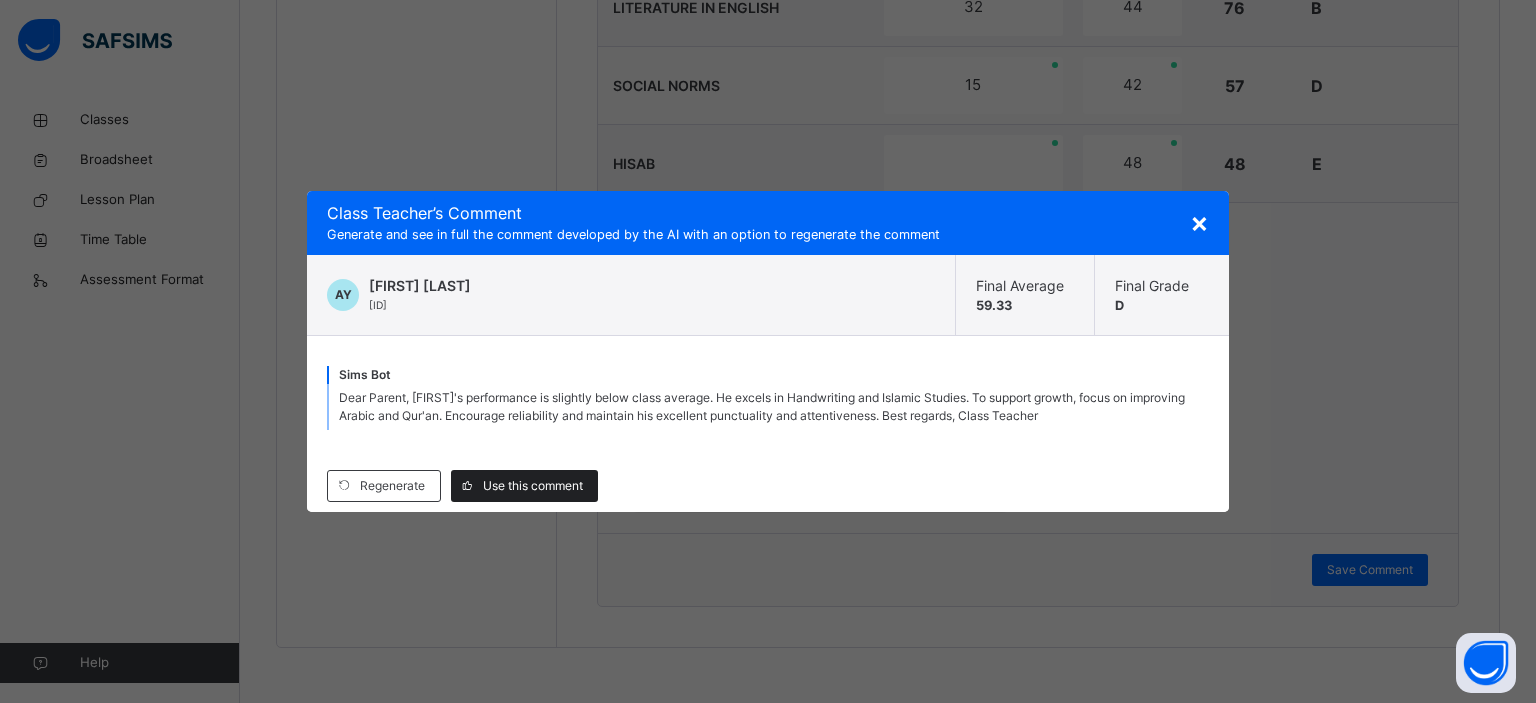 click on "Use this comment" at bounding box center (524, 486) 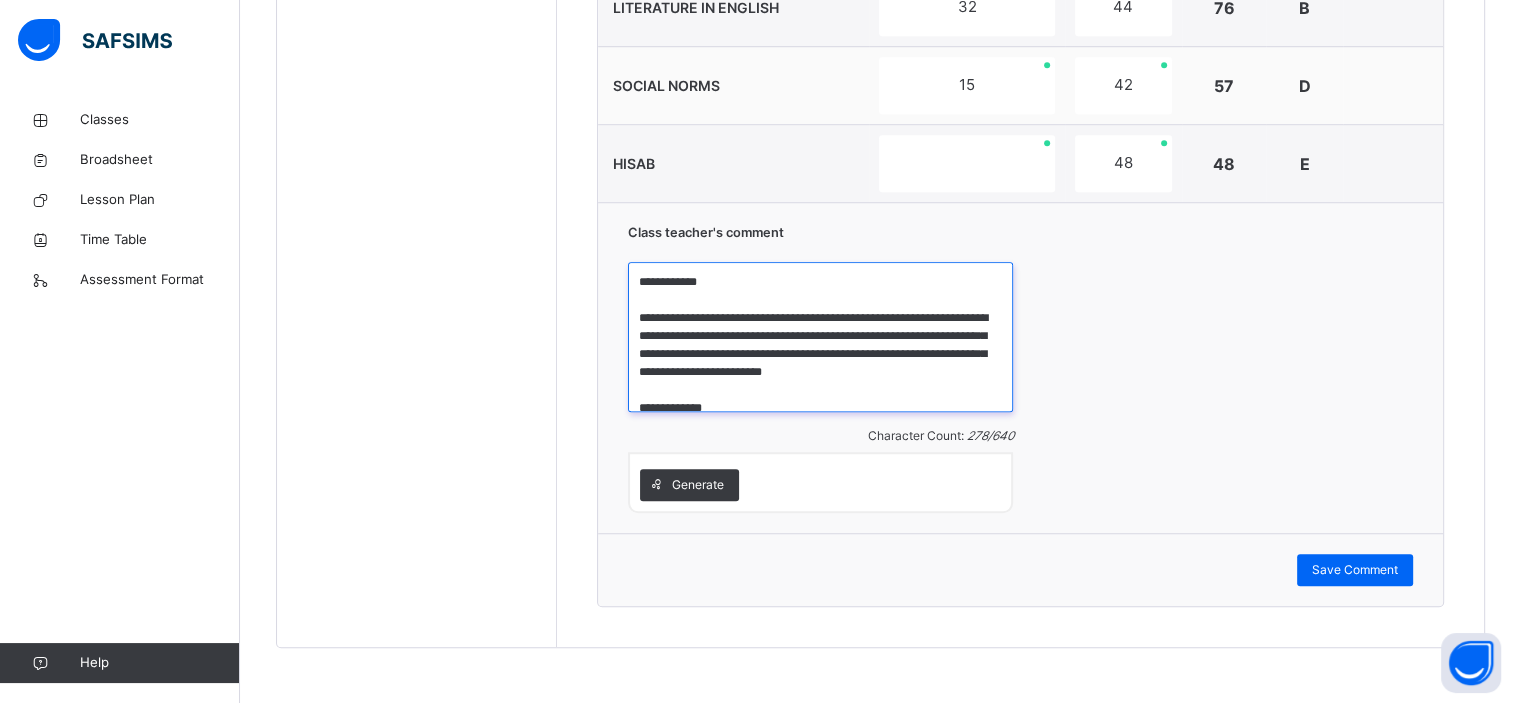 click on "**********" at bounding box center [820, 337] 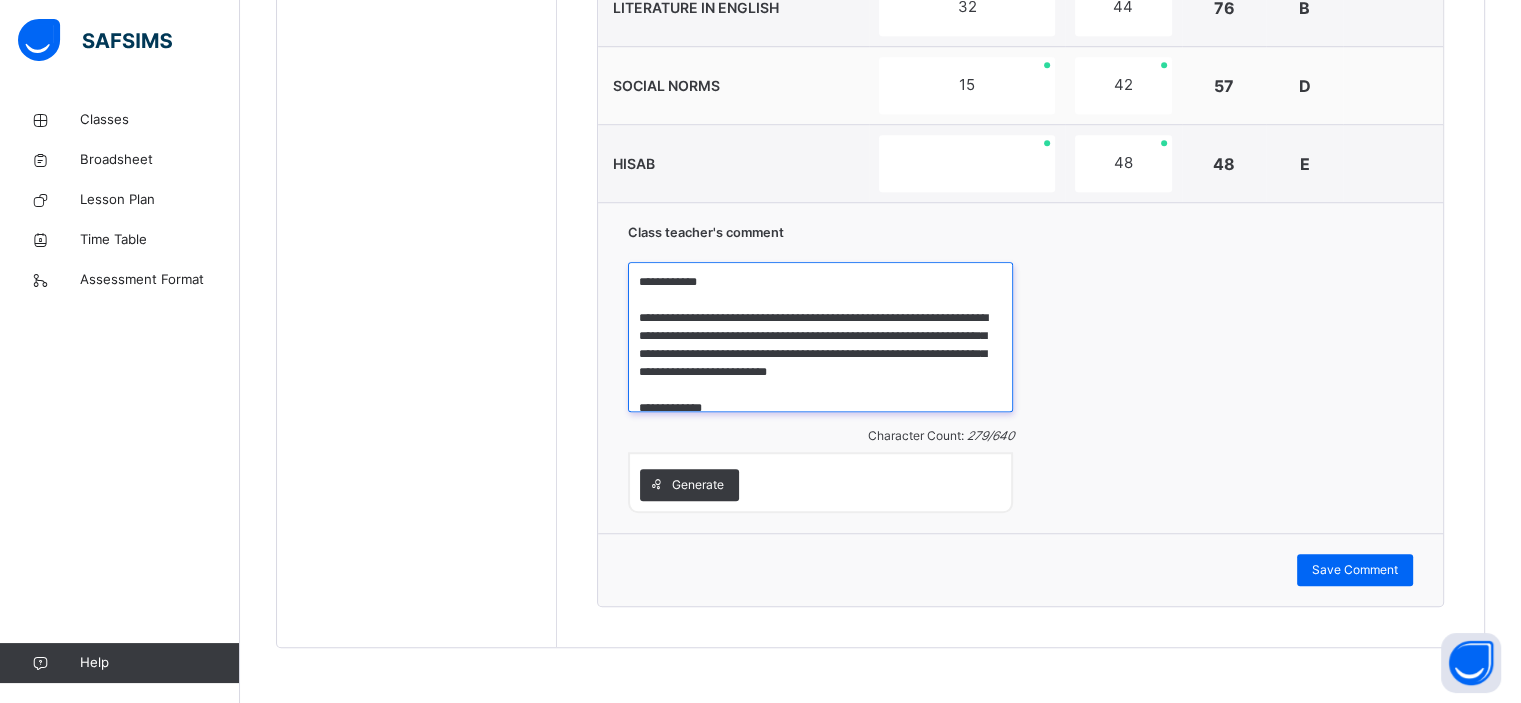 click on "**********" at bounding box center [820, 337] 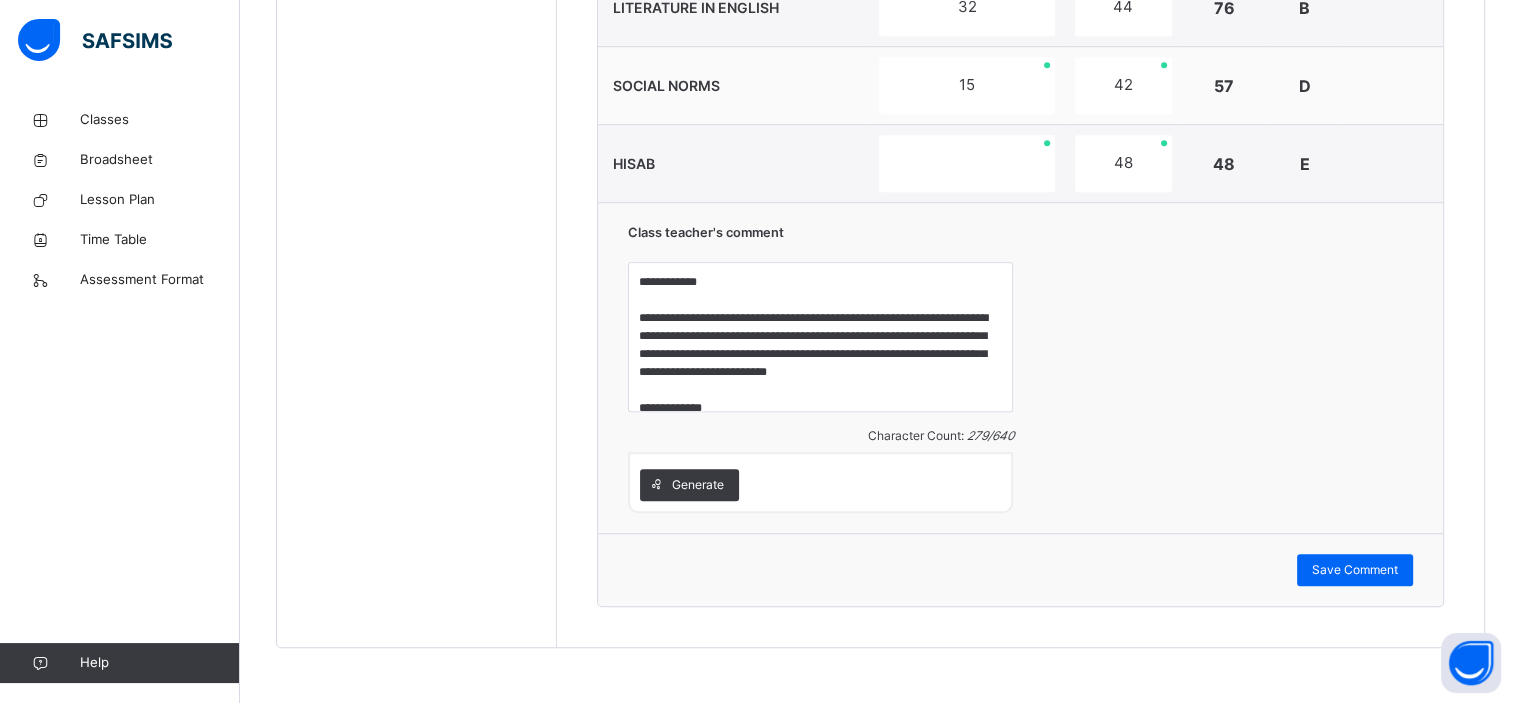 click on "Save Comment" at bounding box center (1020, 569) 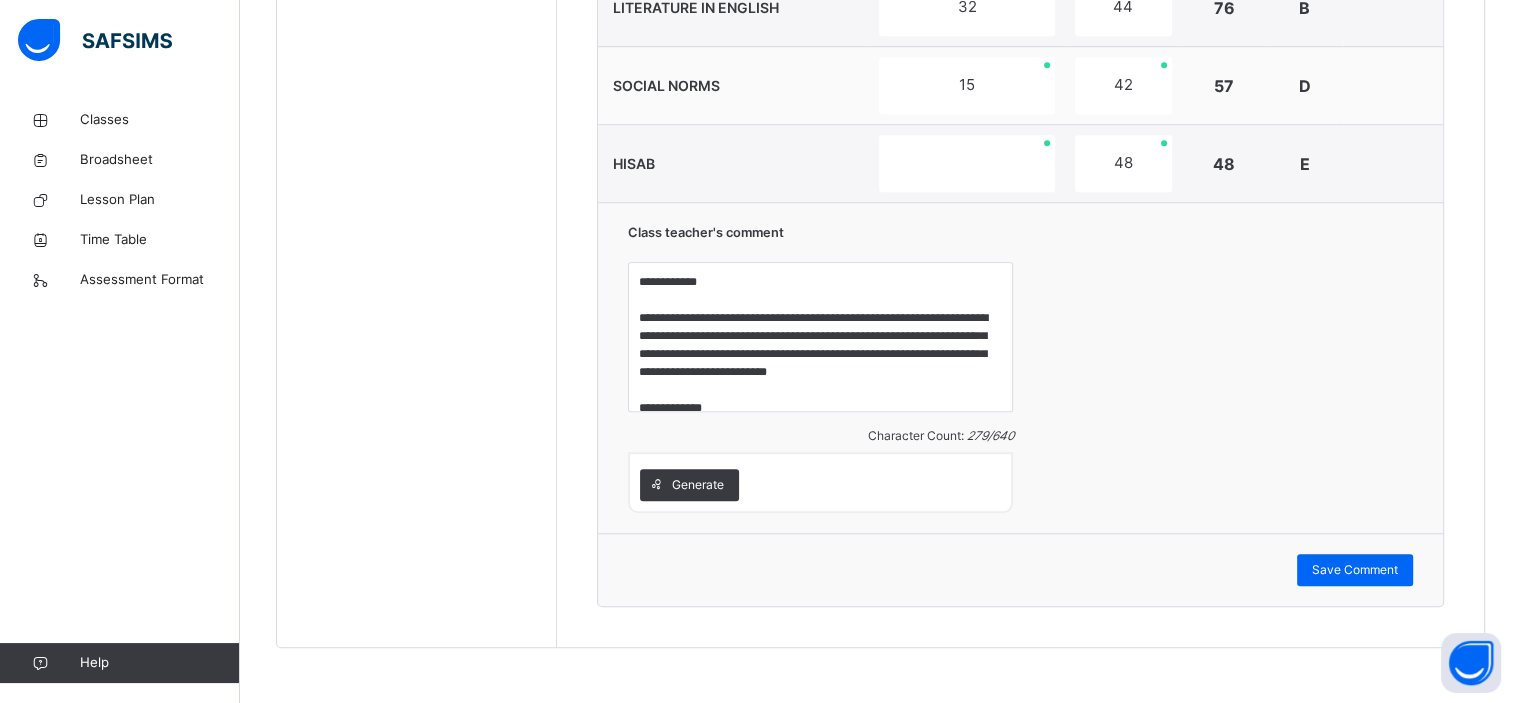 click on "Save Comment" at bounding box center (1020, 569) 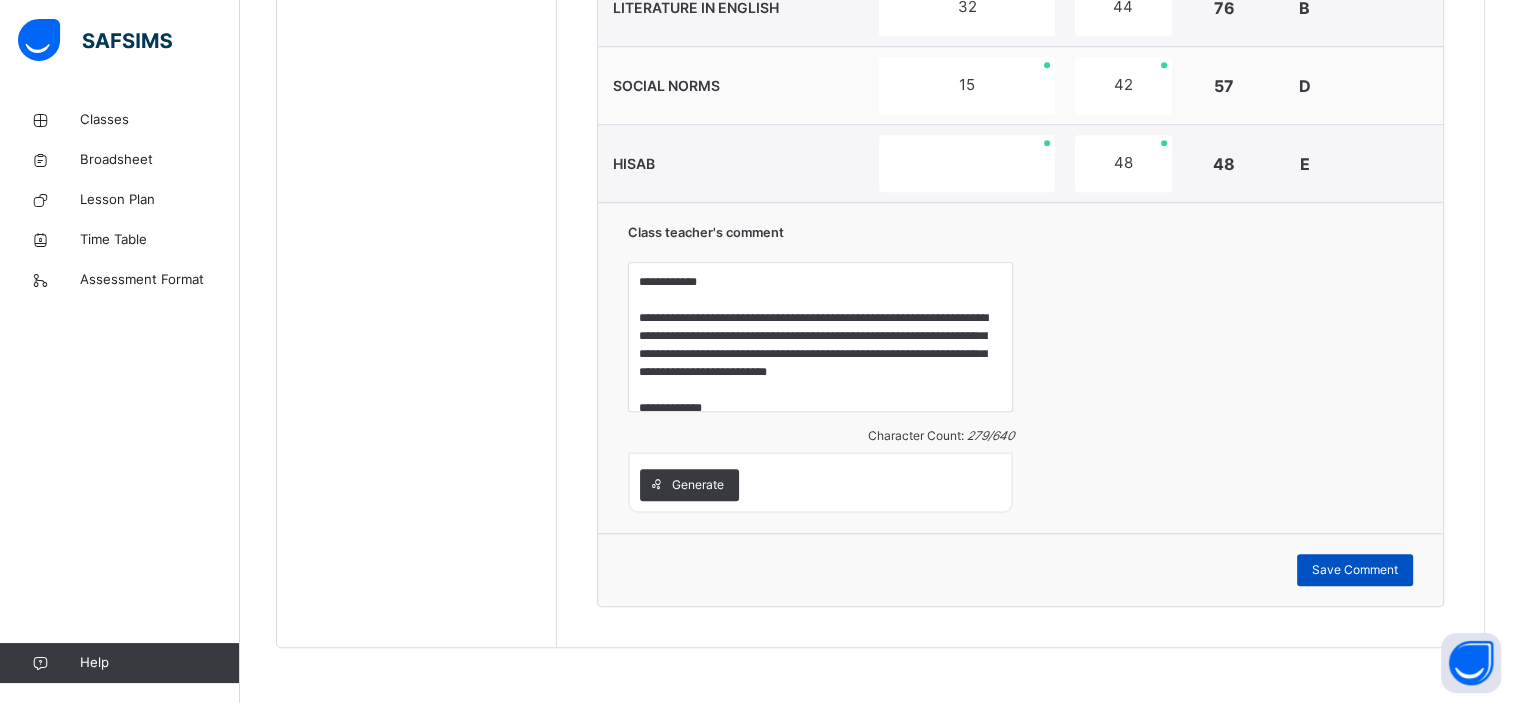 click on "Save Comment" at bounding box center (1355, 570) 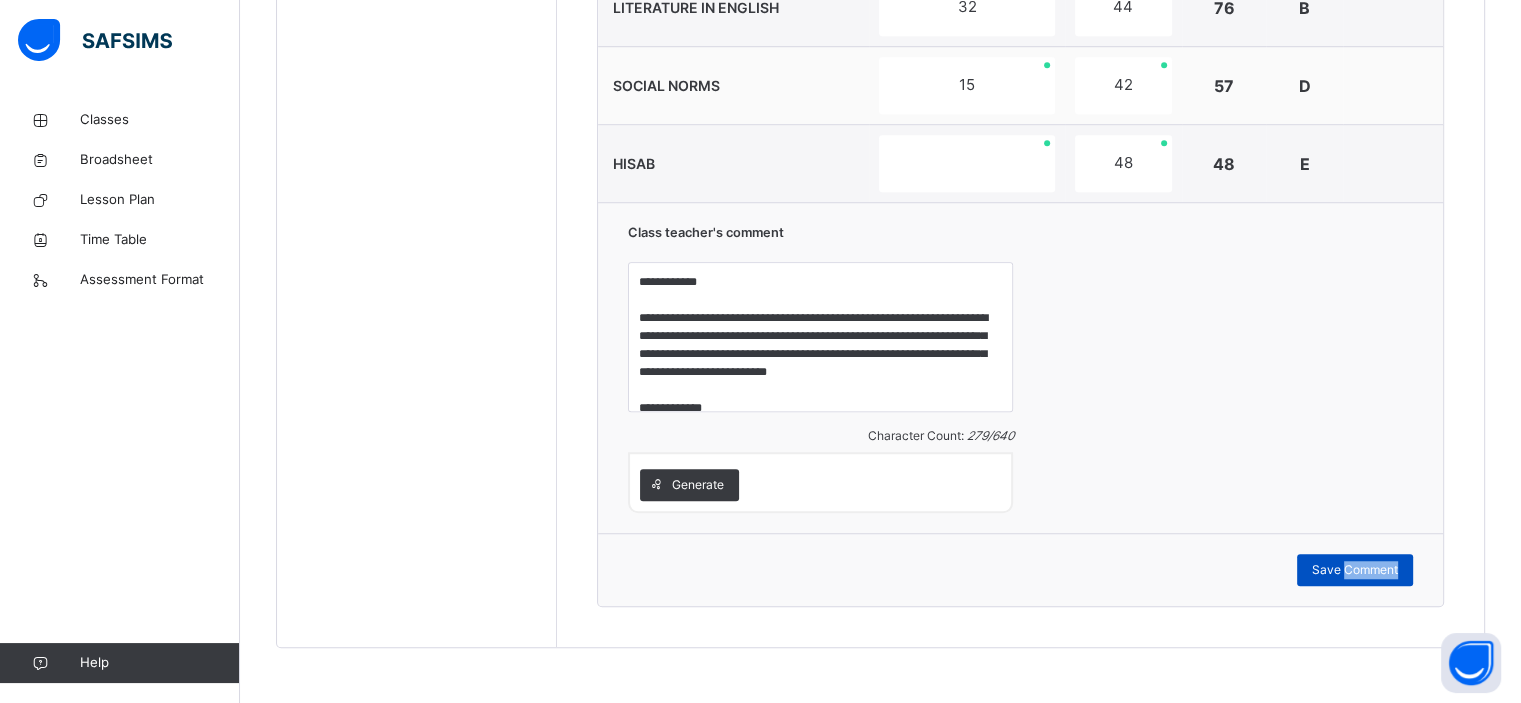 click on "Save Comment" at bounding box center [1355, 570] 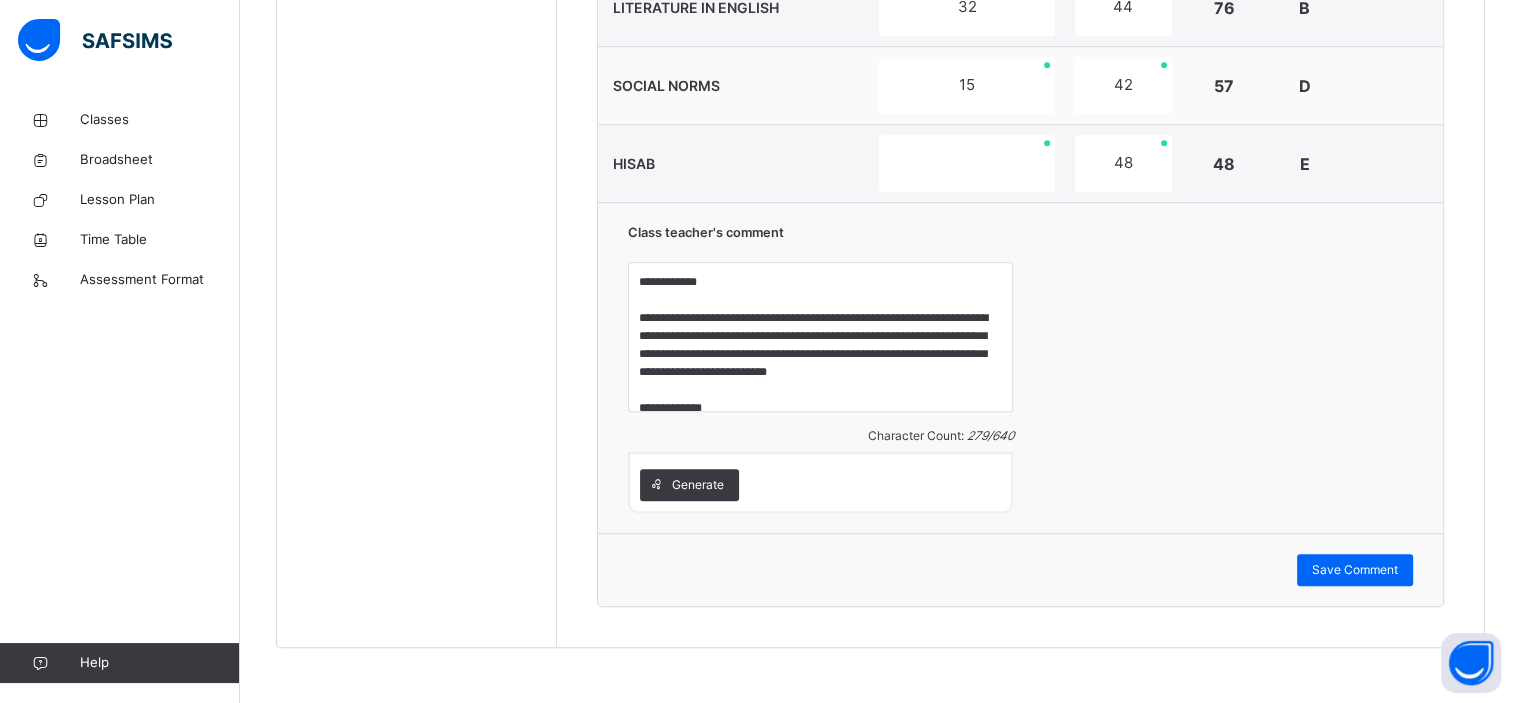 click on "**********" at bounding box center (1020, 367) 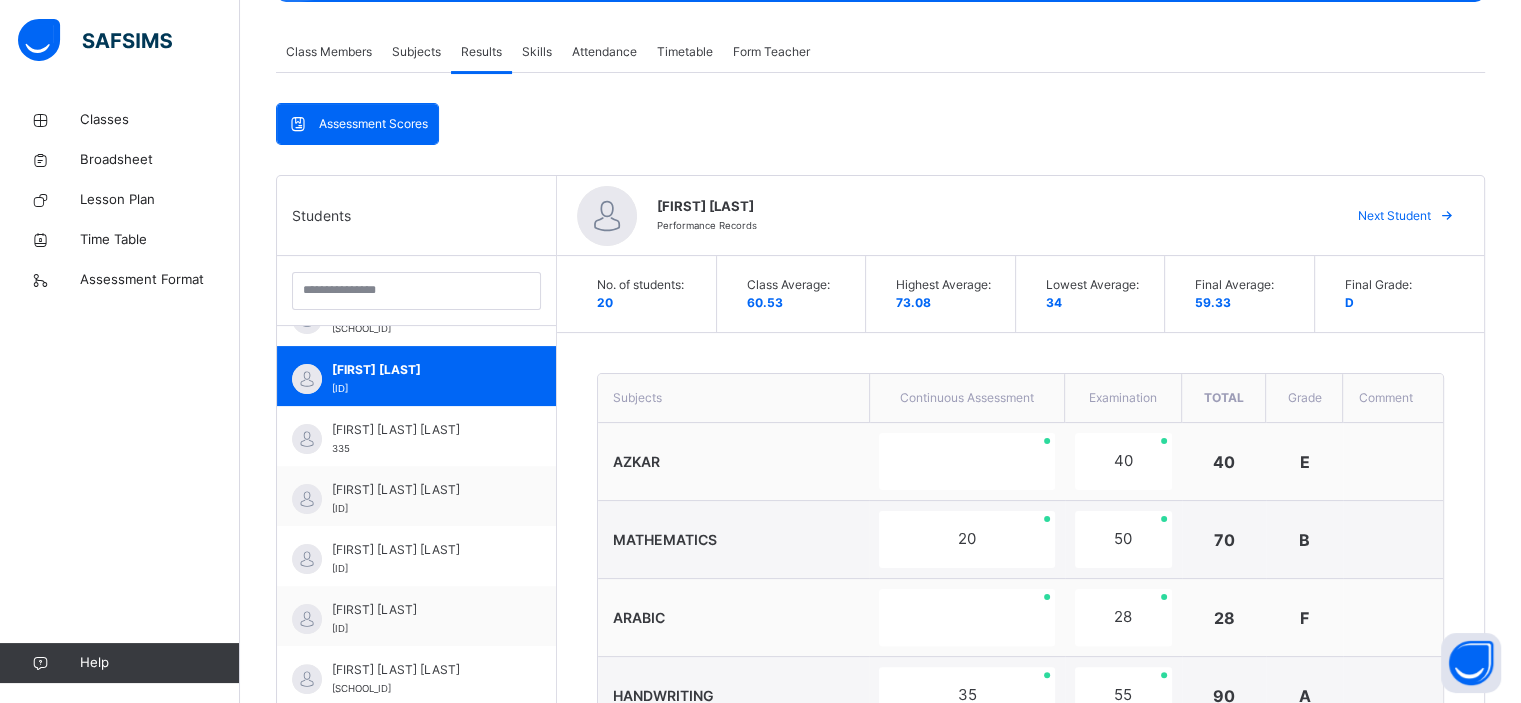 scroll, scrollTop: 300, scrollLeft: 0, axis: vertical 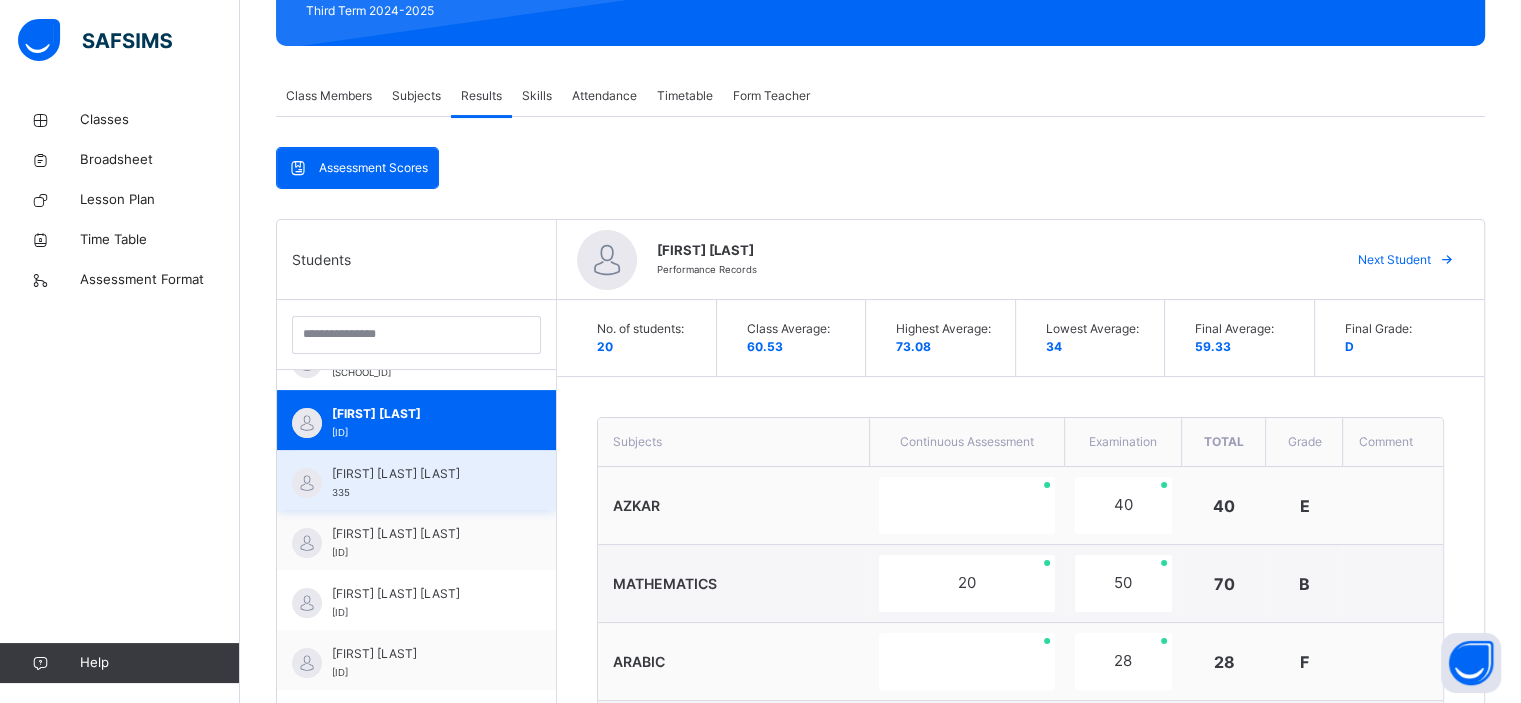 click on "[FIRST] [LAST] [NUMBER]" at bounding box center (421, 483) 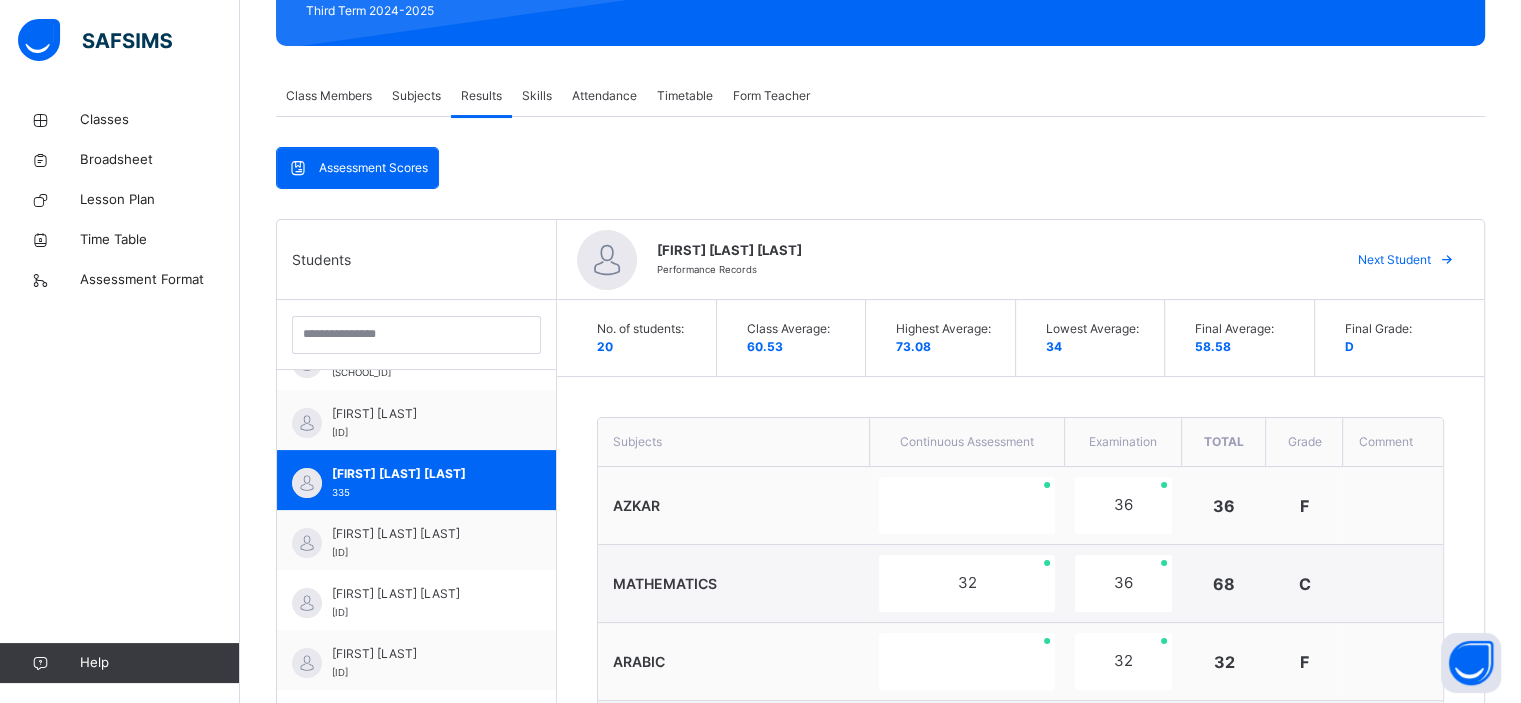 click on "AZKAR" at bounding box center [733, 506] 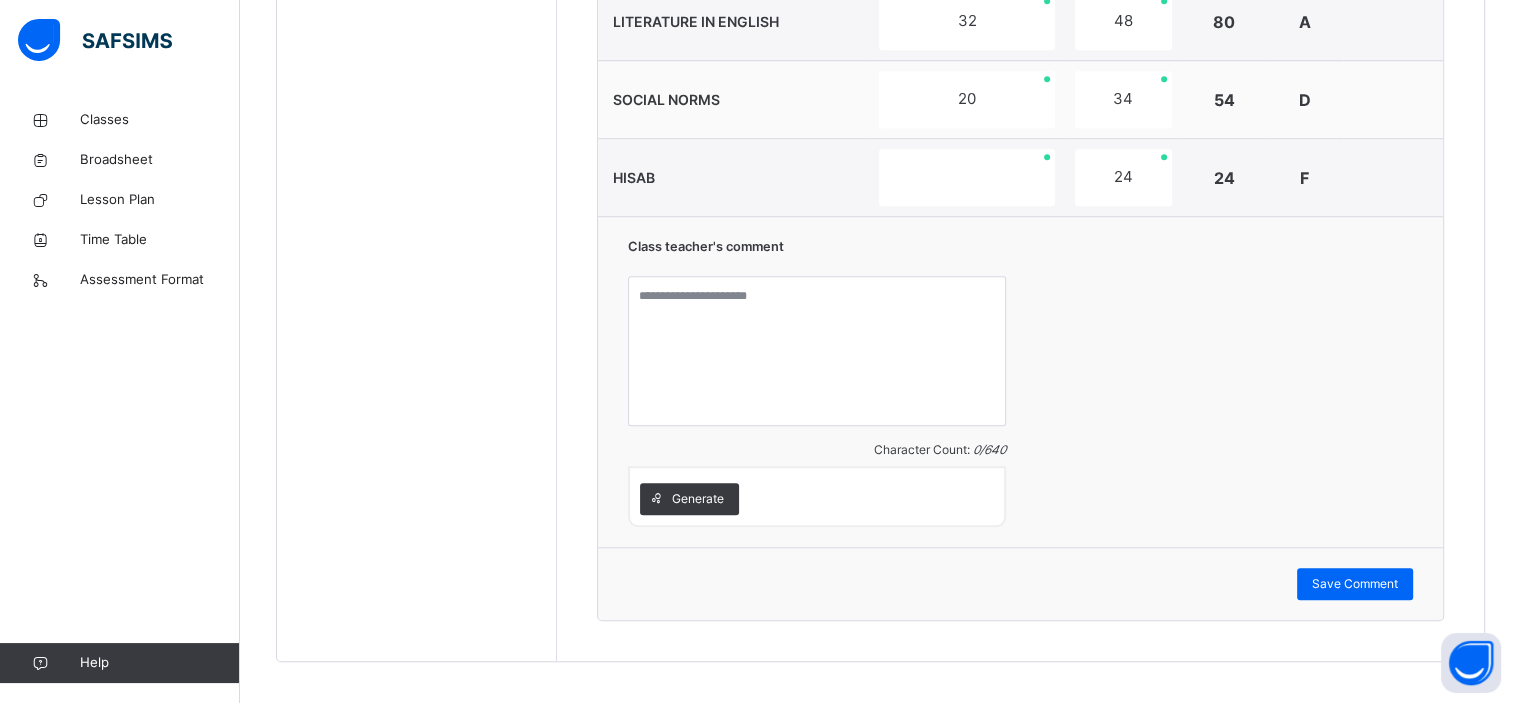 scroll, scrollTop: 1500, scrollLeft: 0, axis: vertical 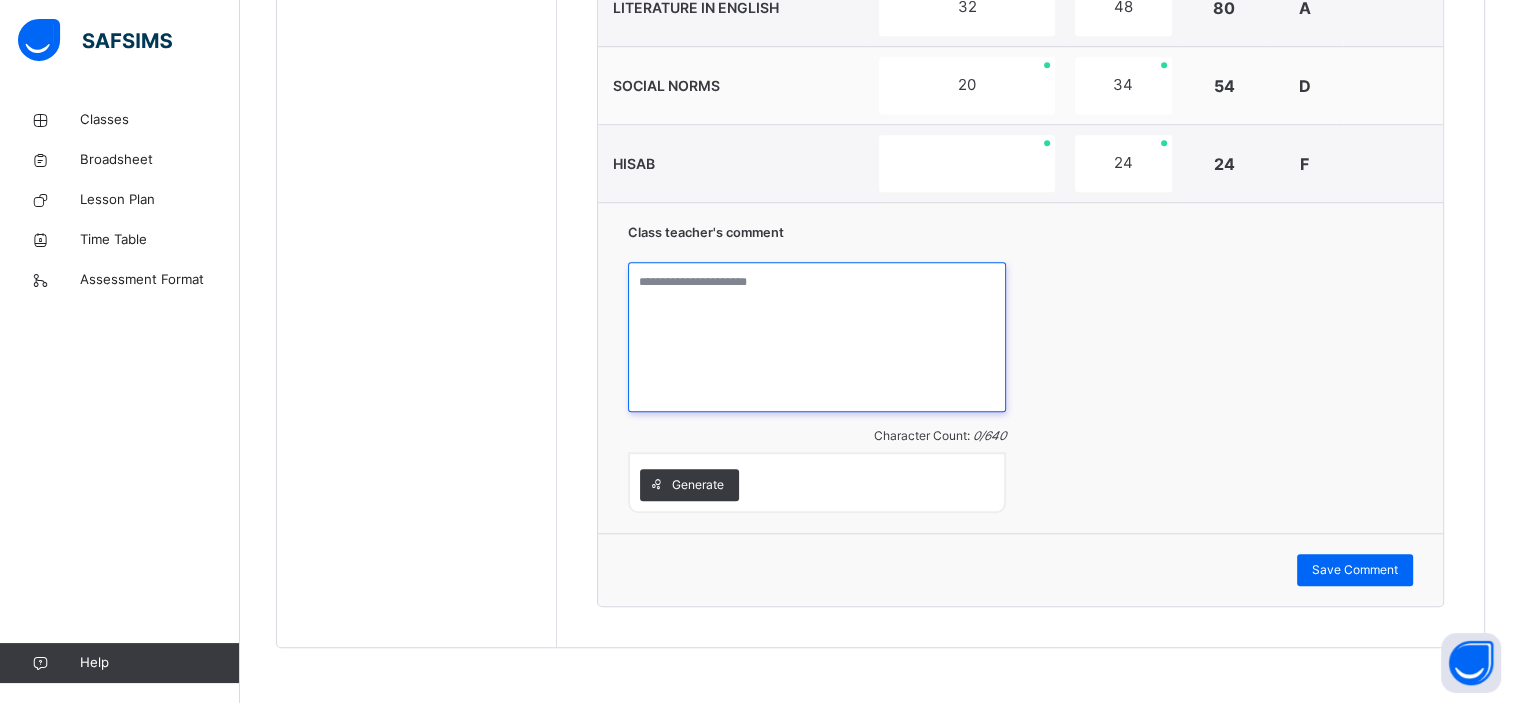 click at bounding box center [817, 337] 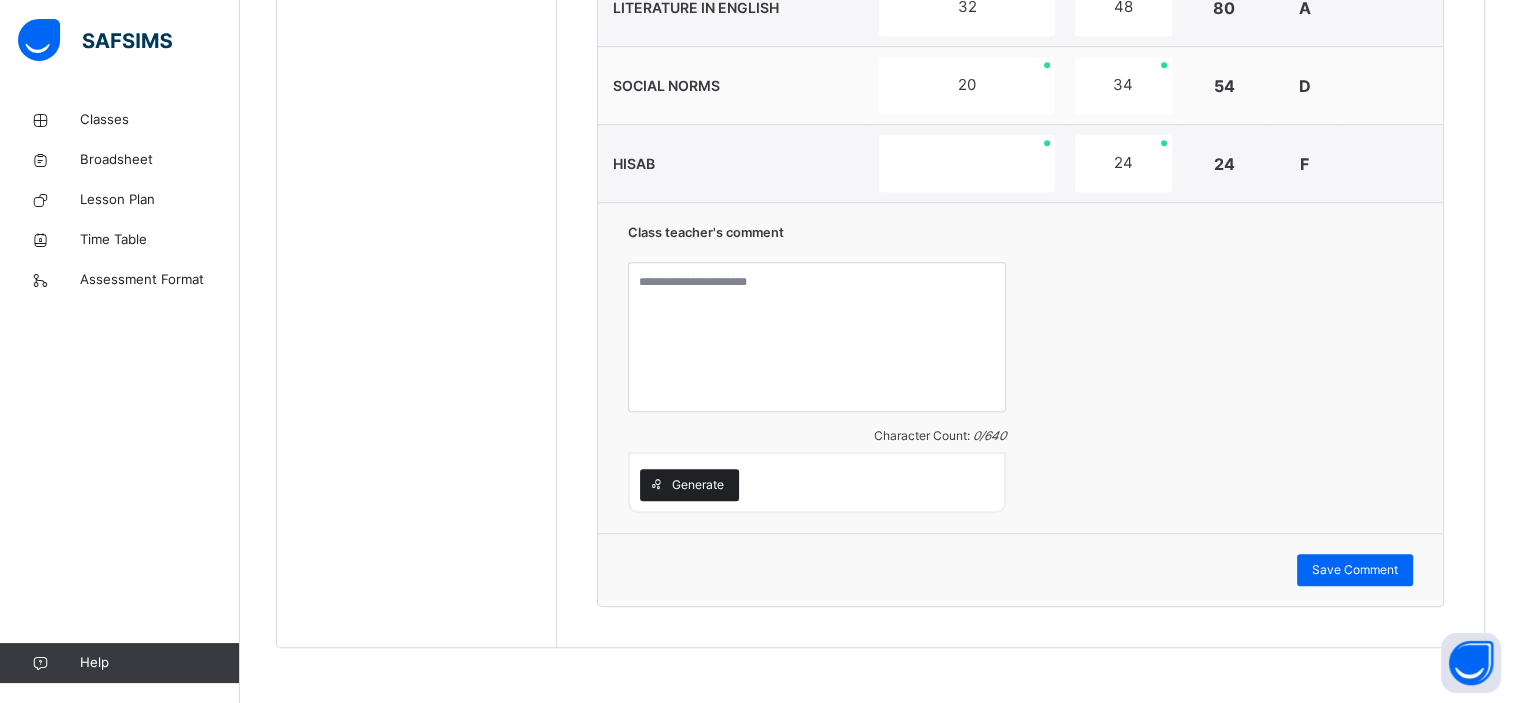 click on "Generate" at bounding box center (698, 485) 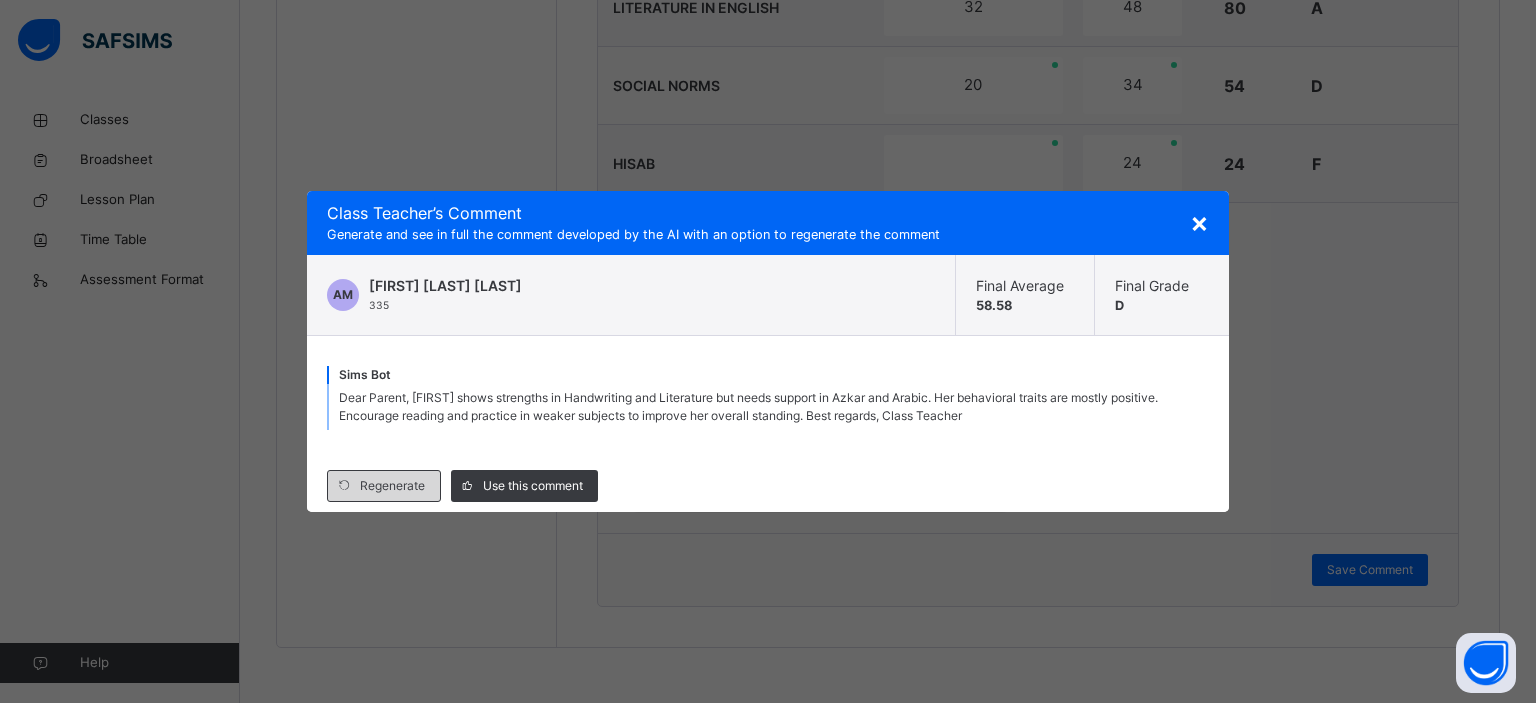 click on "Regenerate" at bounding box center (392, 486) 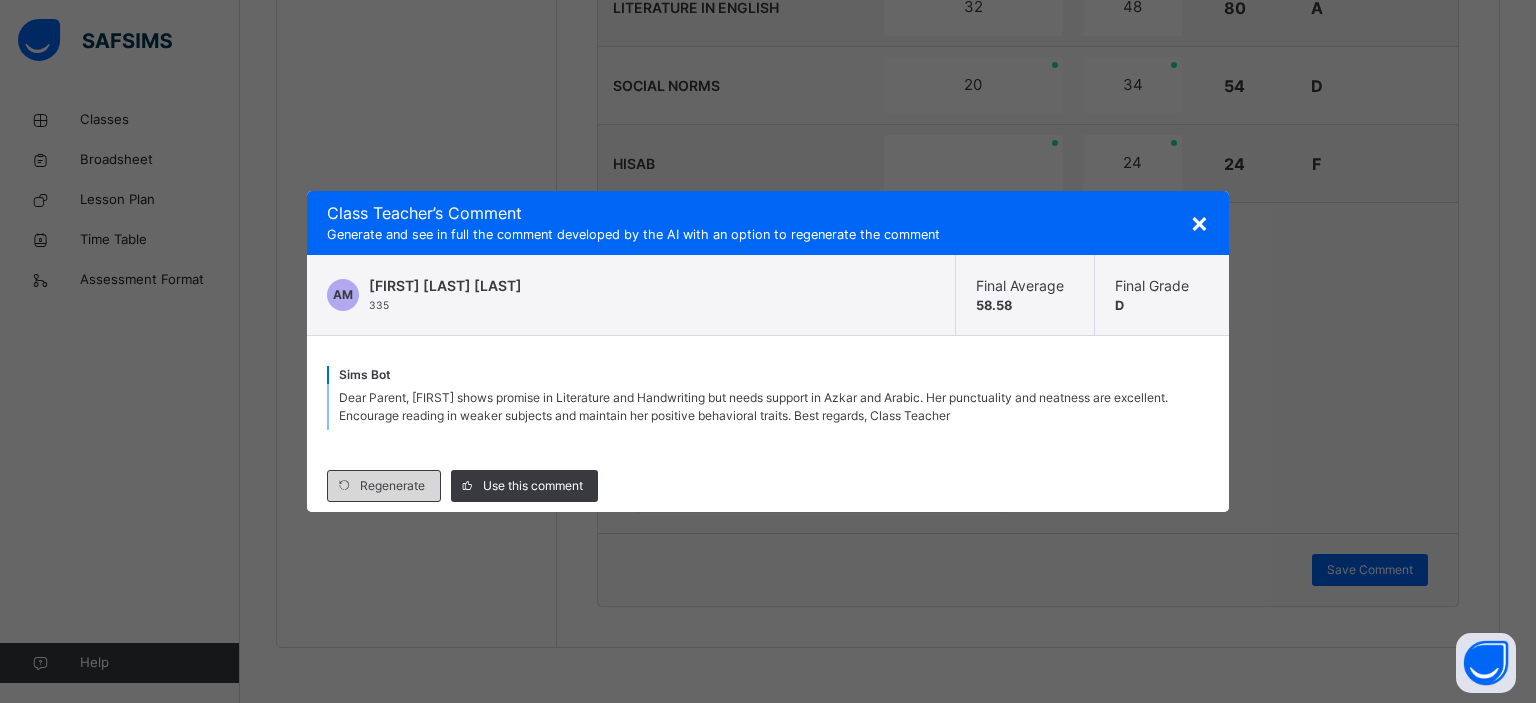 click on "Regenerate" at bounding box center (392, 486) 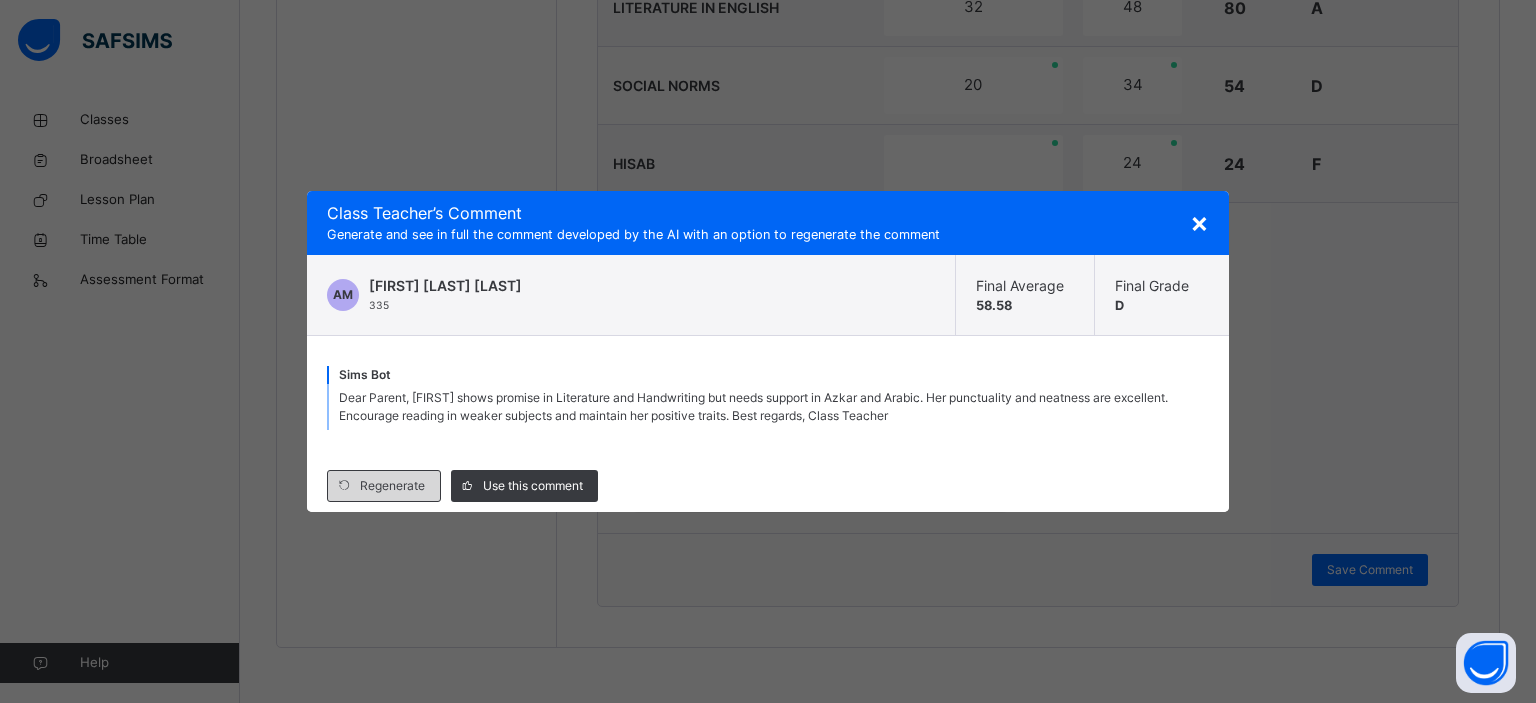 click on "Regenerate" at bounding box center (392, 486) 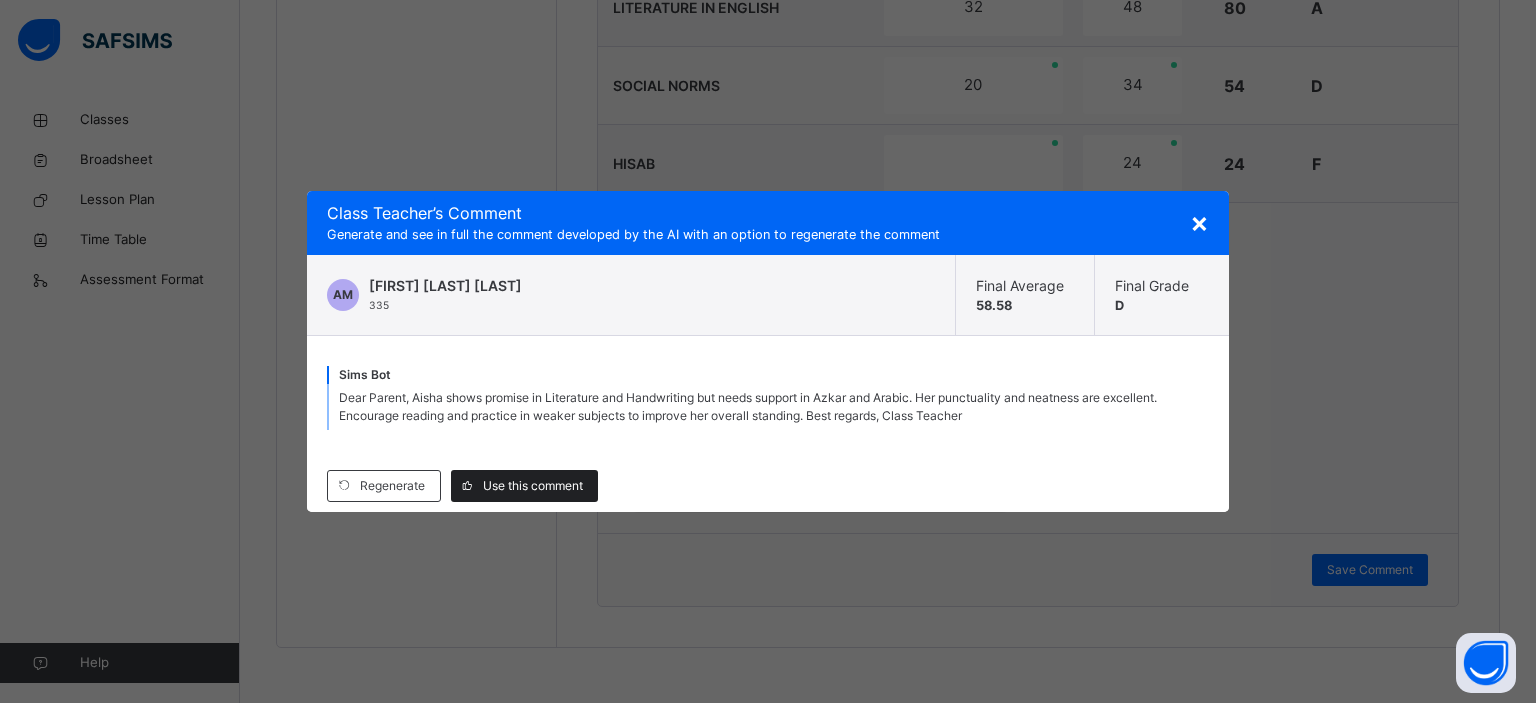 click on "Use this comment" at bounding box center [533, 486] 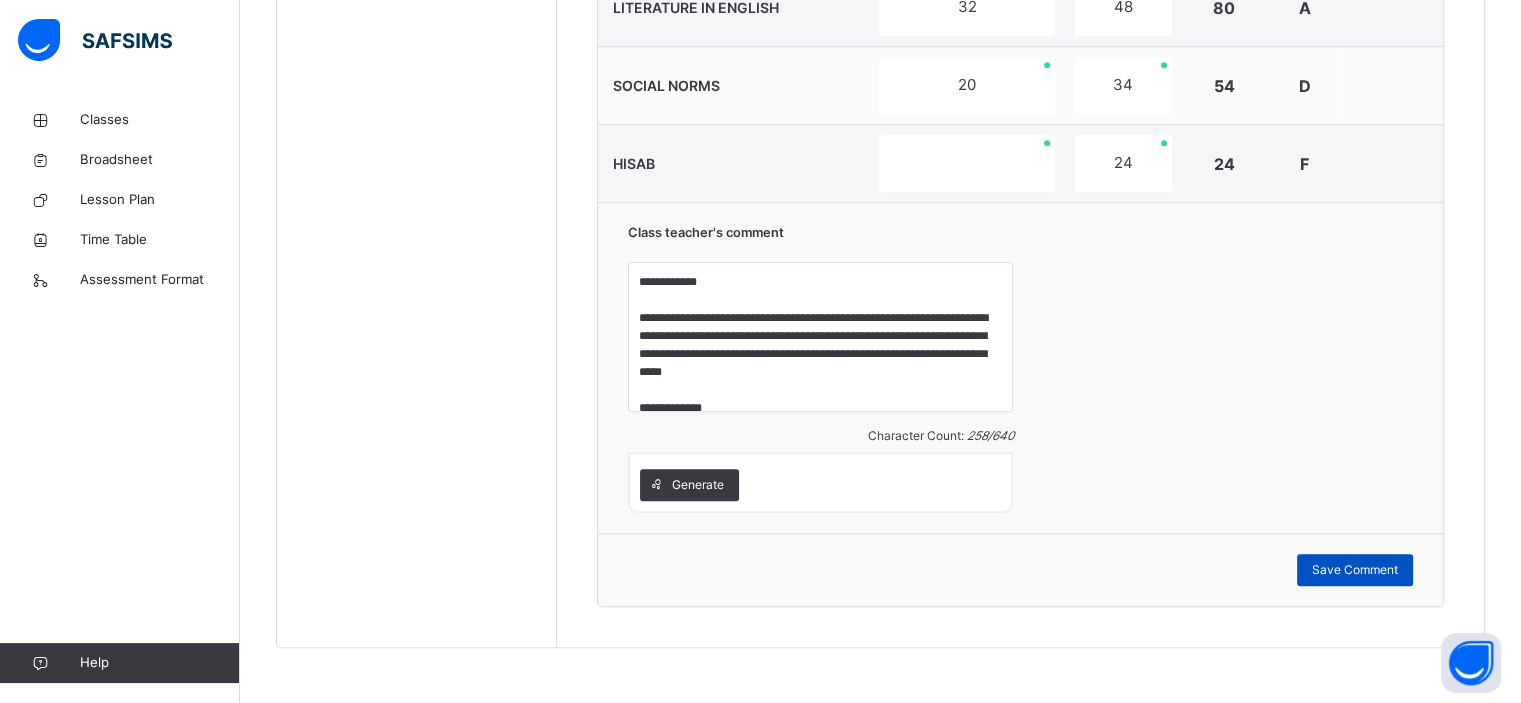 click on "Save Comment" at bounding box center [1355, 570] 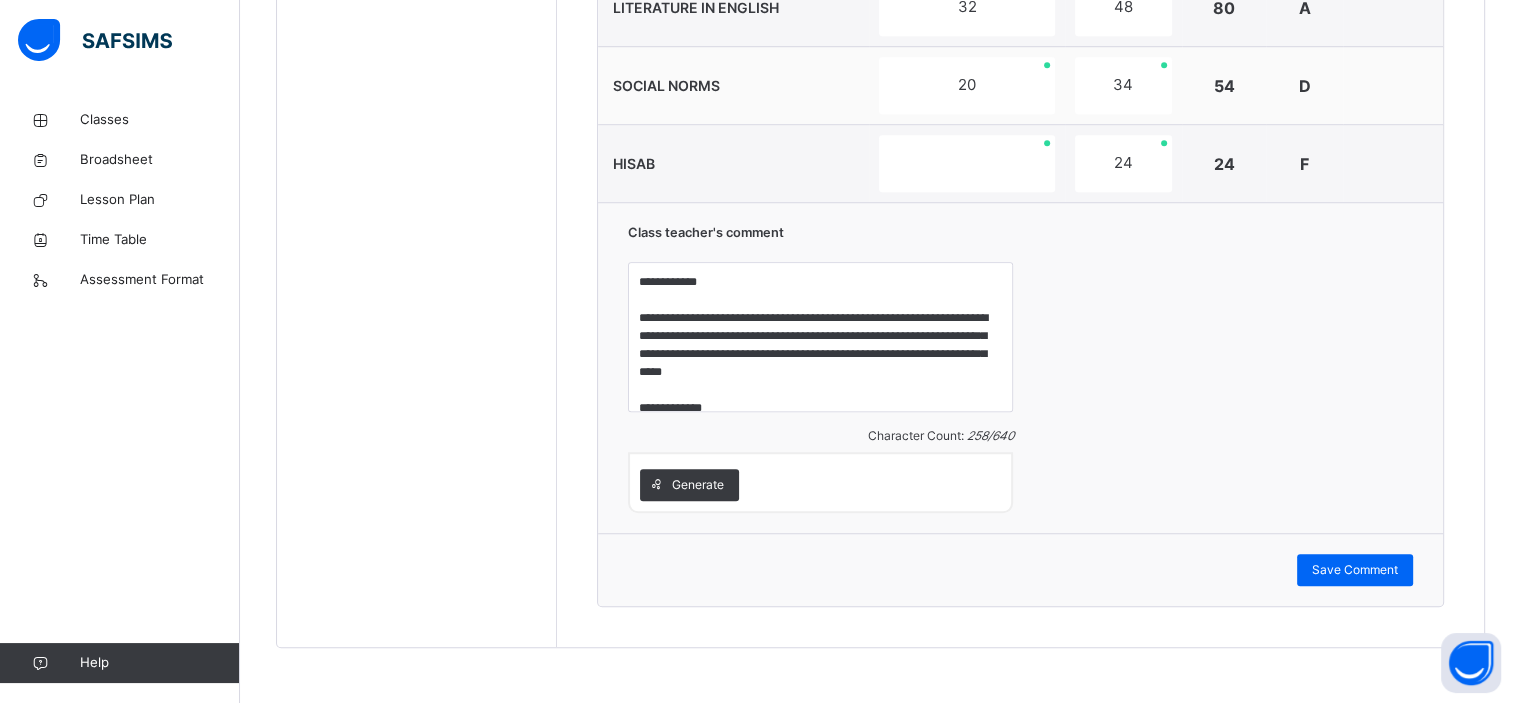 click on "**********" at bounding box center [1020, 367] 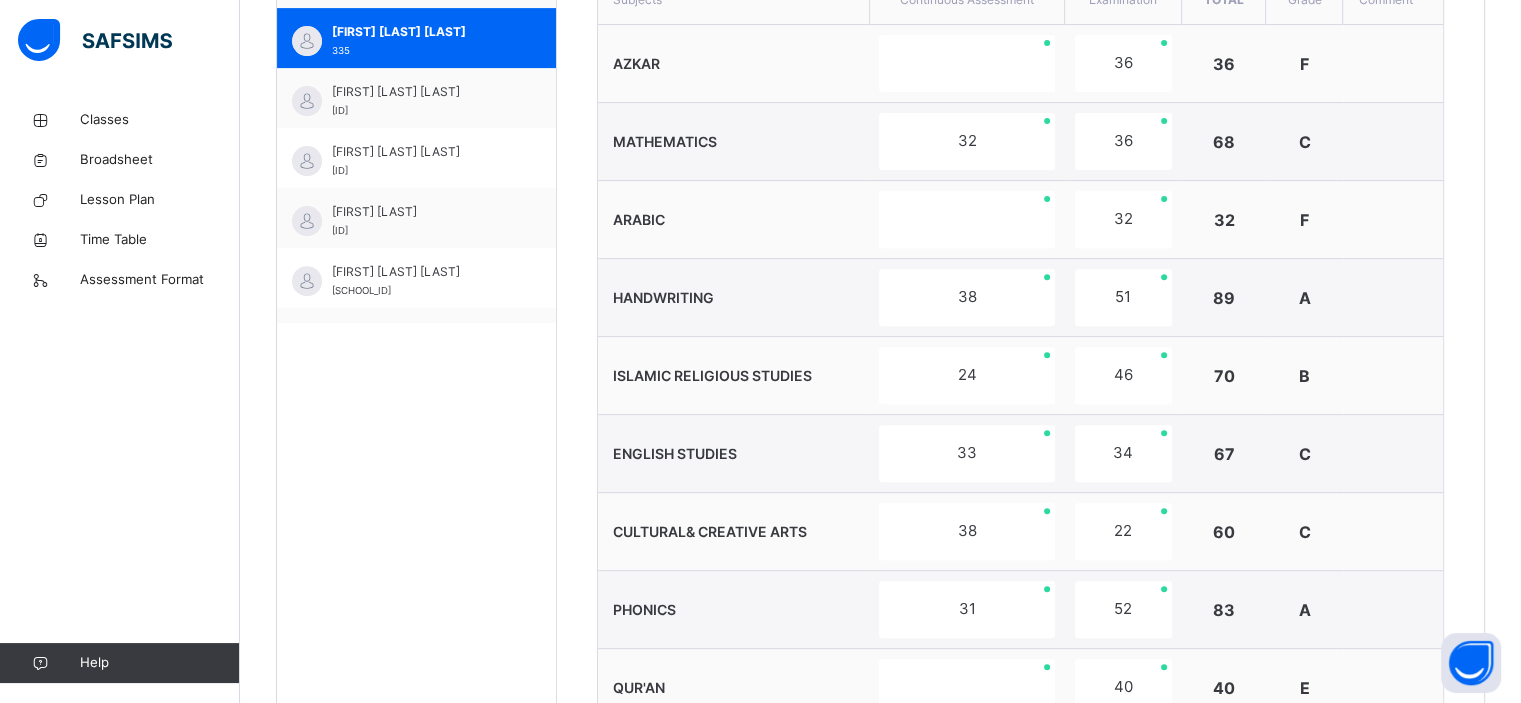 scroll, scrollTop: 540, scrollLeft: 0, axis: vertical 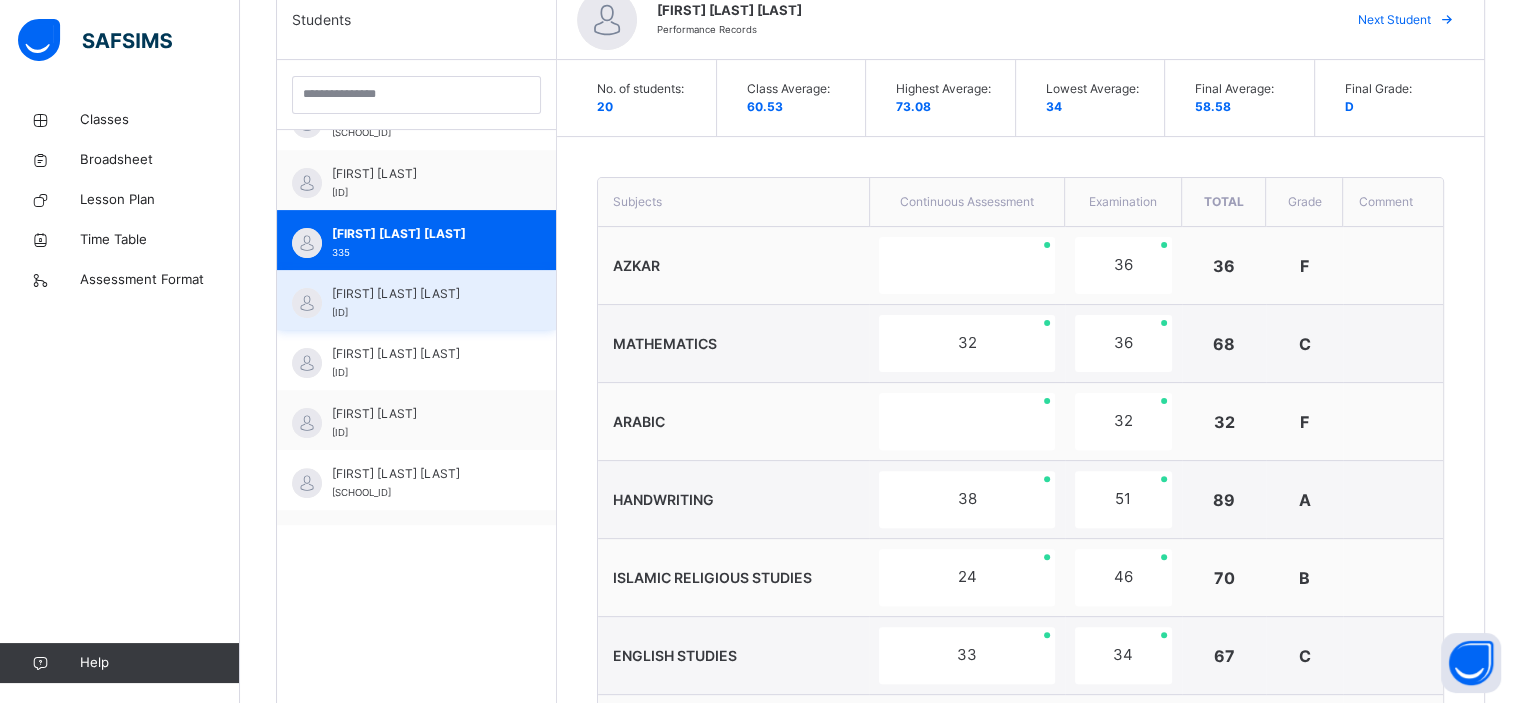 click on "[FIRST] [LAST] [LAST]" at bounding box center (421, 294) 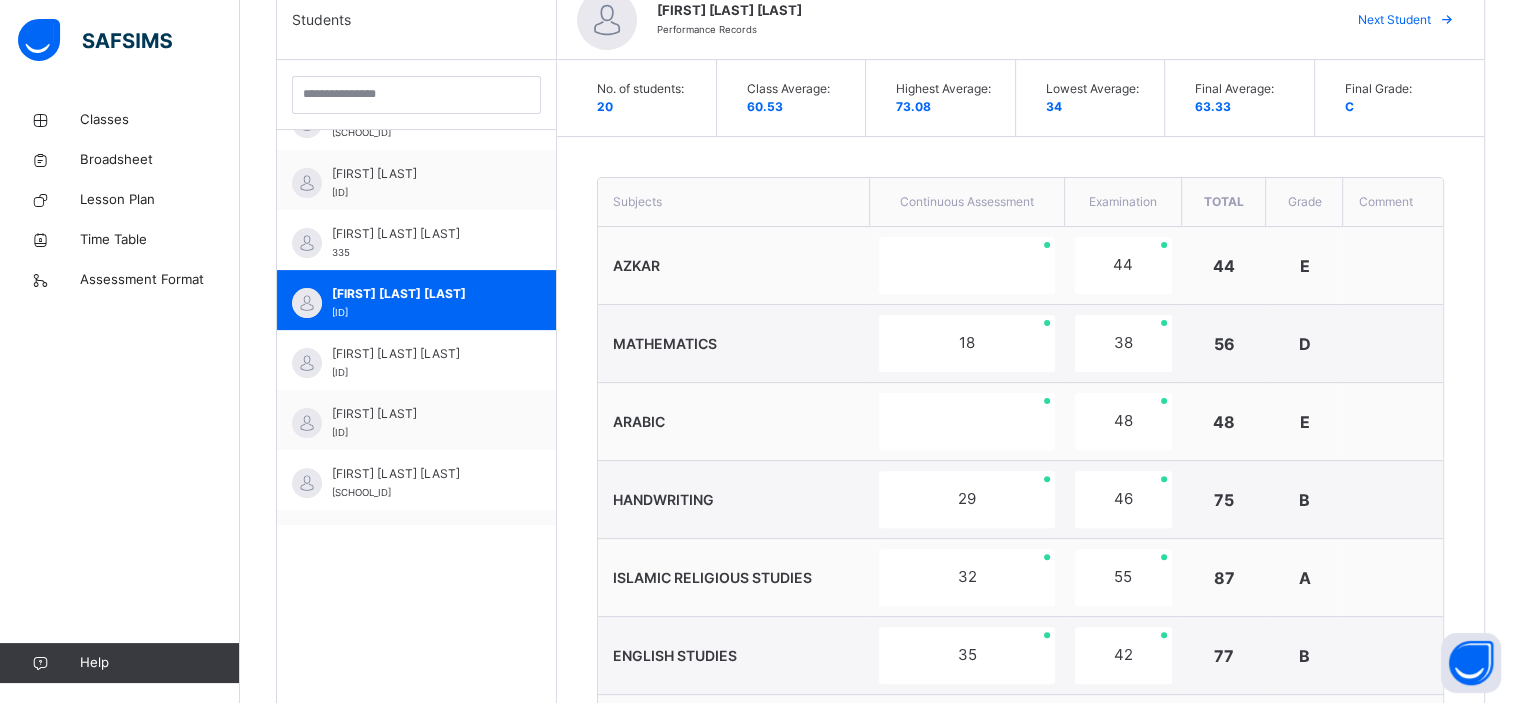 click on "ARABIC" at bounding box center (733, 422) 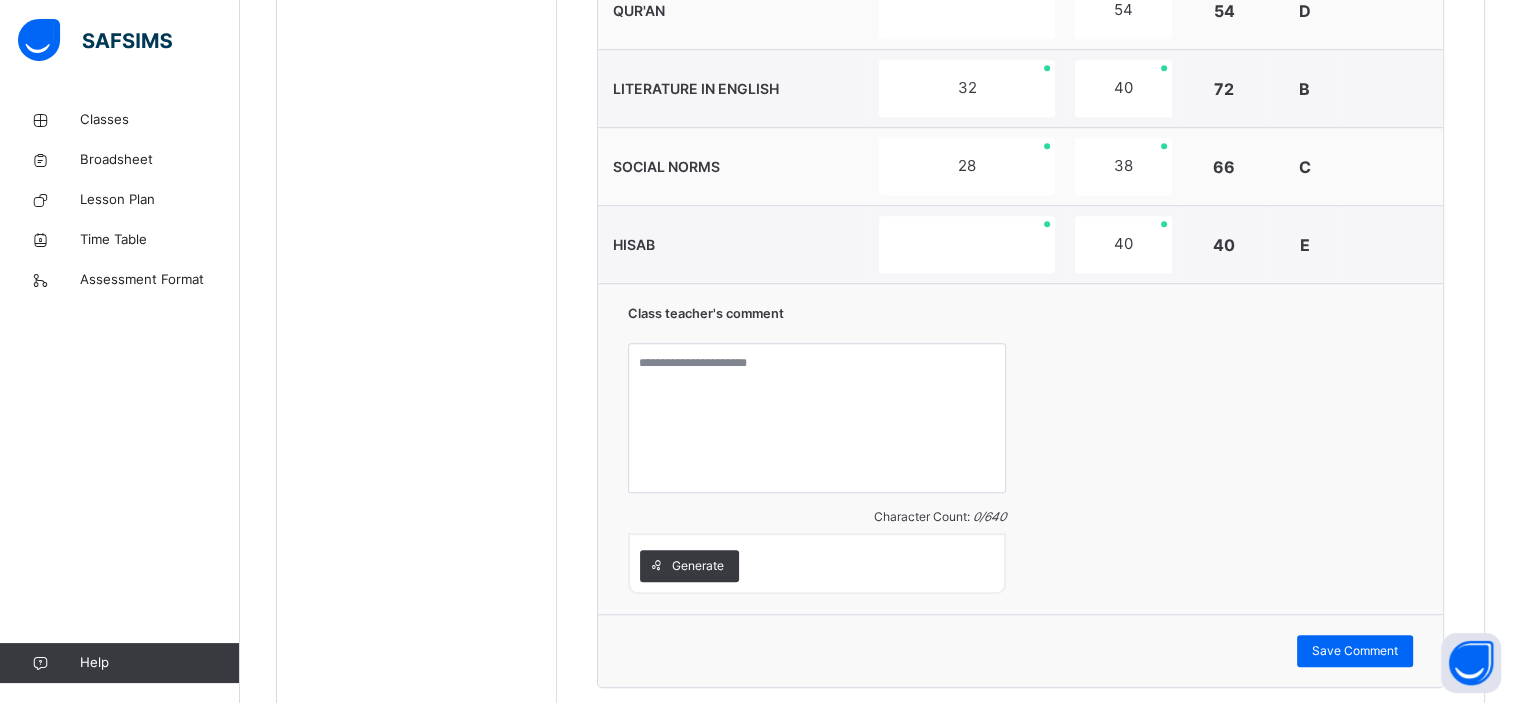 scroll, scrollTop: 1500, scrollLeft: 0, axis: vertical 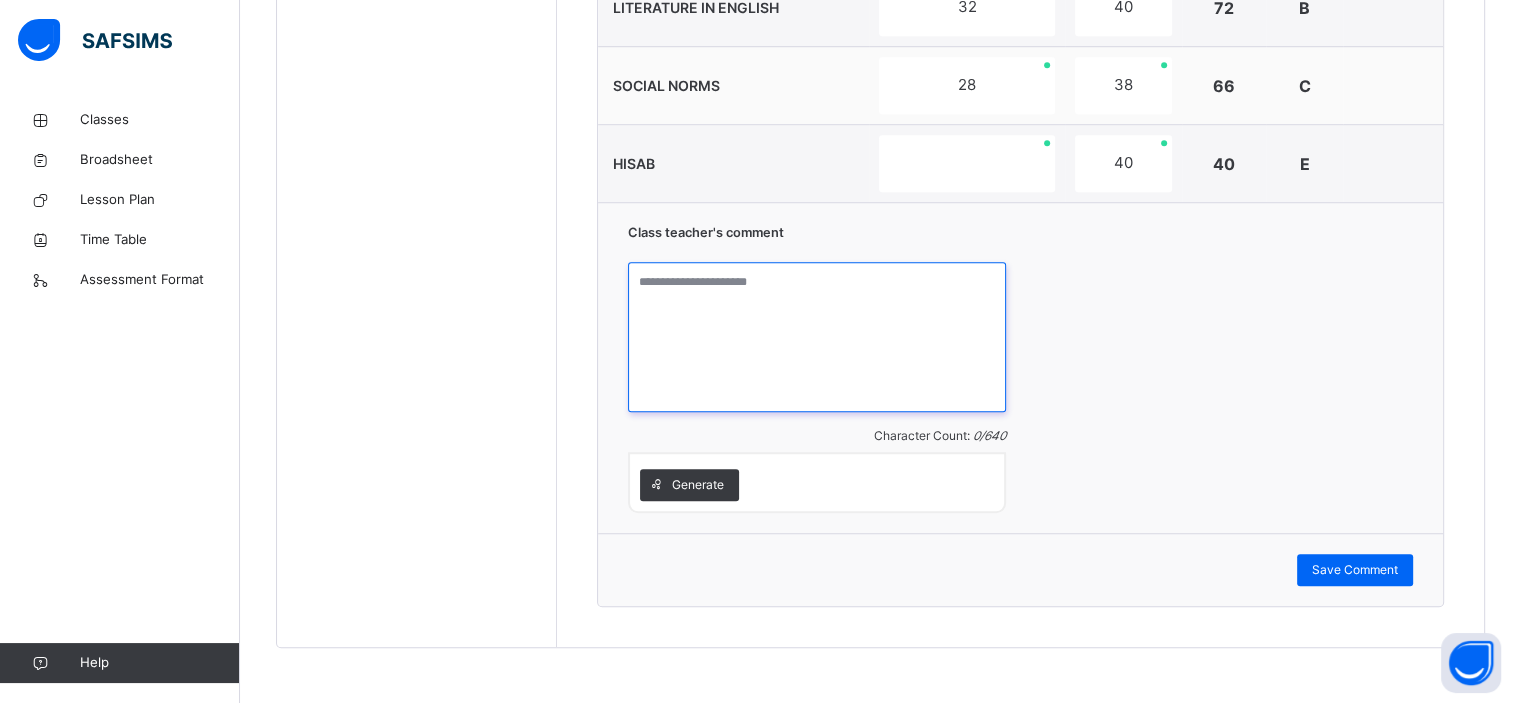 click at bounding box center (817, 337) 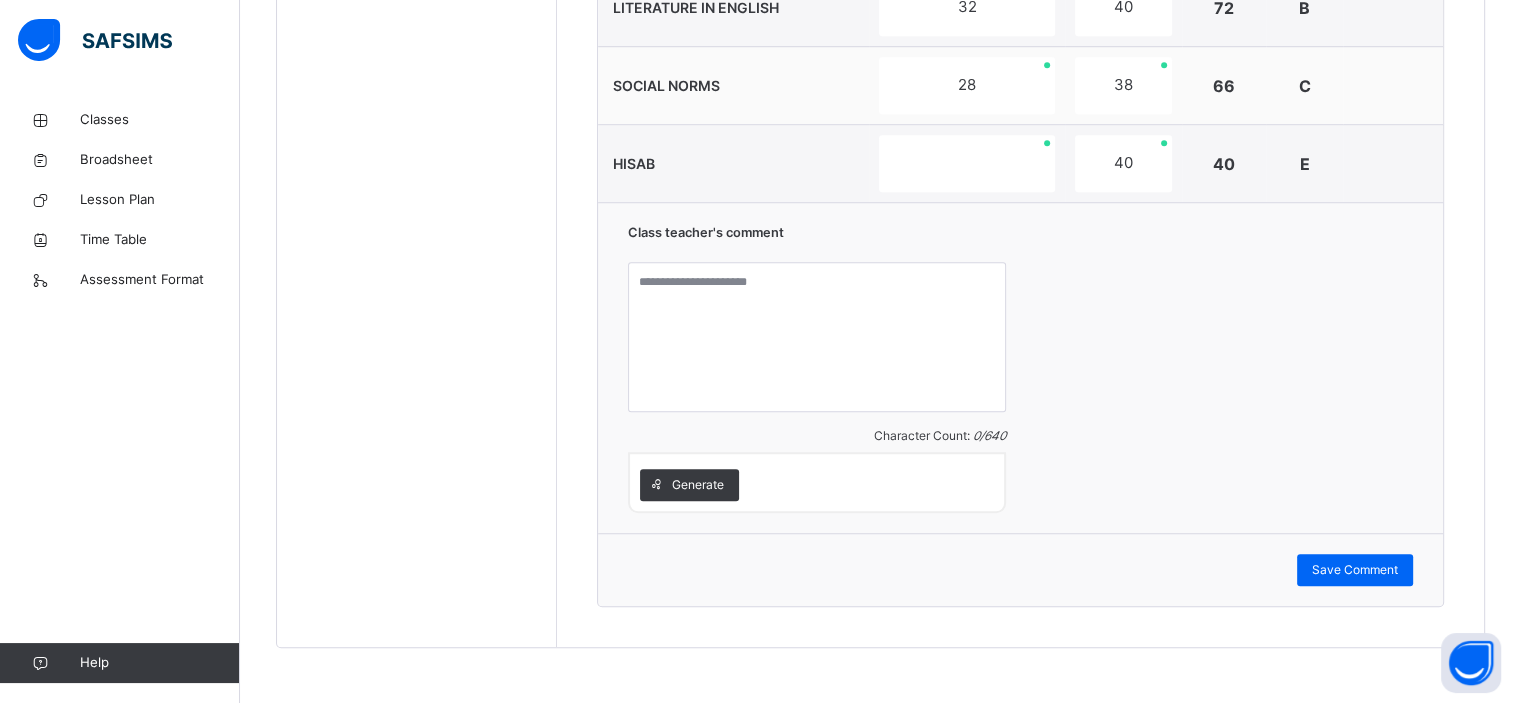 click on "Generate" at bounding box center [817, 485] 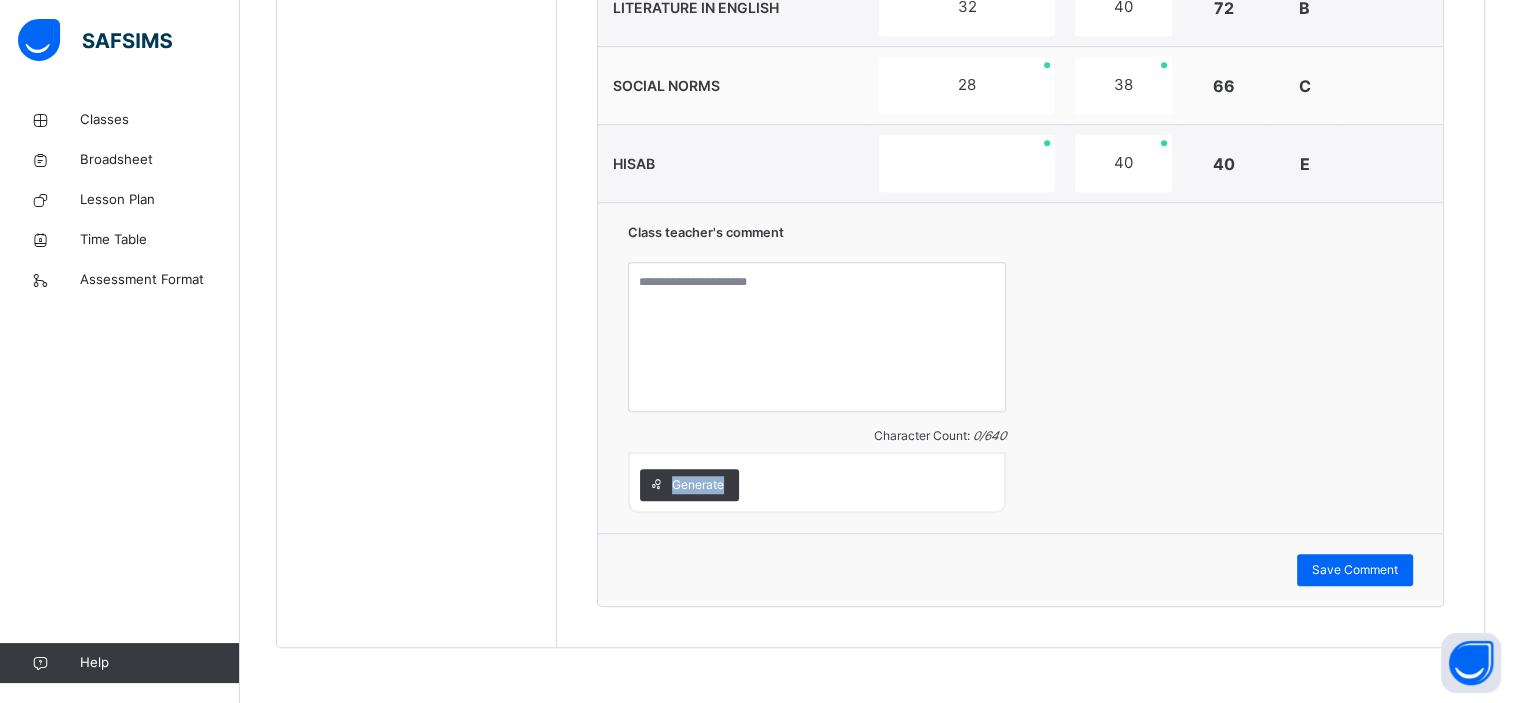 click on "Generate" at bounding box center (817, 485) 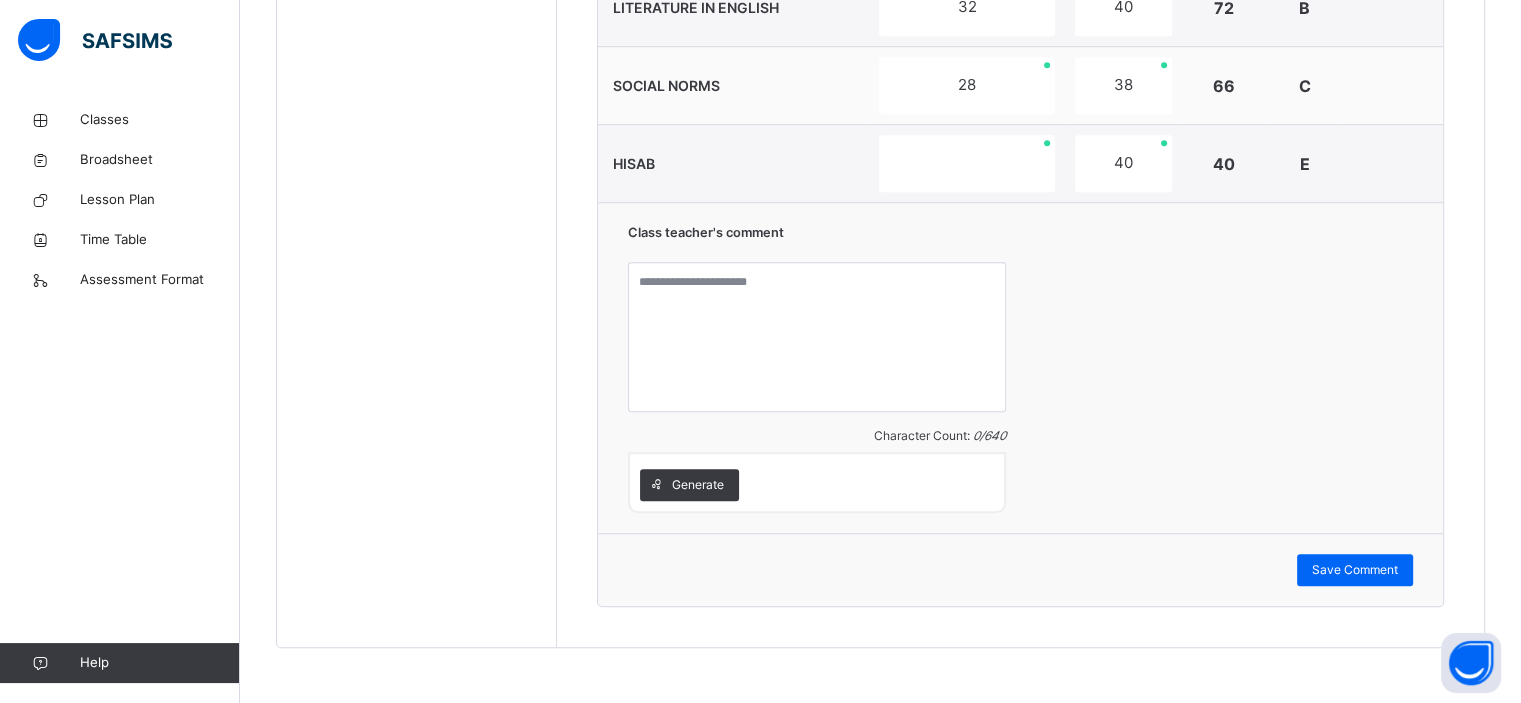 click on "Save Comment" at bounding box center [1020, 569] 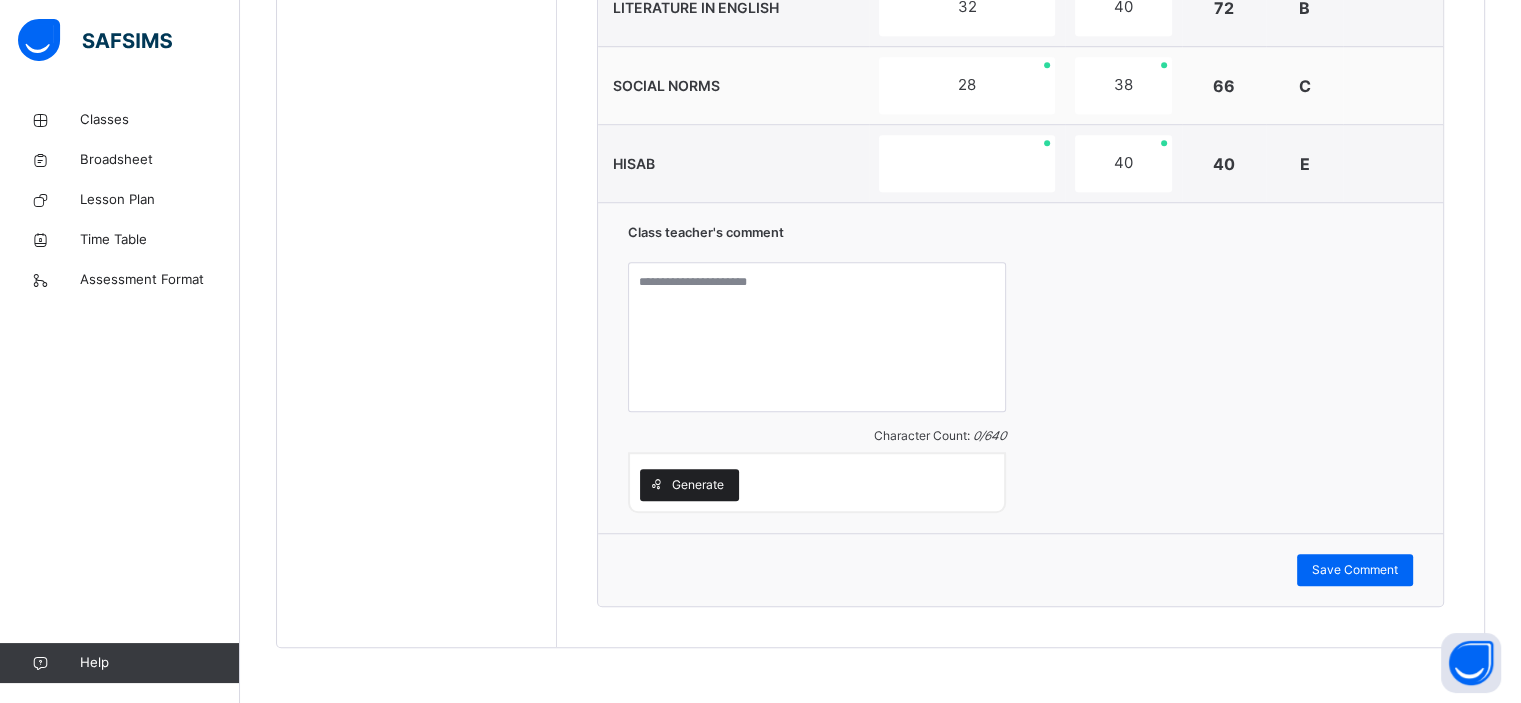 click on "Generate" at bounding box center [689, 485] 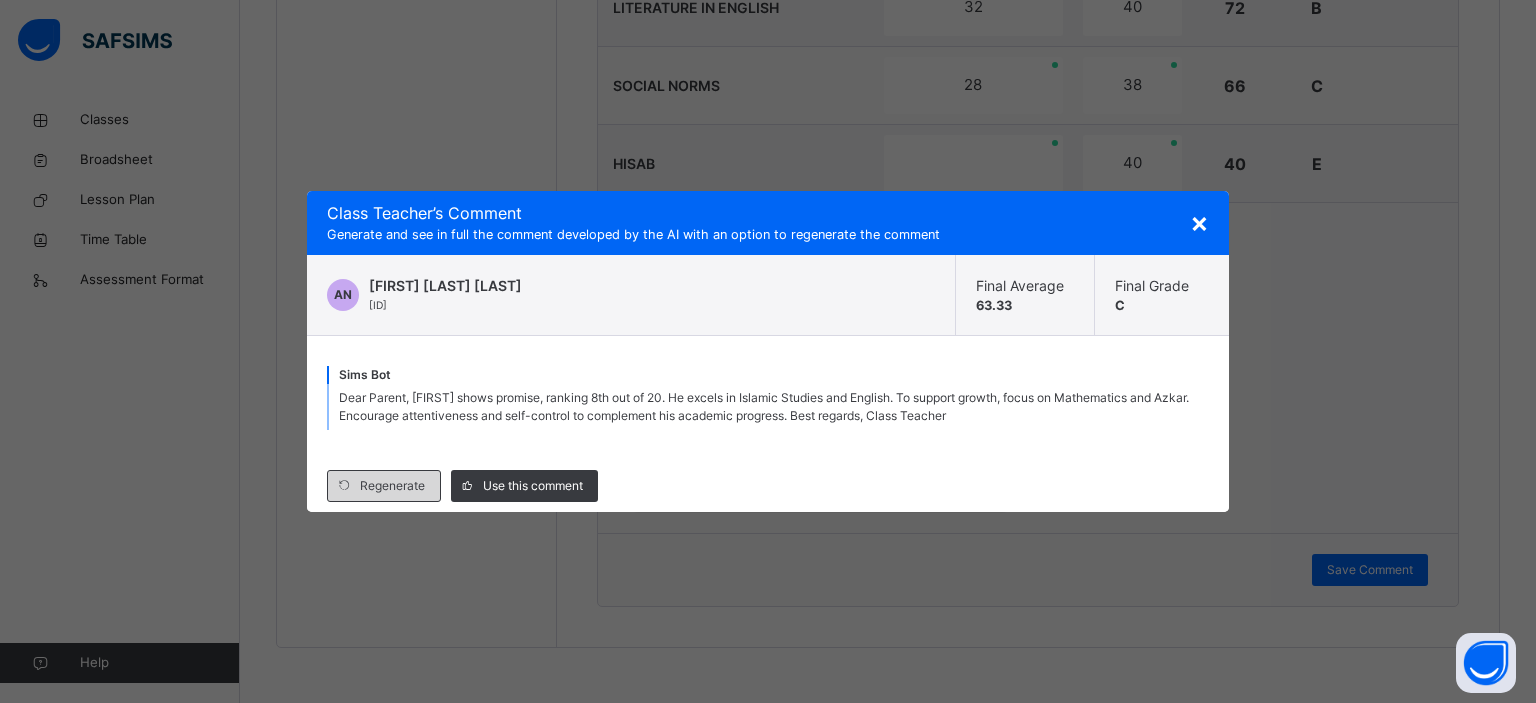 click on "Regenerate" at bounding box center (392, 486) 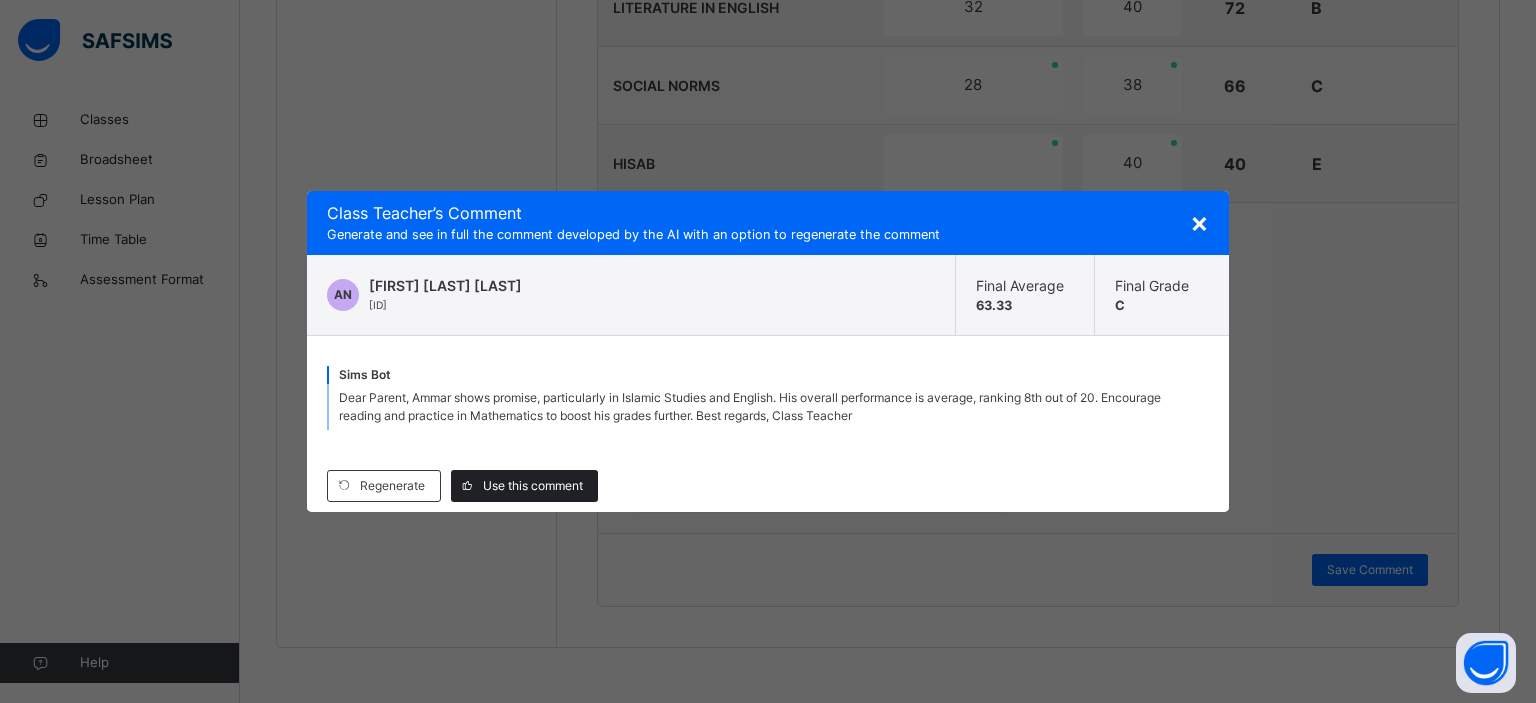 click on "Use this comment" at bounding box center (524, 486) 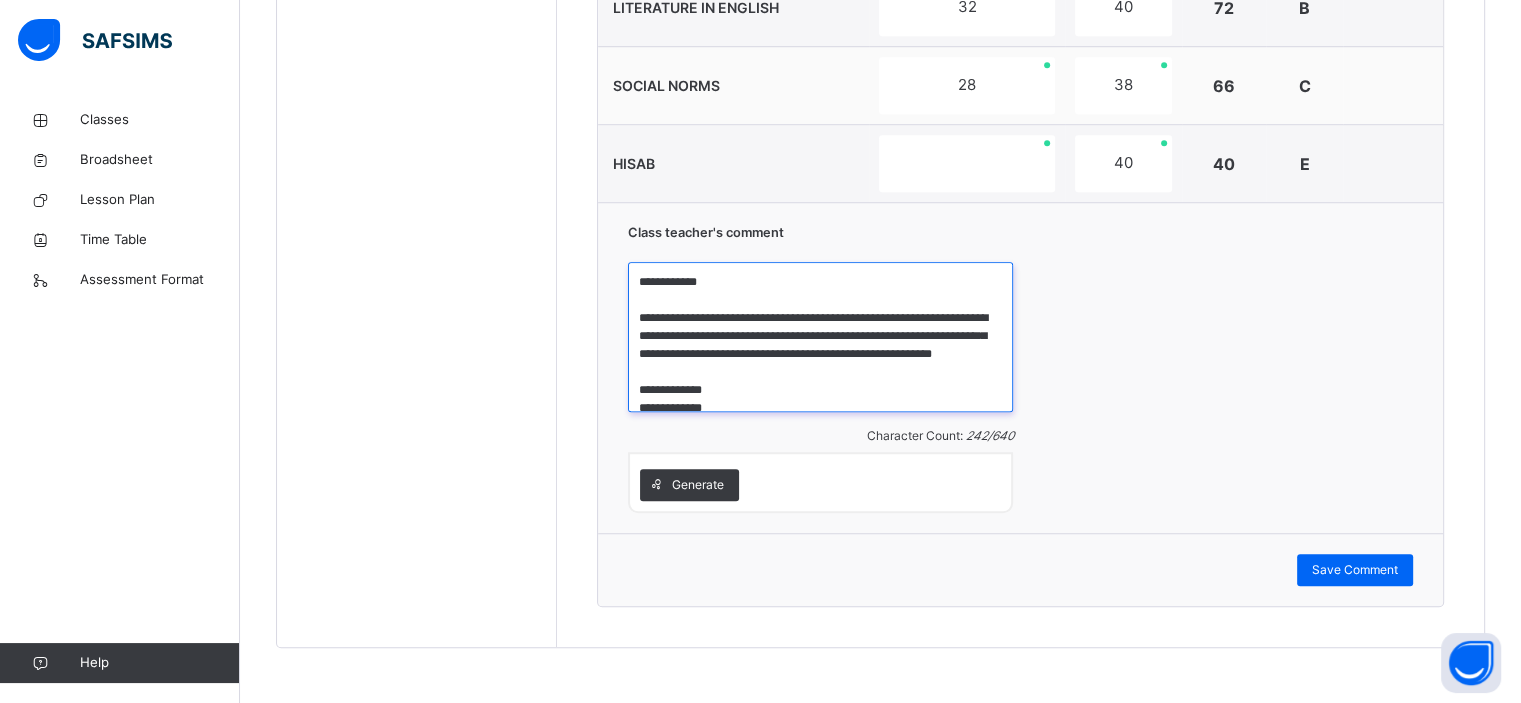 click on "**********" at bounding box center [820, 337] 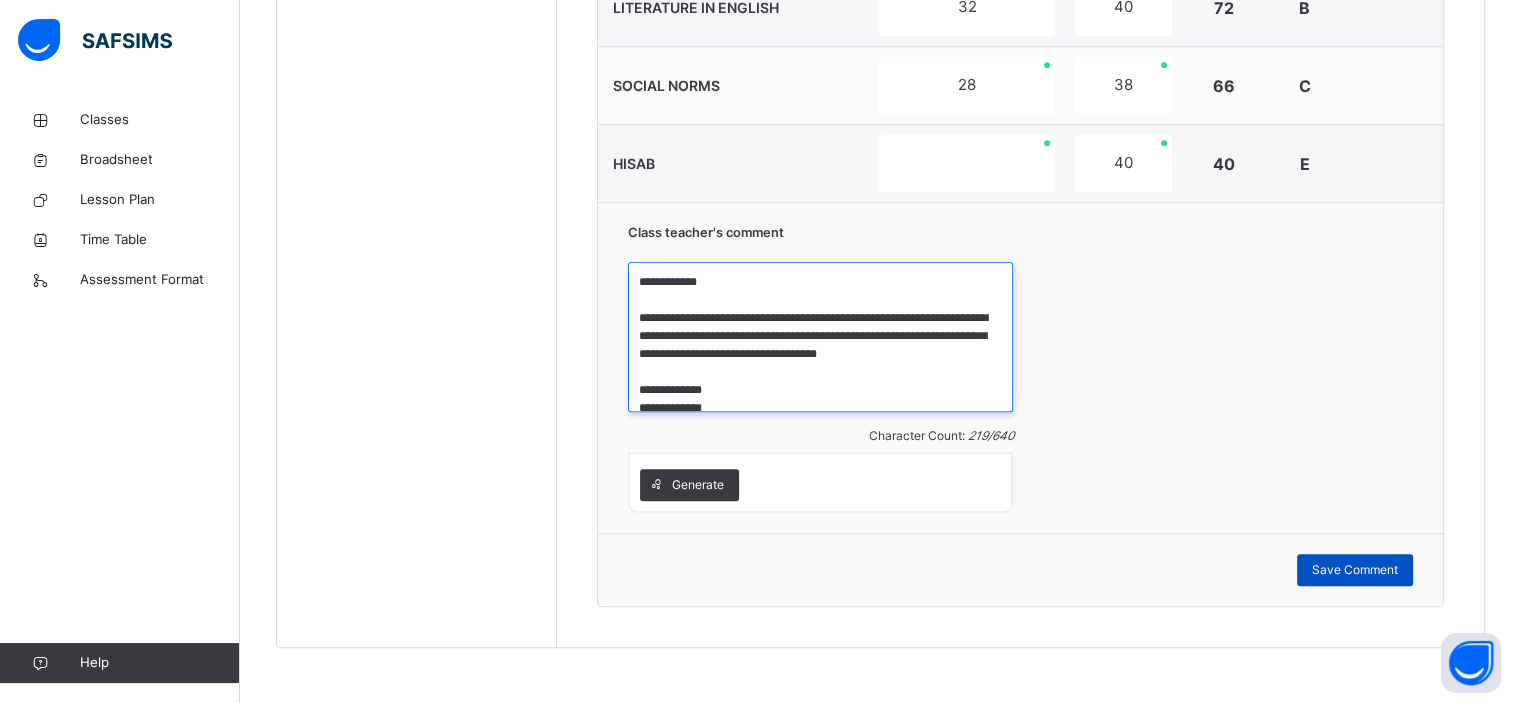 type on "**********" 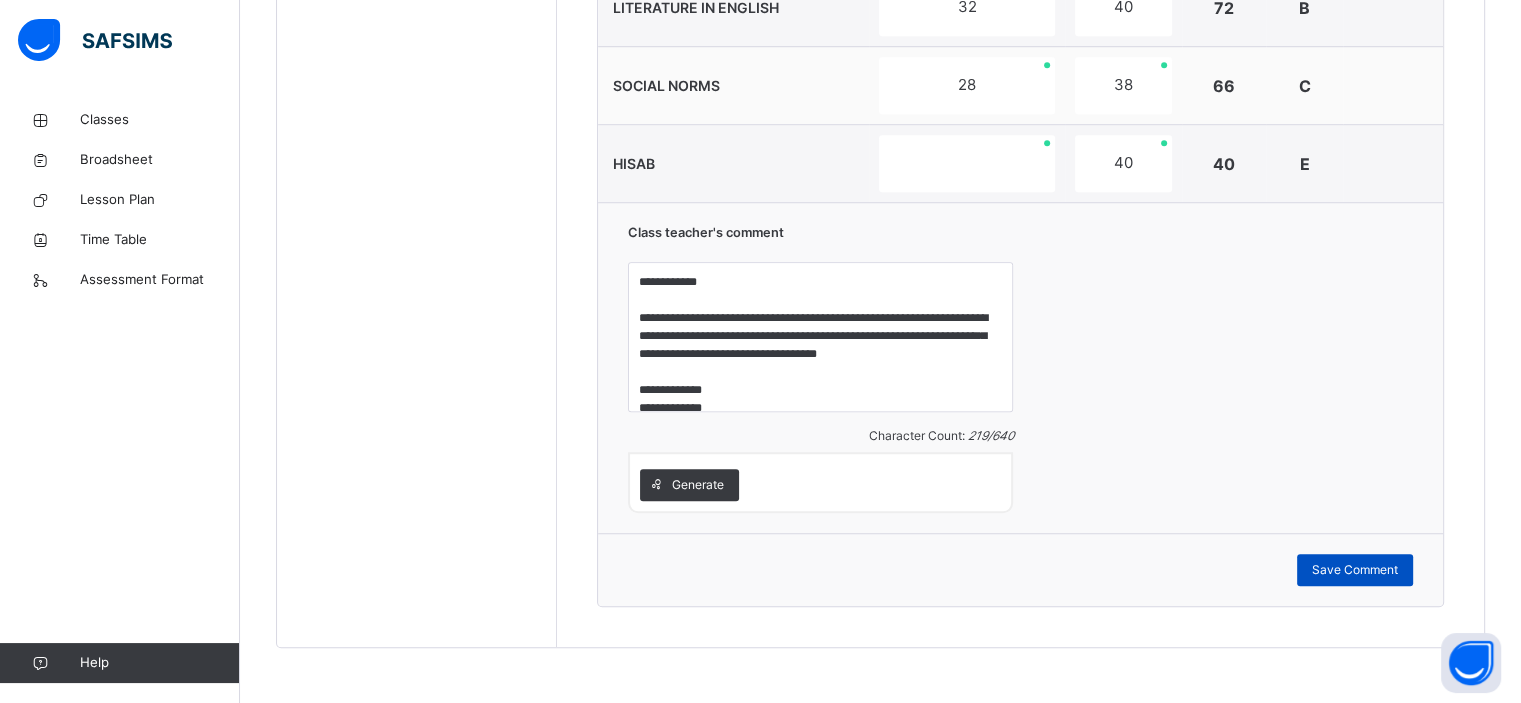 click on "Save Comment" at bounding box center (1355, 570) 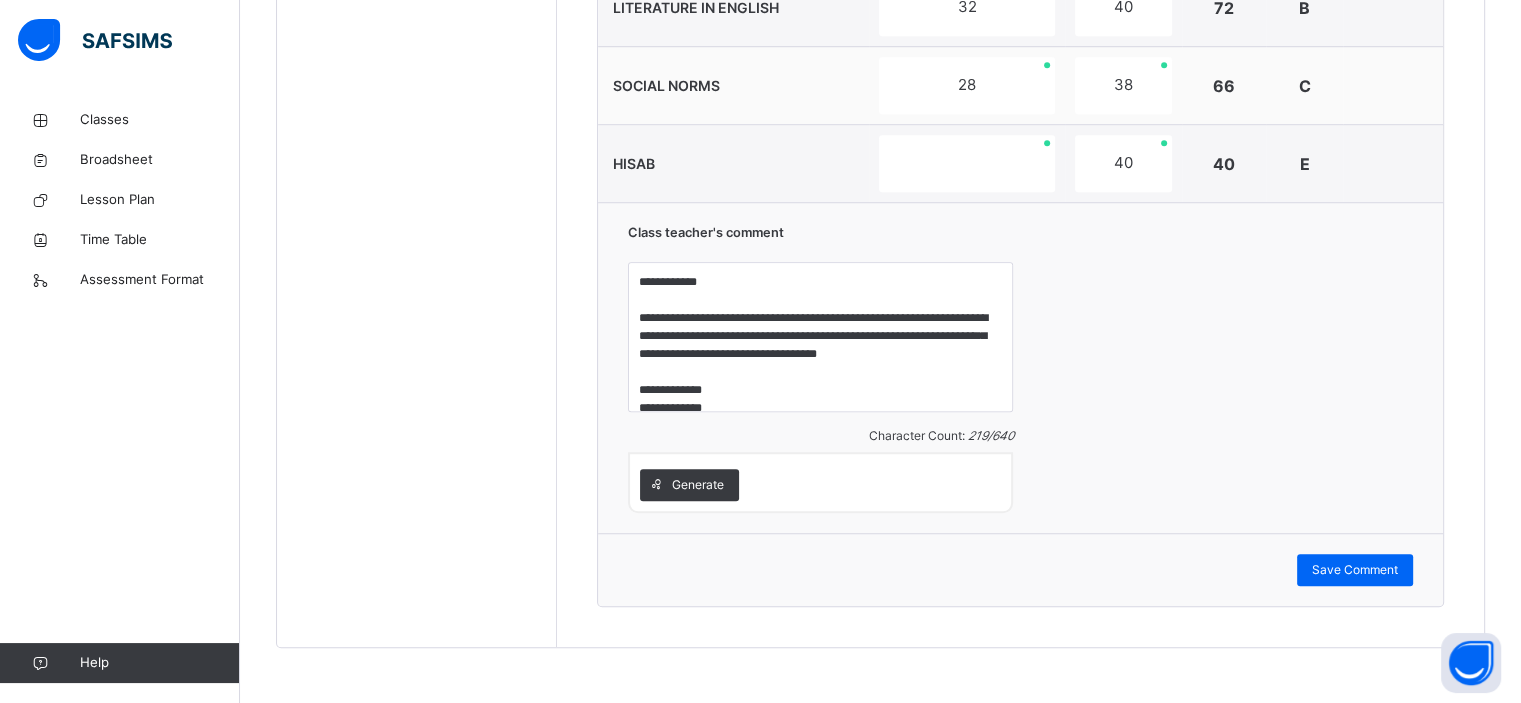 click on "**********" at bounding box center [1020, 367] 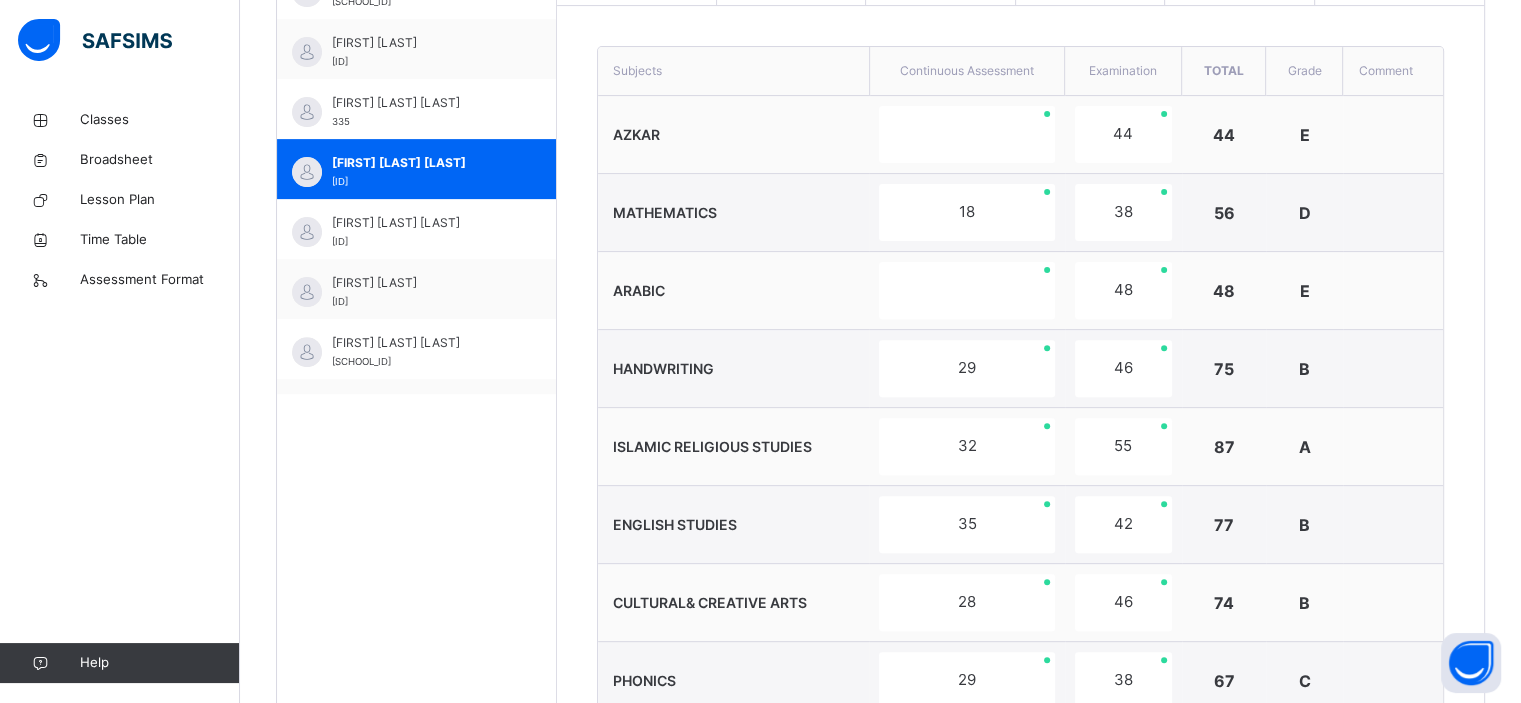 scroll, scrollTop: 620, scrollLeft: 0, axis: vertical 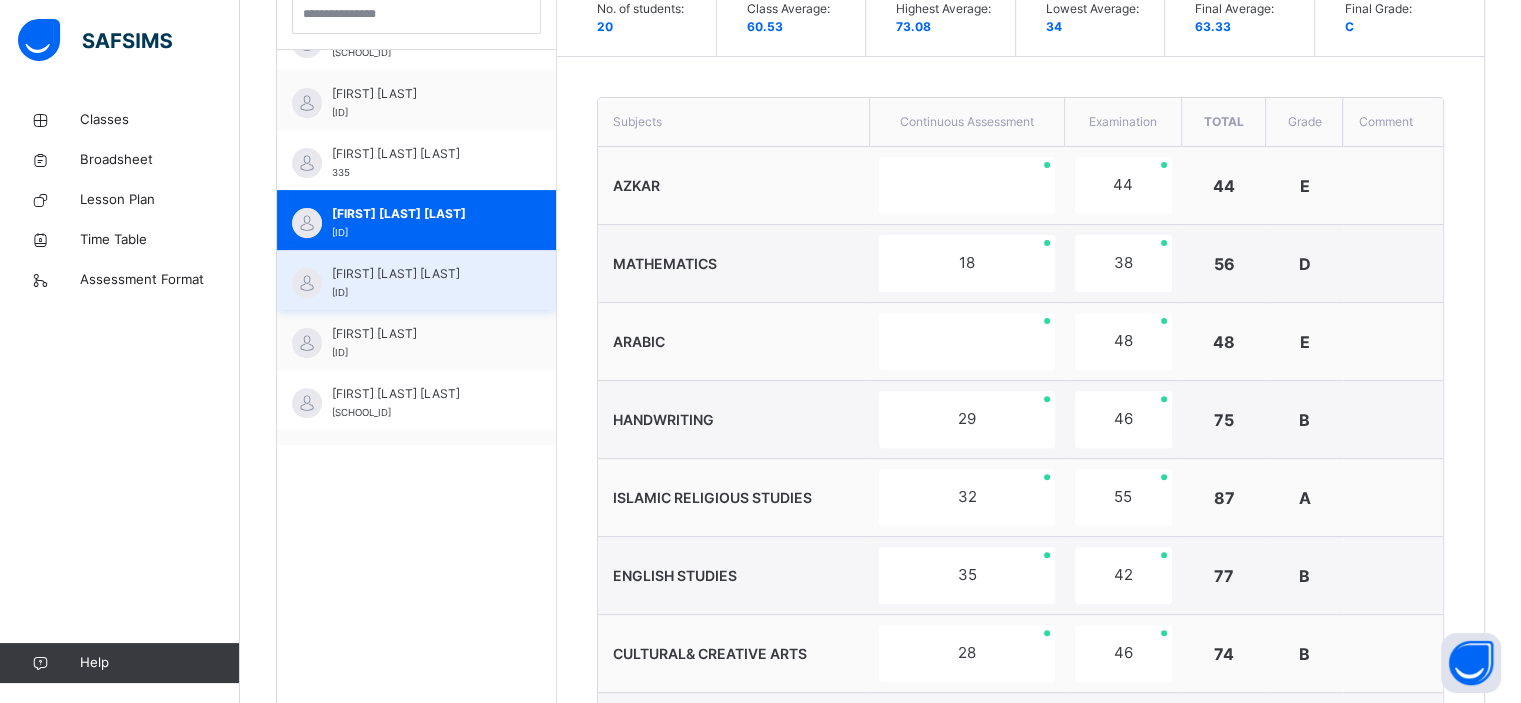 click on "[FIRST] [LAST] [LAST] [ID]" at bounding box center (416, 280) 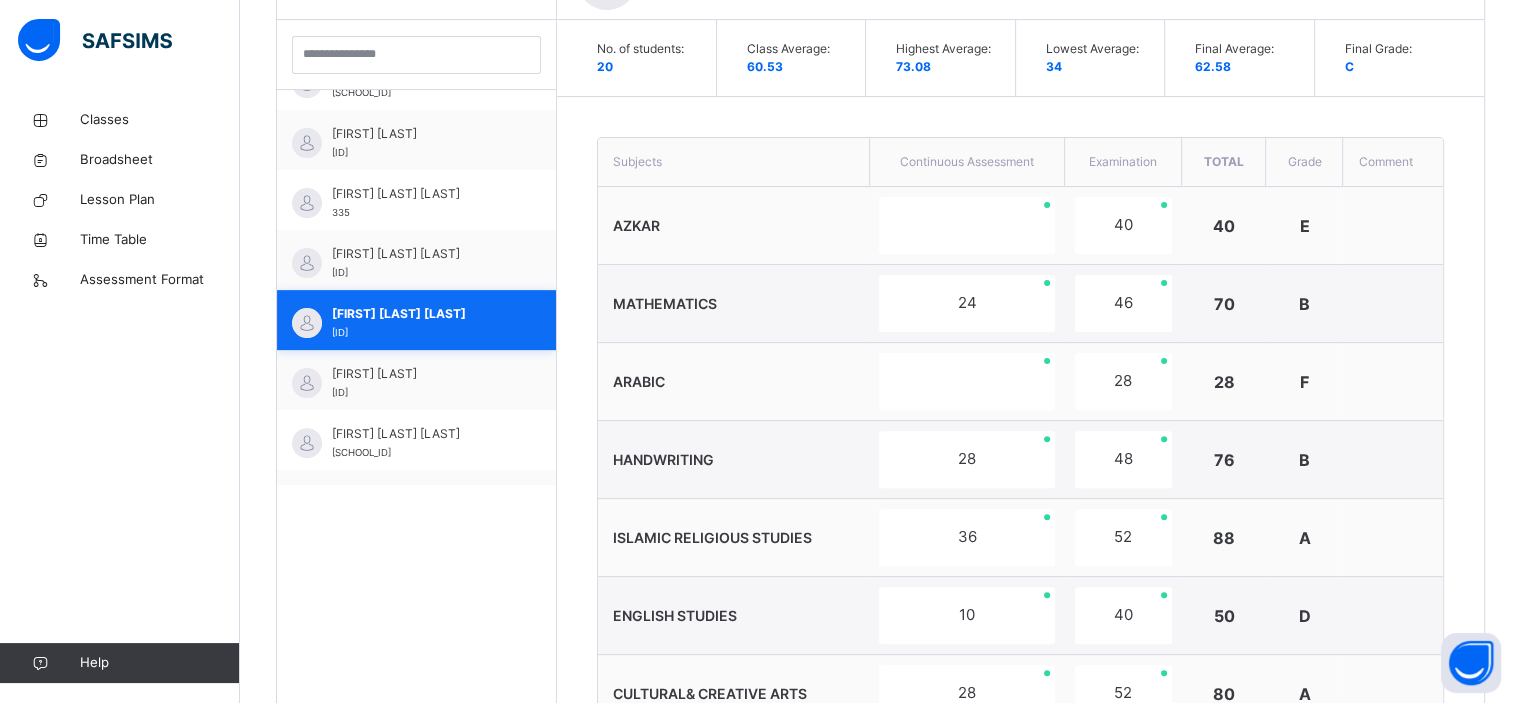 scroll, scrollTop: 620, scrollLeft: 0, axis: vertical 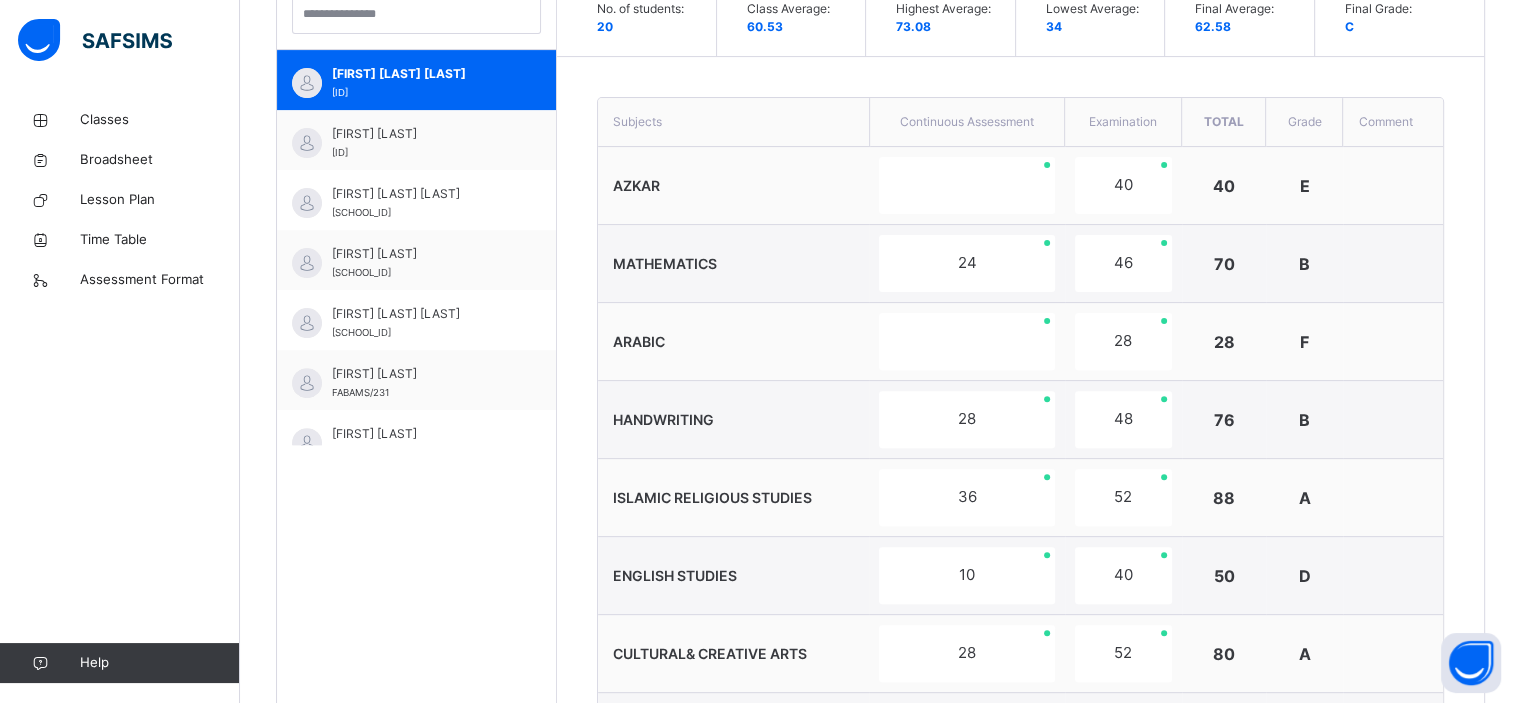 click on "ARABIC" at bounding box center [733, 342] 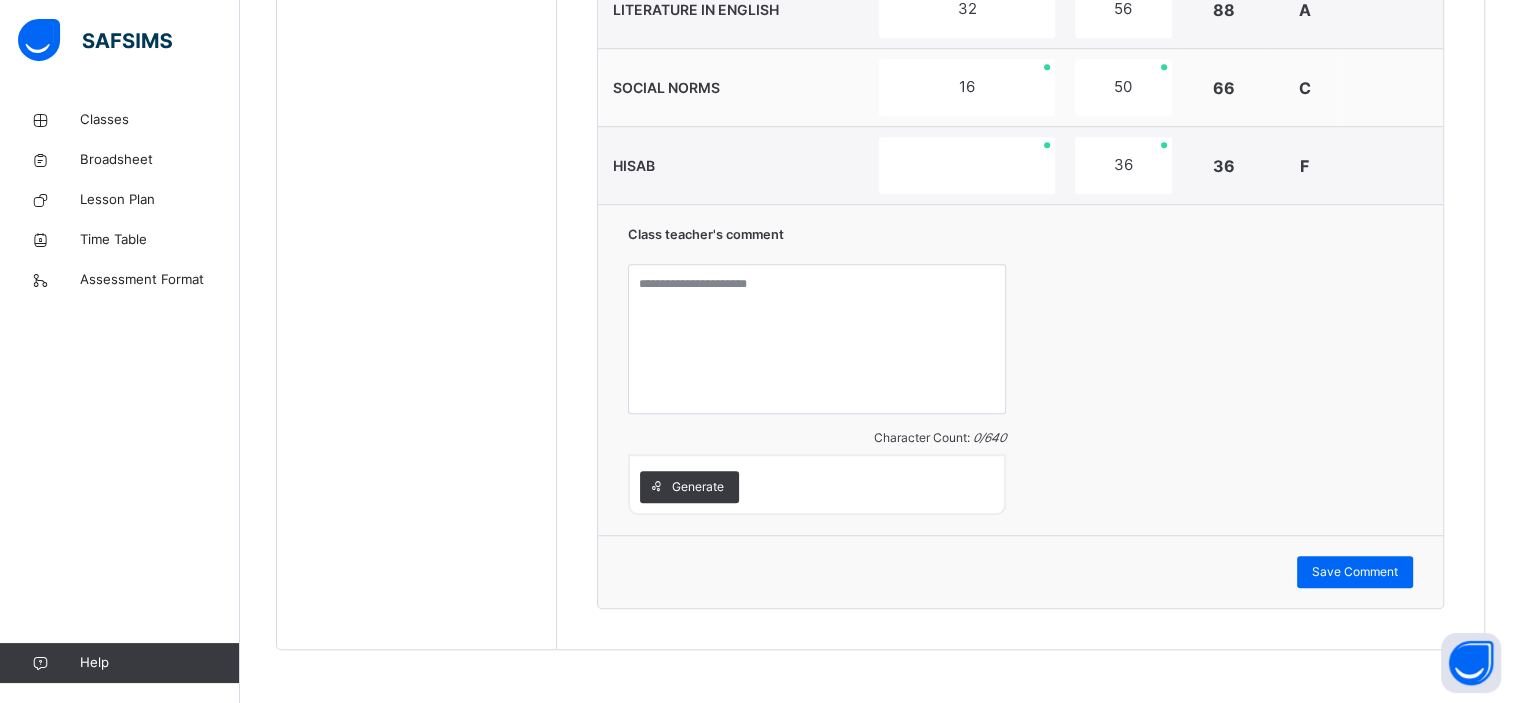 scroll, scrollTop: 1500, scrollLeft: 0, axis: vertical 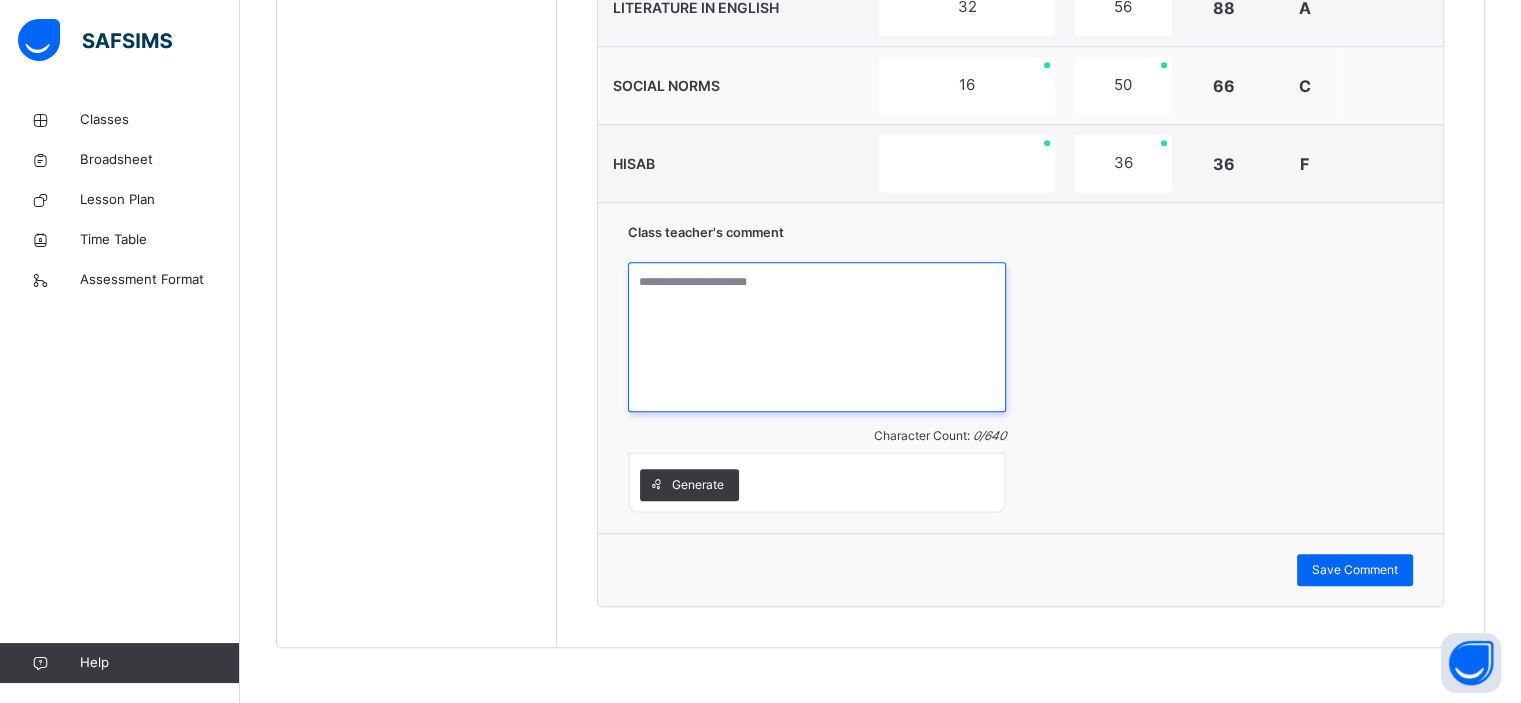 click at bounding box center [817, 337] 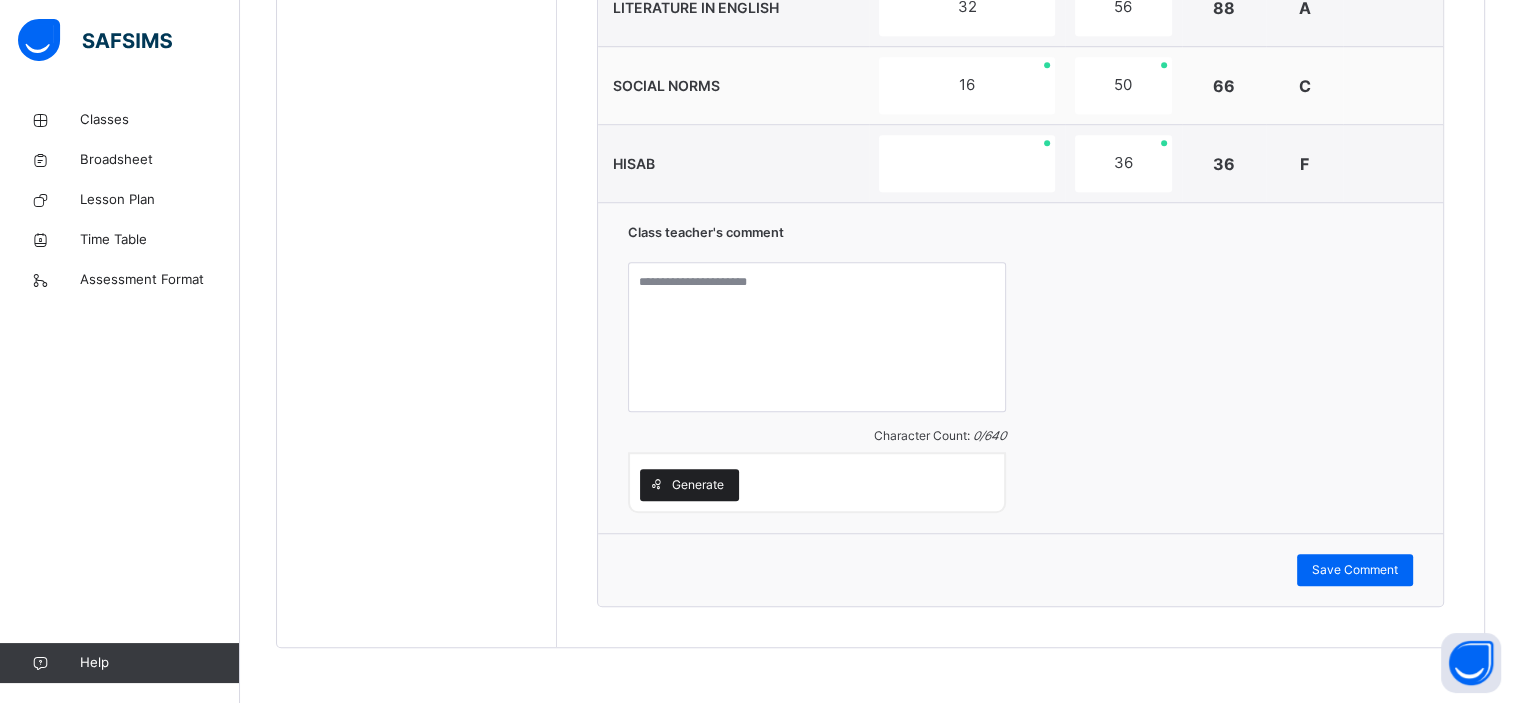 click at bounding box center (656, 485) 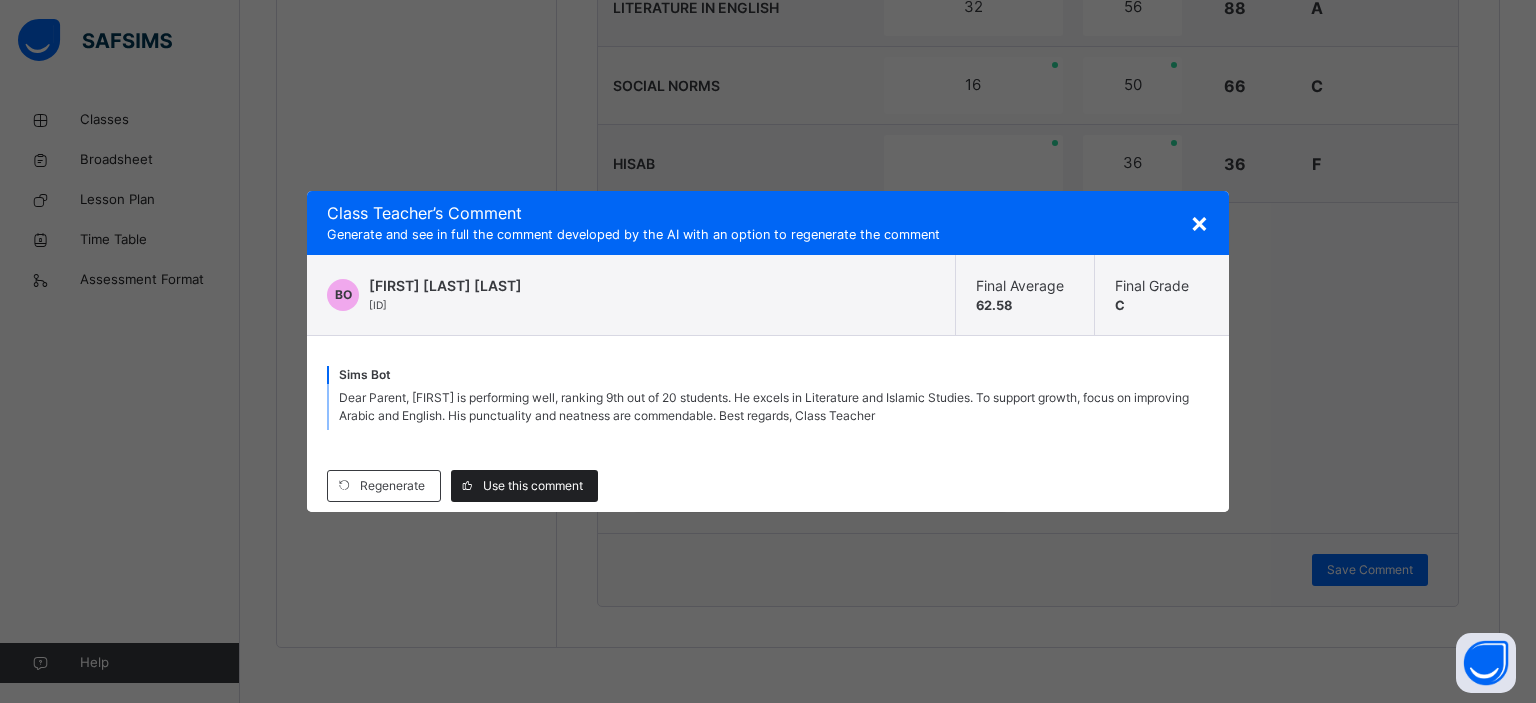 click on "Use this comment" at bounding box center (524, 486) 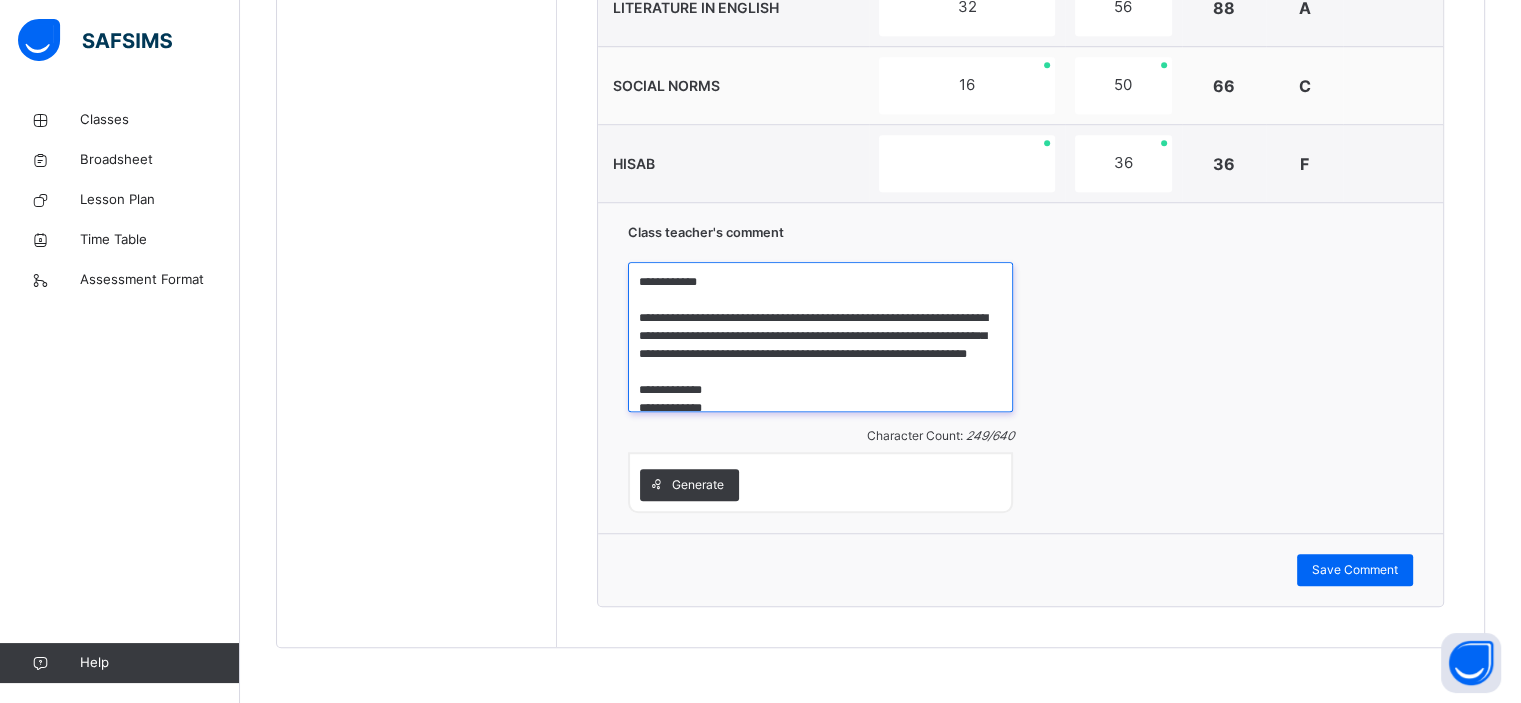 click on "**********" at bounding box center [820, 337] 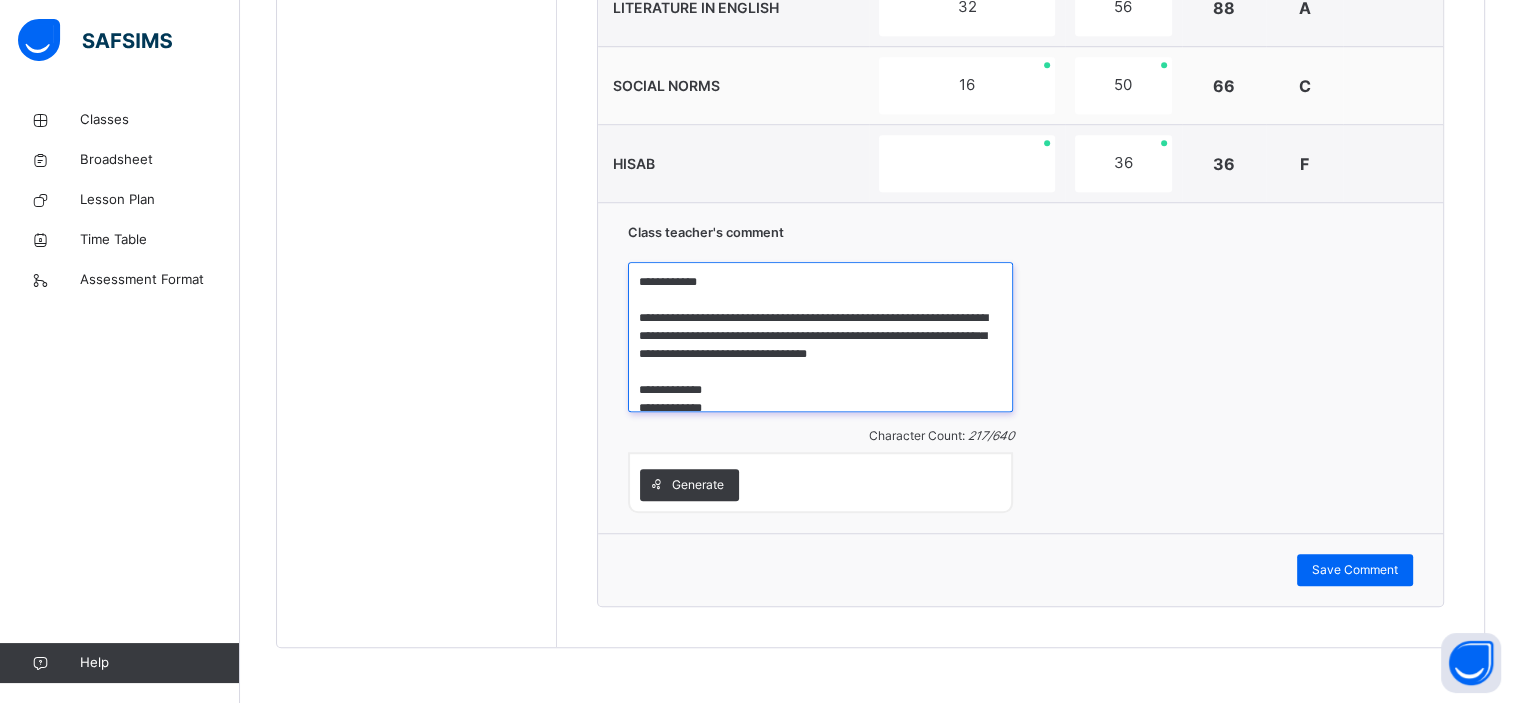 click on "**********" at bounding box center [820, 337] 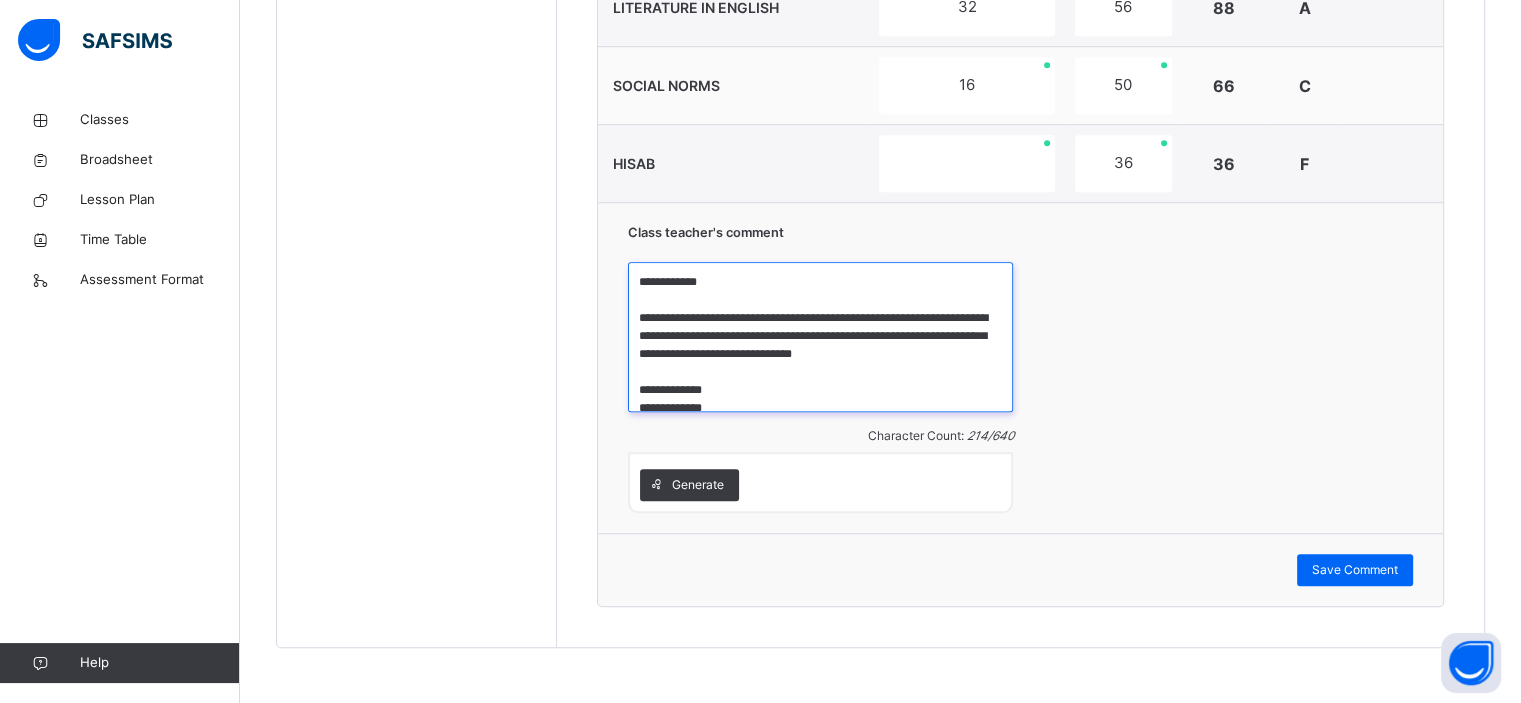 click on "**********" at bounding box center (820, 337) 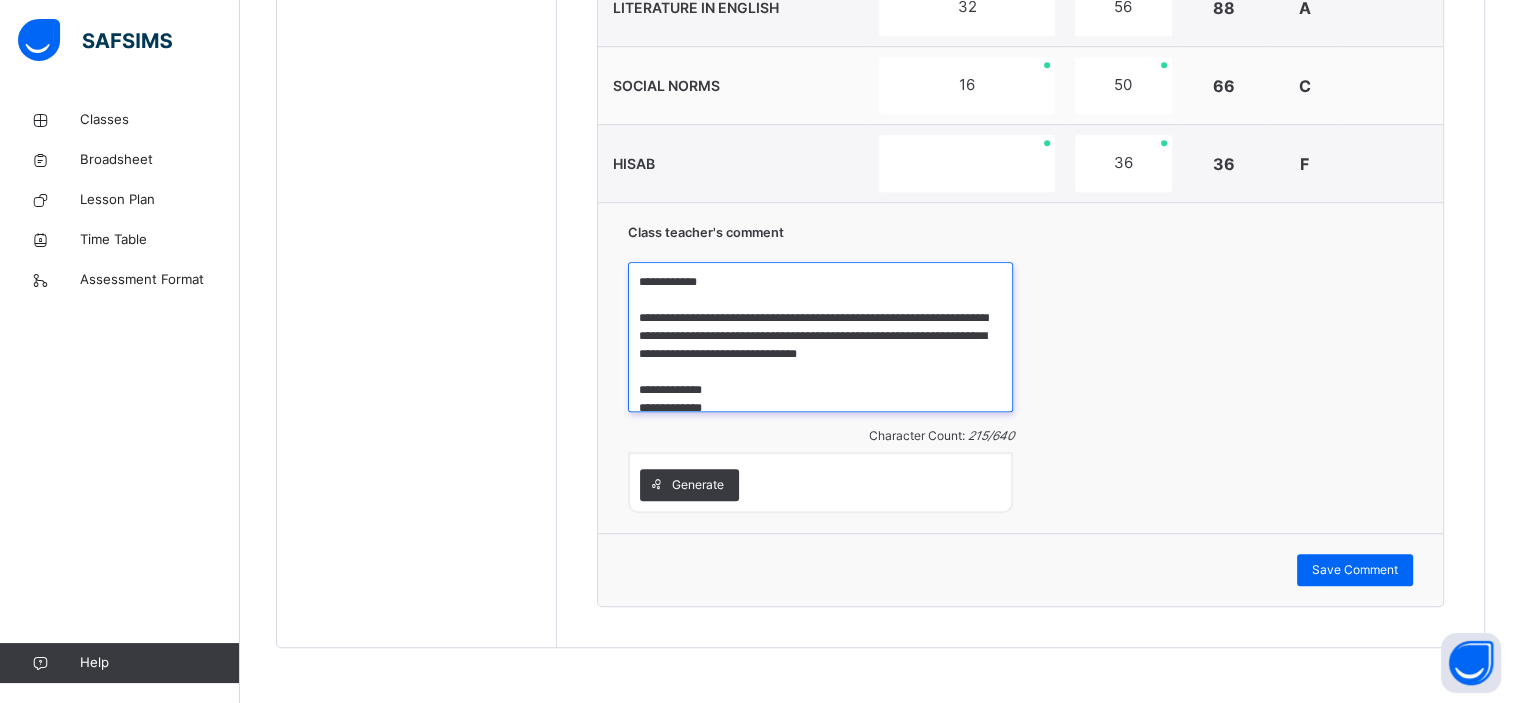 click on "**********" at bounding box center (820, 337) 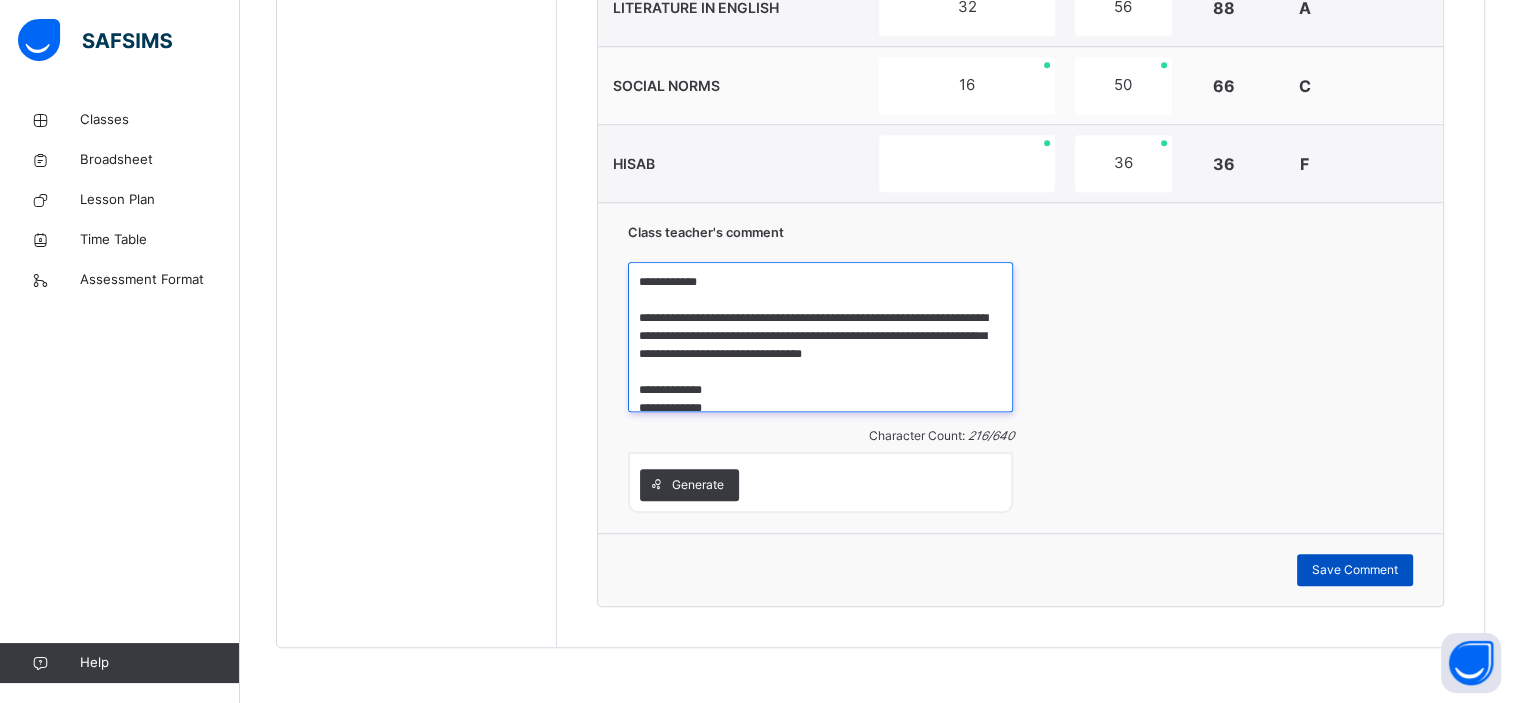 type on "**********" 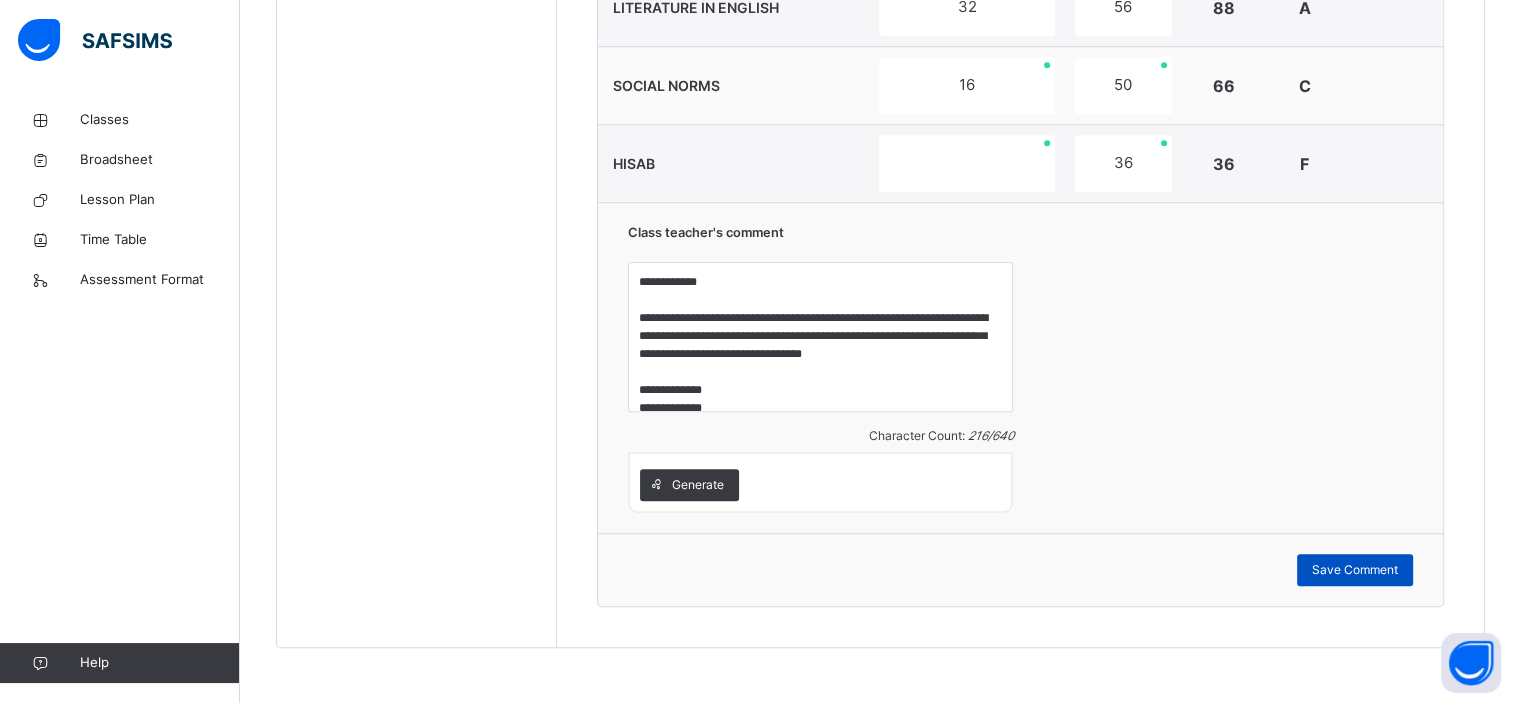 click on "Save Comment" at bounding box center (1355, 570) 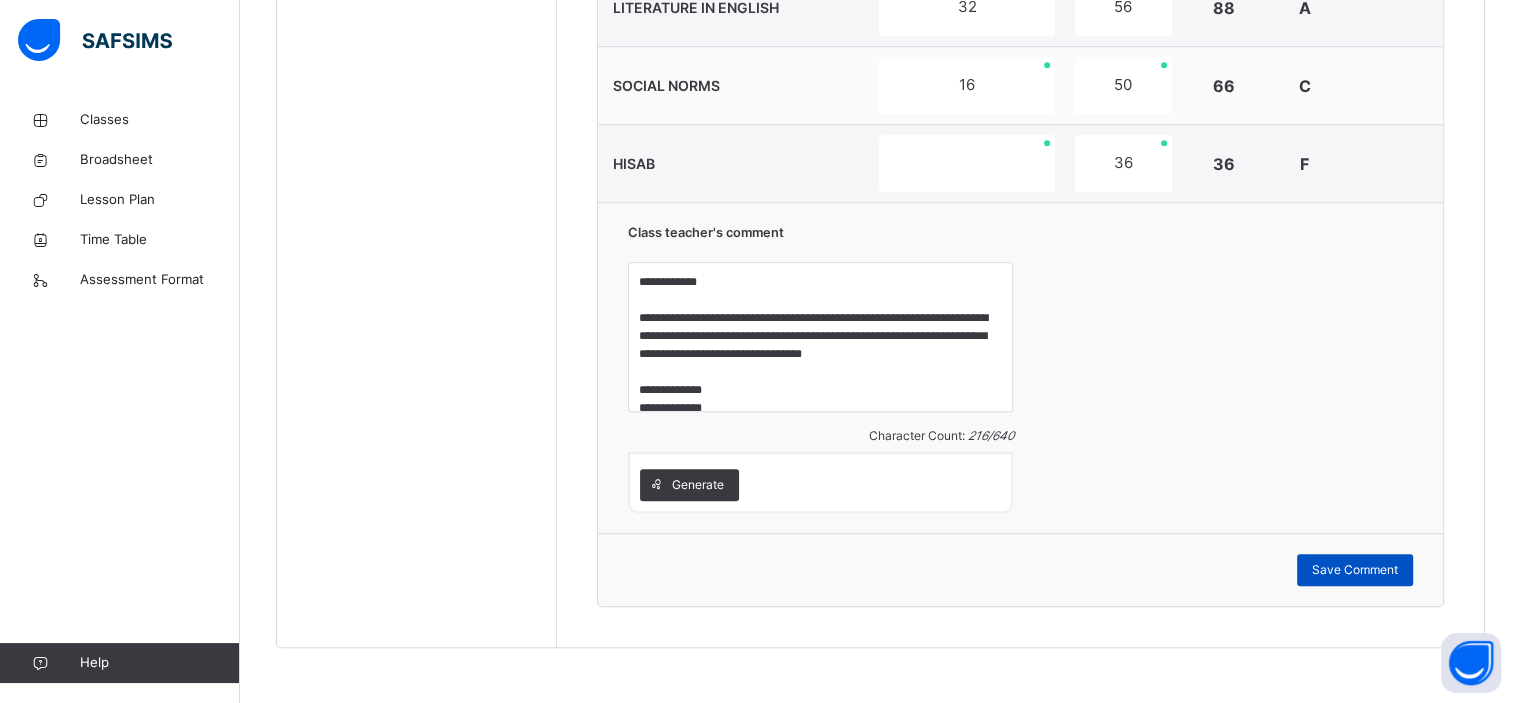click on "Save Comment" at bounding box center (1355, 570) 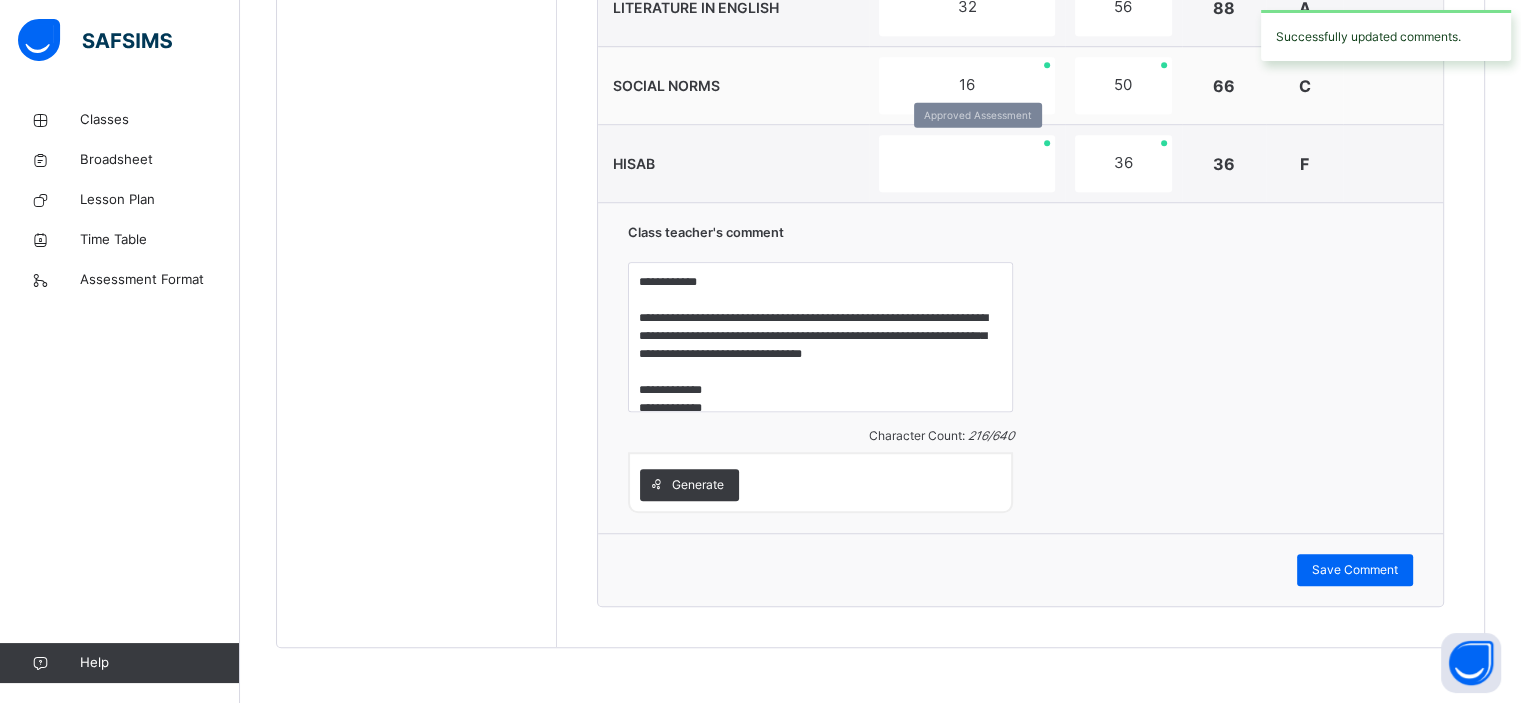 click at bounding box center [966, 163] 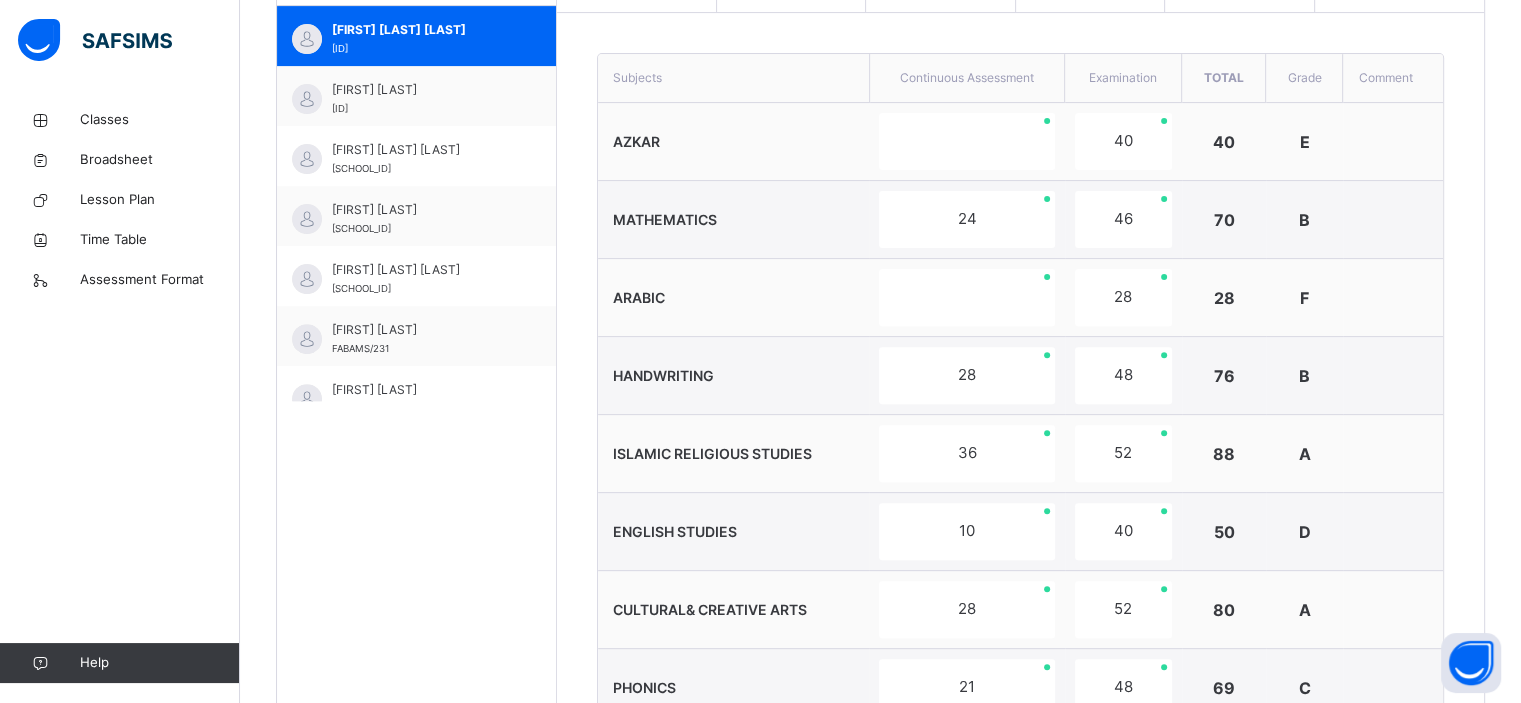 scroll, scrollTop: 660, scrollLeft: 0, axis: vertical 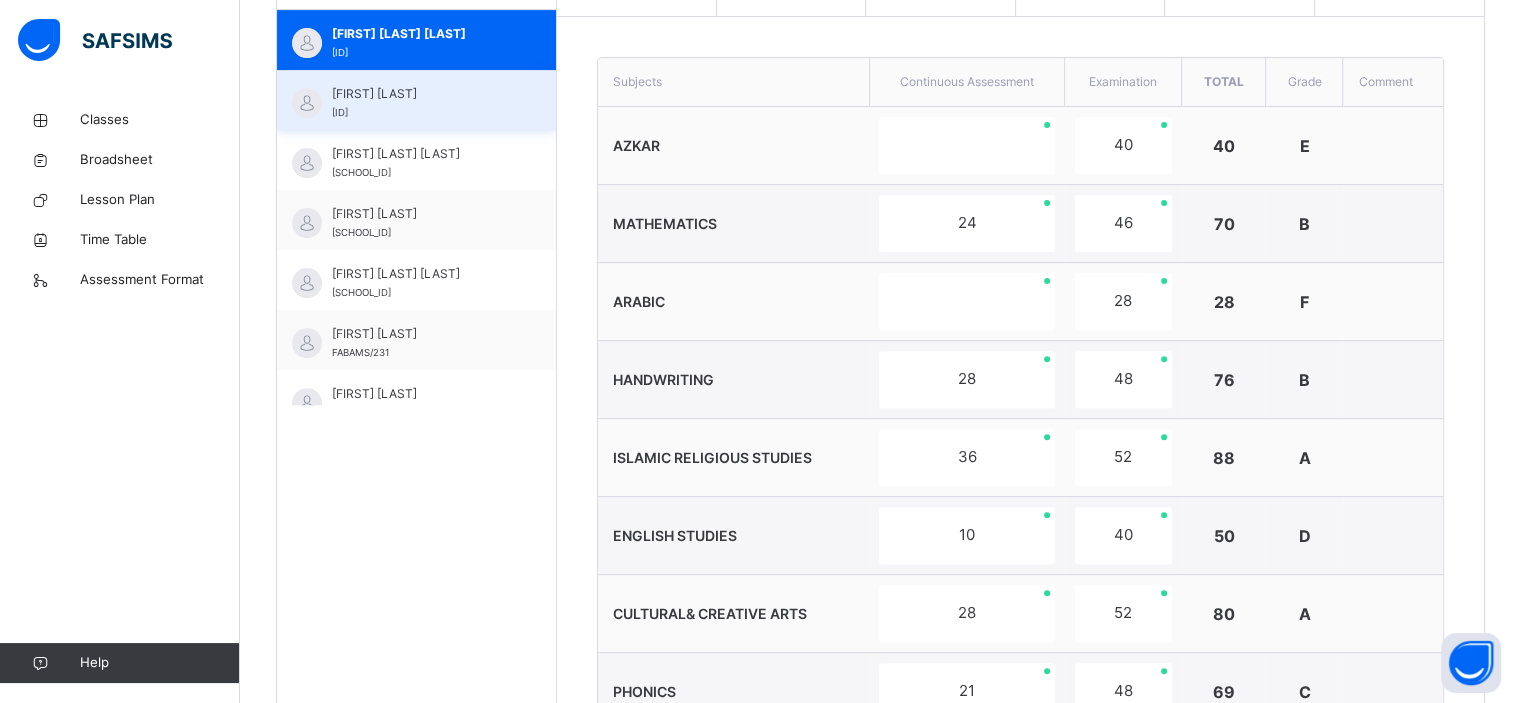 click on "[FIRST] [LAST] [ID]" at bounding box center (416, 100) 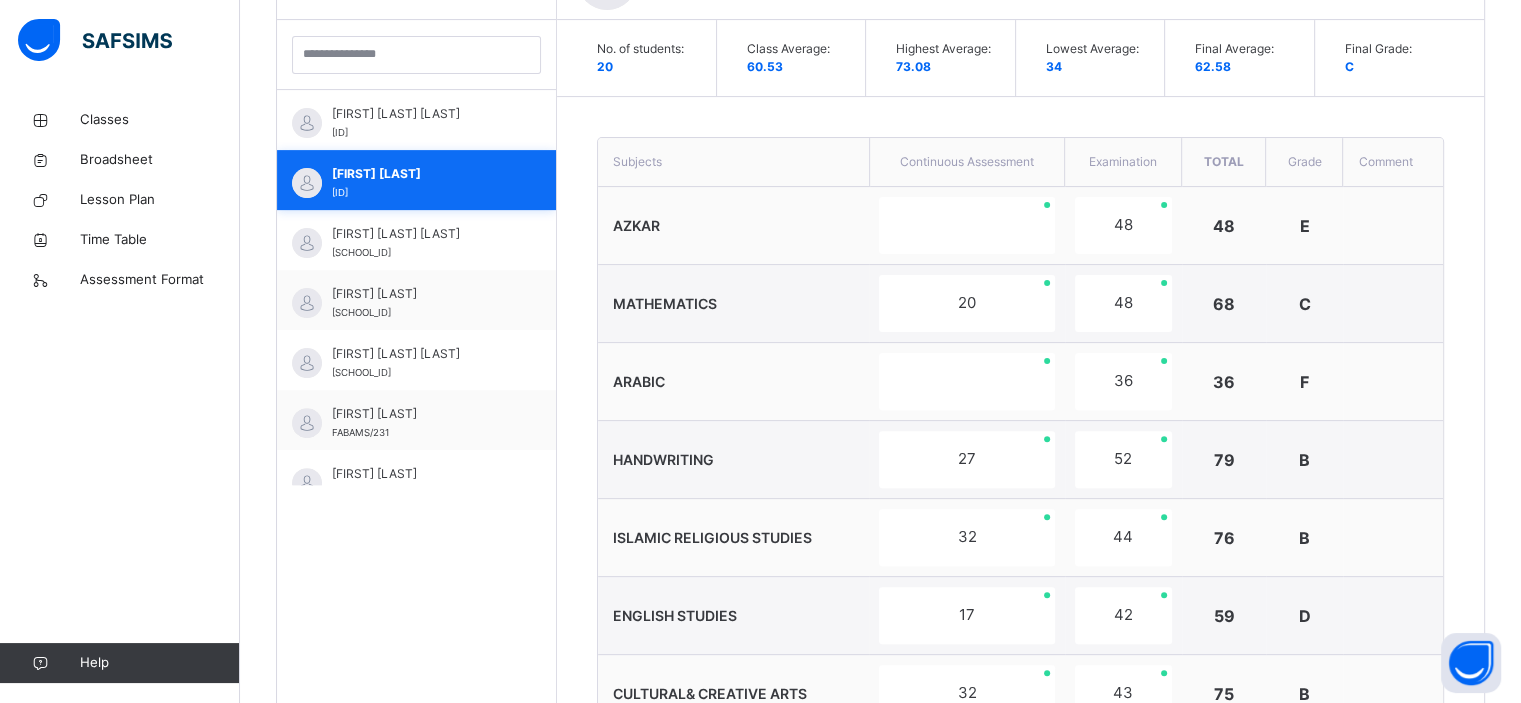 scroll, scrollTop: 660, scrollLeft: 0, axis: vertical 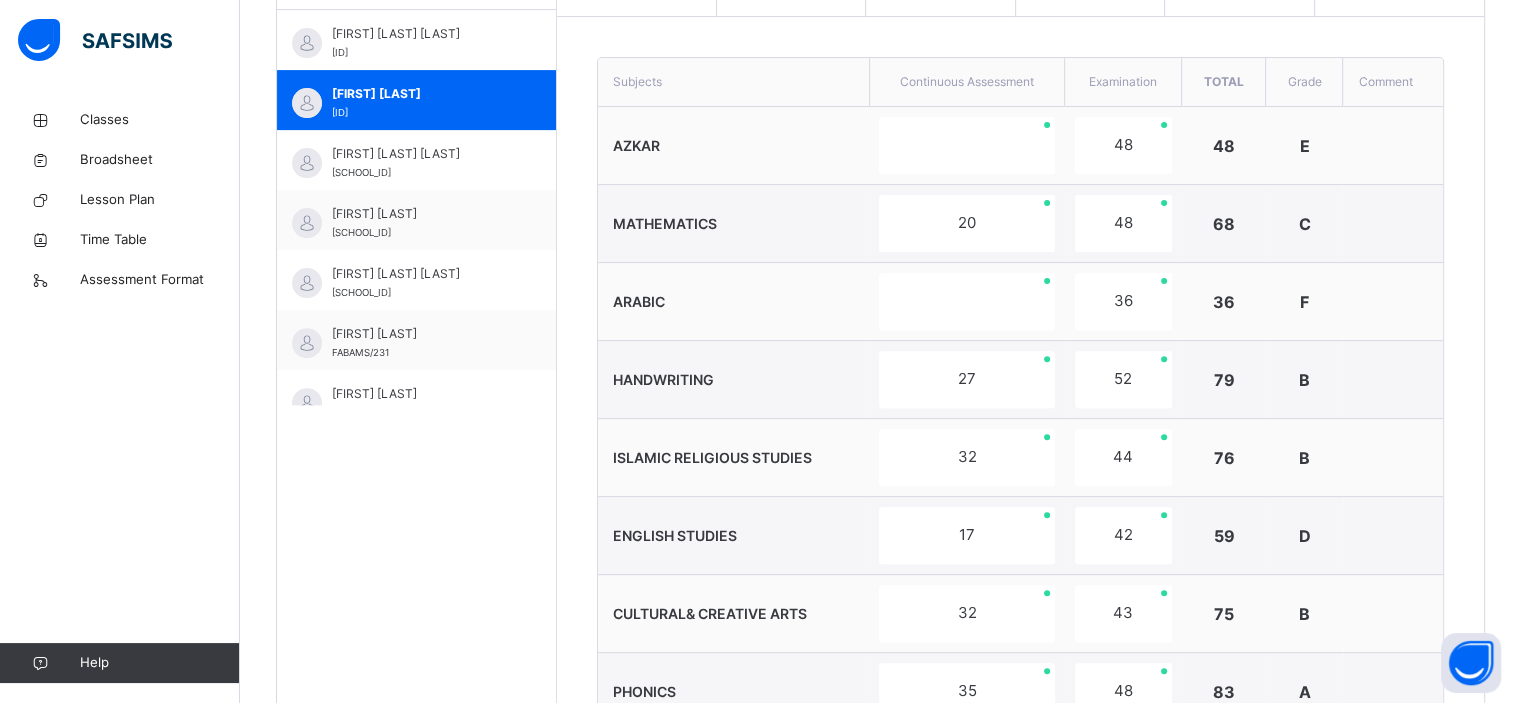 click on "ARABIC" at bounding box center [733, 302] 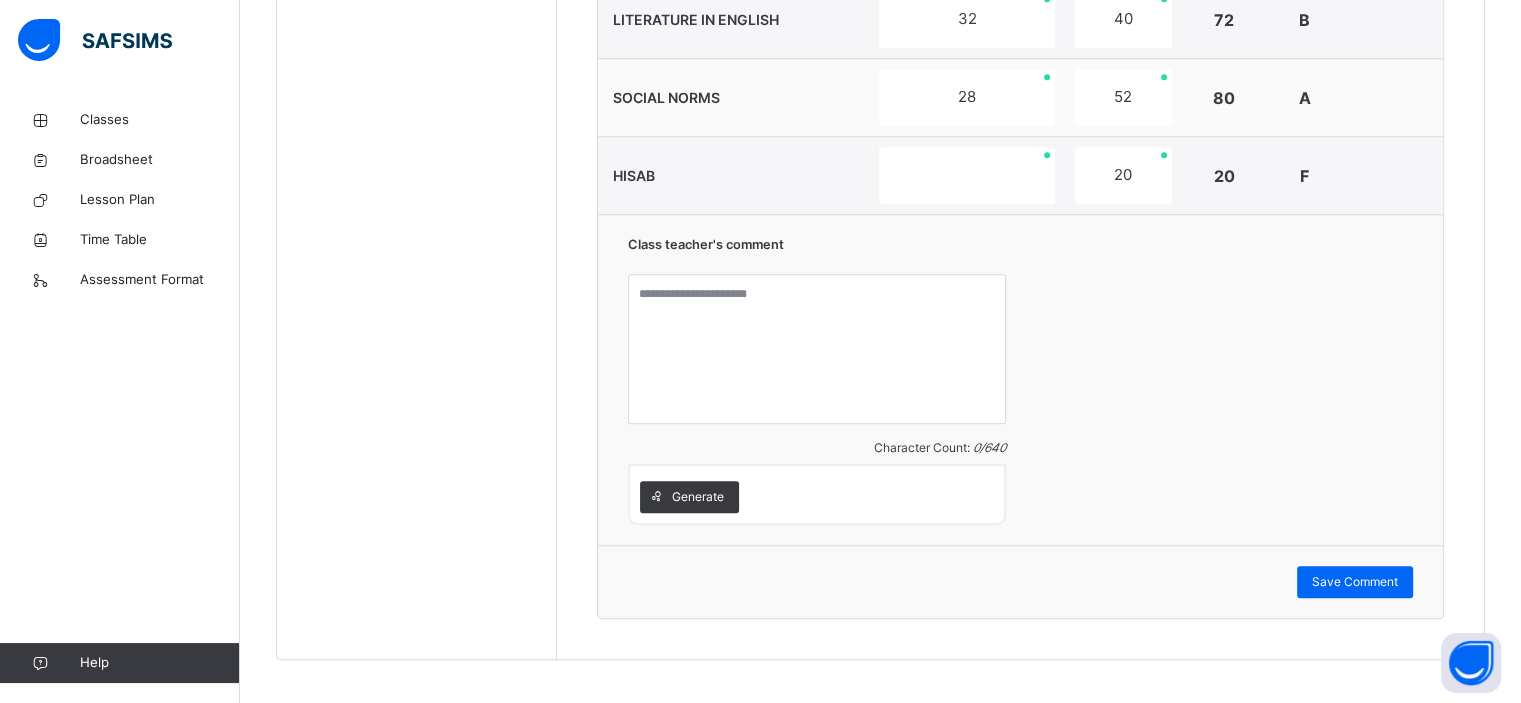 scroll, scrollTop: 1500, scrollLeft: 0, axis: vertical 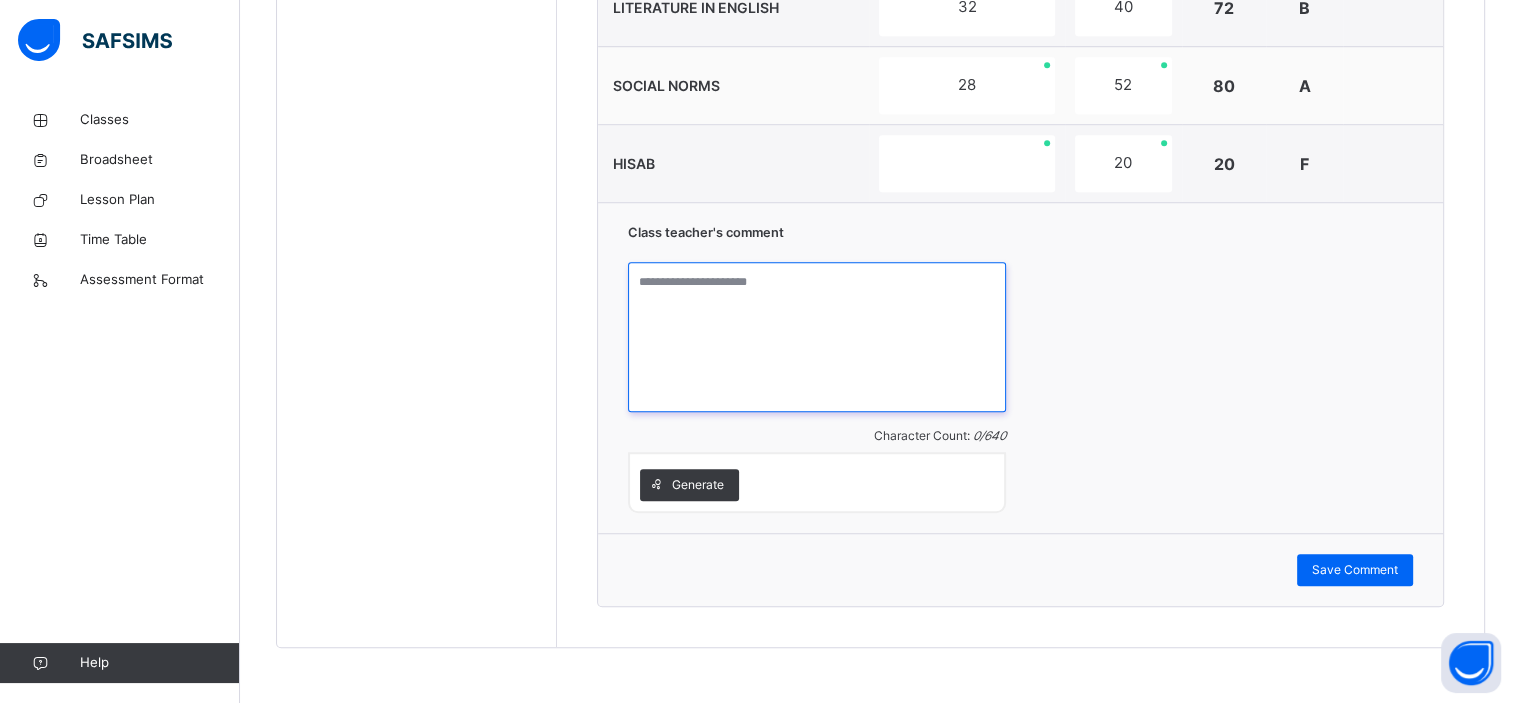 click at bounding box center (817, 337) 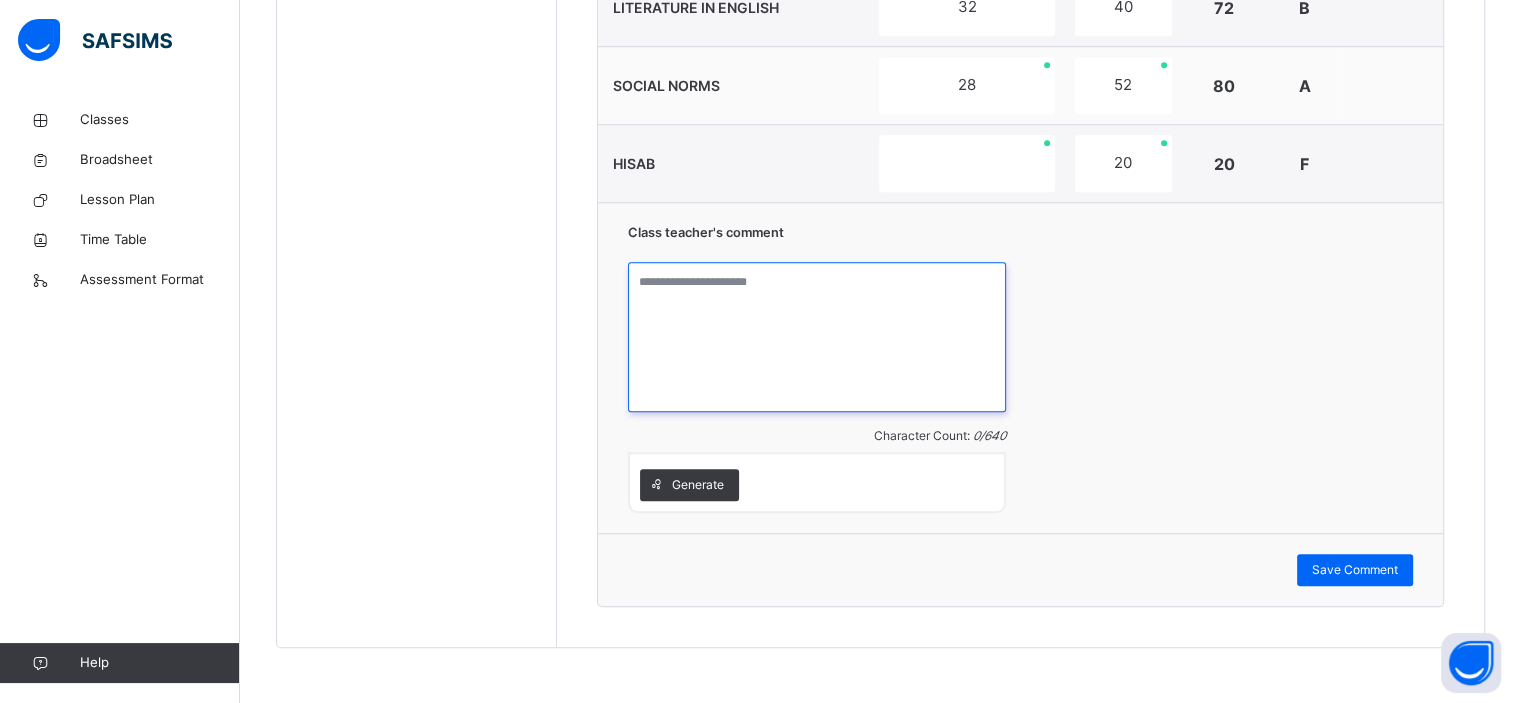 click at bounding box center (817, 337) 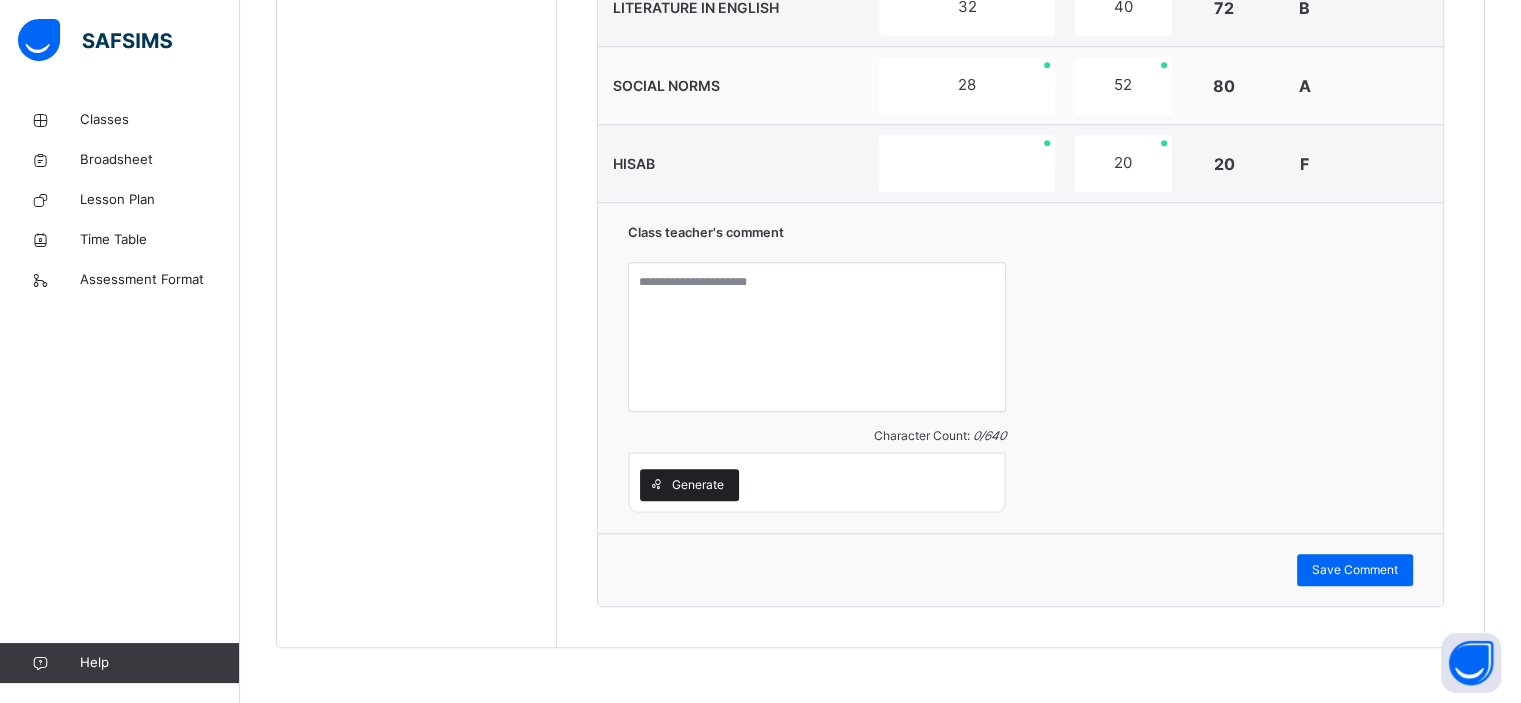 click at bounding box center (656, 485) 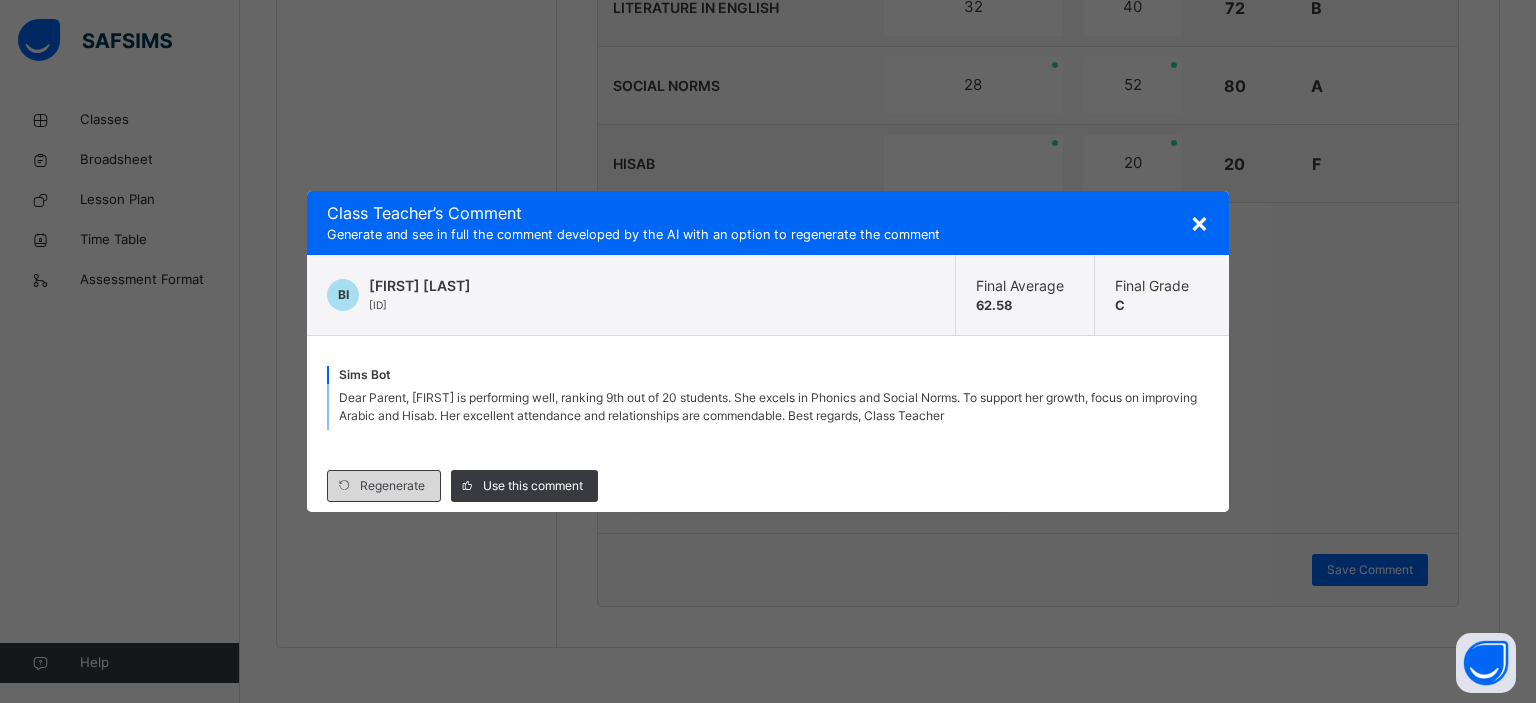 click on "Regenerate" at bounding box center (392, 486) 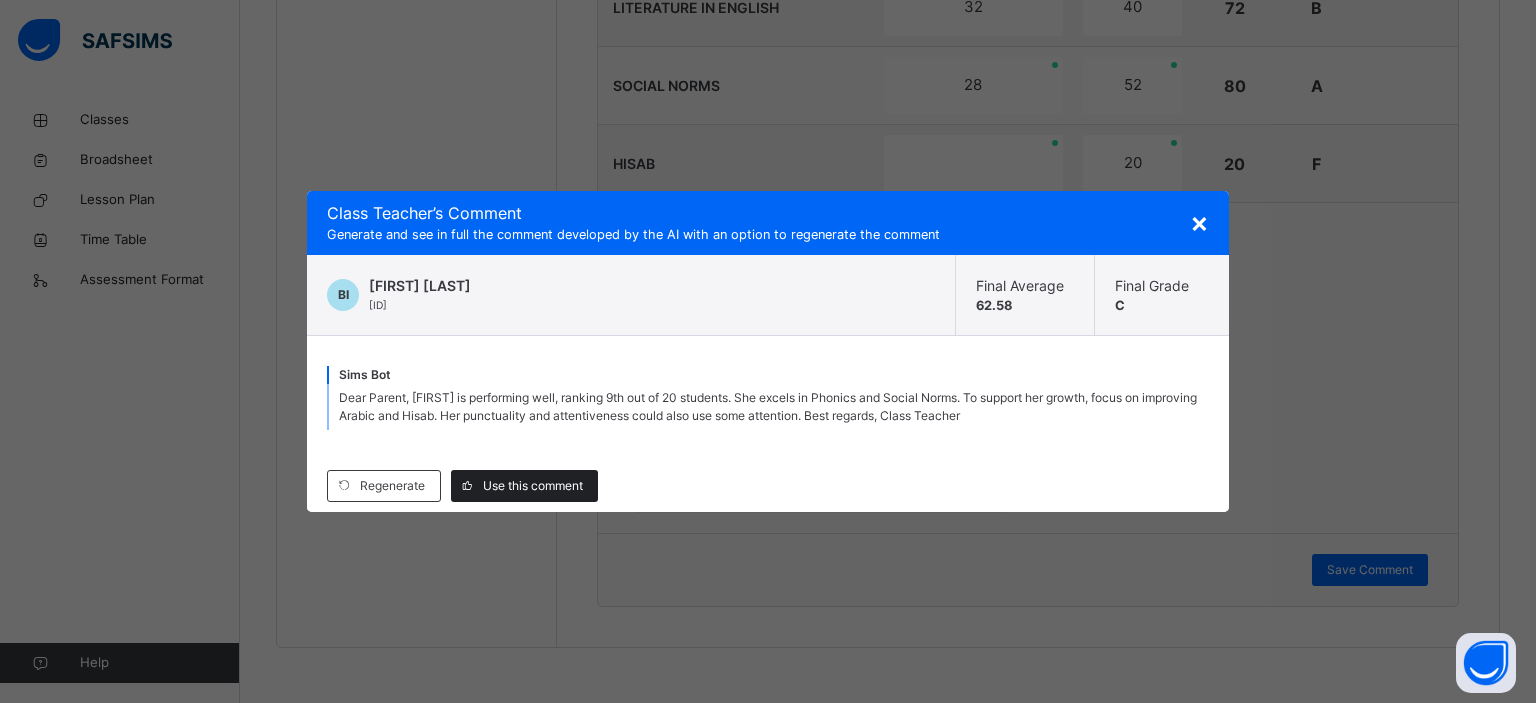 click on "Use this comment" at bounding box center [524, 486] 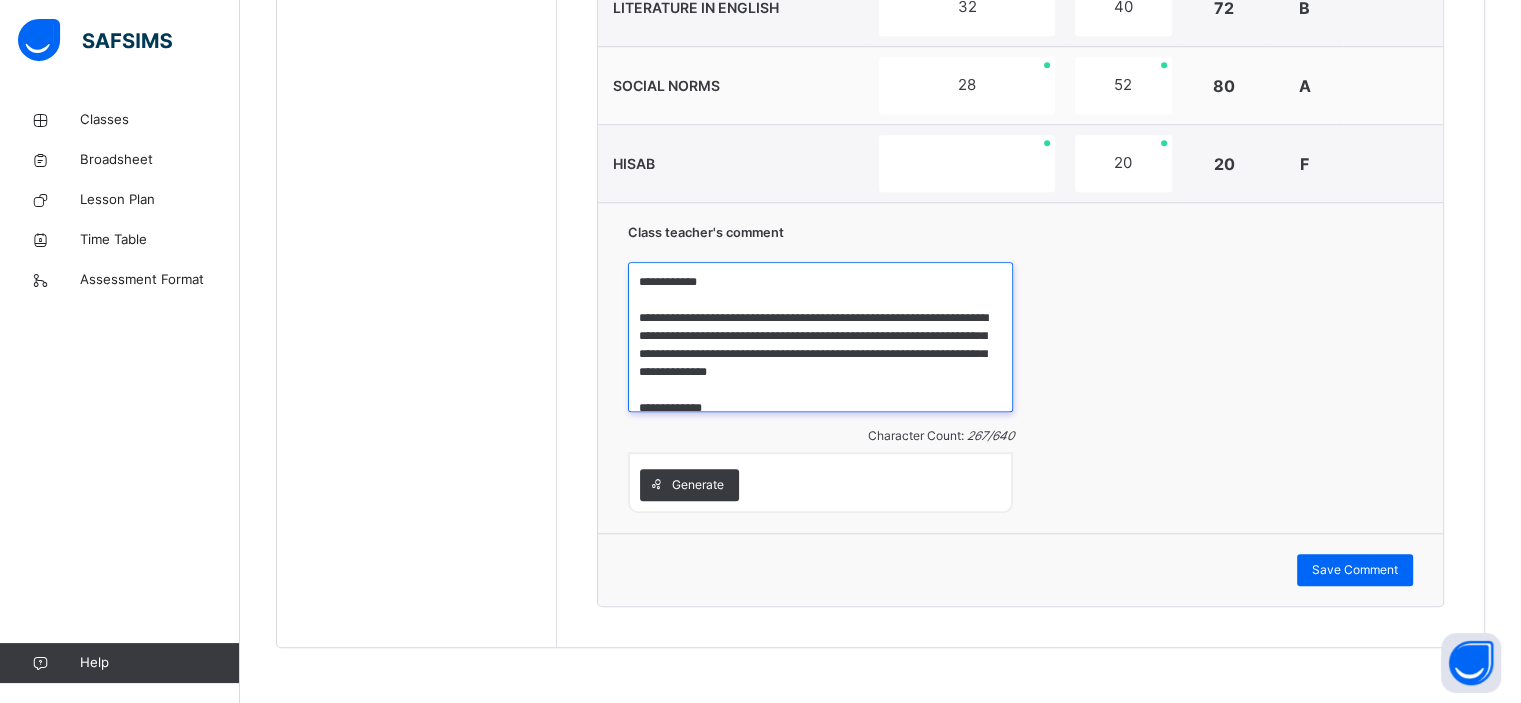 click on "**********" at bounding box center [820, 337] 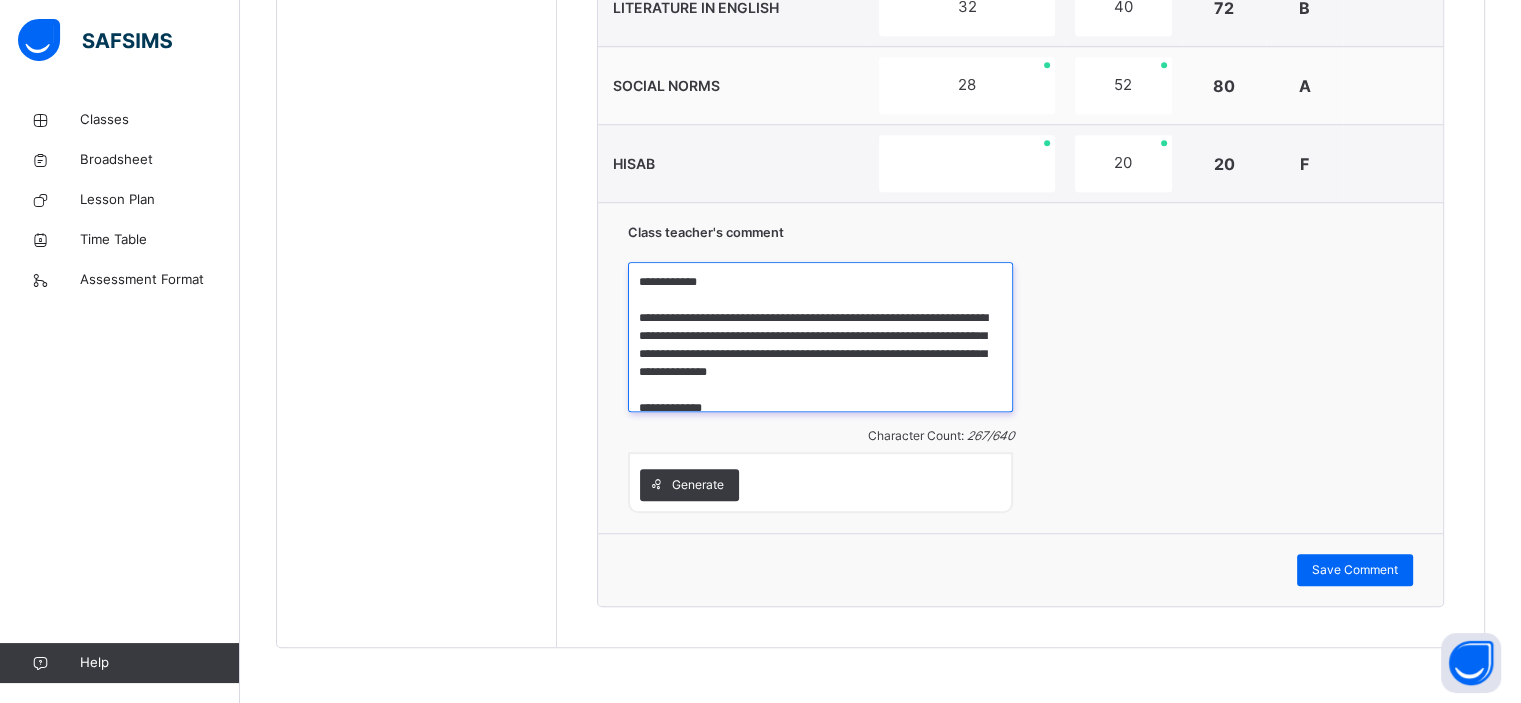 click on "**********" at bounding box center [820, 337] 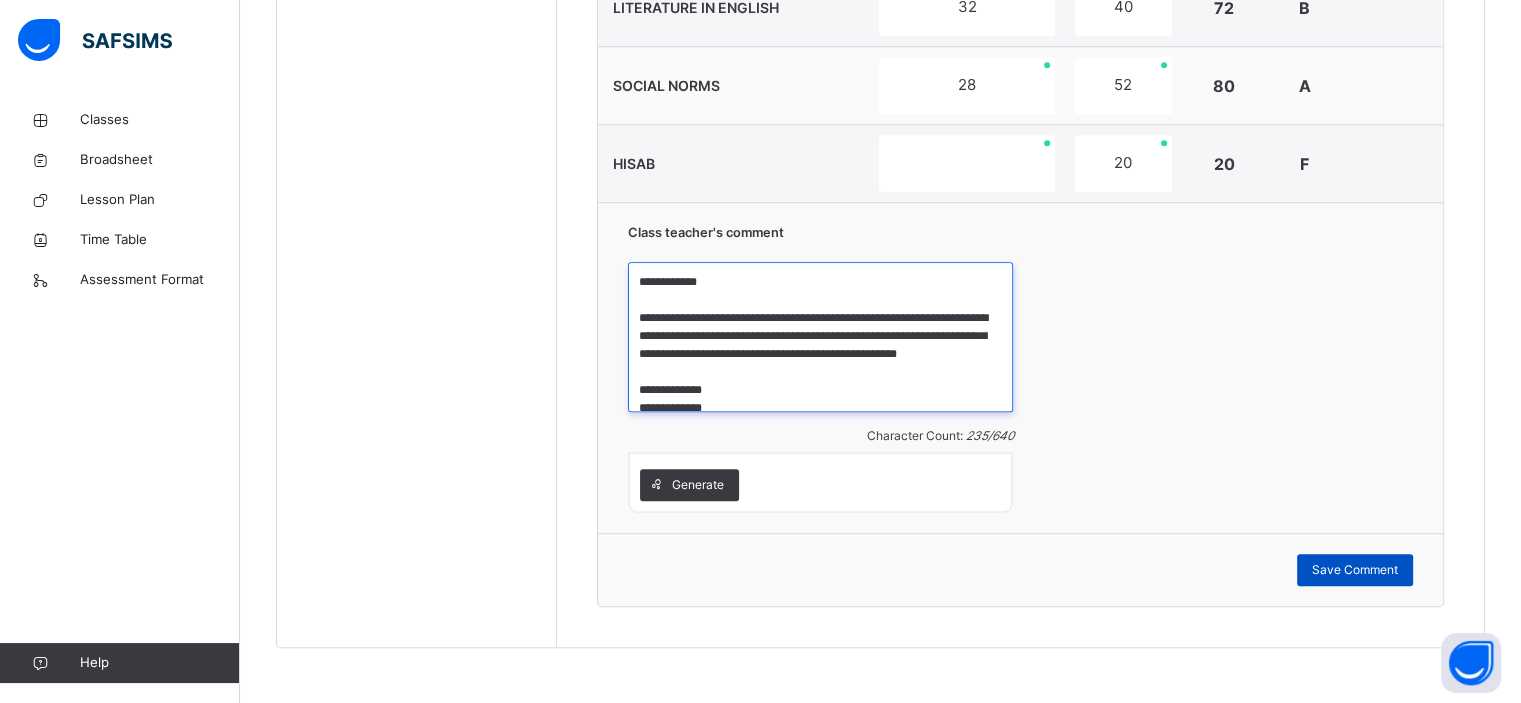 type on "**********" 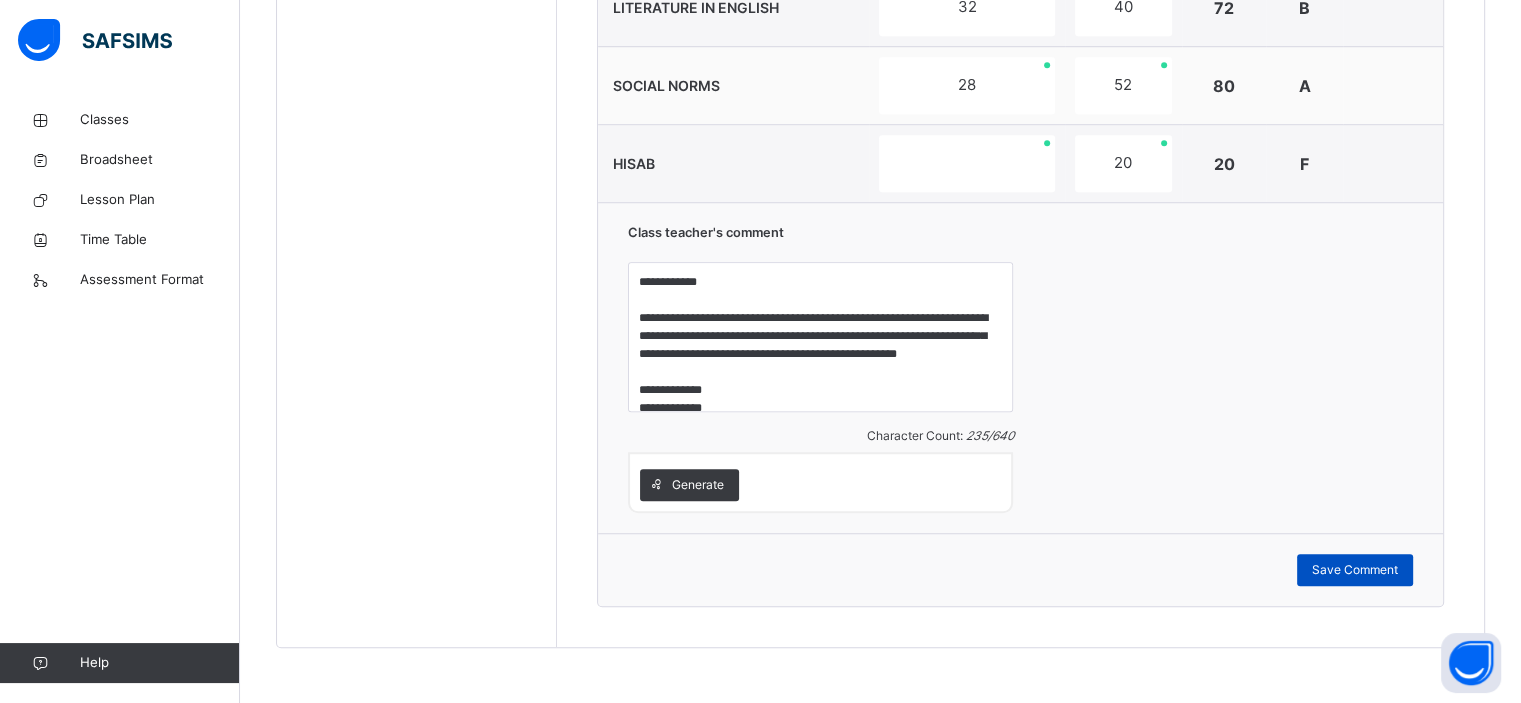 click on "Save Comment" at bounding box center [1355, 570] 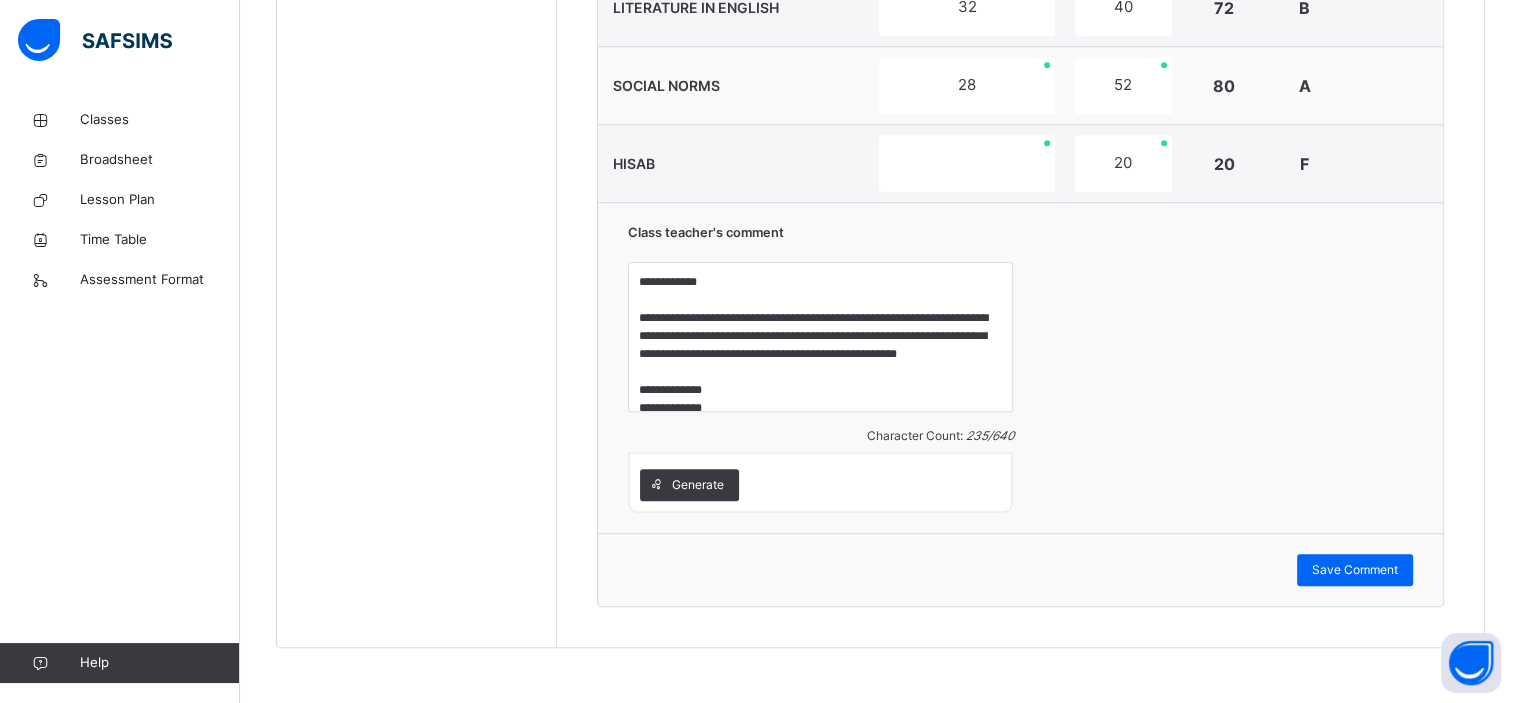 click on "**********" at bounding box center [1020, 367] 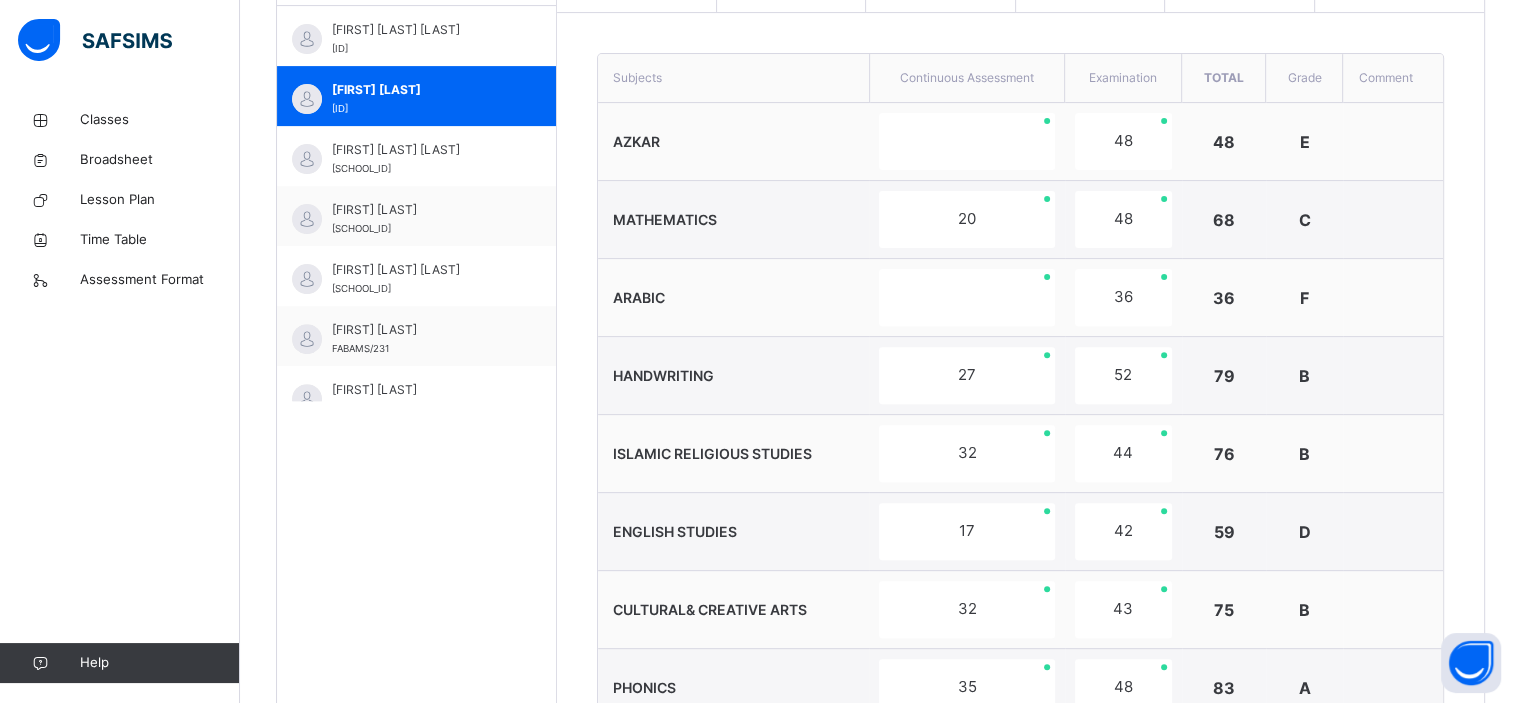 scroll, scrollTop: 660, scrollLeft: 0, axis: vertical 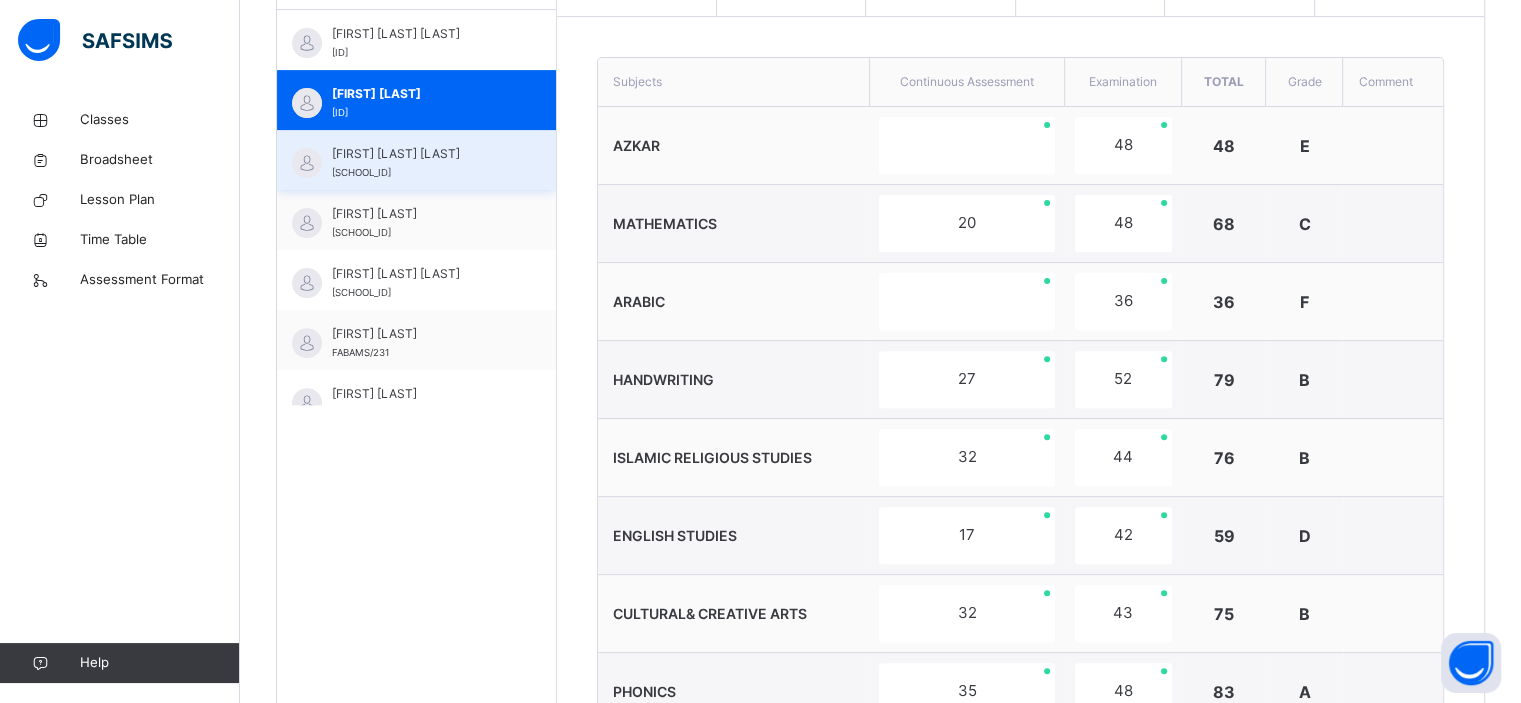 click on "[FIRST] [LAST] [LAST] [ID]" at bounding box center (416, 160) 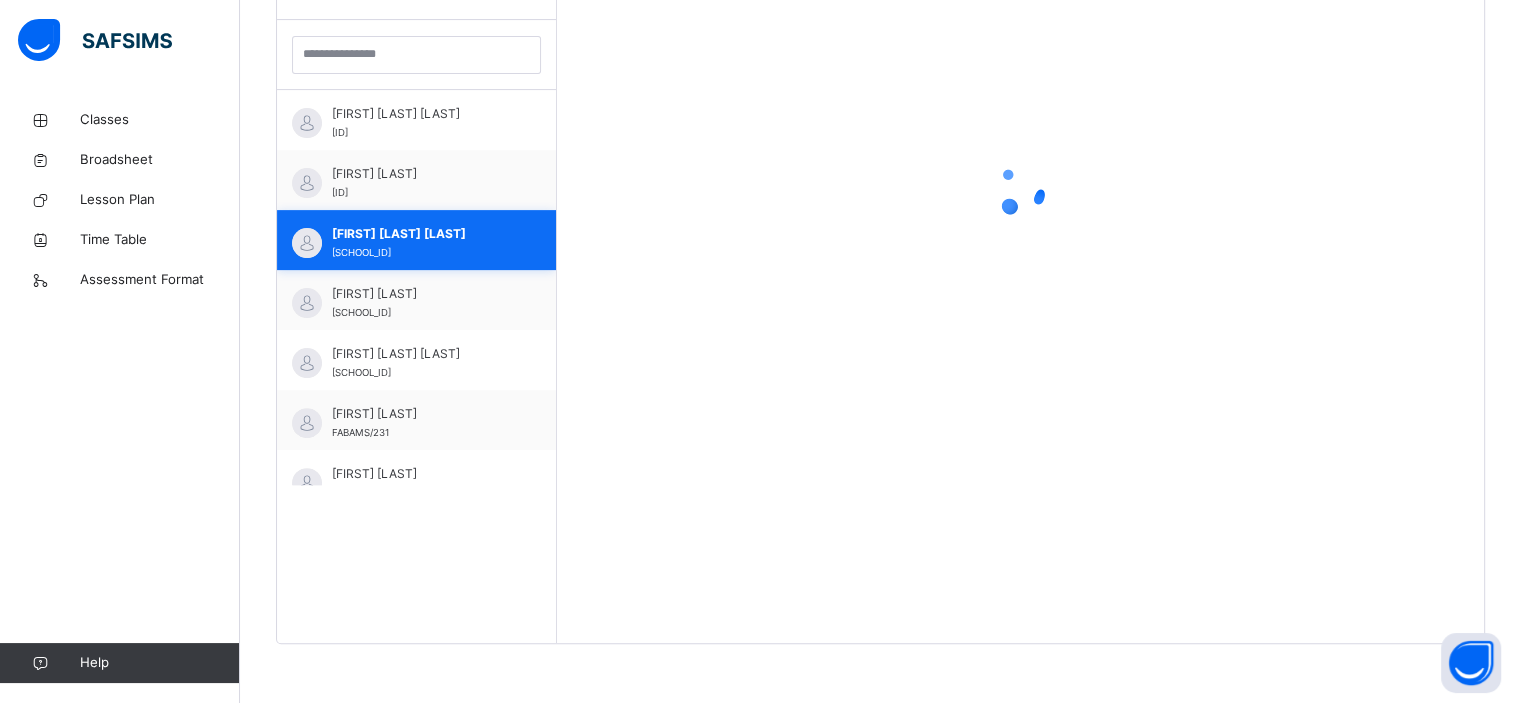 scroll, scrollTop: 660, scrollLeft: 0, axis: vertical 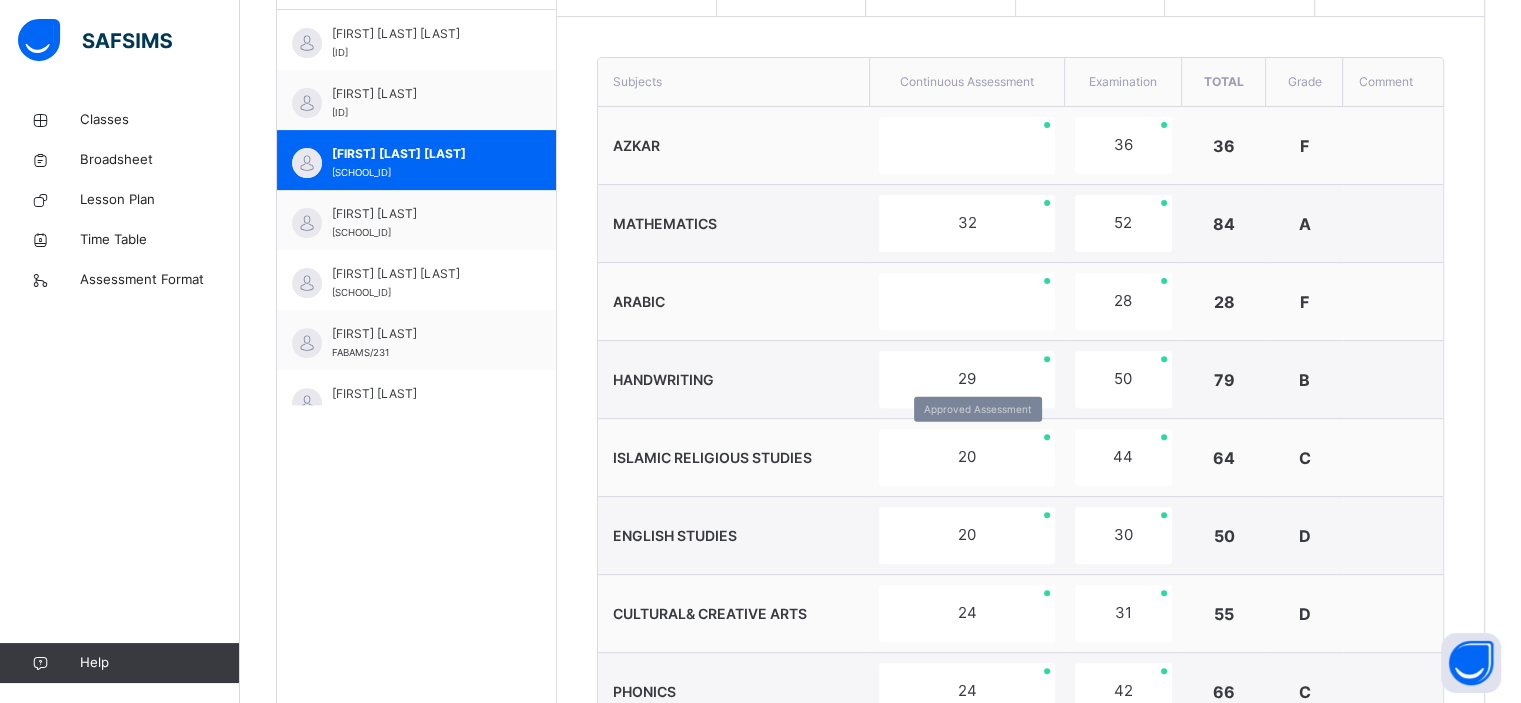 click on "20" at bounding box center [966, 457] 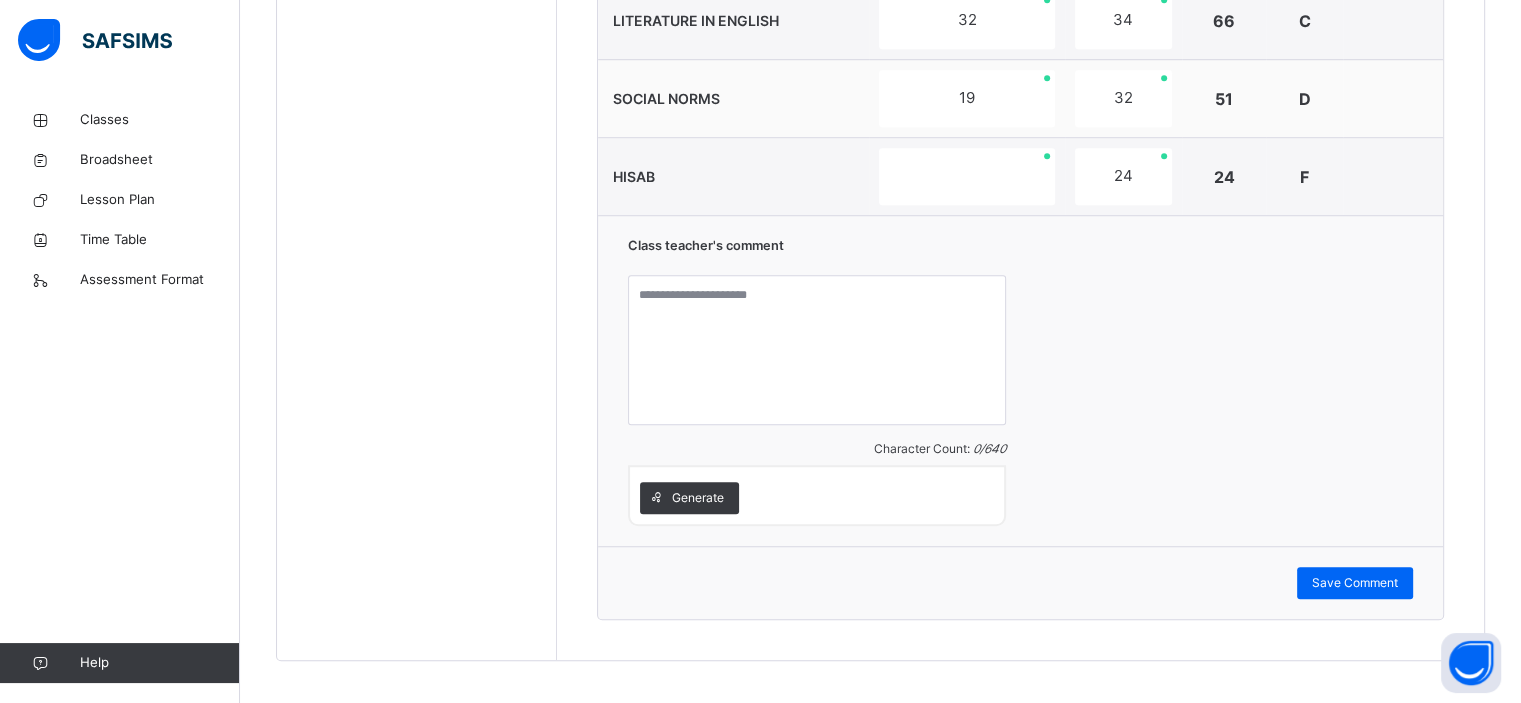 scroll, scrollTop: 1500, scrollLeft: 0, axis: vertical 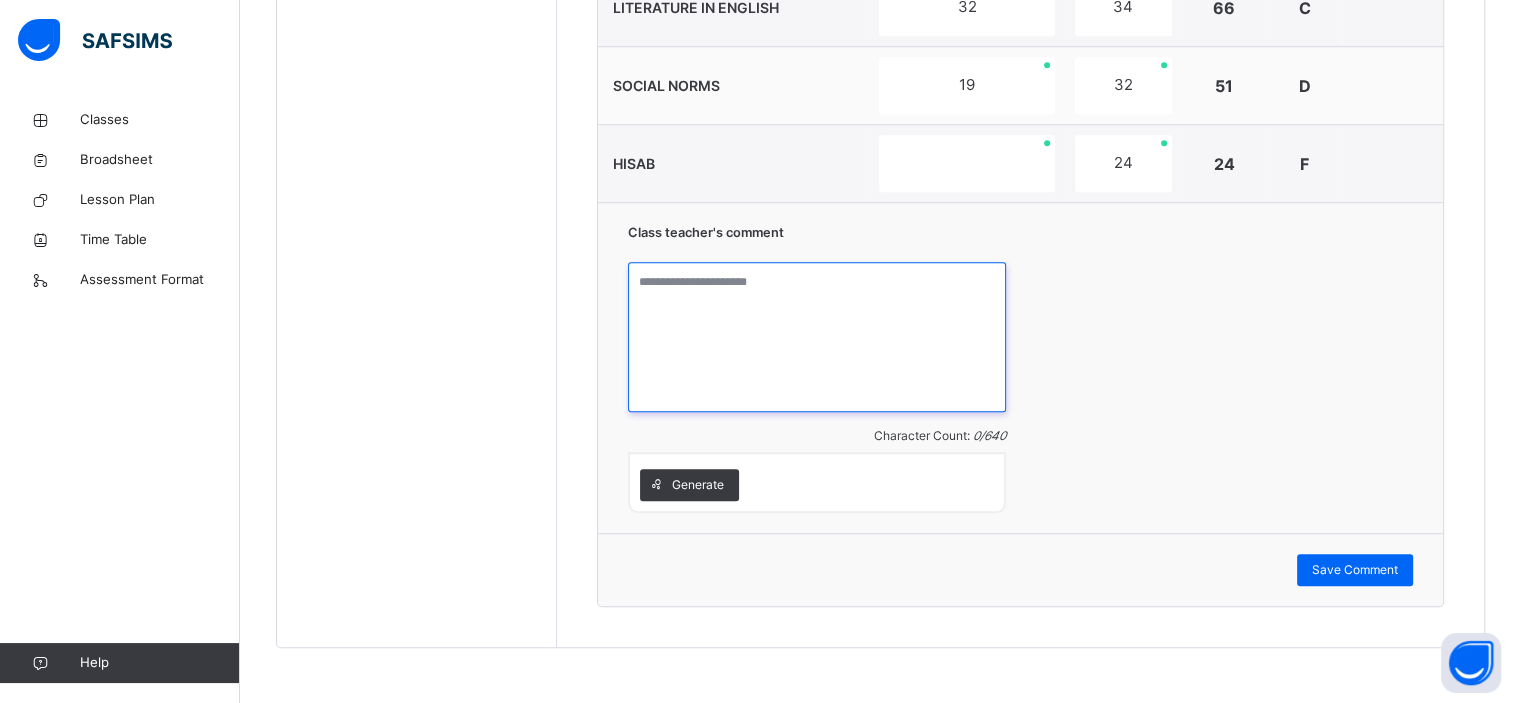 click at bounding box center [817, 337] 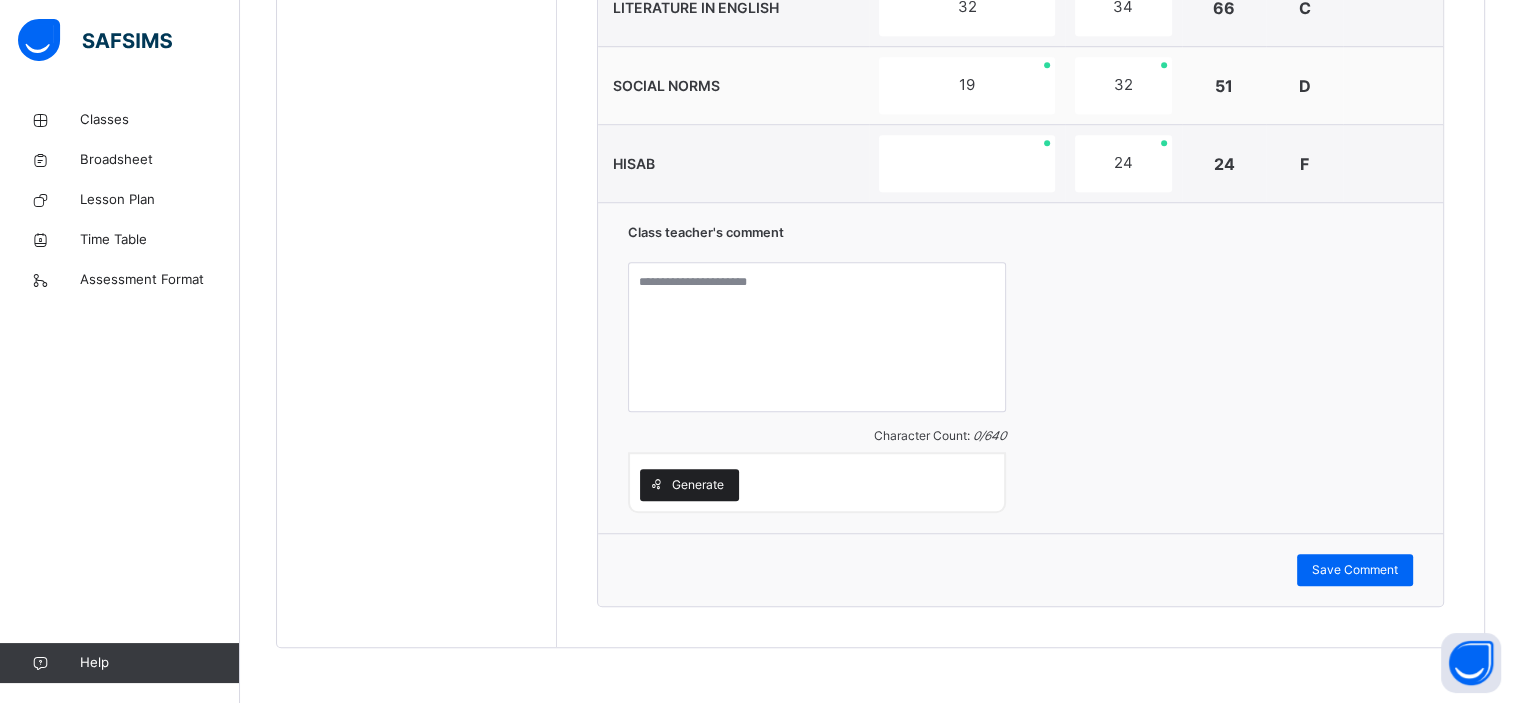 click on "Generate" at bounding box center [689, 485] 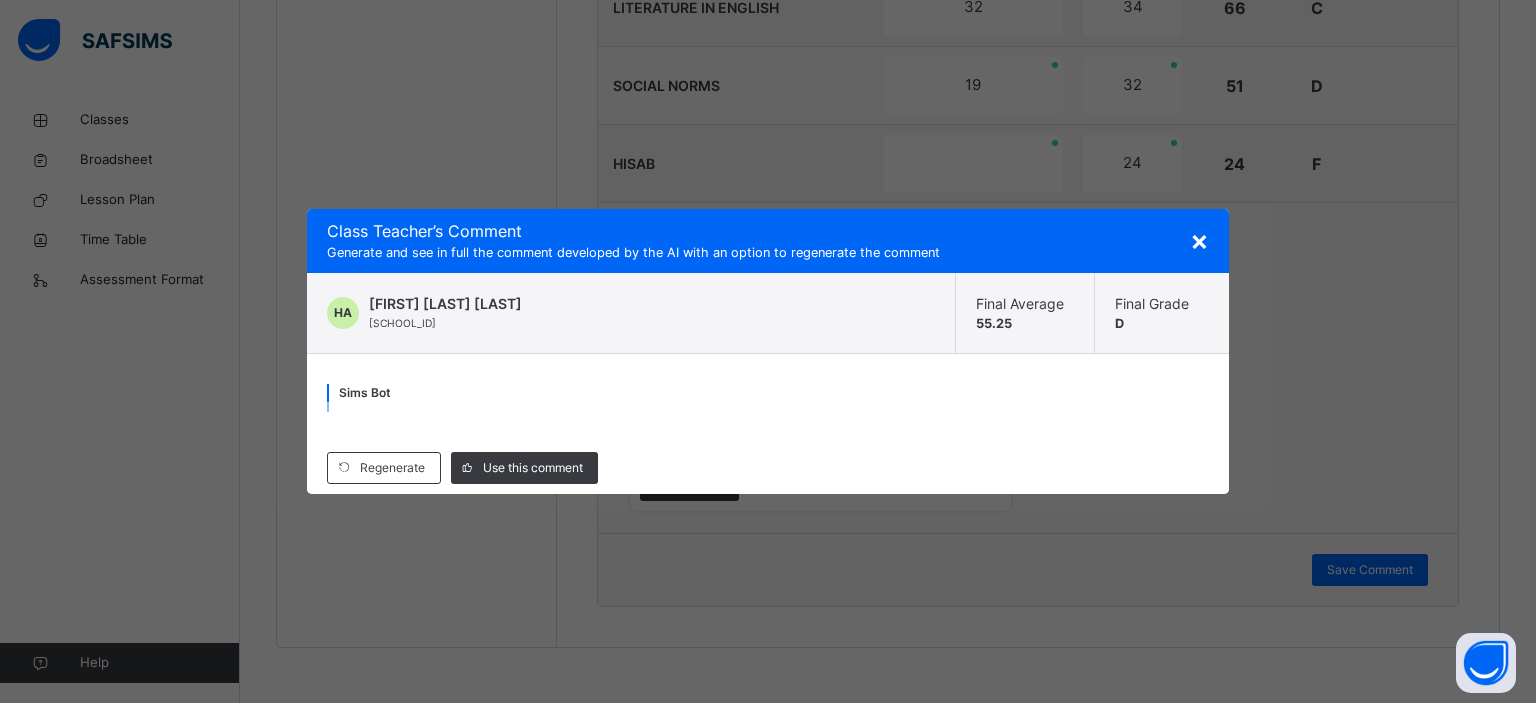 click on "×" at bounding box center [1199, 240] 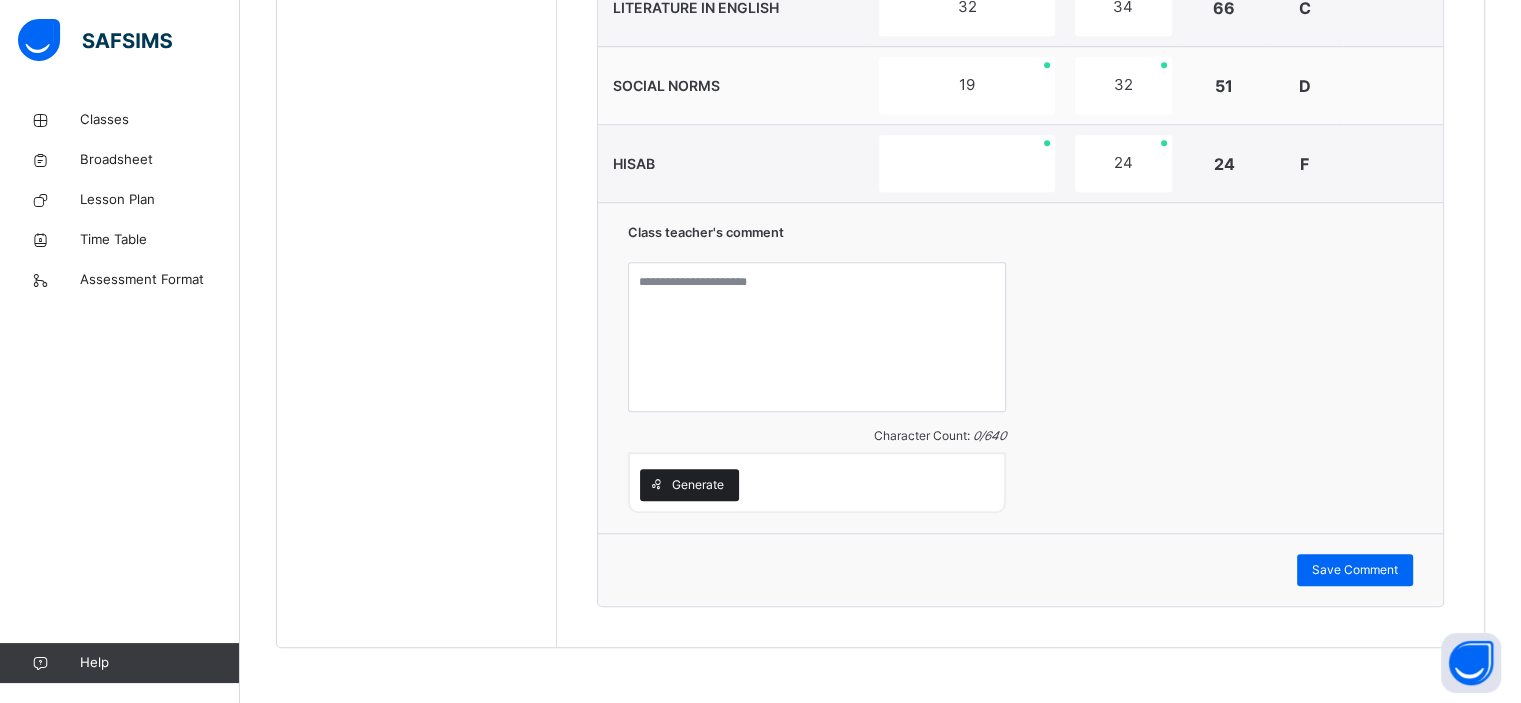 click on "Generate" at bounding box center [698, 485] 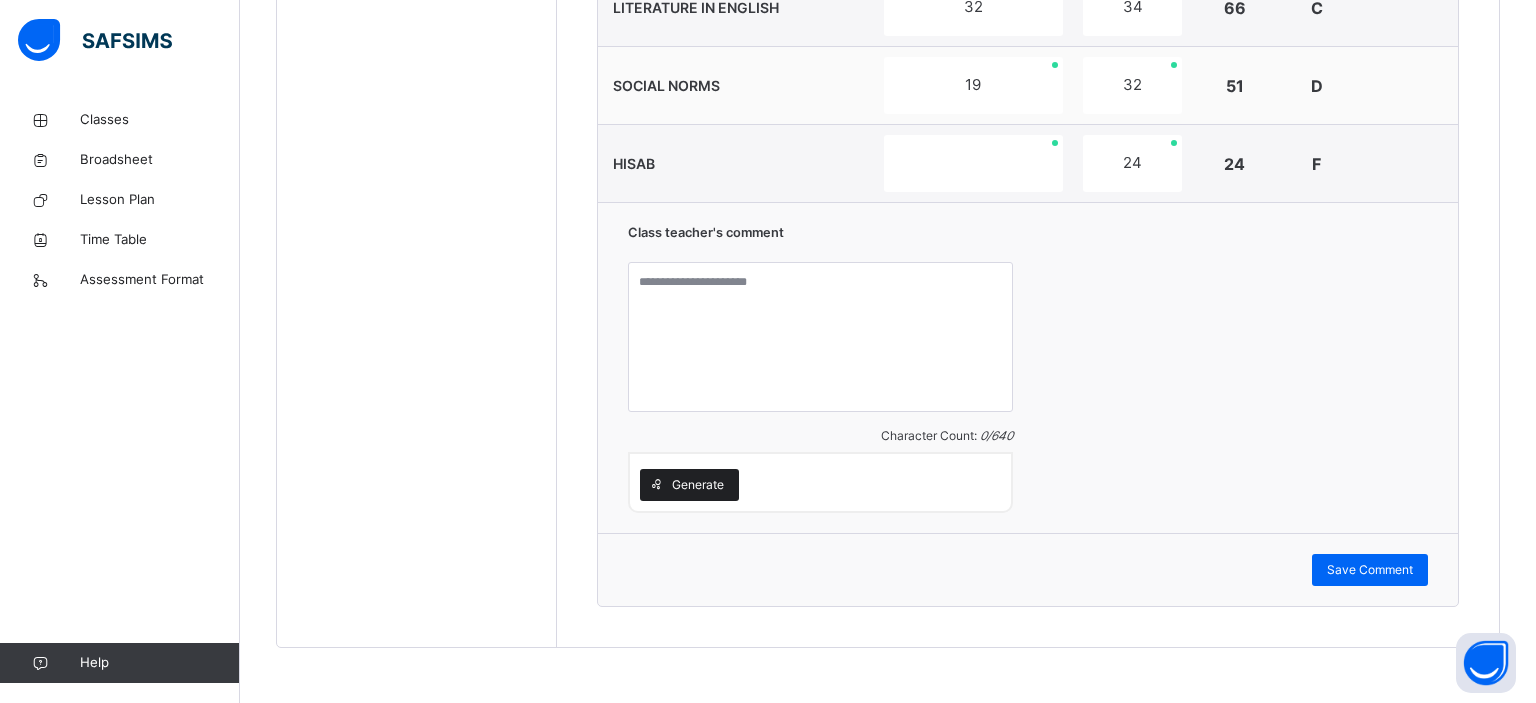 click on "Regenerate     Use this comment" at bounding box center [0, 0] 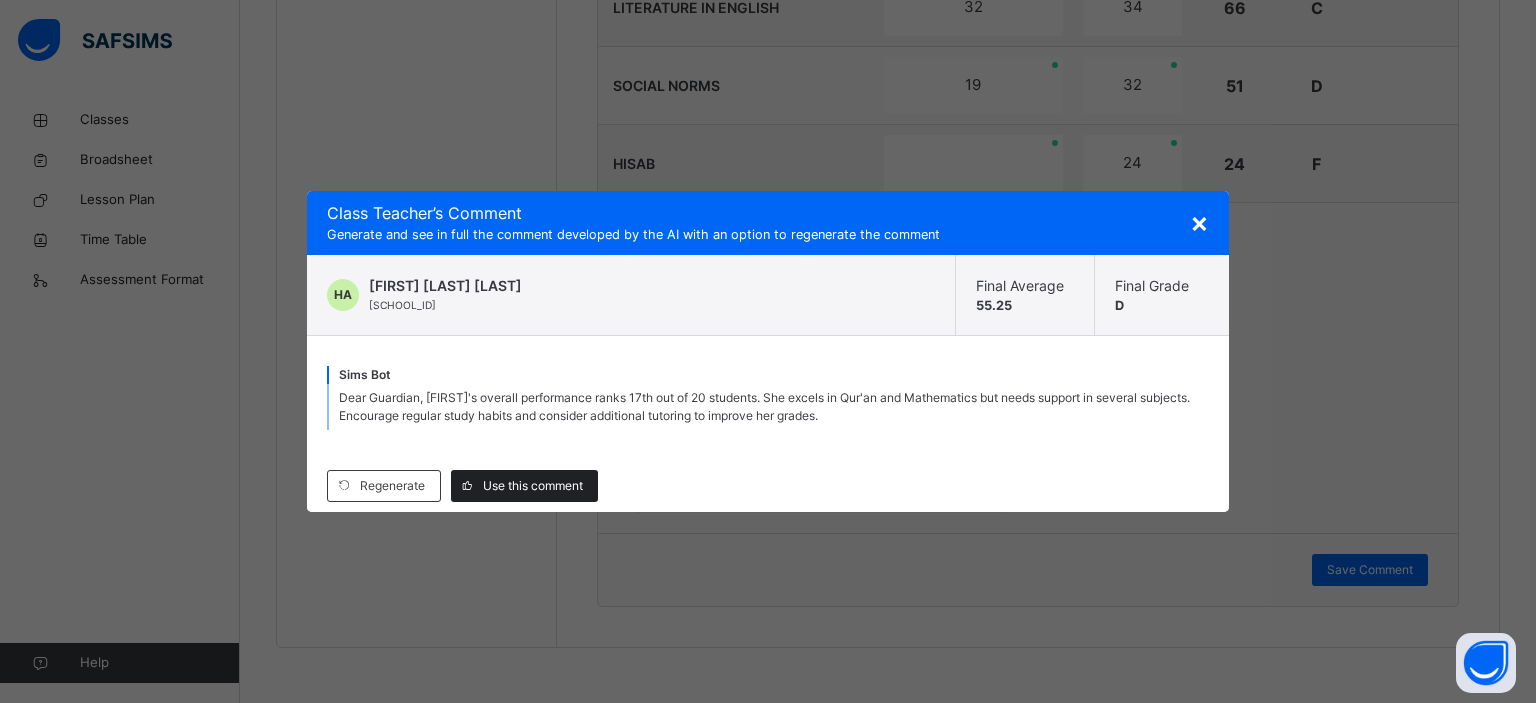 click at bounding box center [467, 486] 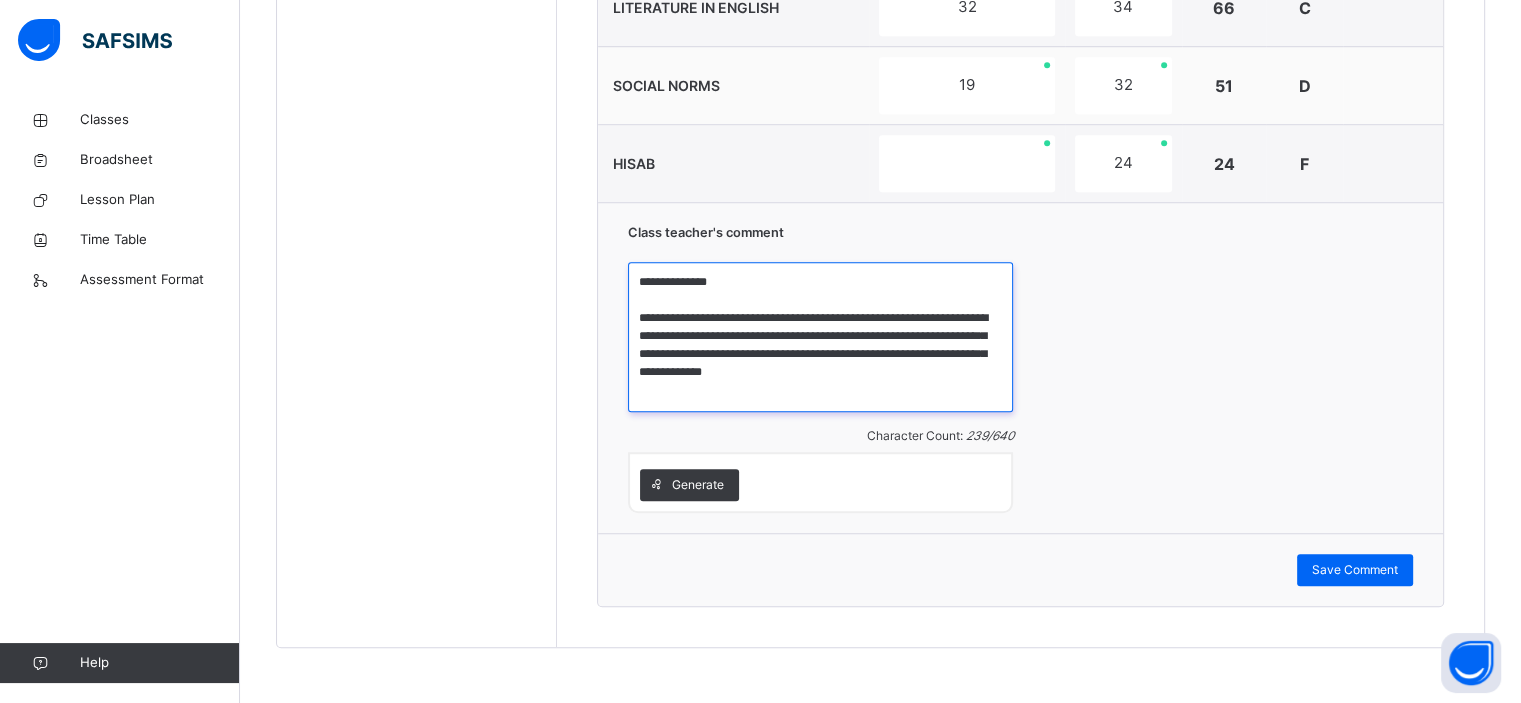click on "**********" at bounding box center (820, 337) 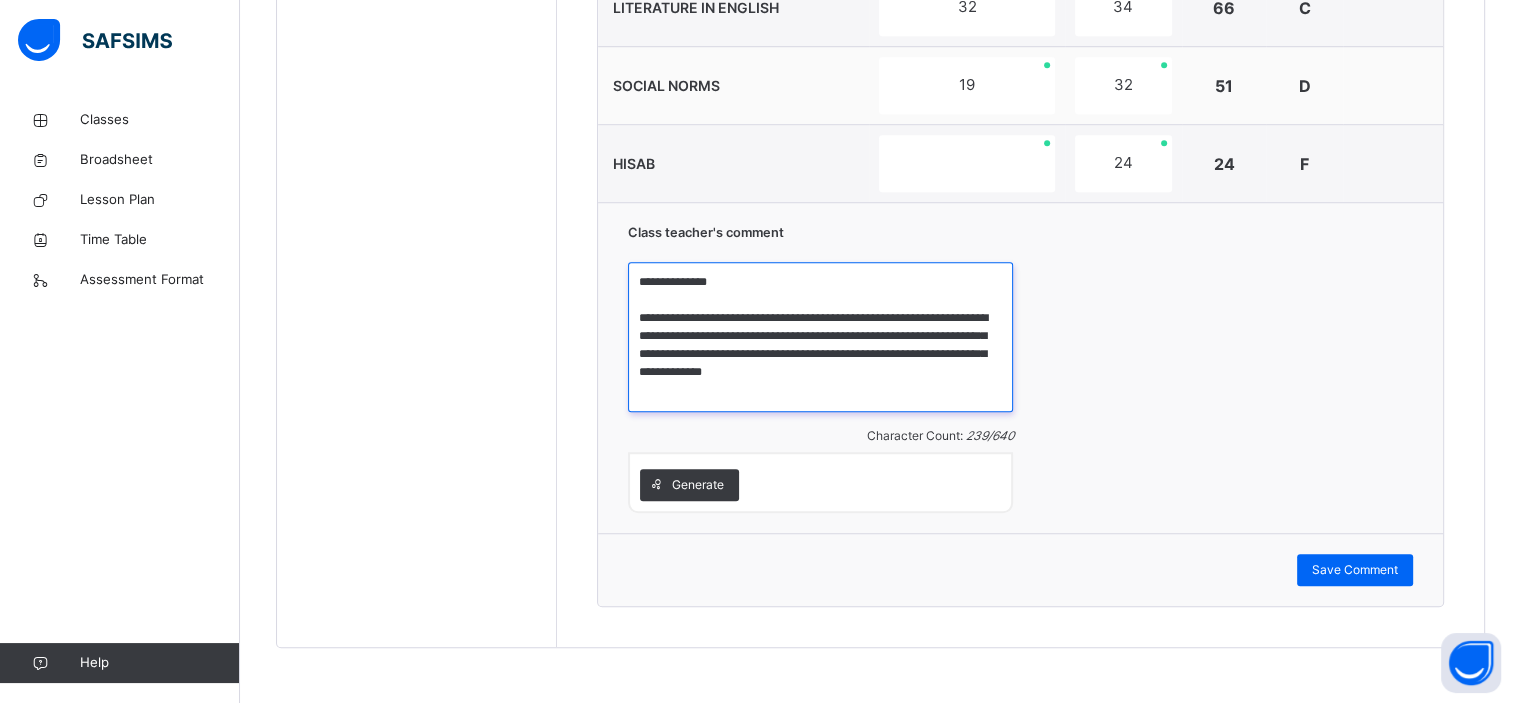 click on "**********" at bounding box center (820, 337) 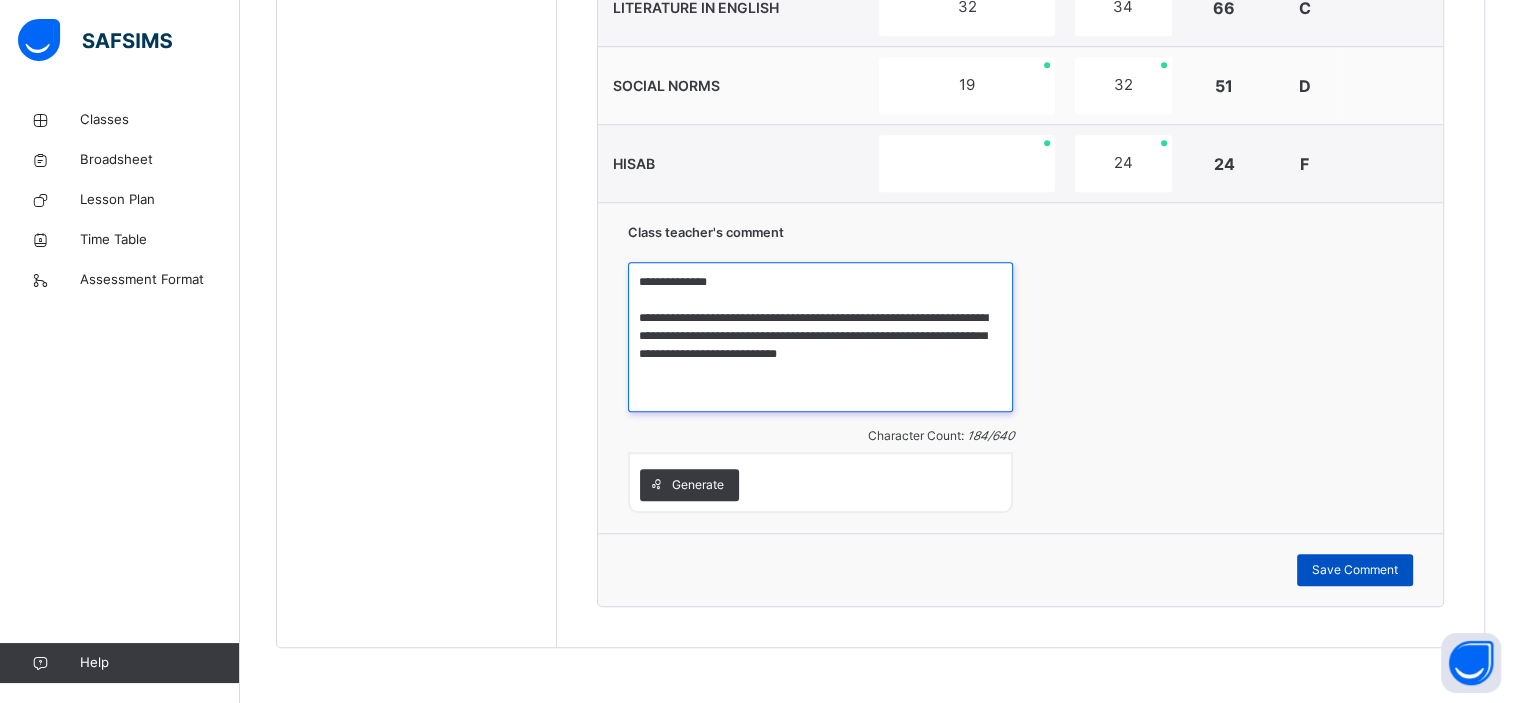 type on "**********" 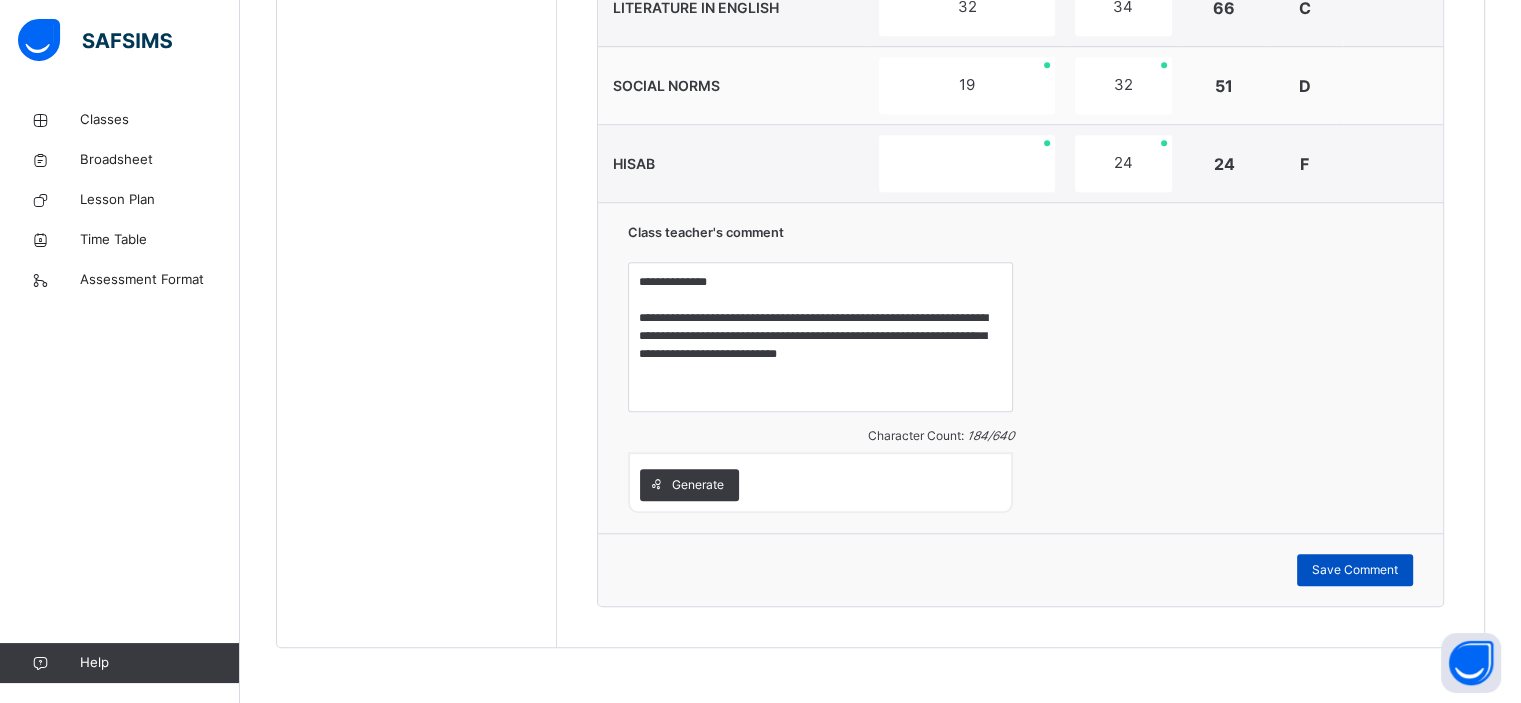 click on "Save Comment" at bounding box center (1355, 570) 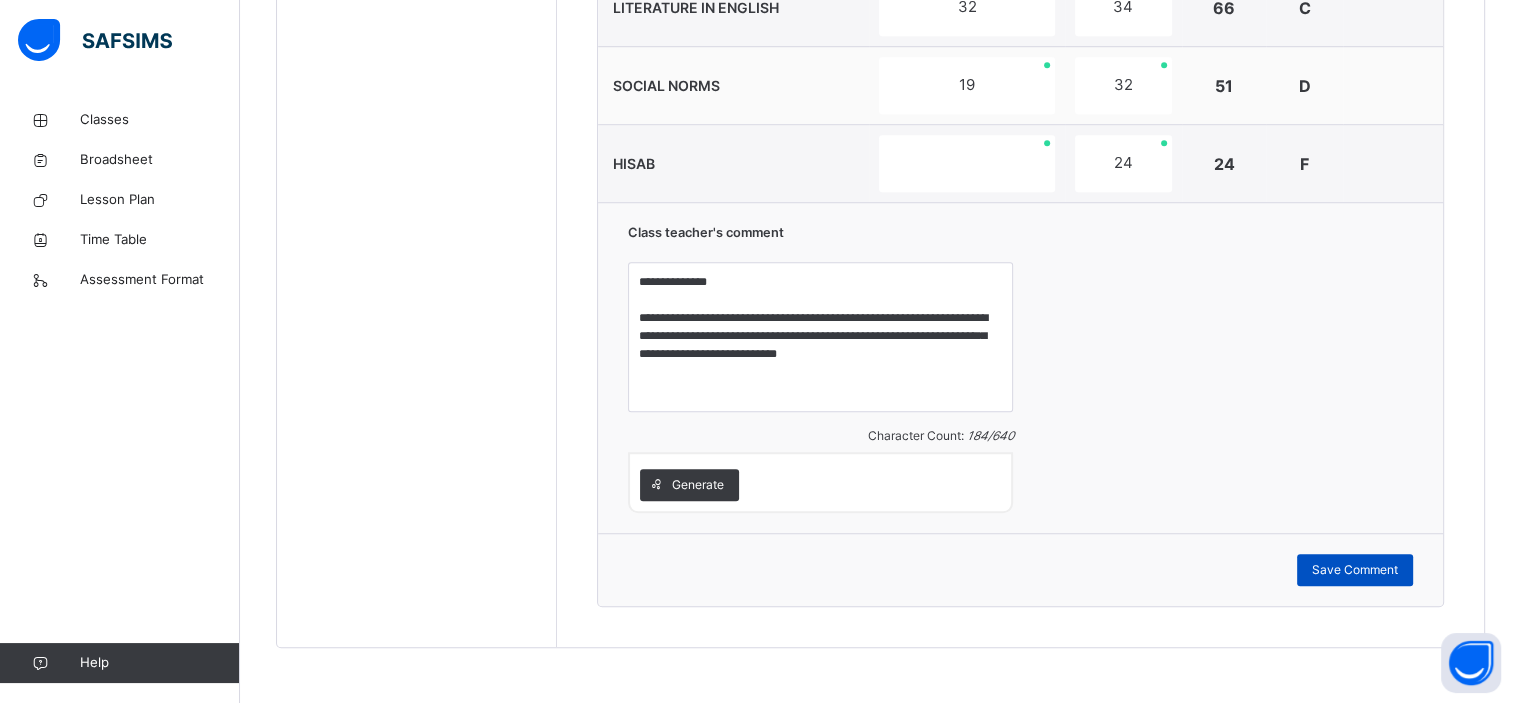 click on "Save Comment" at bounding box center [1355, 570] 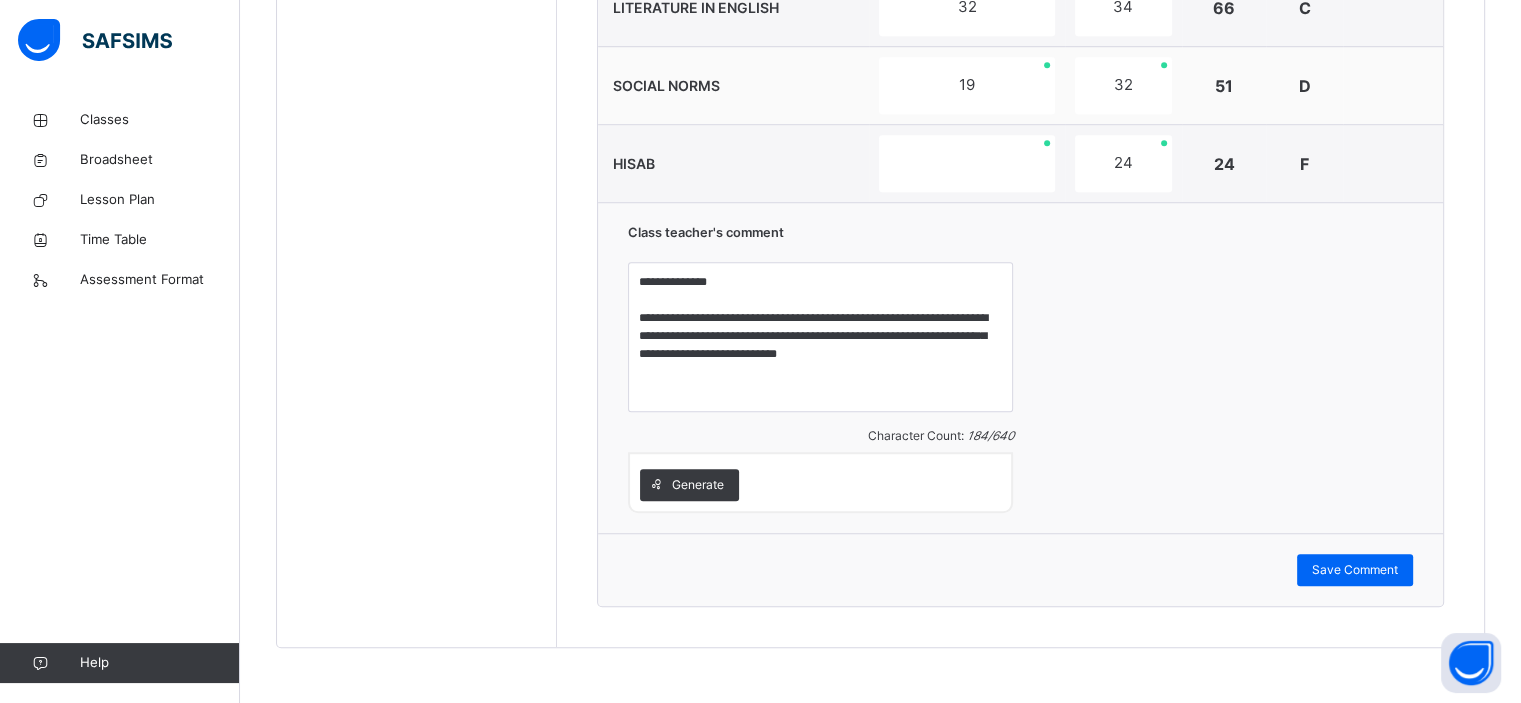 click on "**********" at bounding box center (1020, 367) 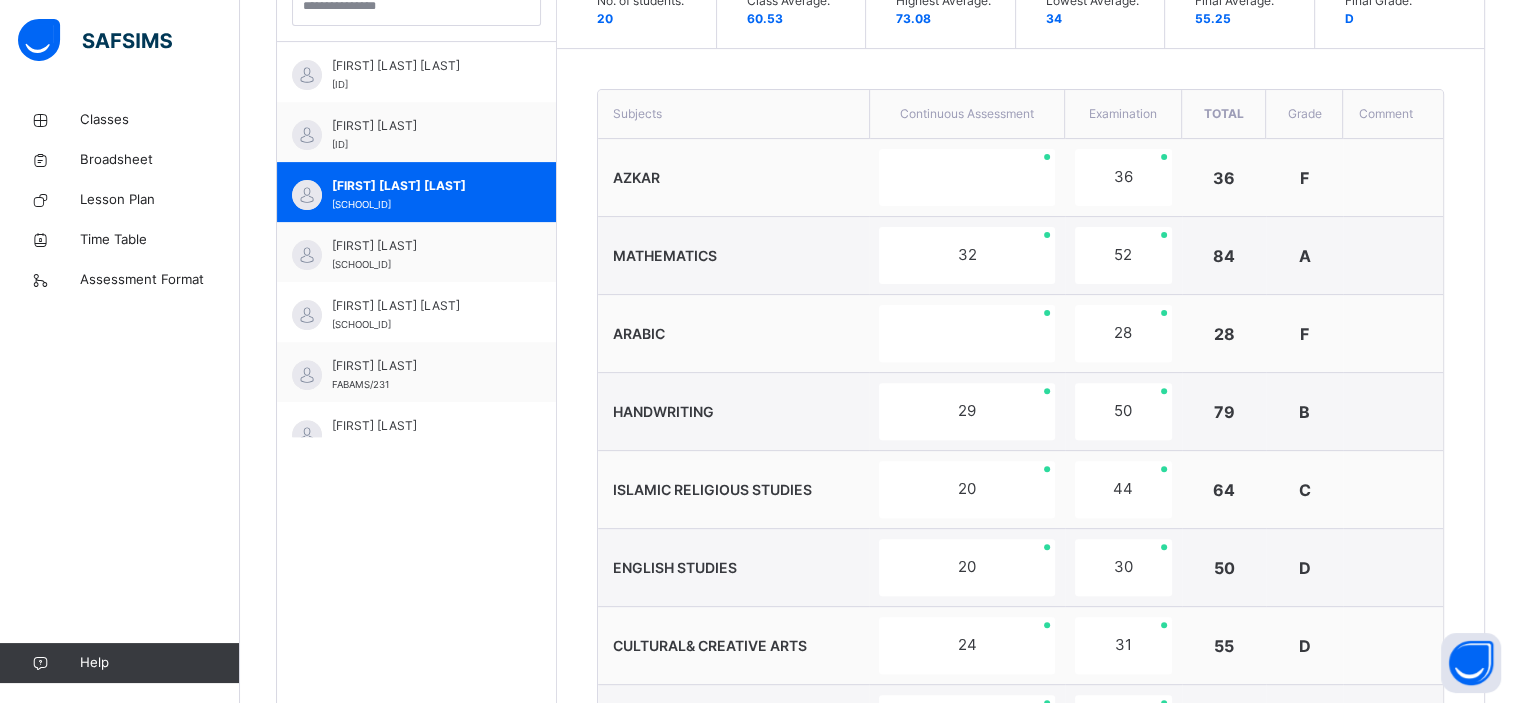 scroll, scrollTop: 540, scrollLeft: 0, axis: vertical 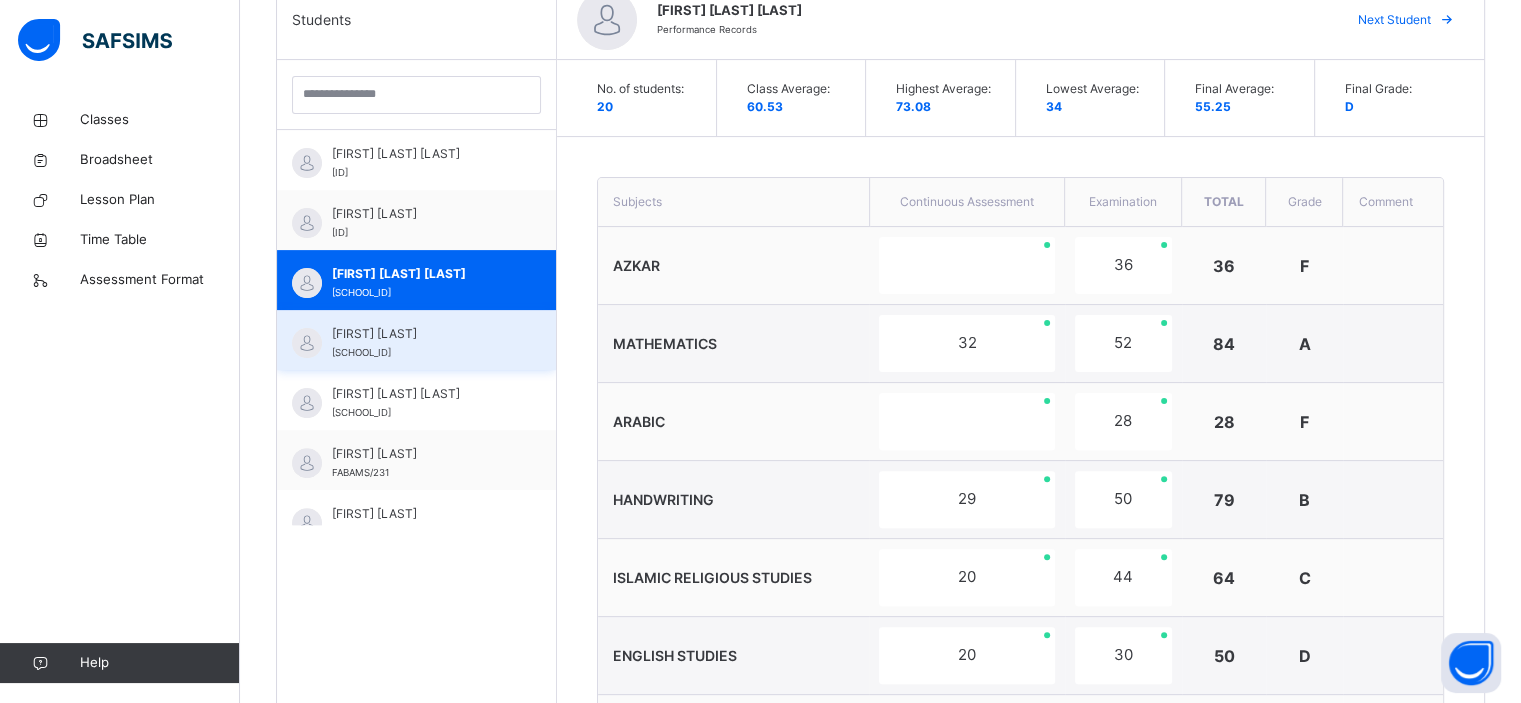 click on "[FIRST] [LAST]" at bounding box center [421, 334] 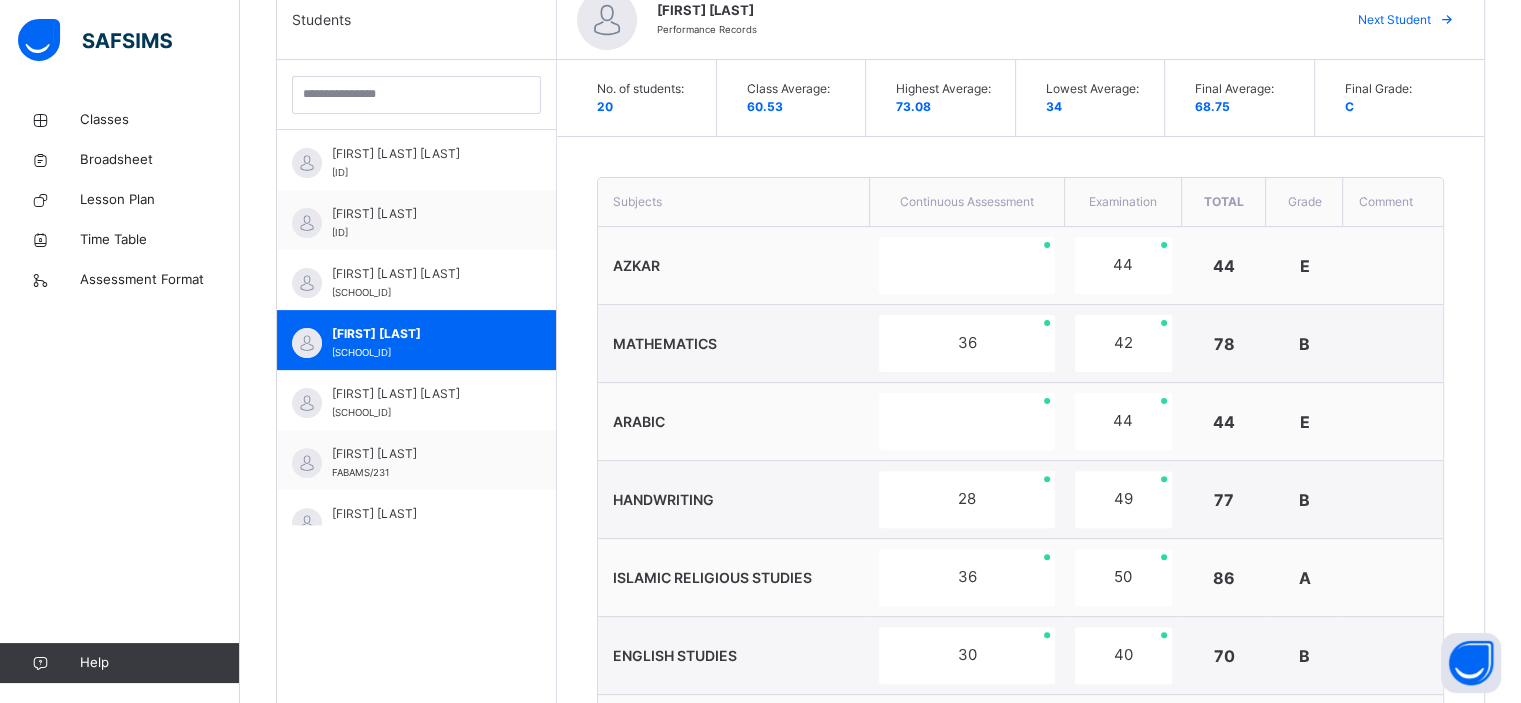 click on "ARABIC" at bounding box center (733, 422) 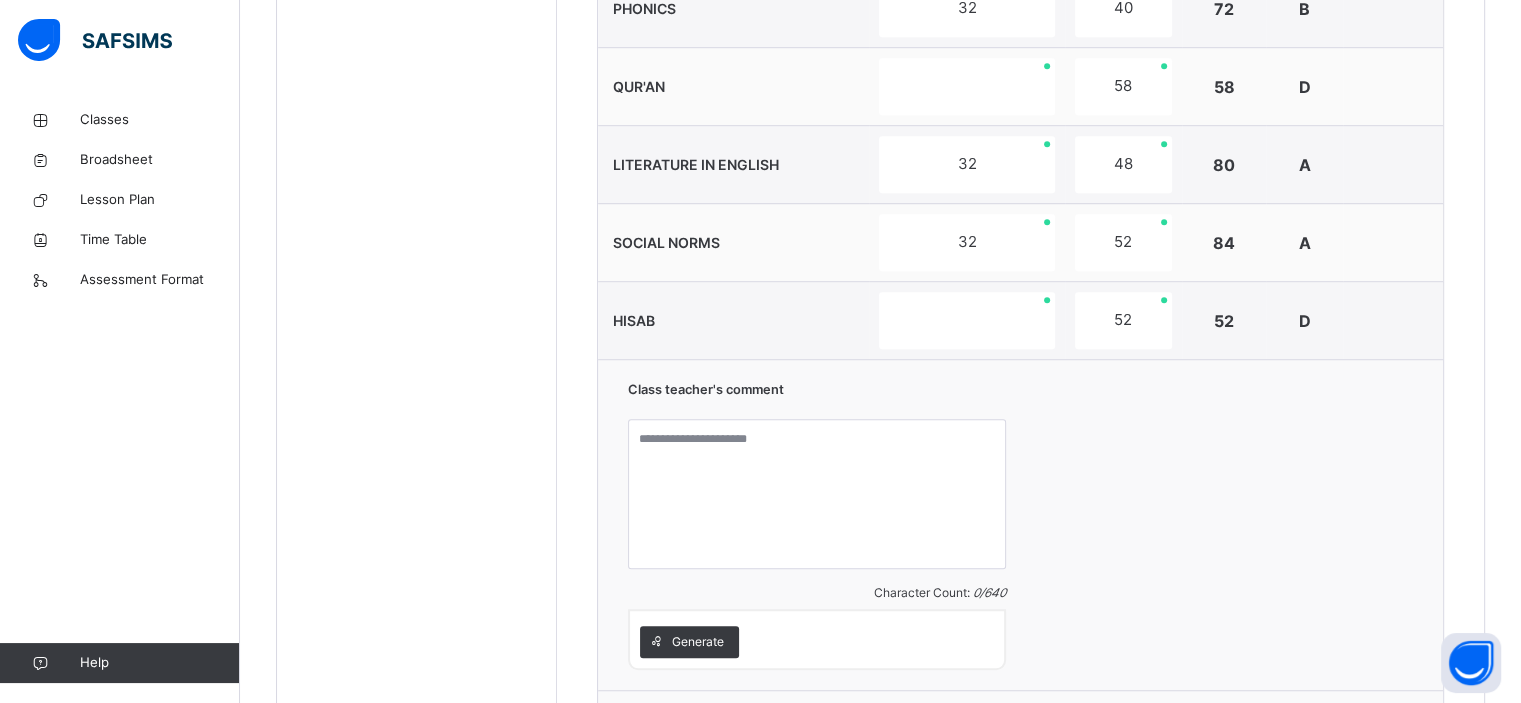 scroll, scrollTop: 1500, scrollLeft: 0, axis: vertical 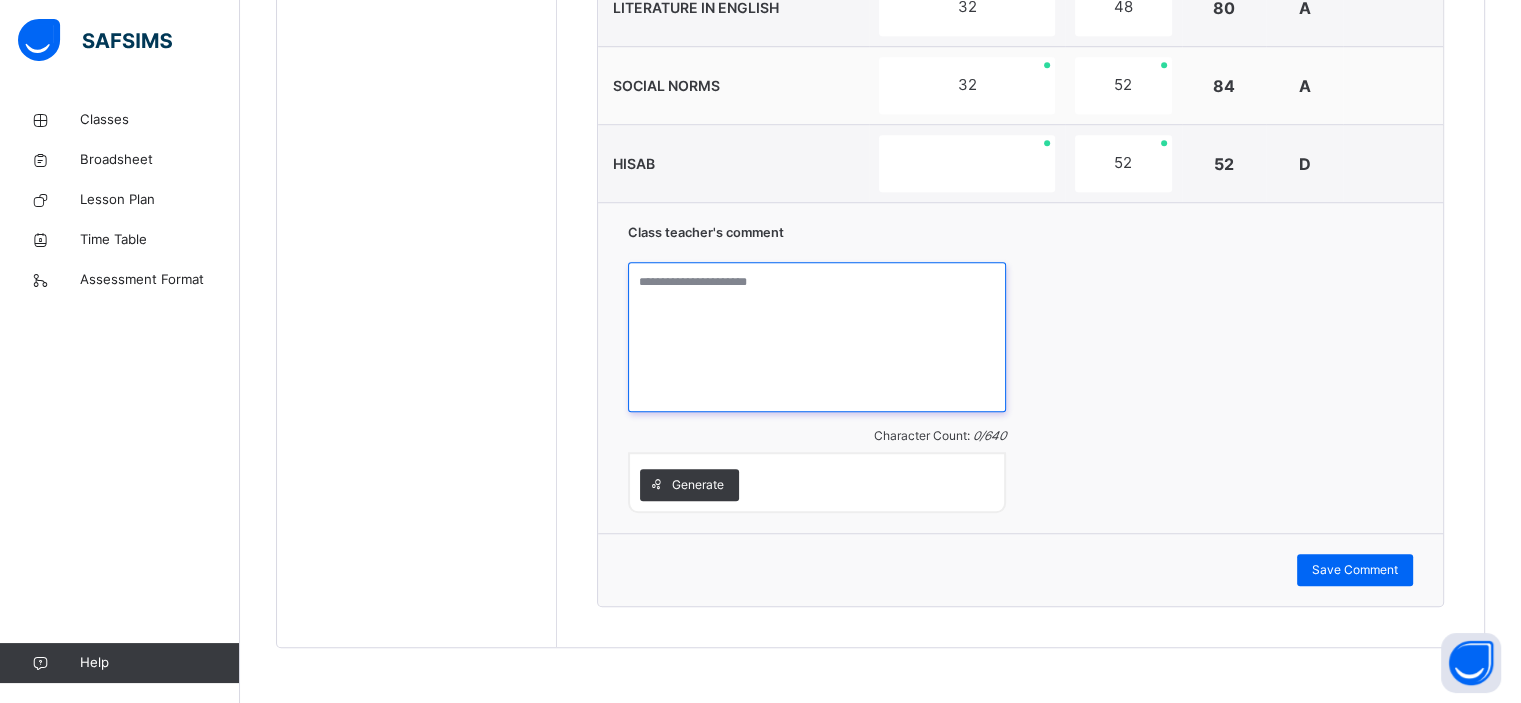 click at bounding box center [817, 337] 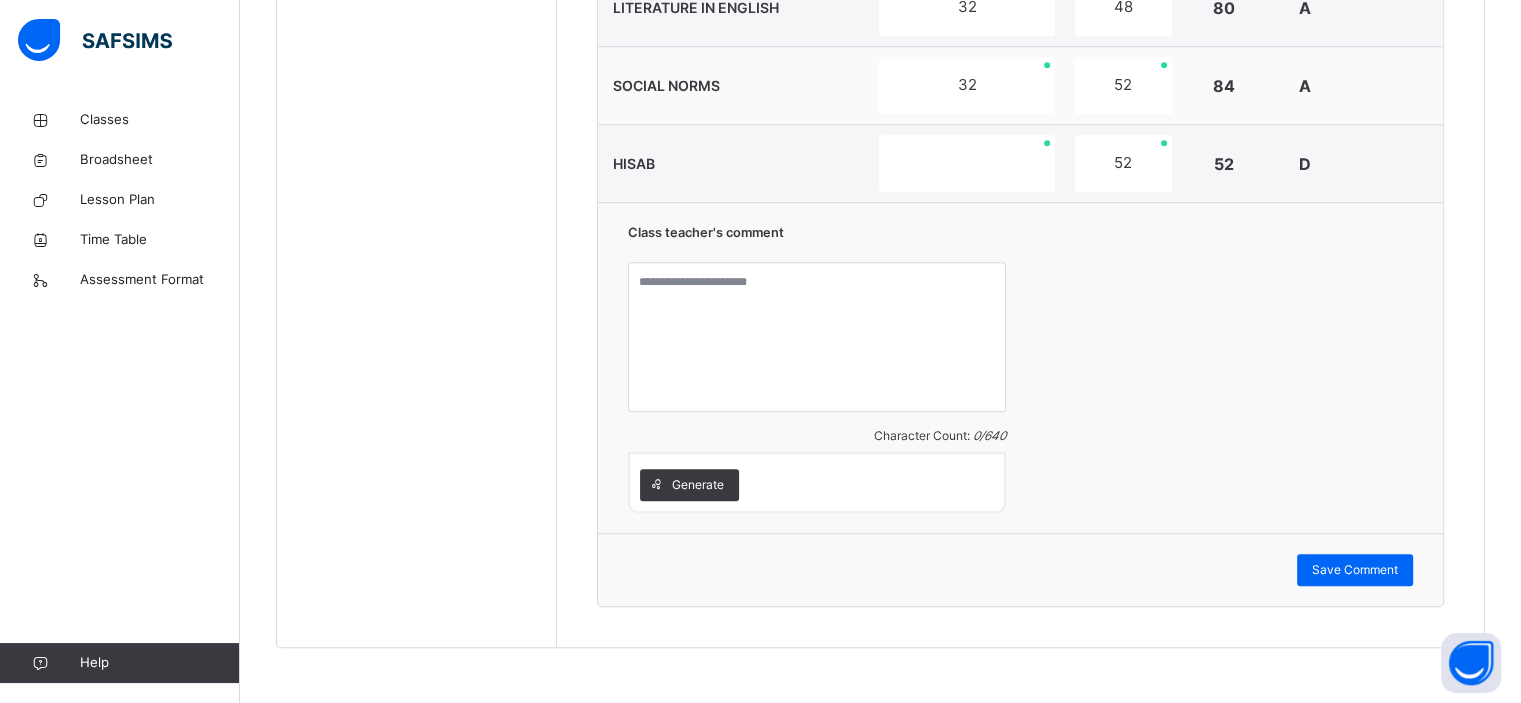 click on "Generate" at bounding box center (817, 482) 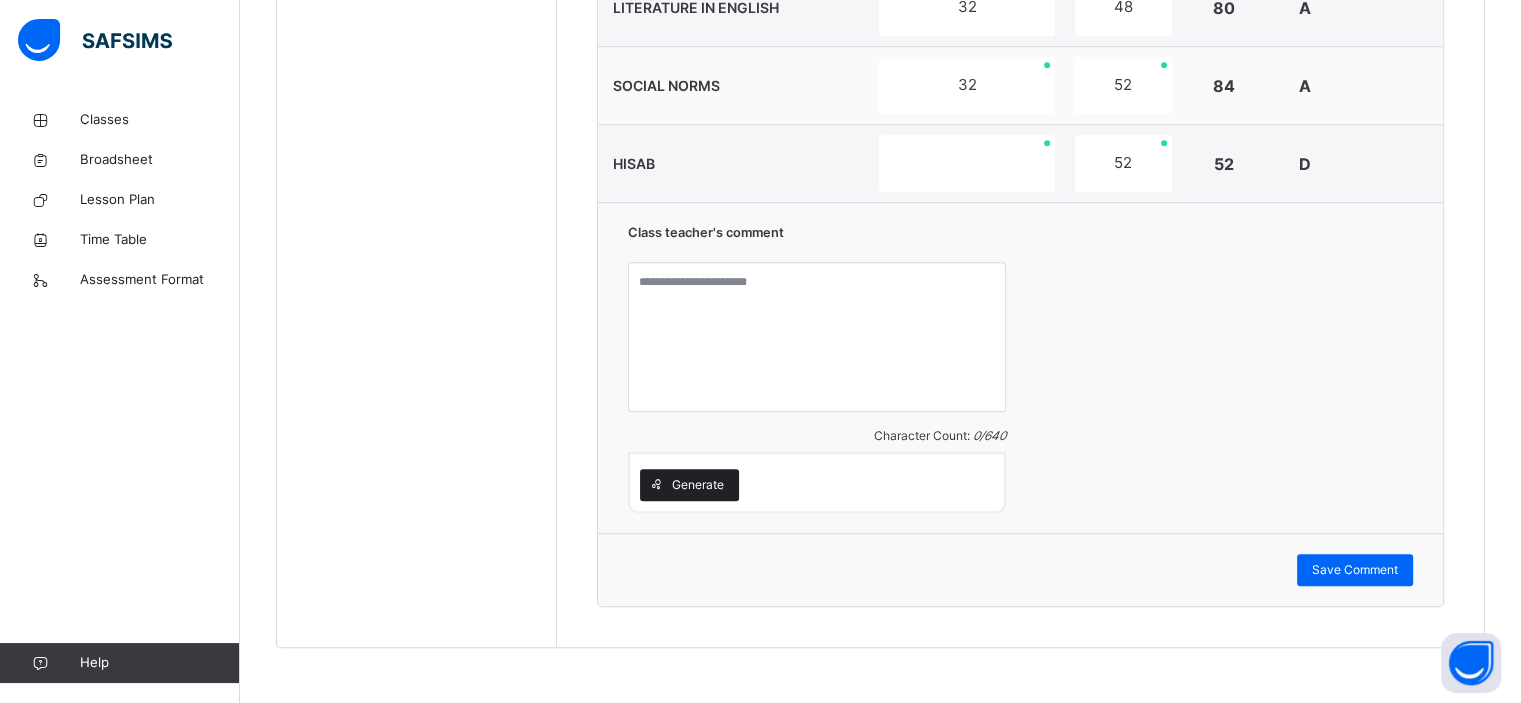 click on "Generate" at bounding box center [698, 485] 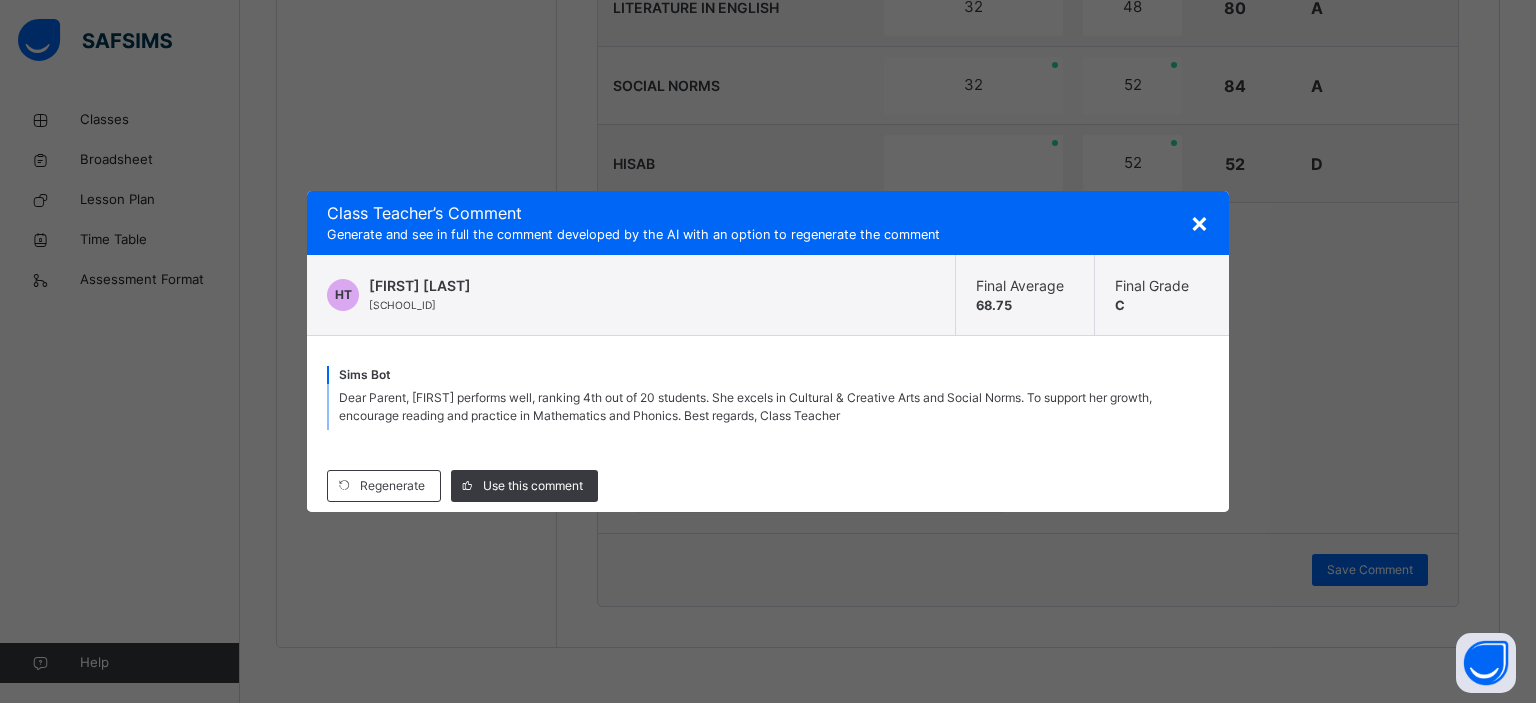 click on "Regenerate     Use this comment" at bounding box center (768, 486) 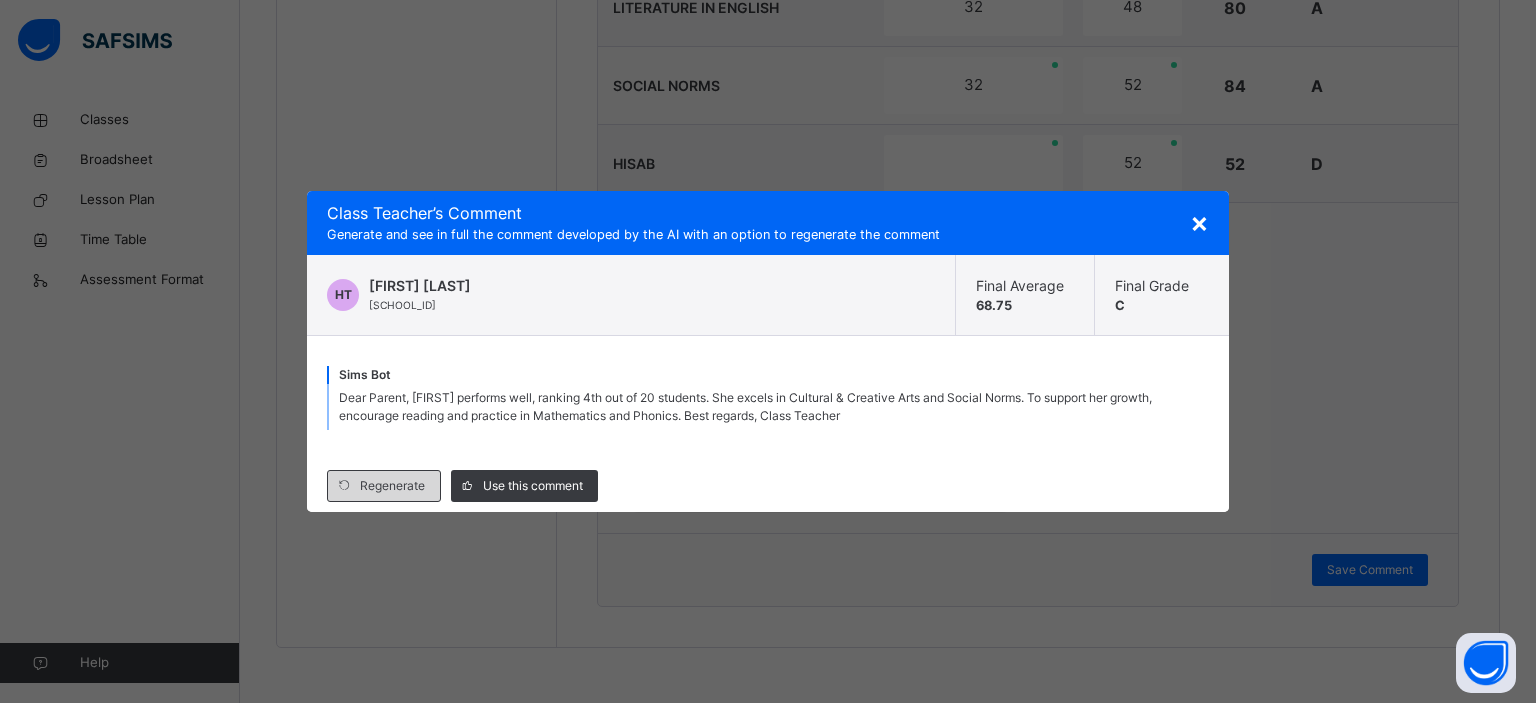 click on "Regenerate" at bounding box center (392, 486) 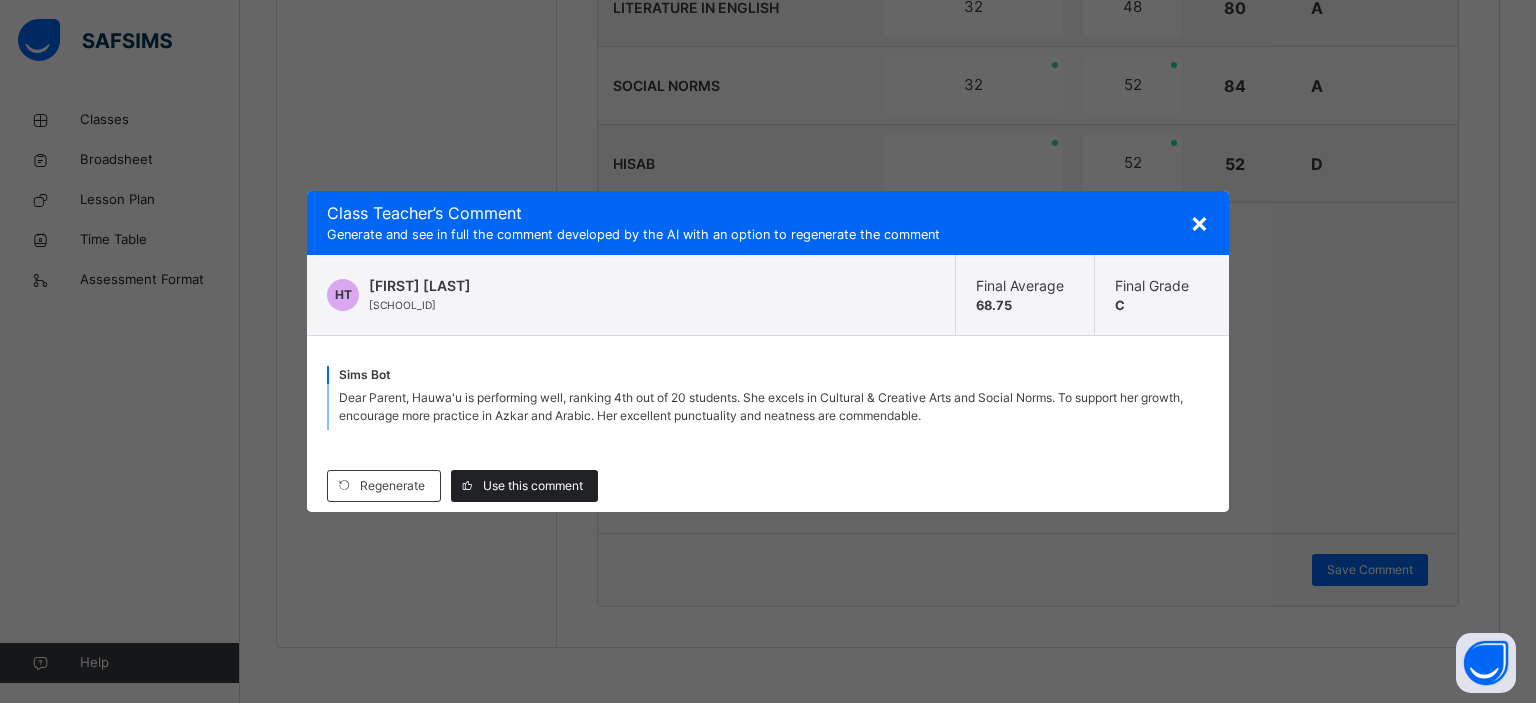click on "Use this comment" at bounding box center [533, 486] 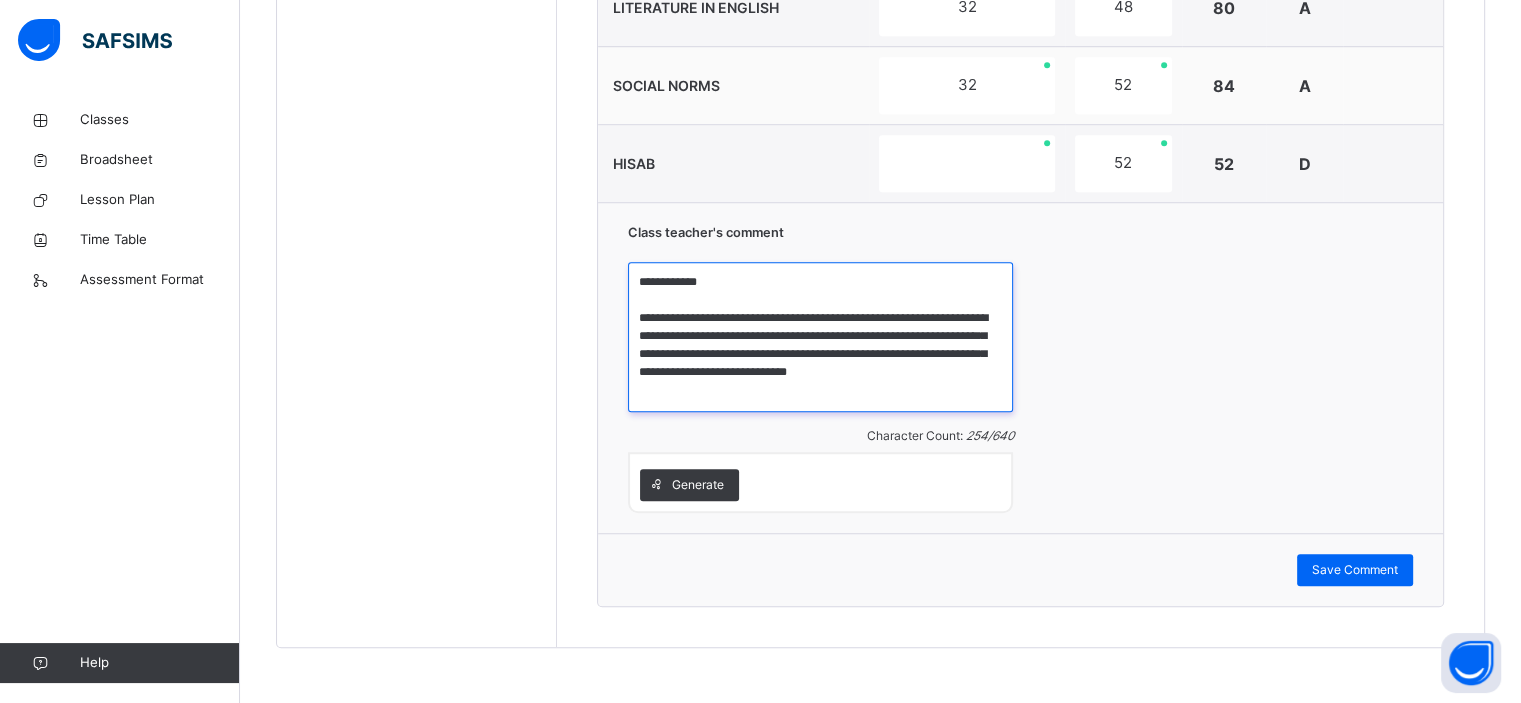 click on "**********" at bounding box center (820, 337) 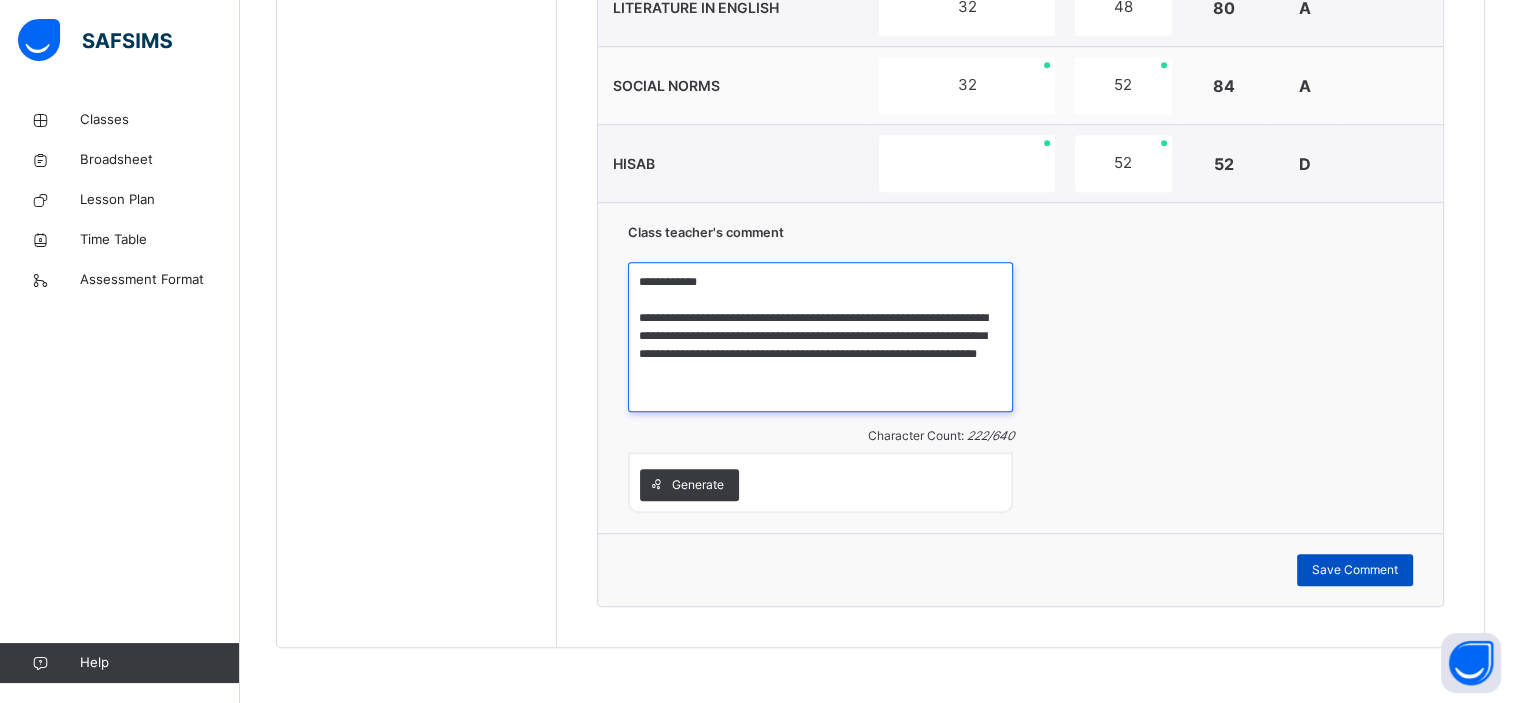 type on "**********" 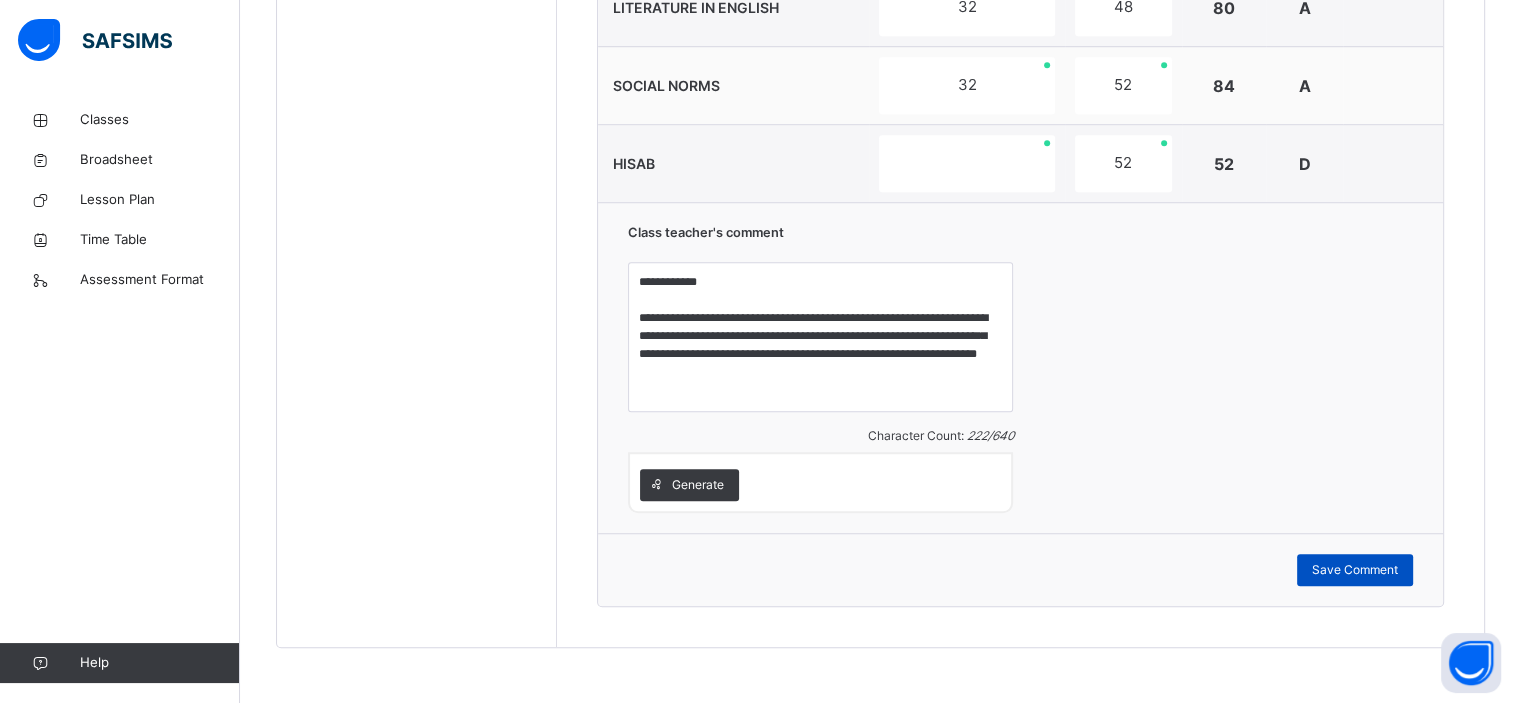 click on "Save Comment" at bounding box center (1355, 570) 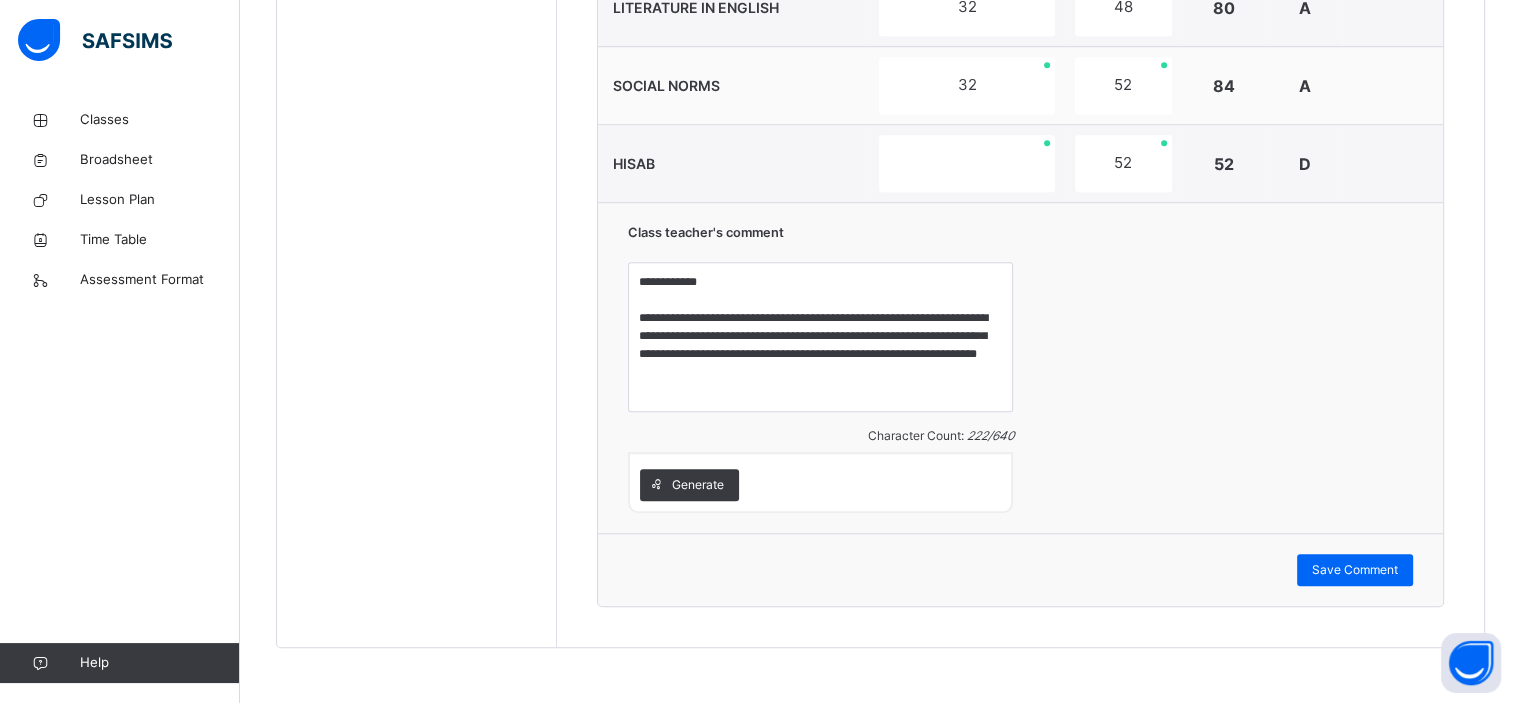 click on "**********" at bounding box center [1020, 367] 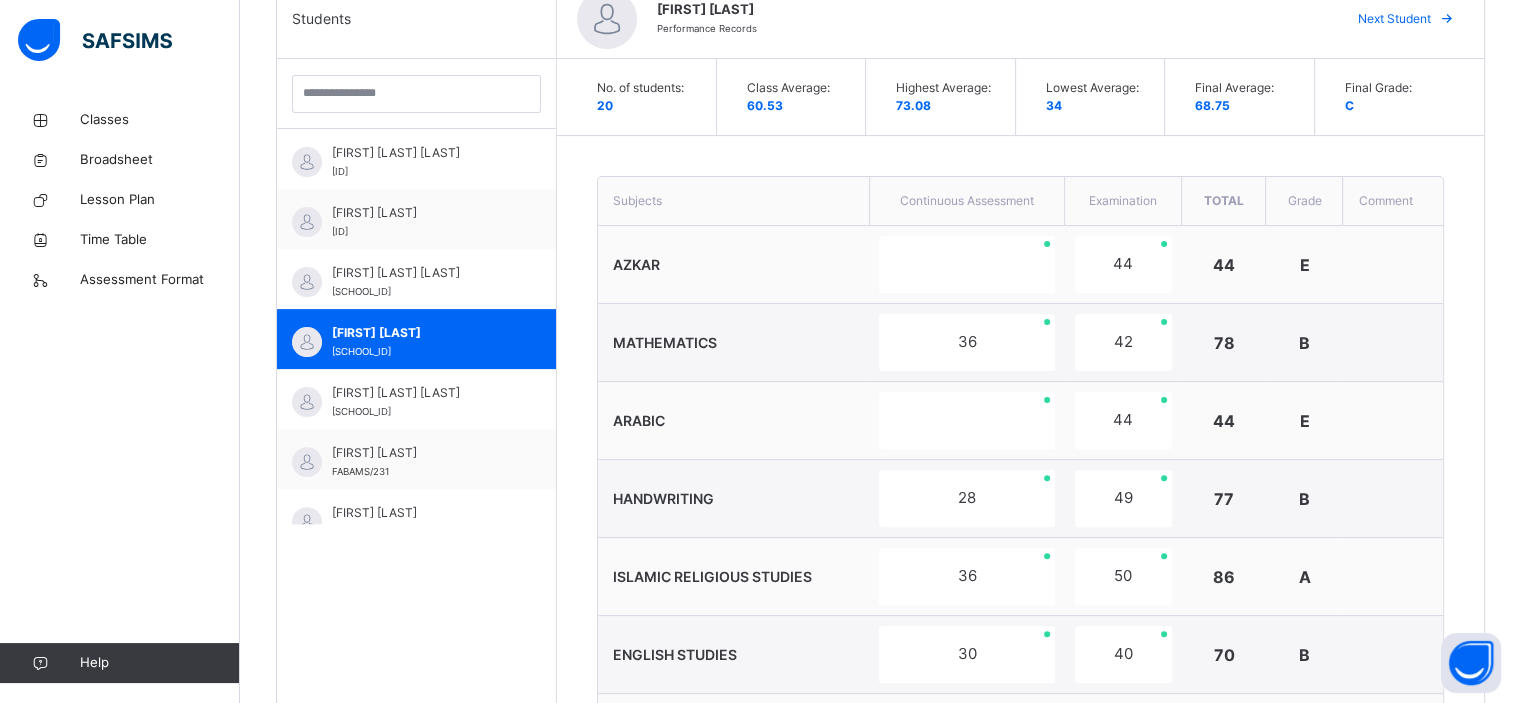 scroll, scrollTop: 540, scrollLeft: 0, axis: vertical 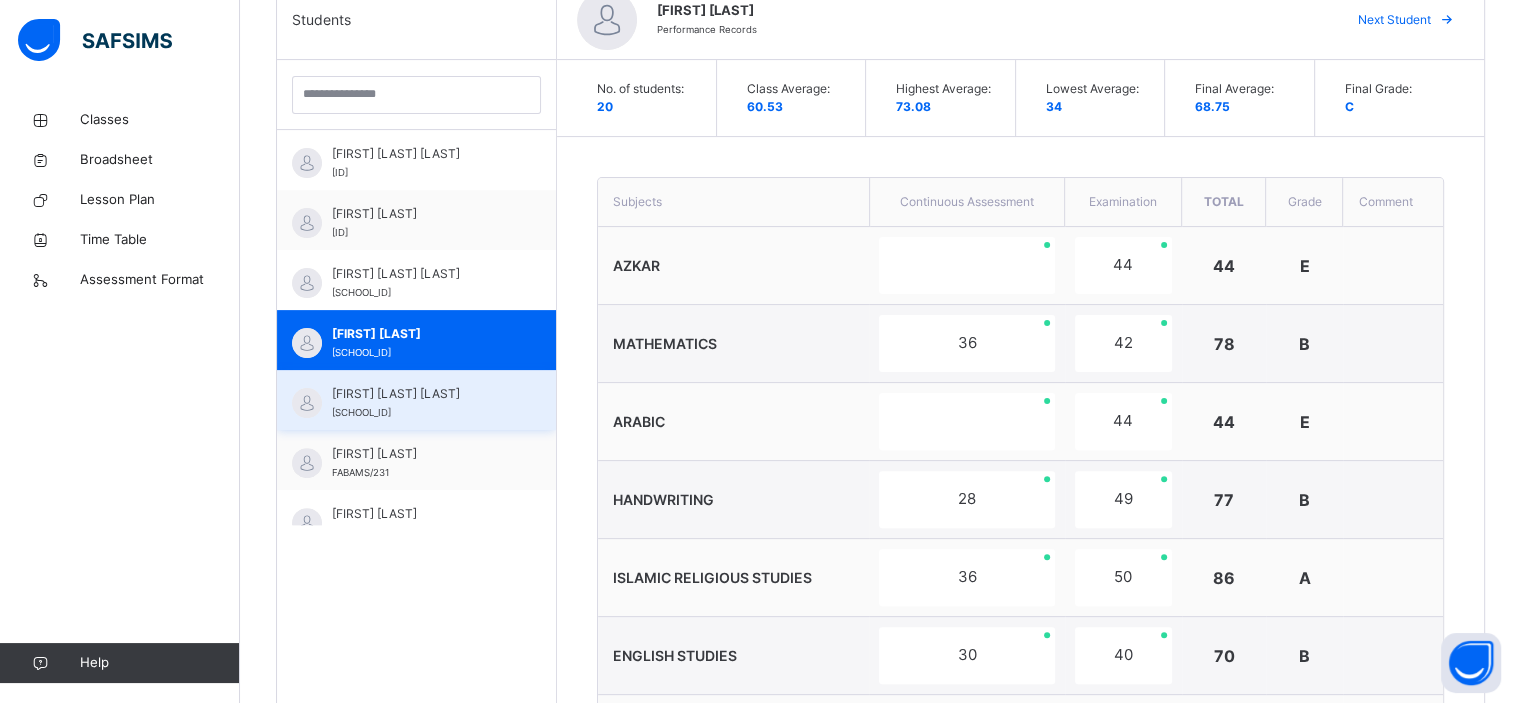 click on "[FIRST] [LAST] [SCHOOL_ID]" at bounding box center (416, 400) 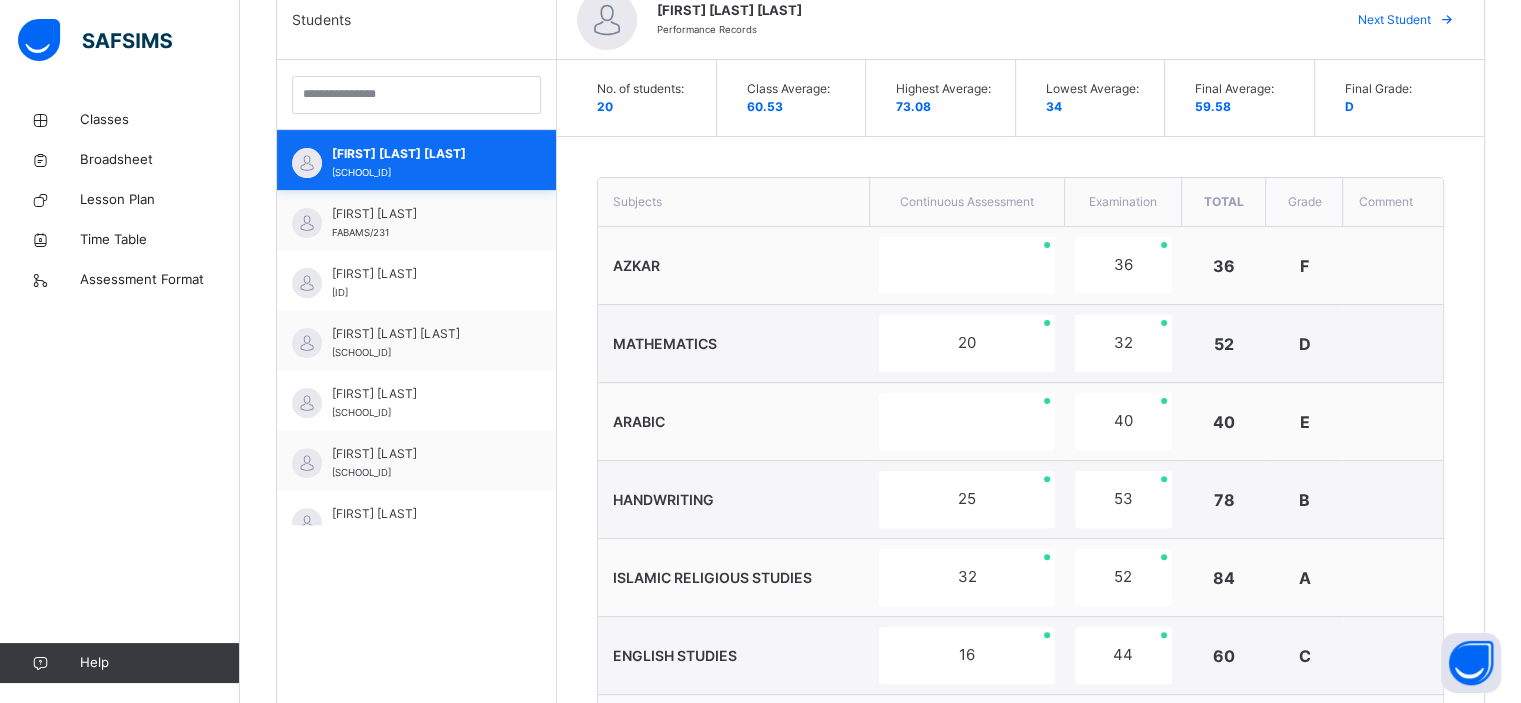 scroll, scrollTop: 640, scrollLeft: 0, axis: vertical 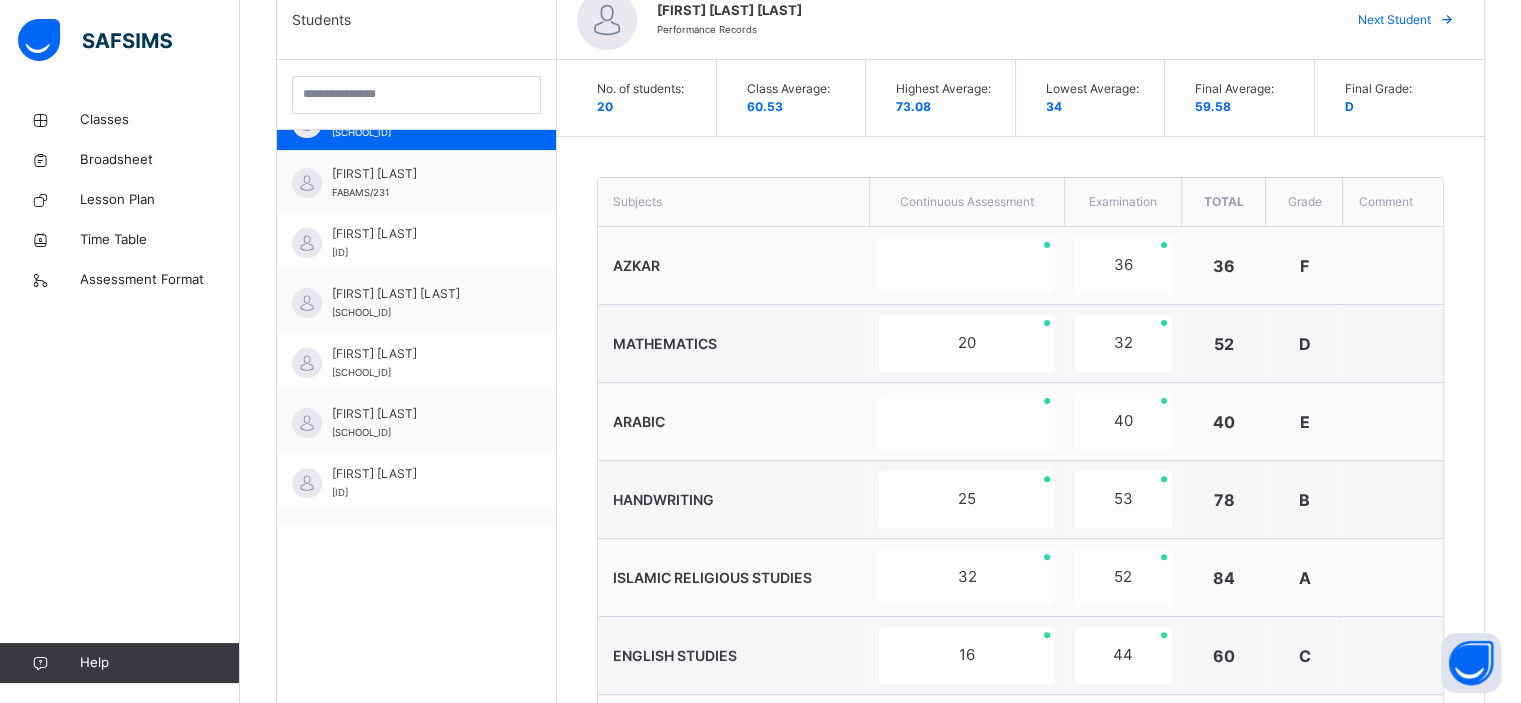 click on "ARABIC" at bounding box center [733, 422] 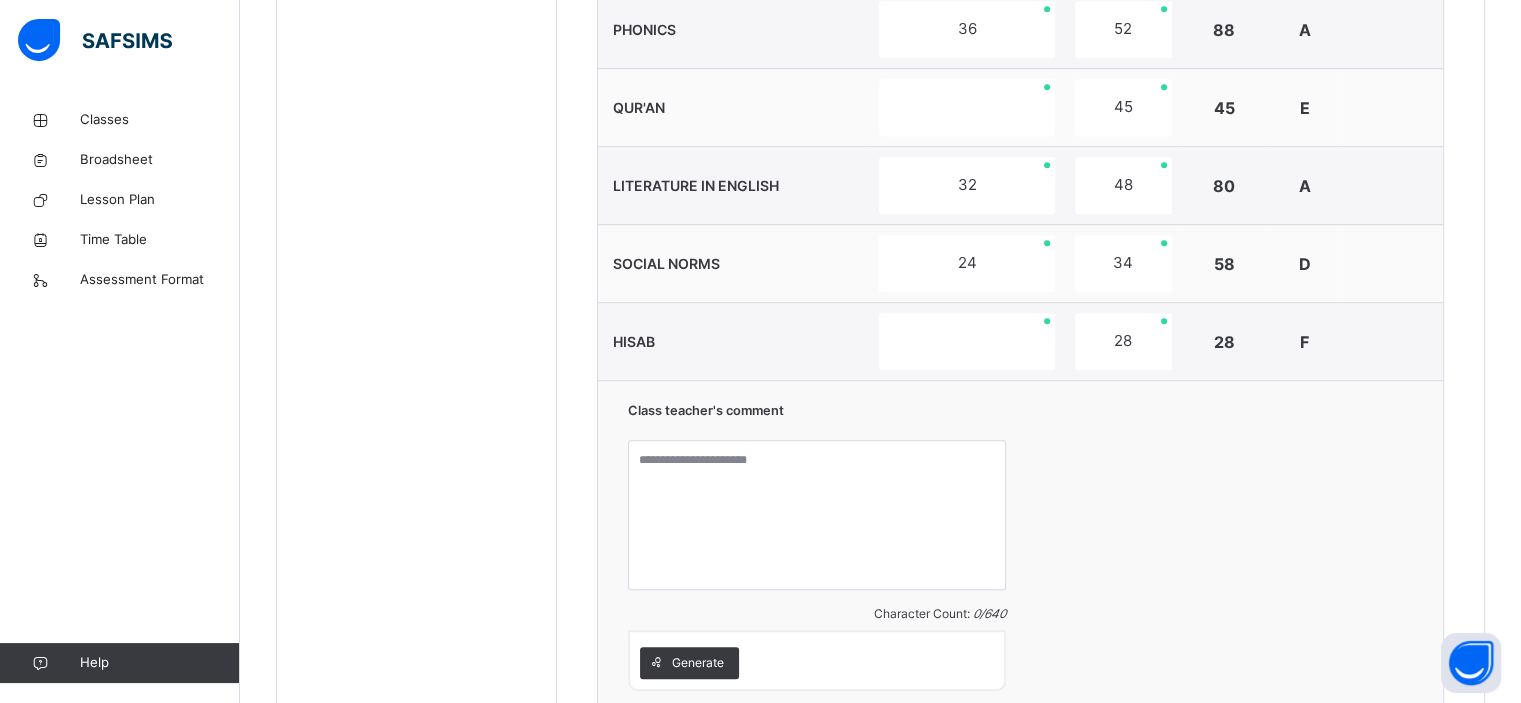scroll, scrollTop: 1500, scrollLeft: 0, axis: vertical 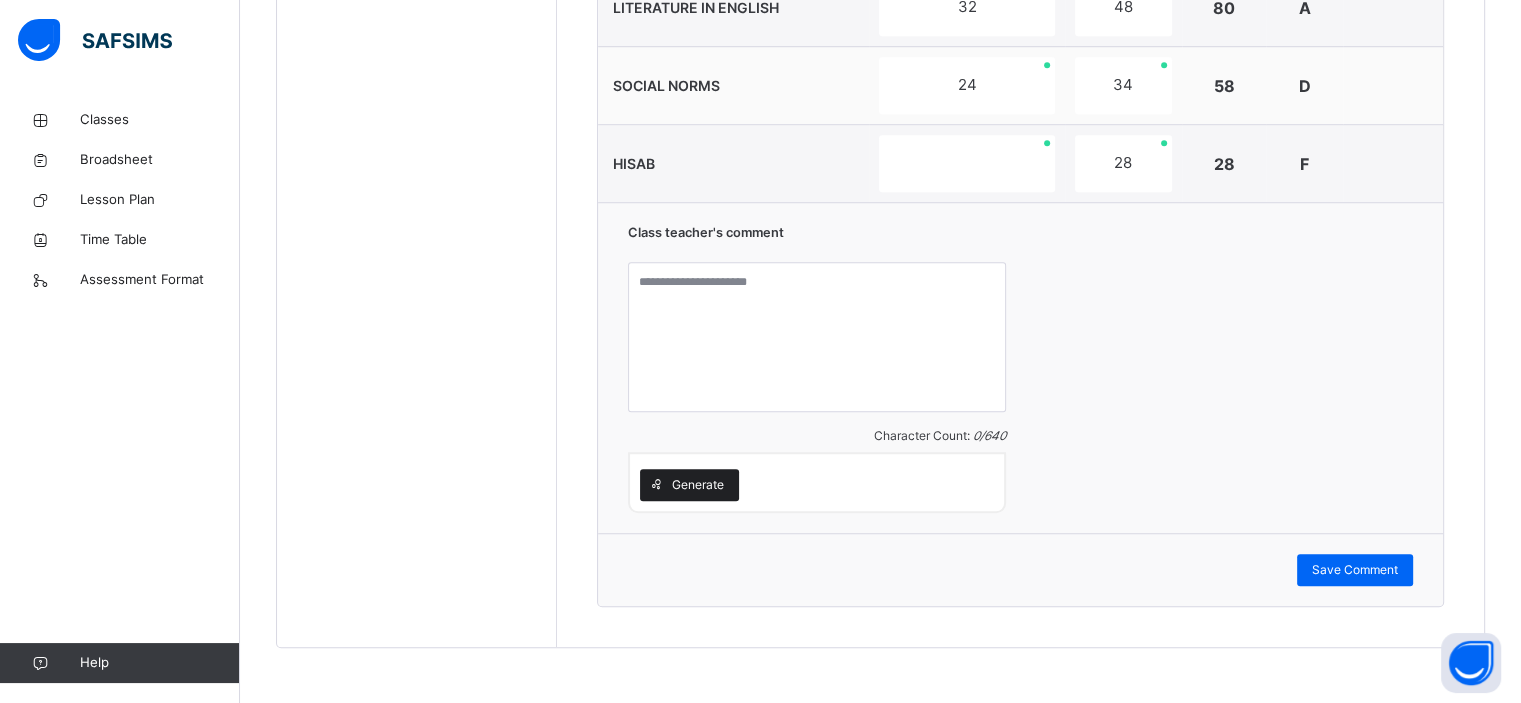 click on "Generate" at bounding box center (689, 485) 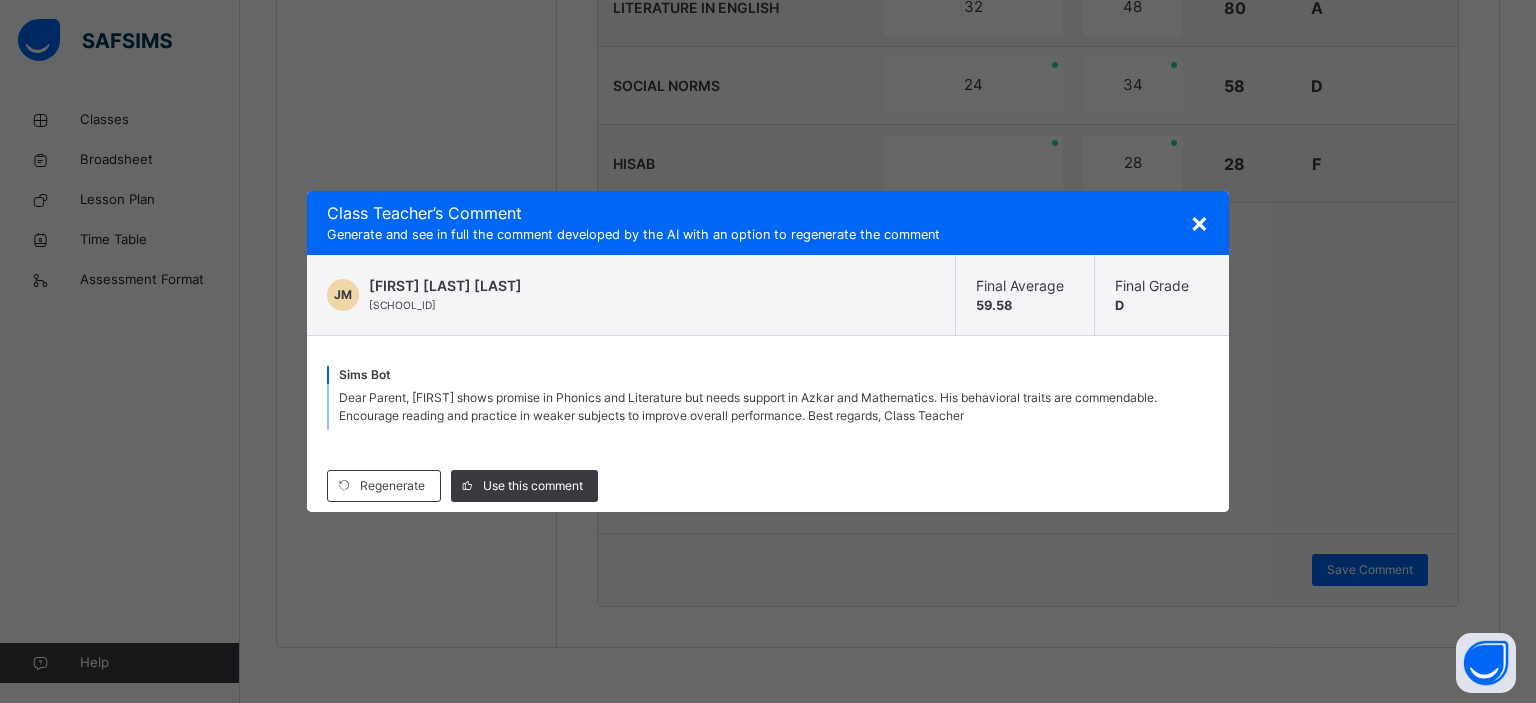 click on "Class Teacher ’s Comment" at bounding box center (768, 213) 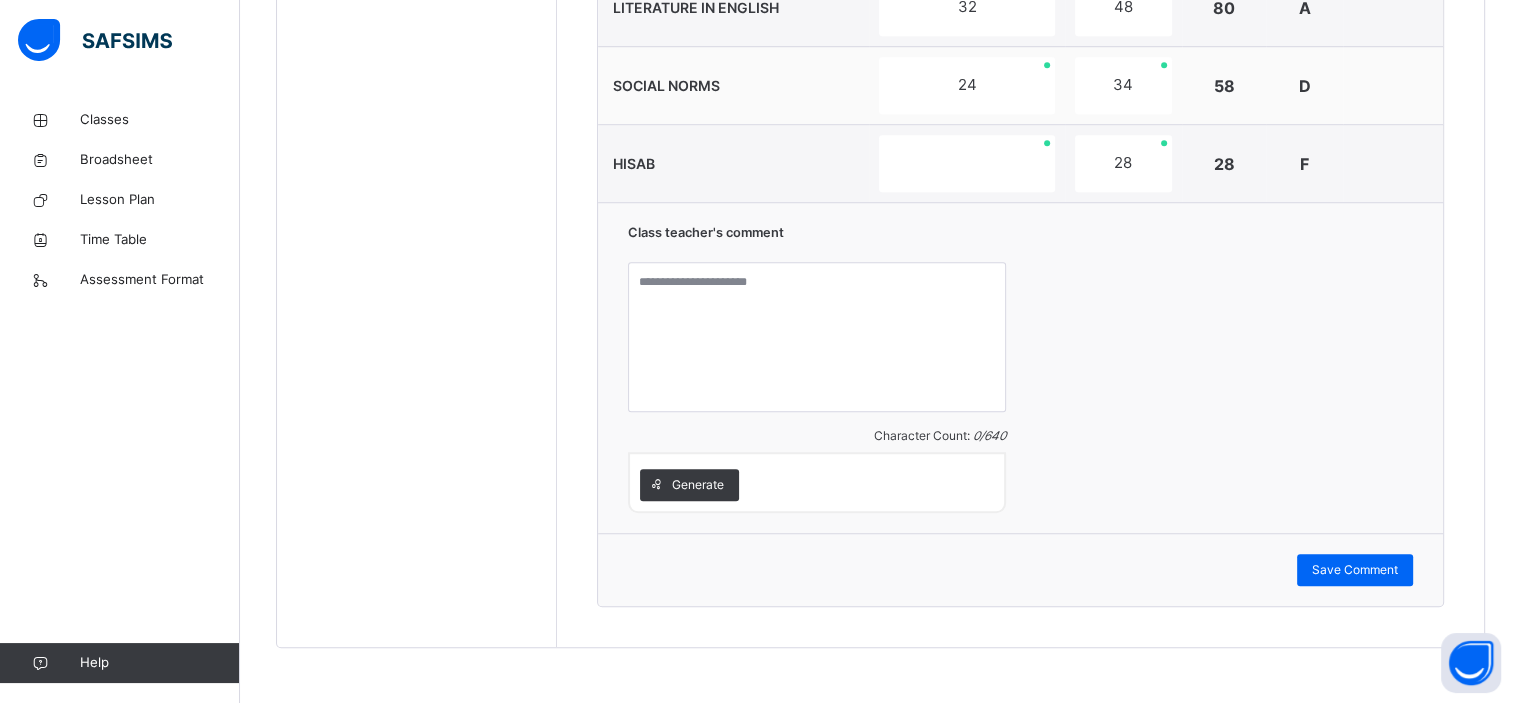 click on "Class teacher's comment Character Count:   0 / 640   Generate" at bounding box center [1020, 367] 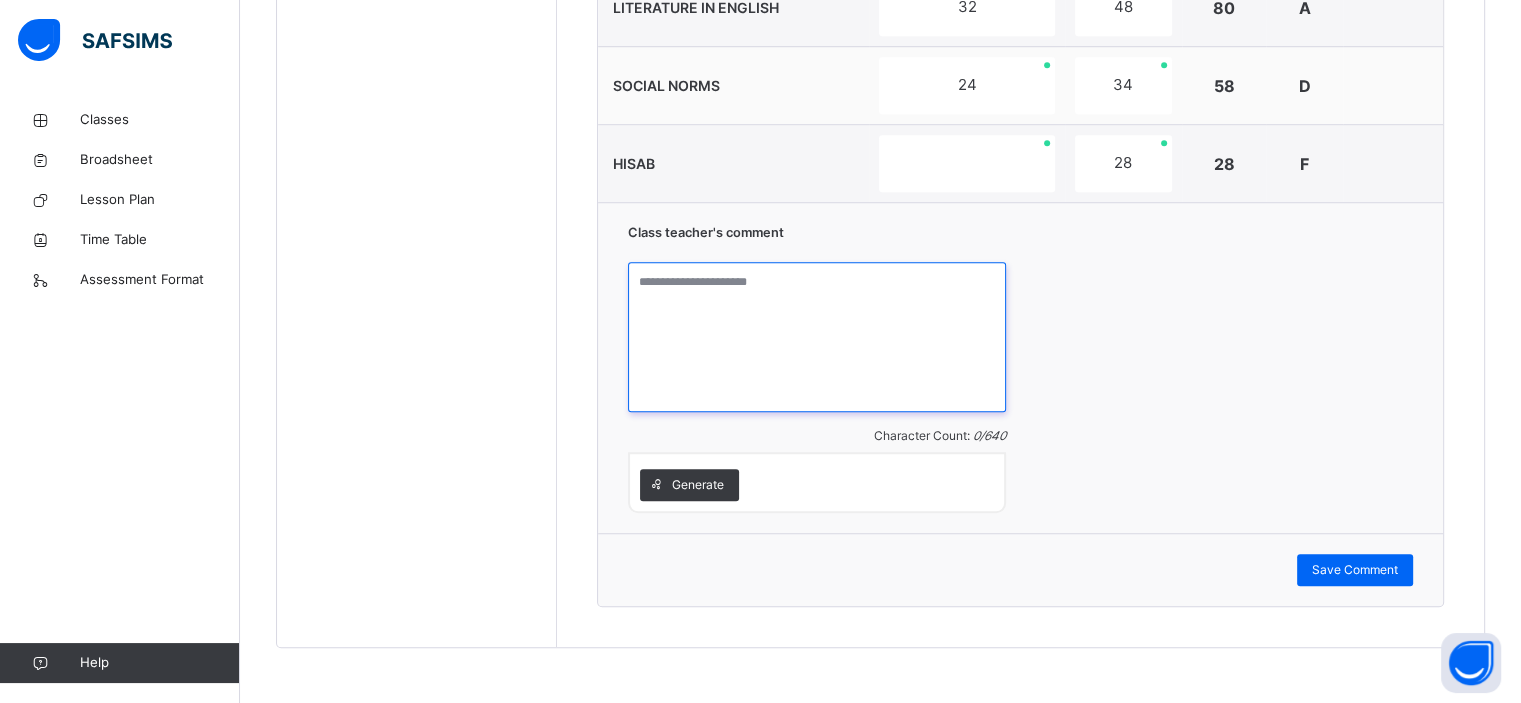 click at bounding box center [817, 337] 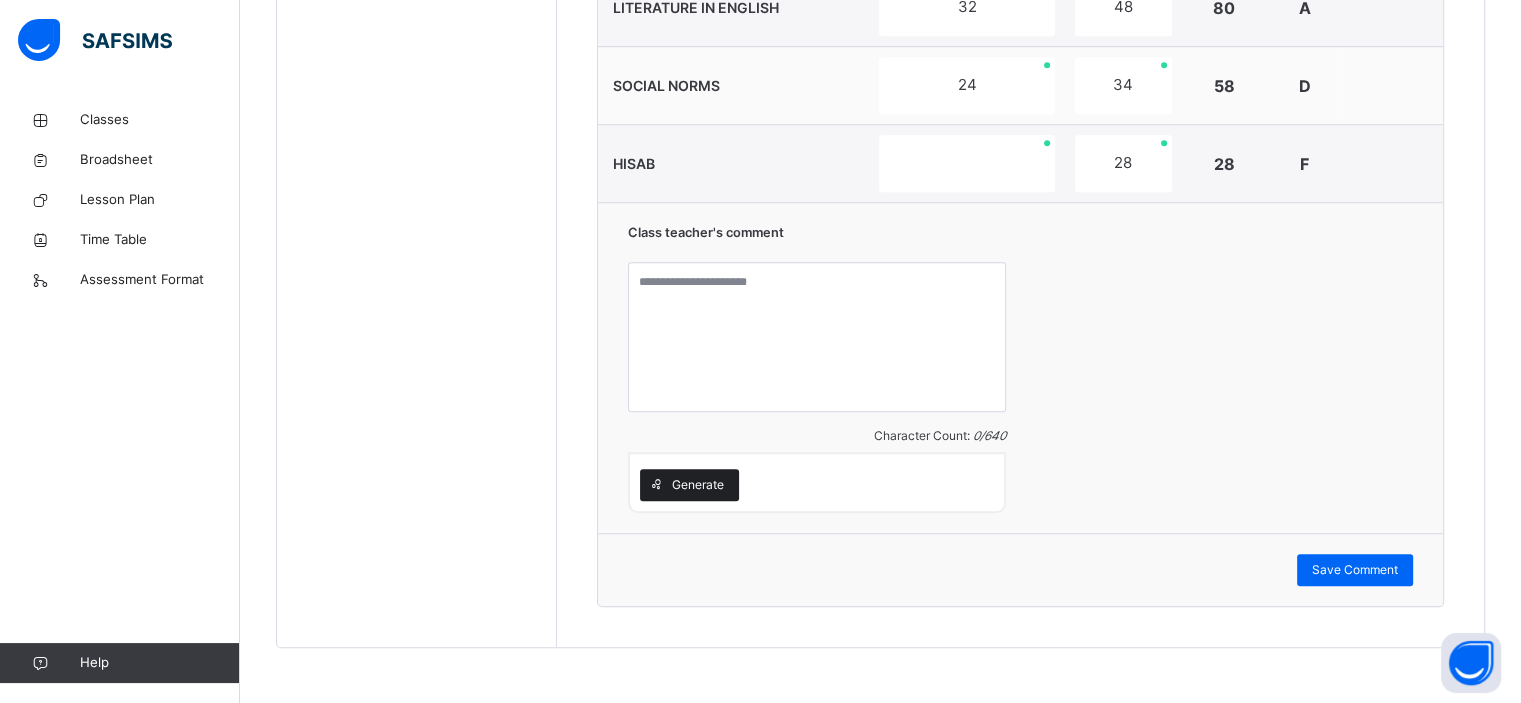click on "Generate" at bounding box center (698, 485) 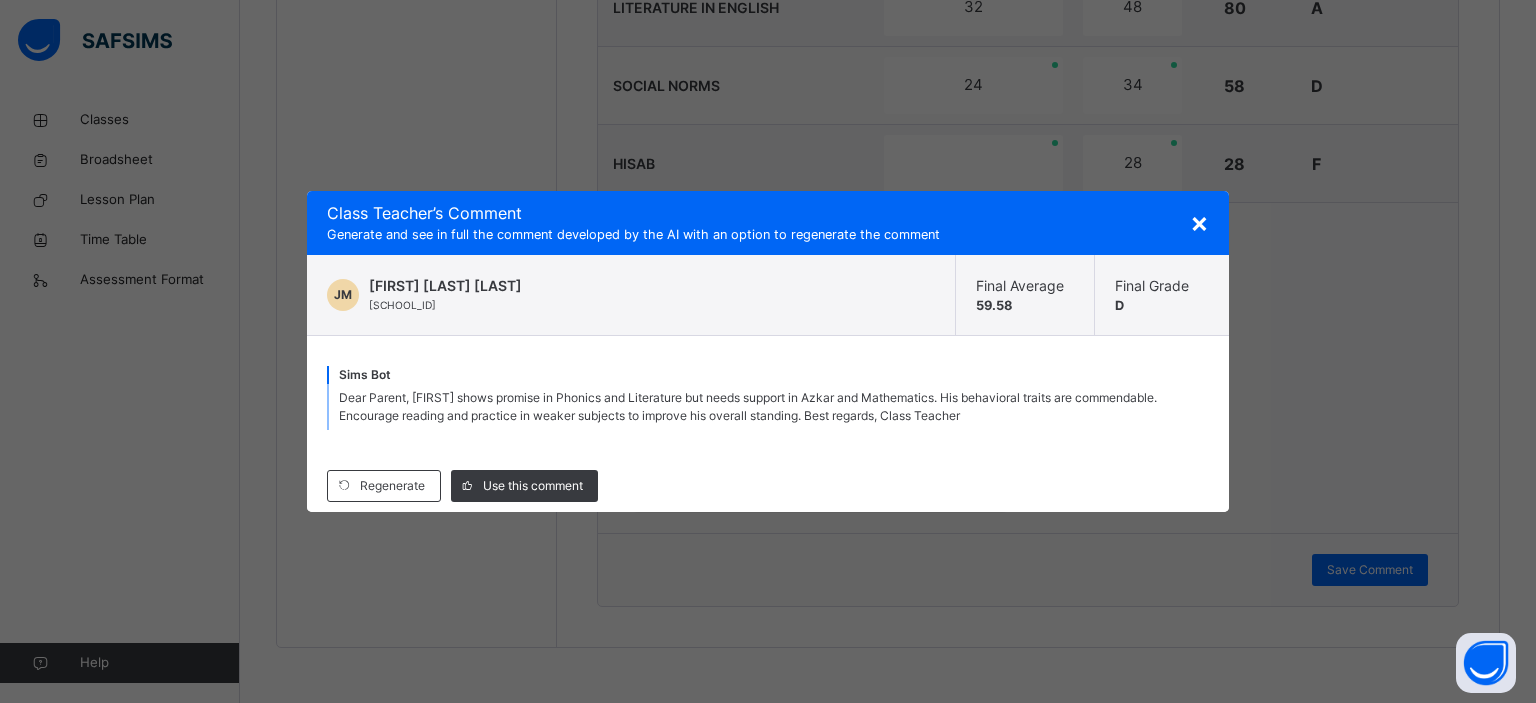 click on "Regenerate     Use this comment" at bounding box center (768, 486) 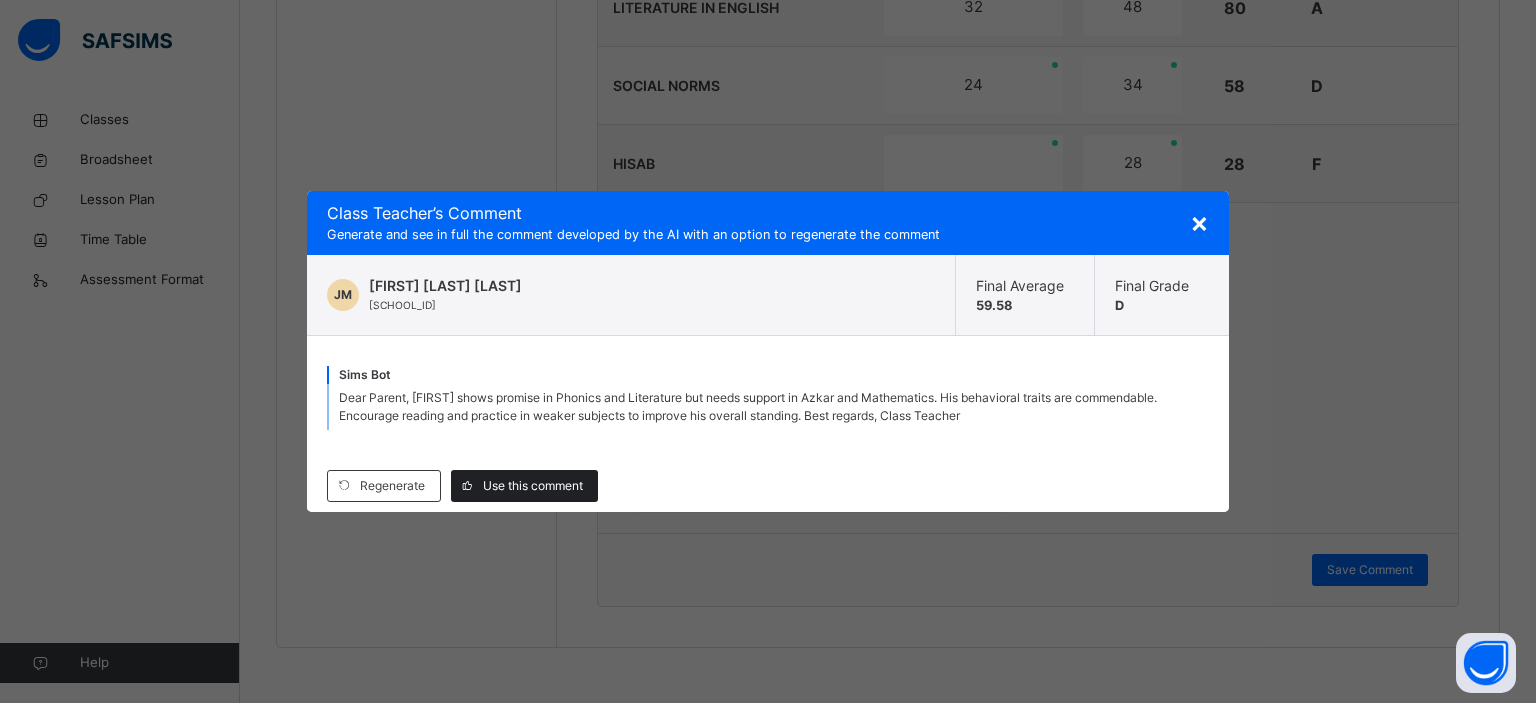 click on "Use this comment" at bounding box center [533, 486] 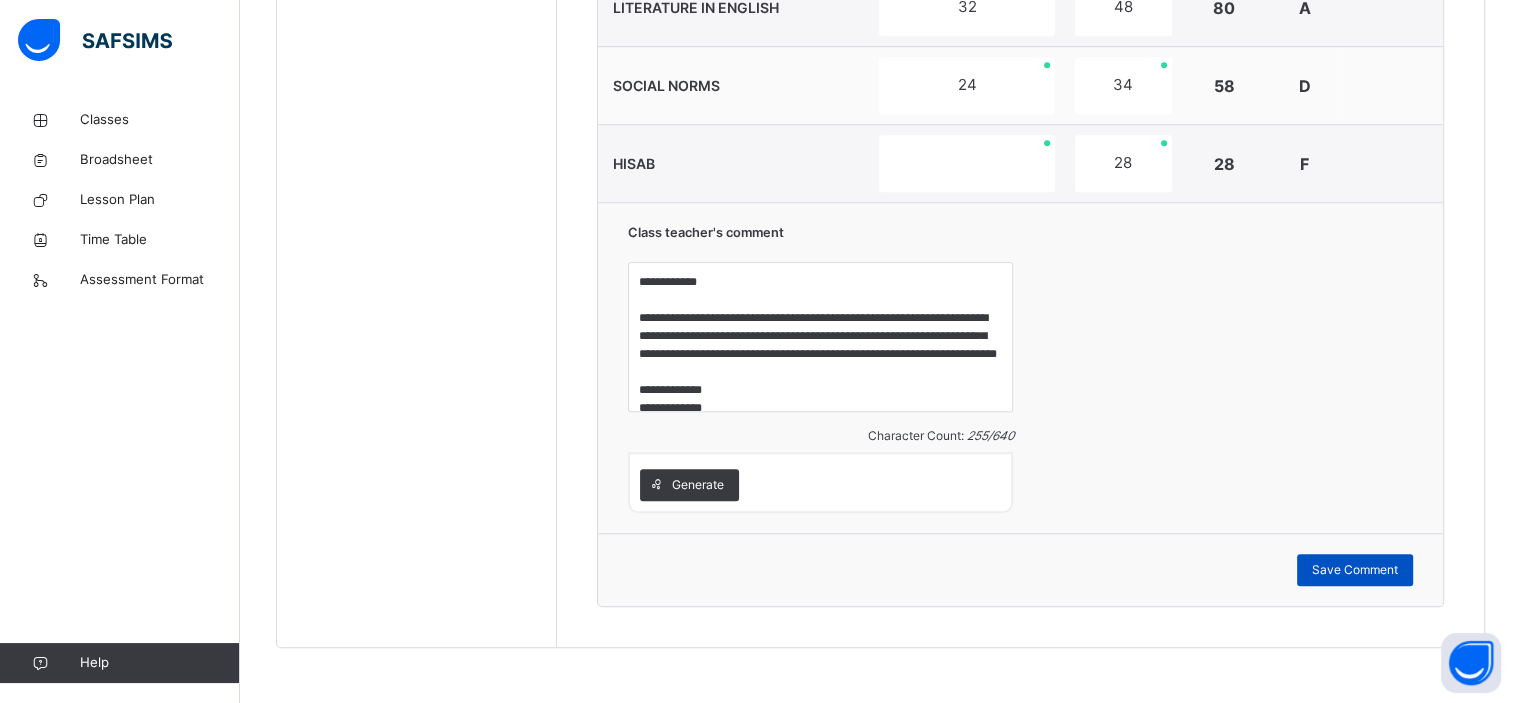click on "Save Comment" at bounding box center [1355, 570] 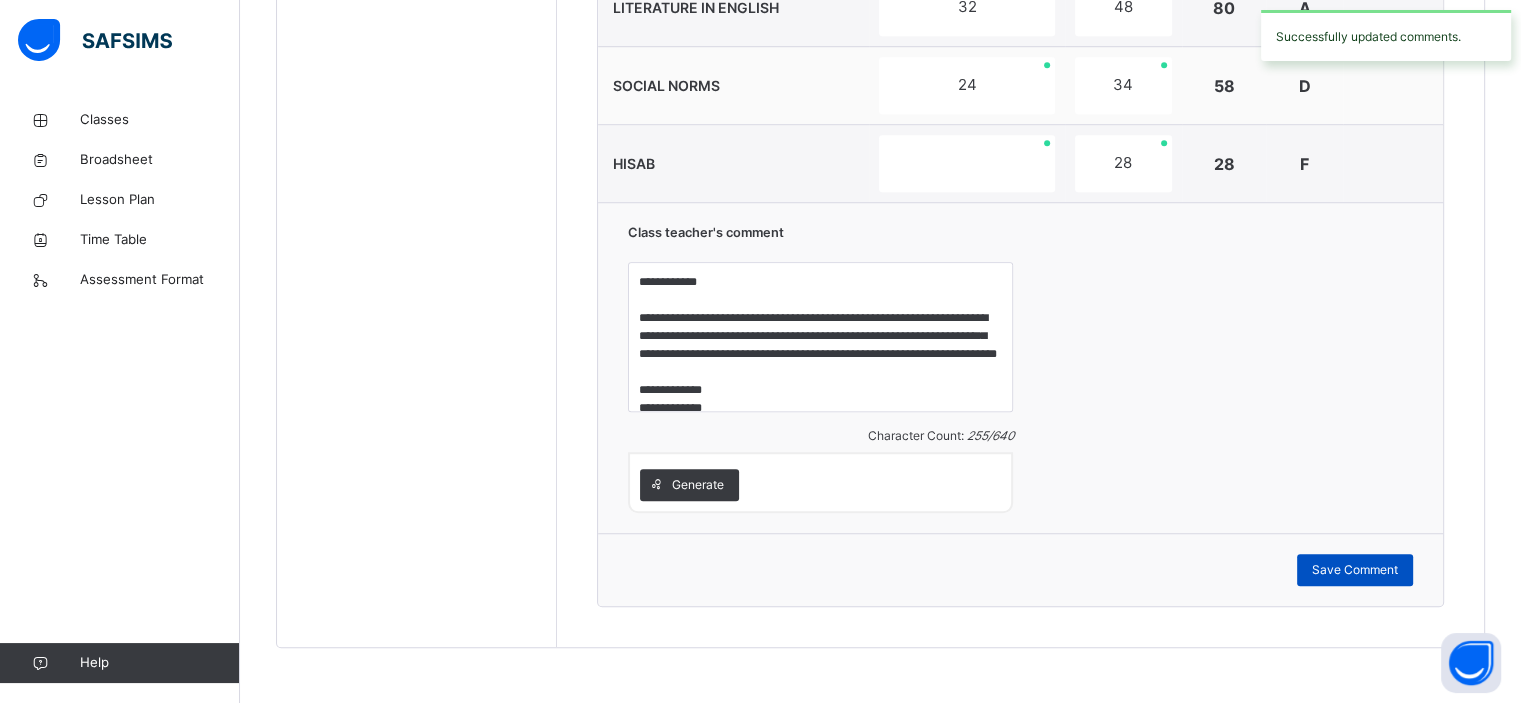 click on "Save Comment" at bounding box center [1355, 570] 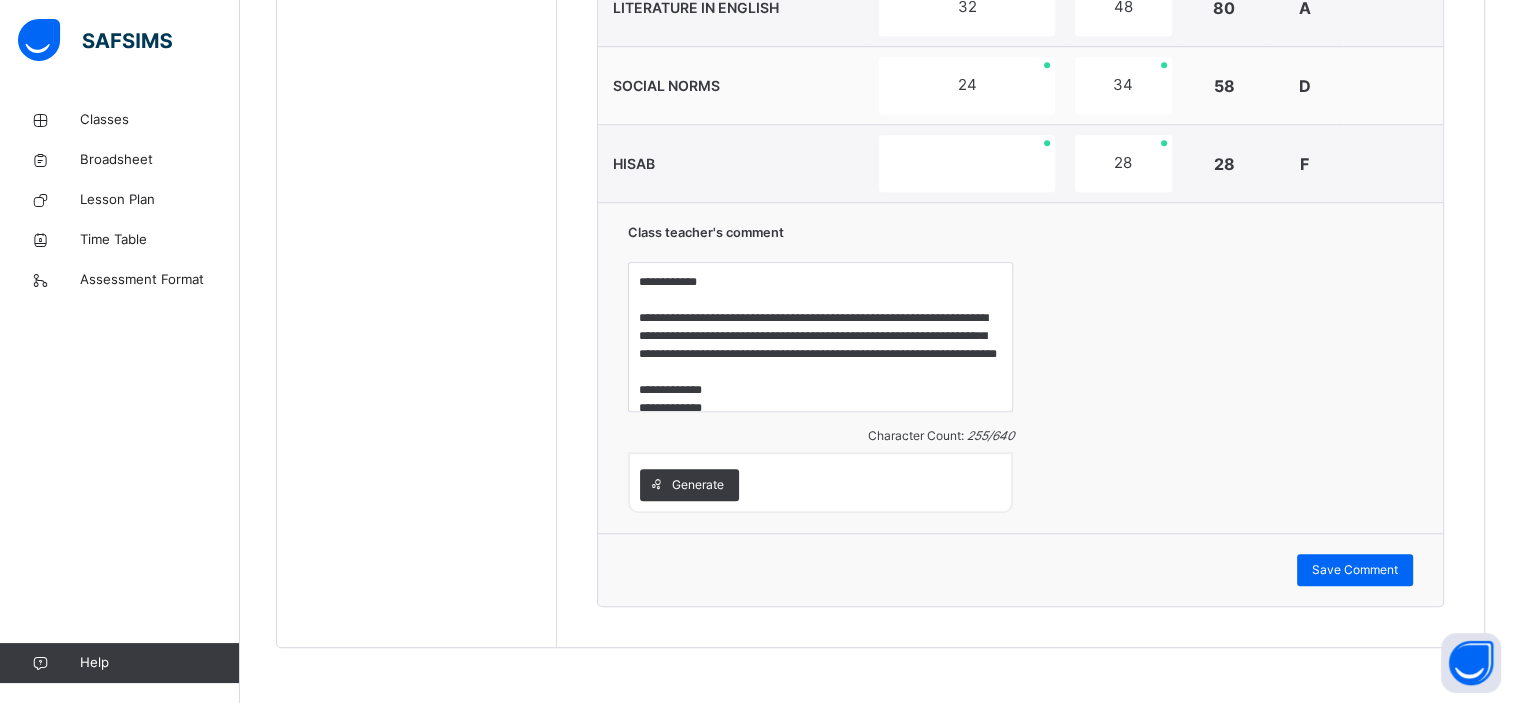 click on "**********" at bounding box center (1020, 367) 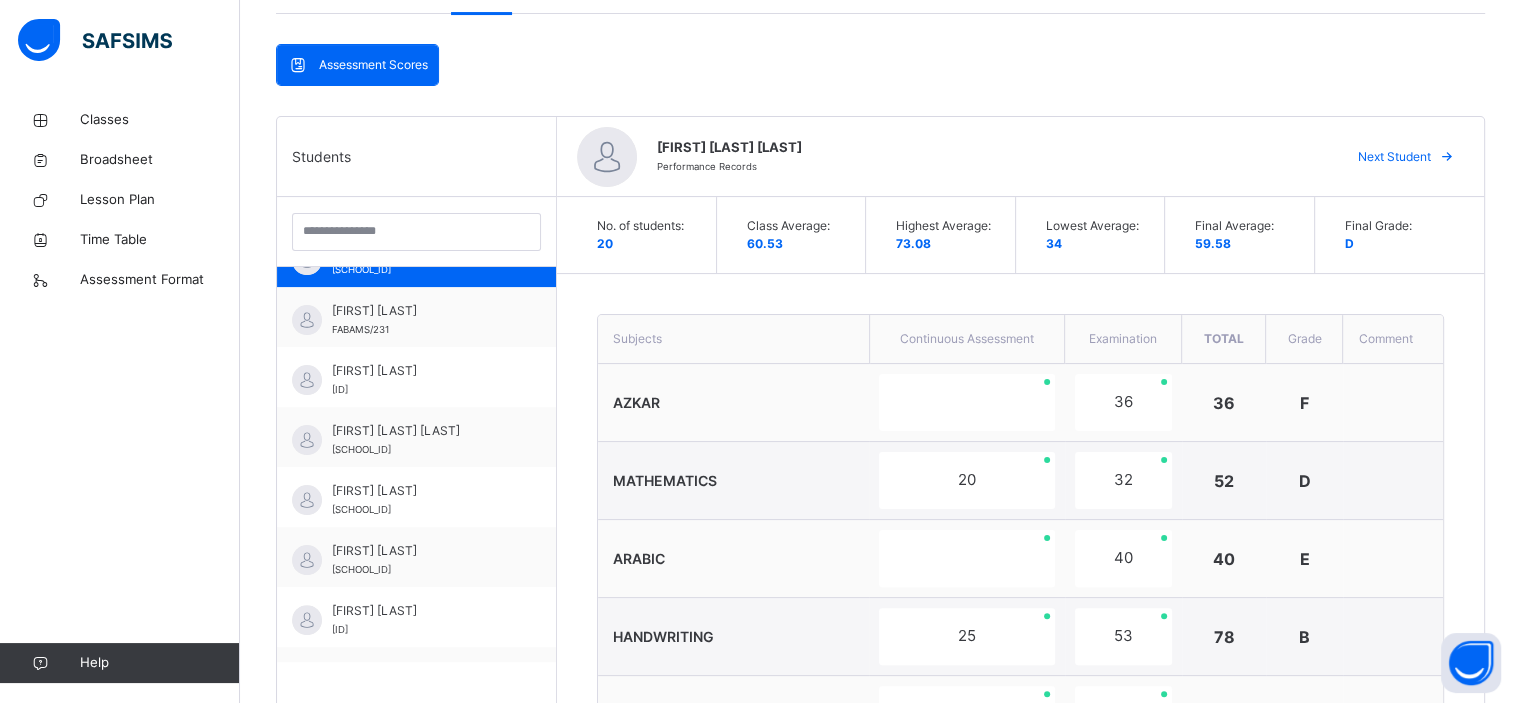 scroll, scrollTop: 380, scrollLeft: 0, axis: vertical 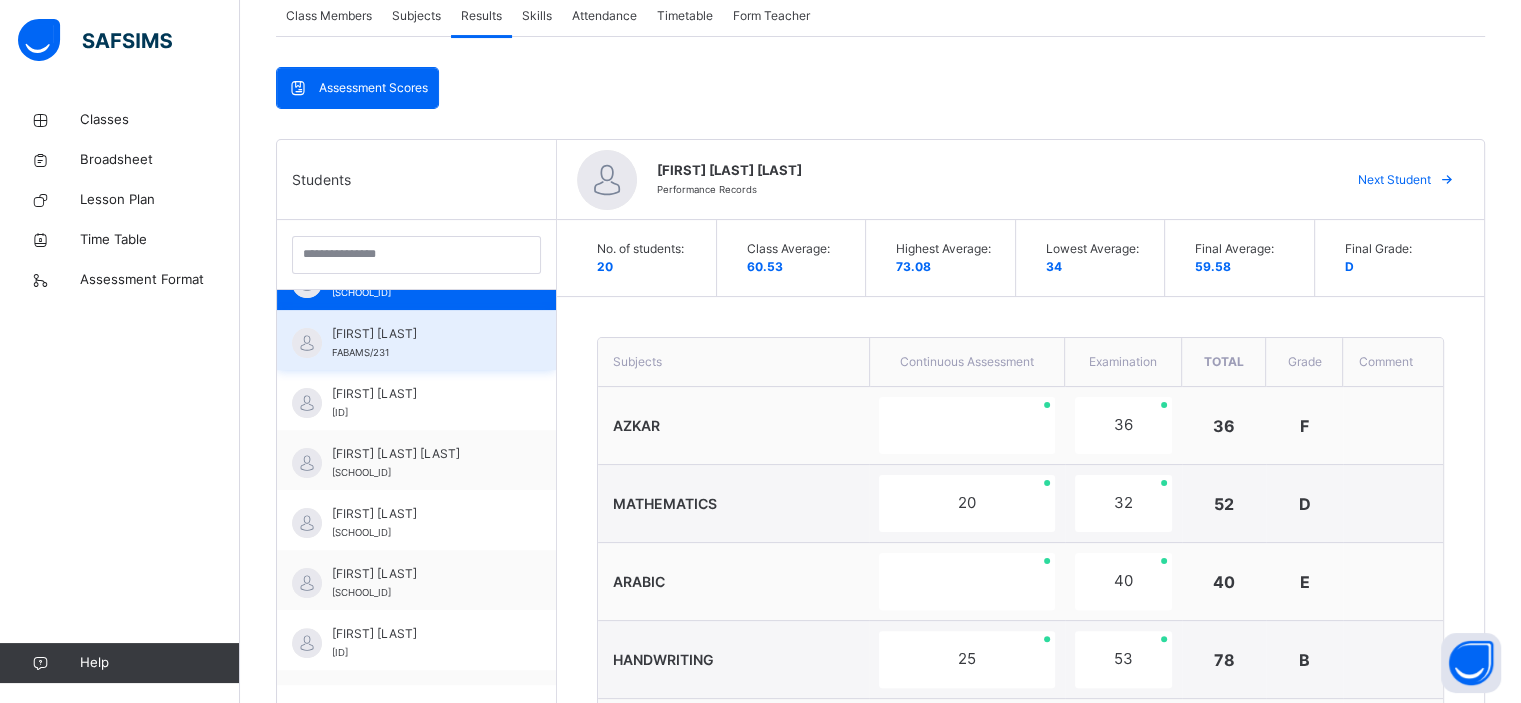 click on "[FIRST] [LAST]" at bounding box center [421, 334] 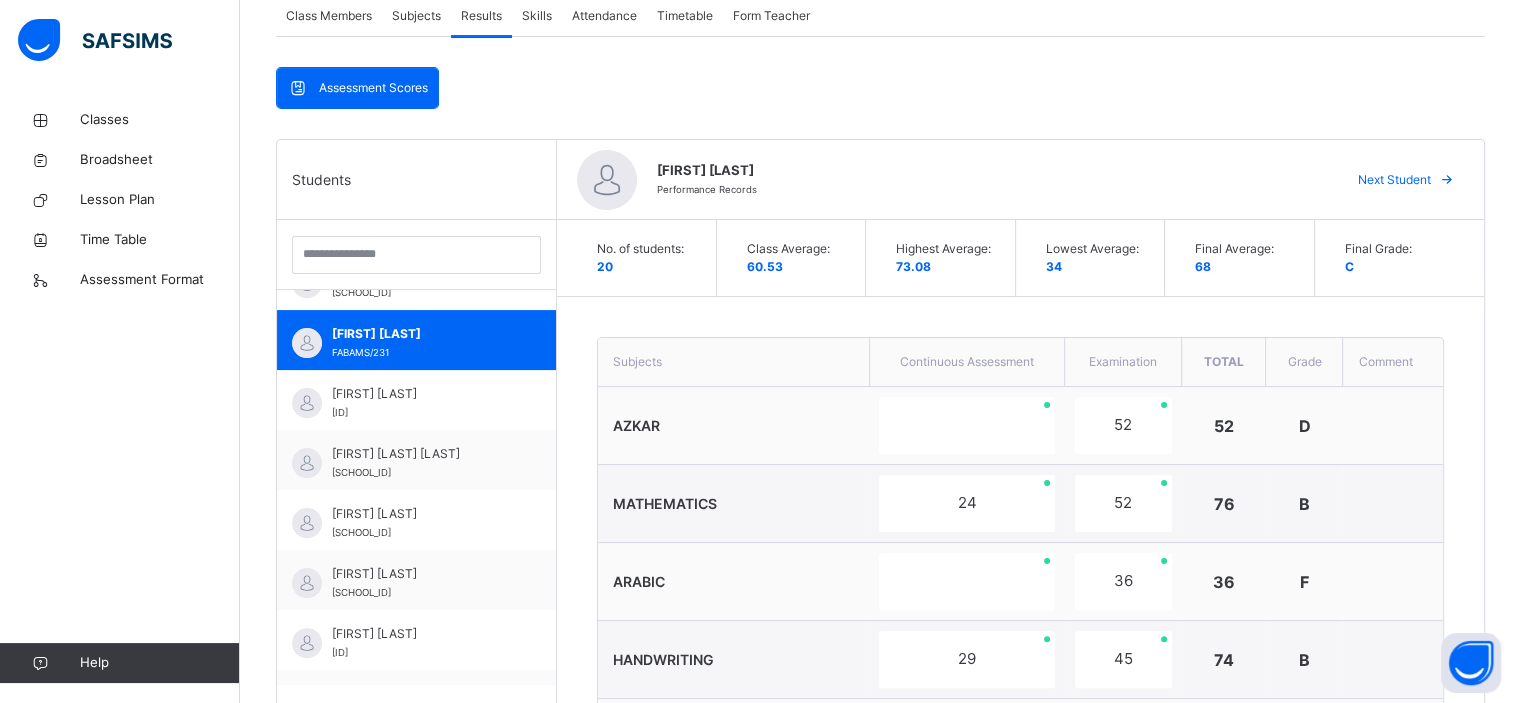 click on "AZKAR" at bounding box center [733, 426] 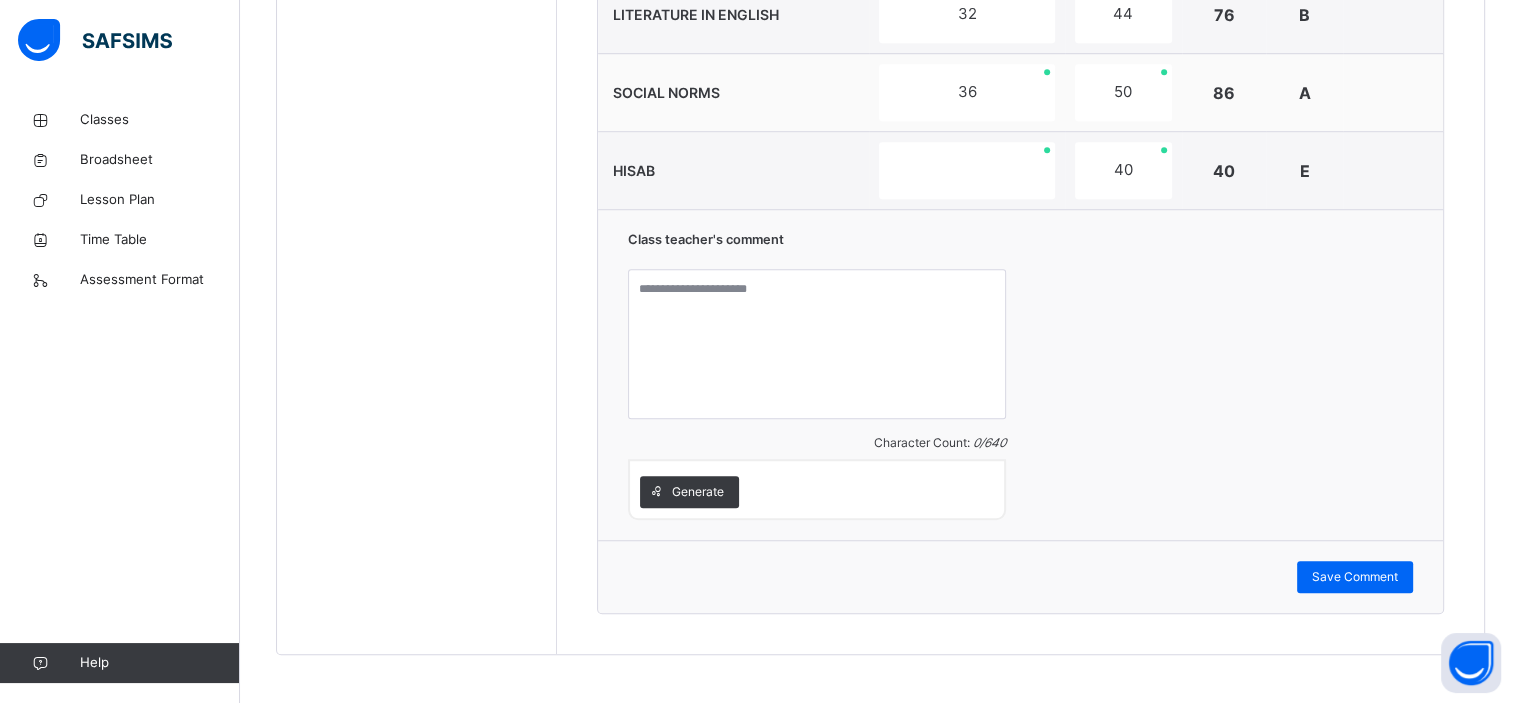 scroll, scrollTop: 1500, scrollLeft: 0, axis: vertical 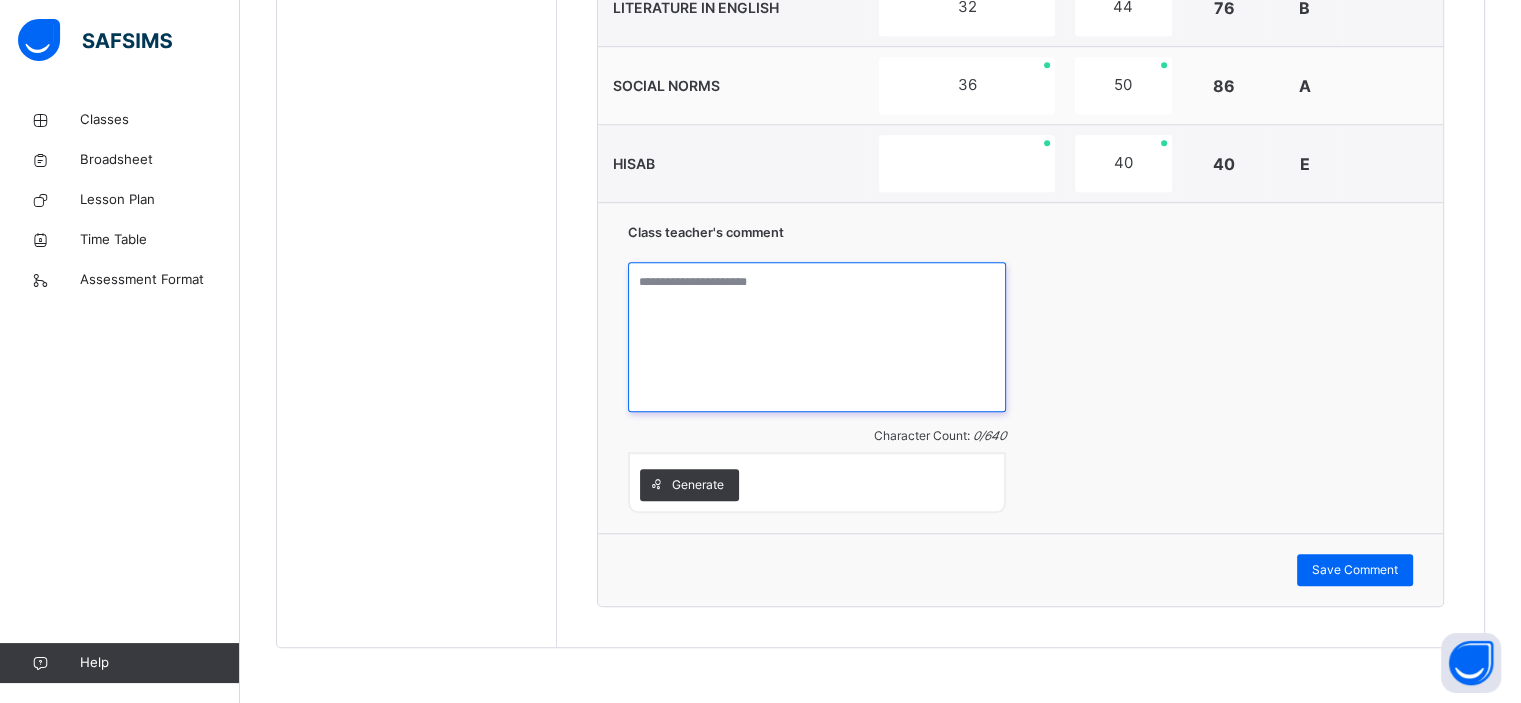 click at bounding box center [817, 337] 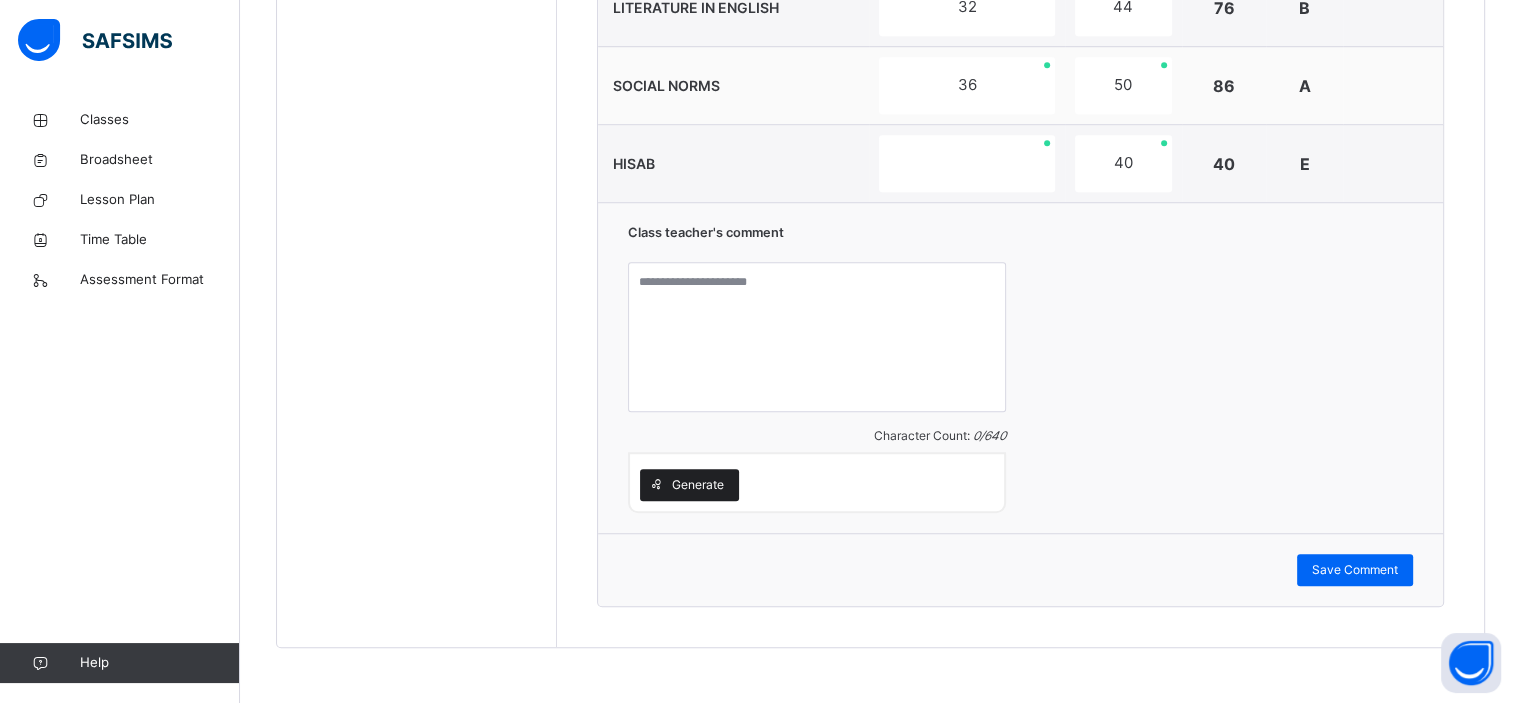 click at bounding box center (656, 485) 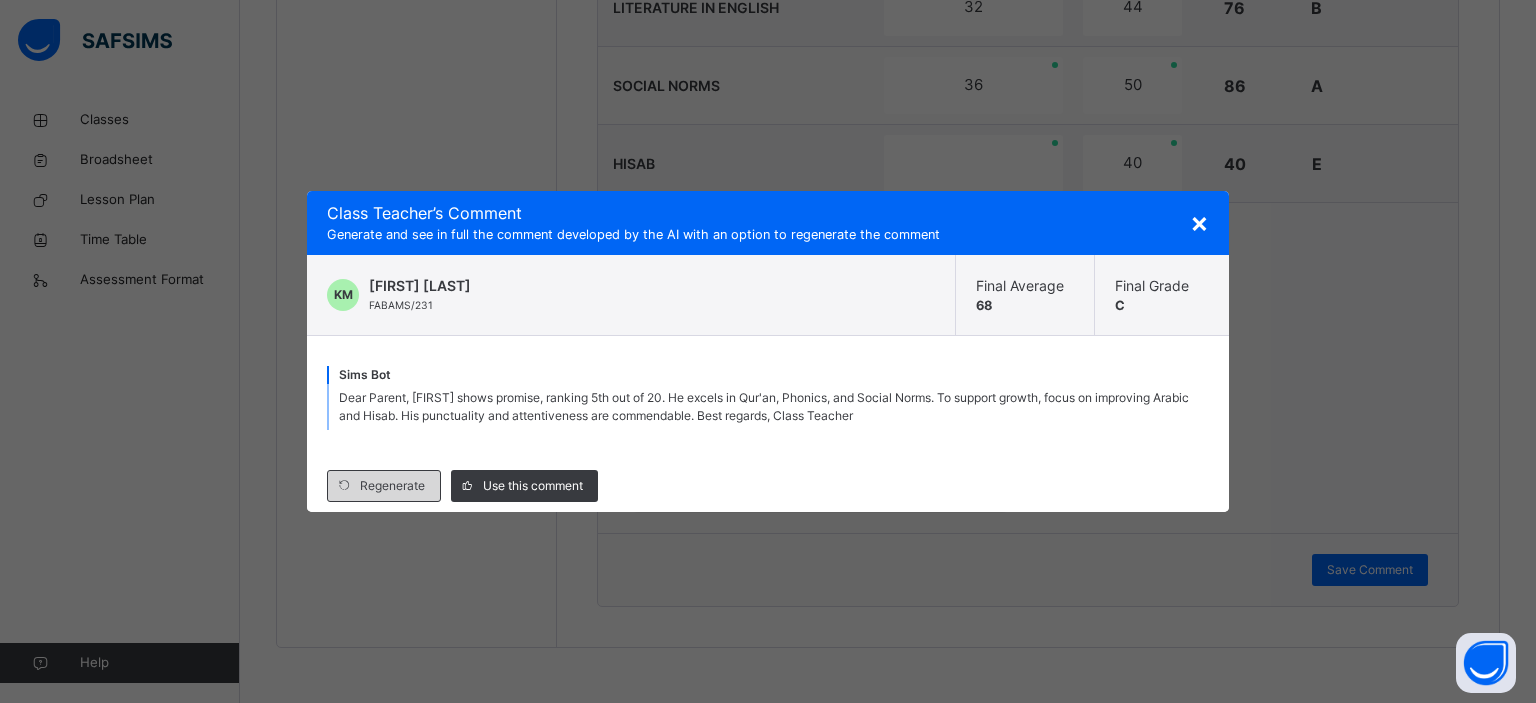 click on "Regenerate" at bounding box center (392, 486) 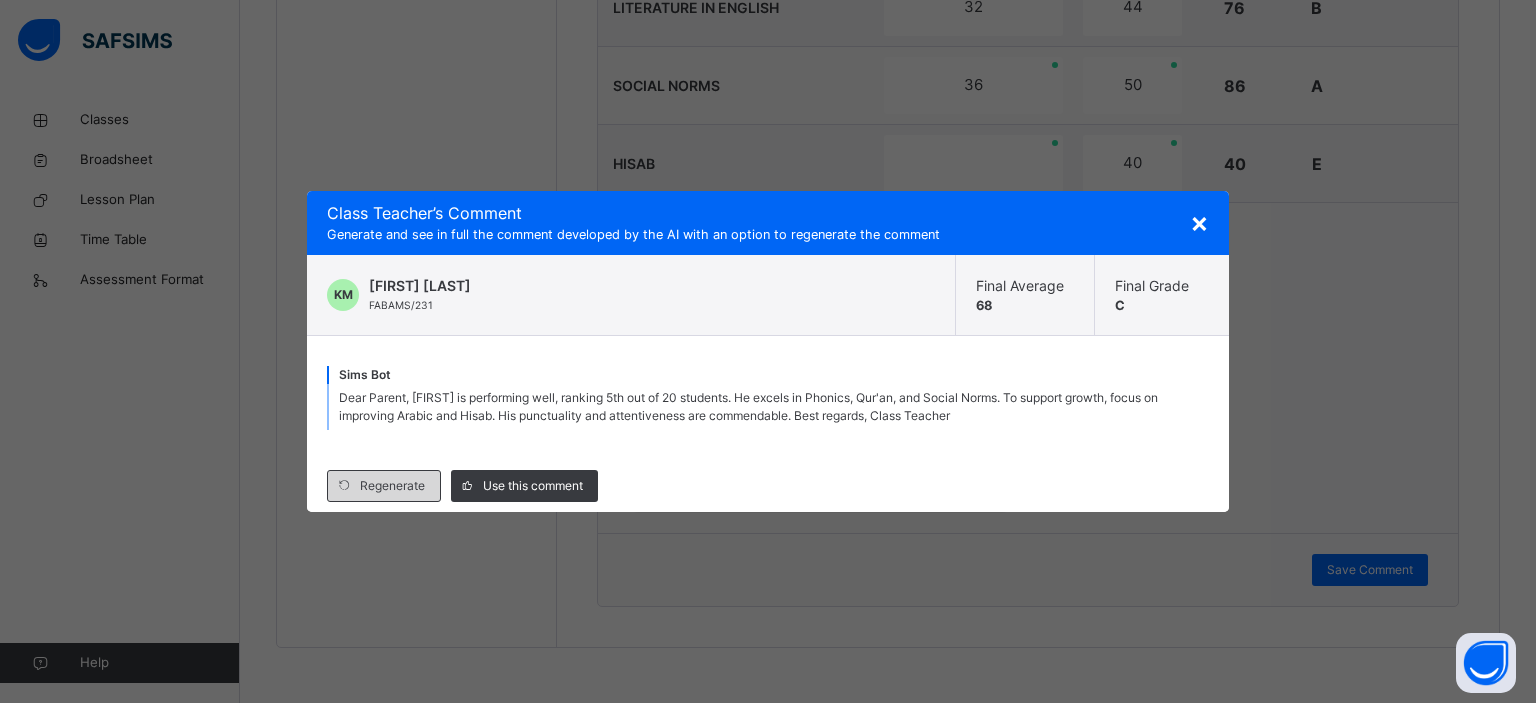 click on "Regenerate" at bounding box center (392, 486) 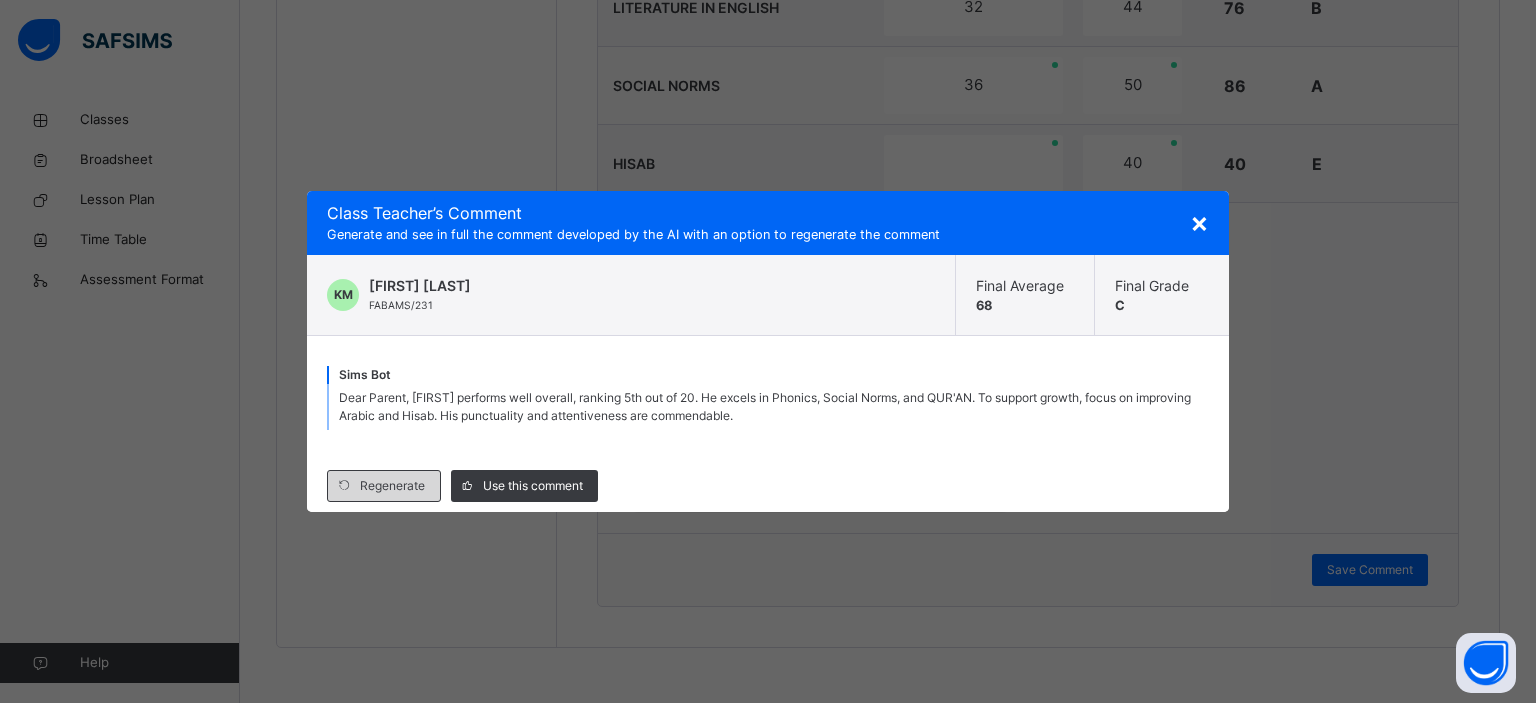 click on "Regenerate" at bounding box center [392, 486] 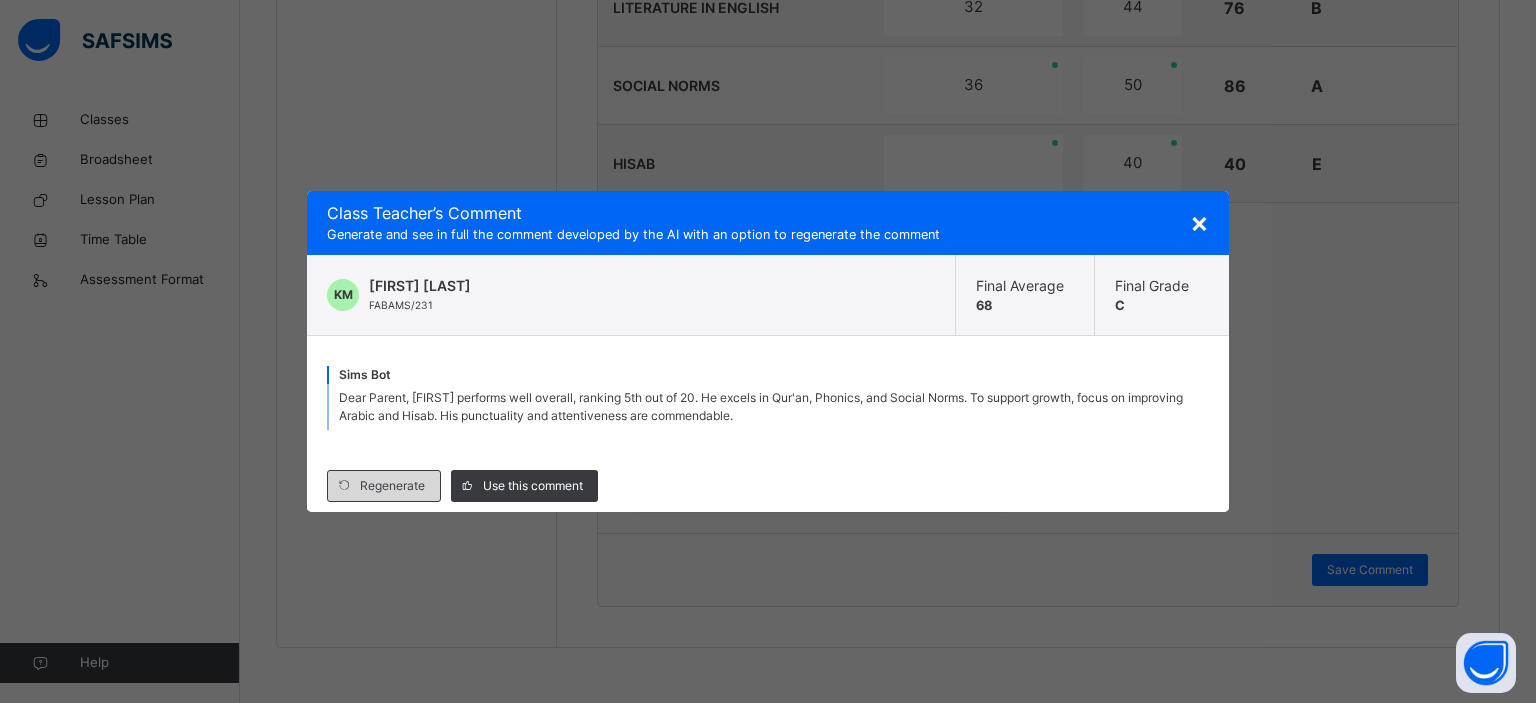 click on "Regenerate" at bounding box center (392, 486) 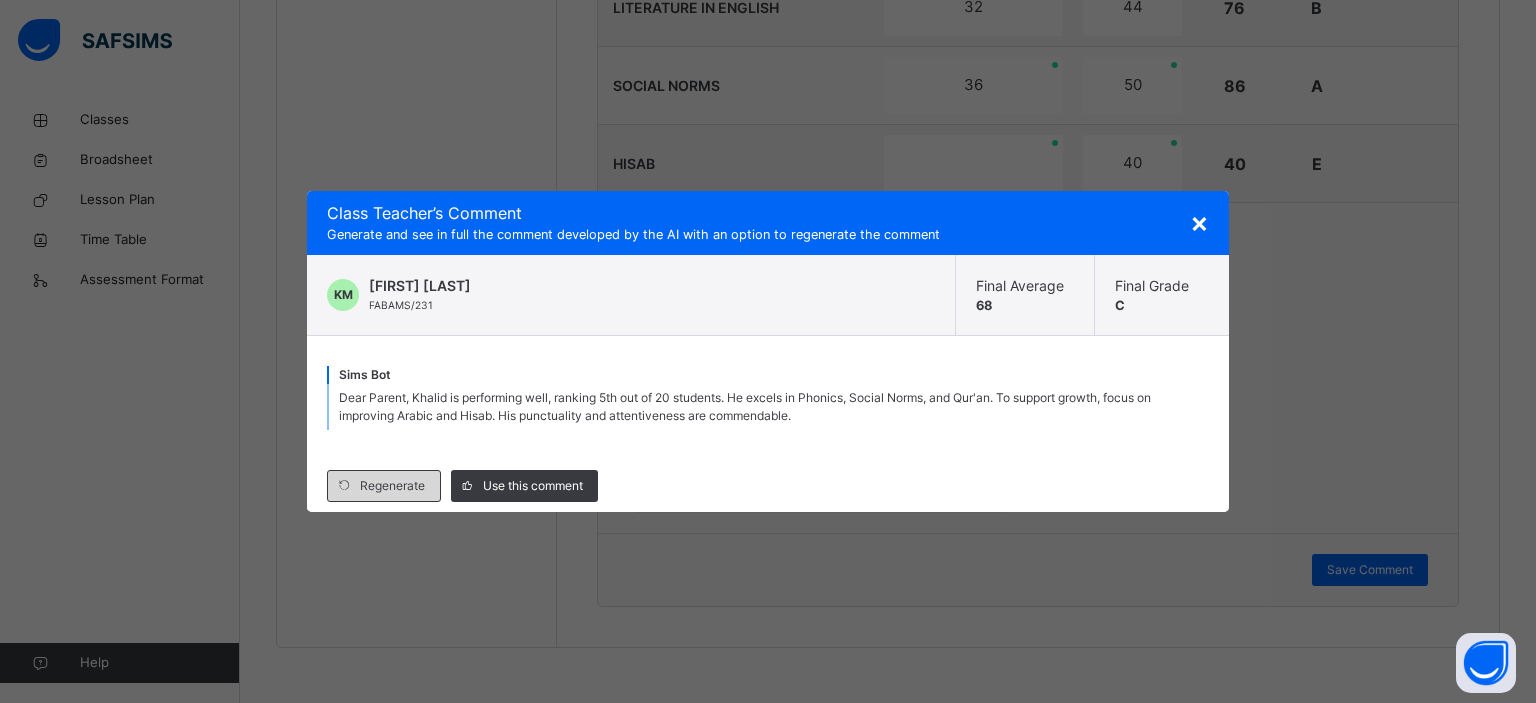 click on "Regenerate" at bounding box center (392, 486) 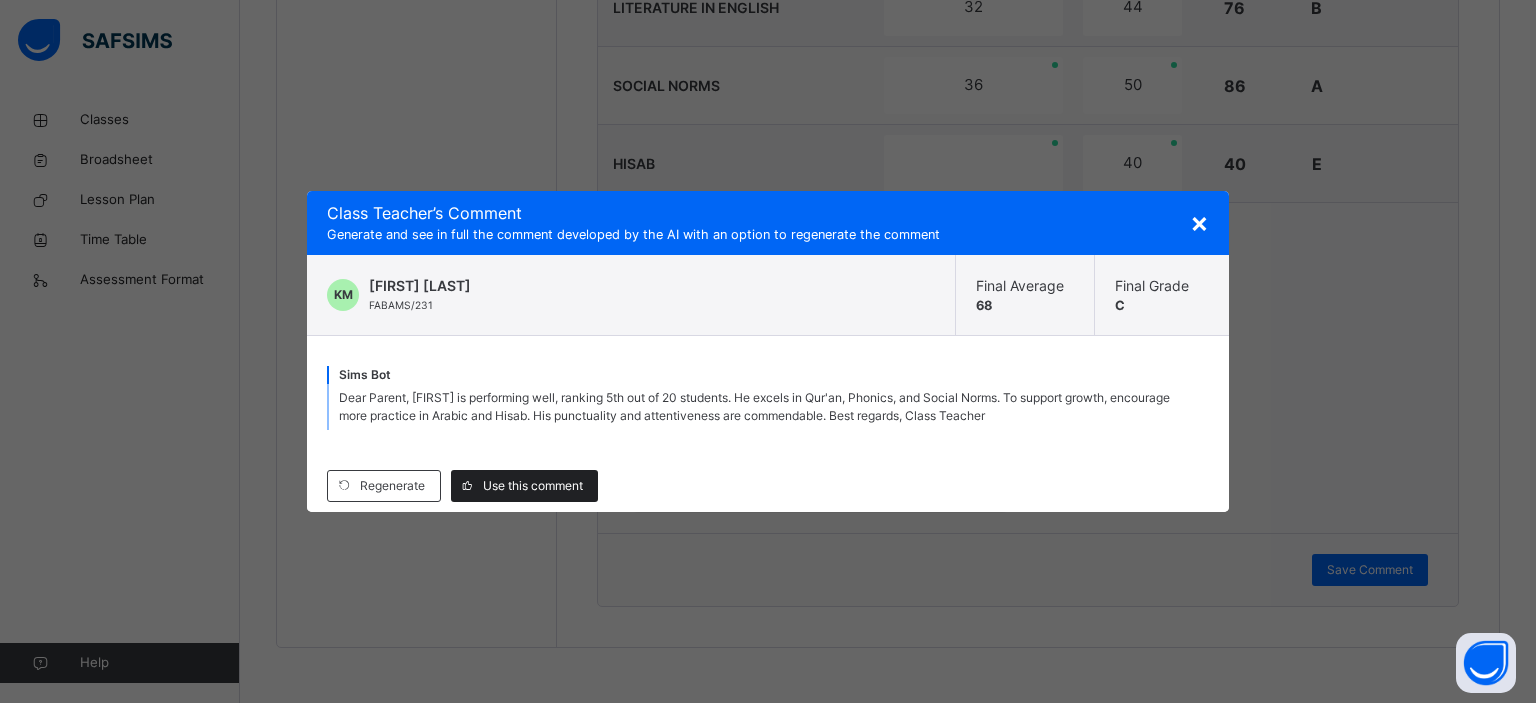click on "Use this comment" at bounding box center (533, 486) 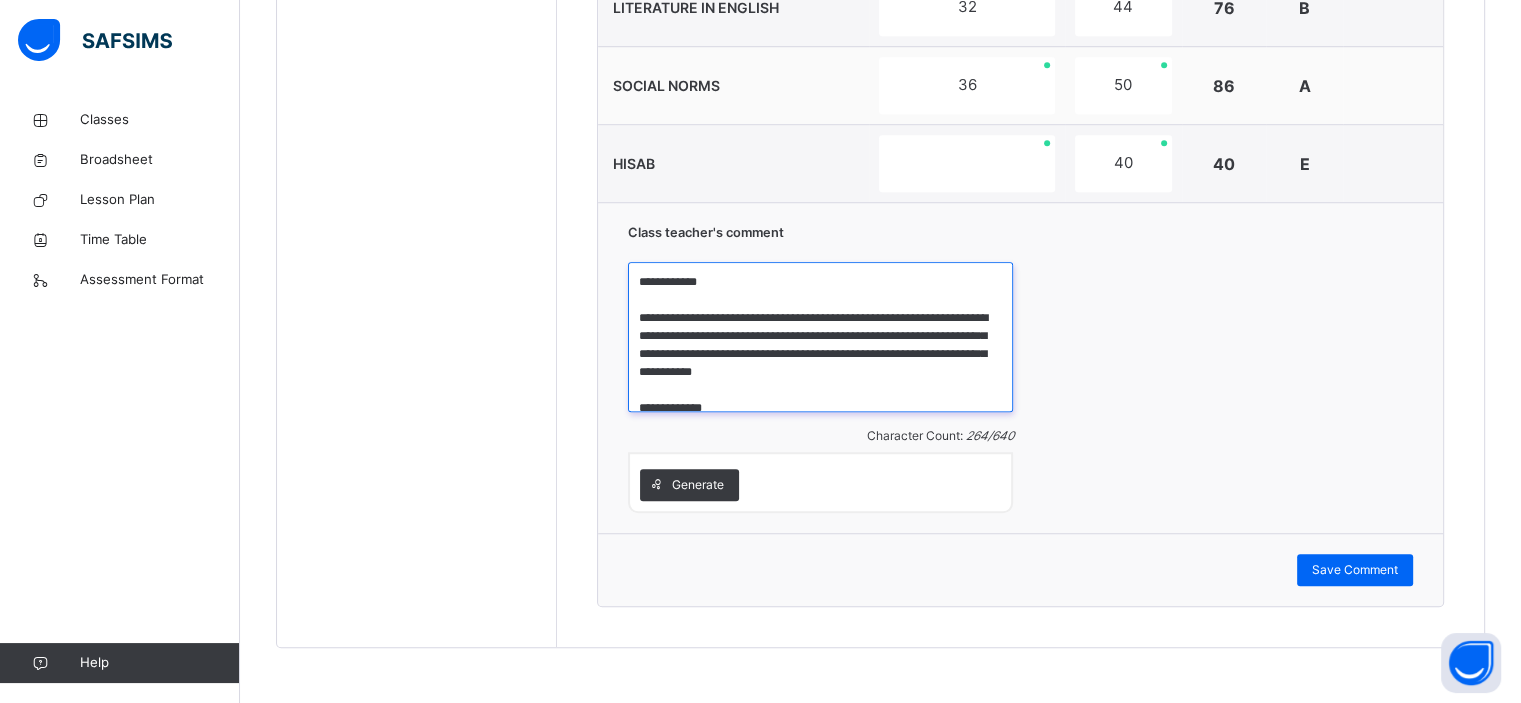 click on "**********" at bounding box center (820, 337) 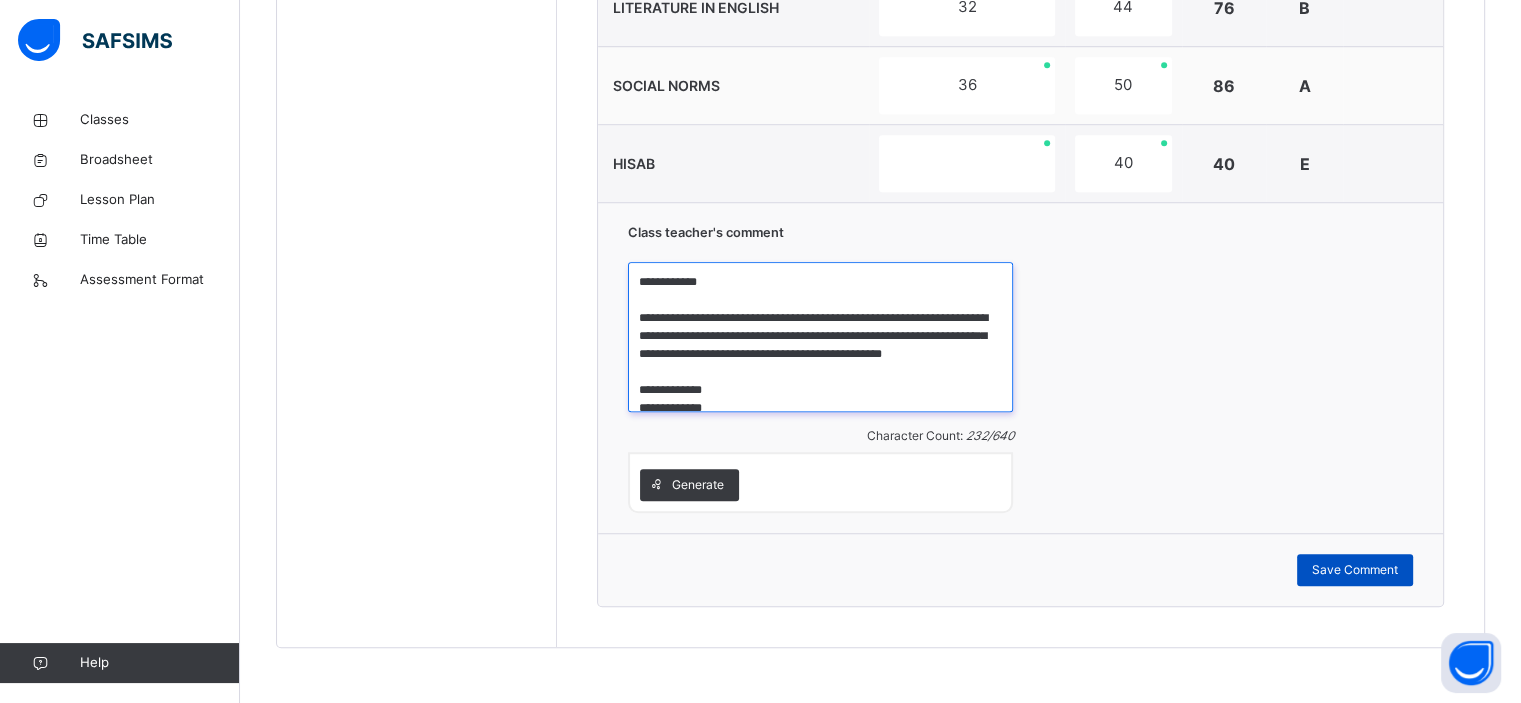 type on "**********" 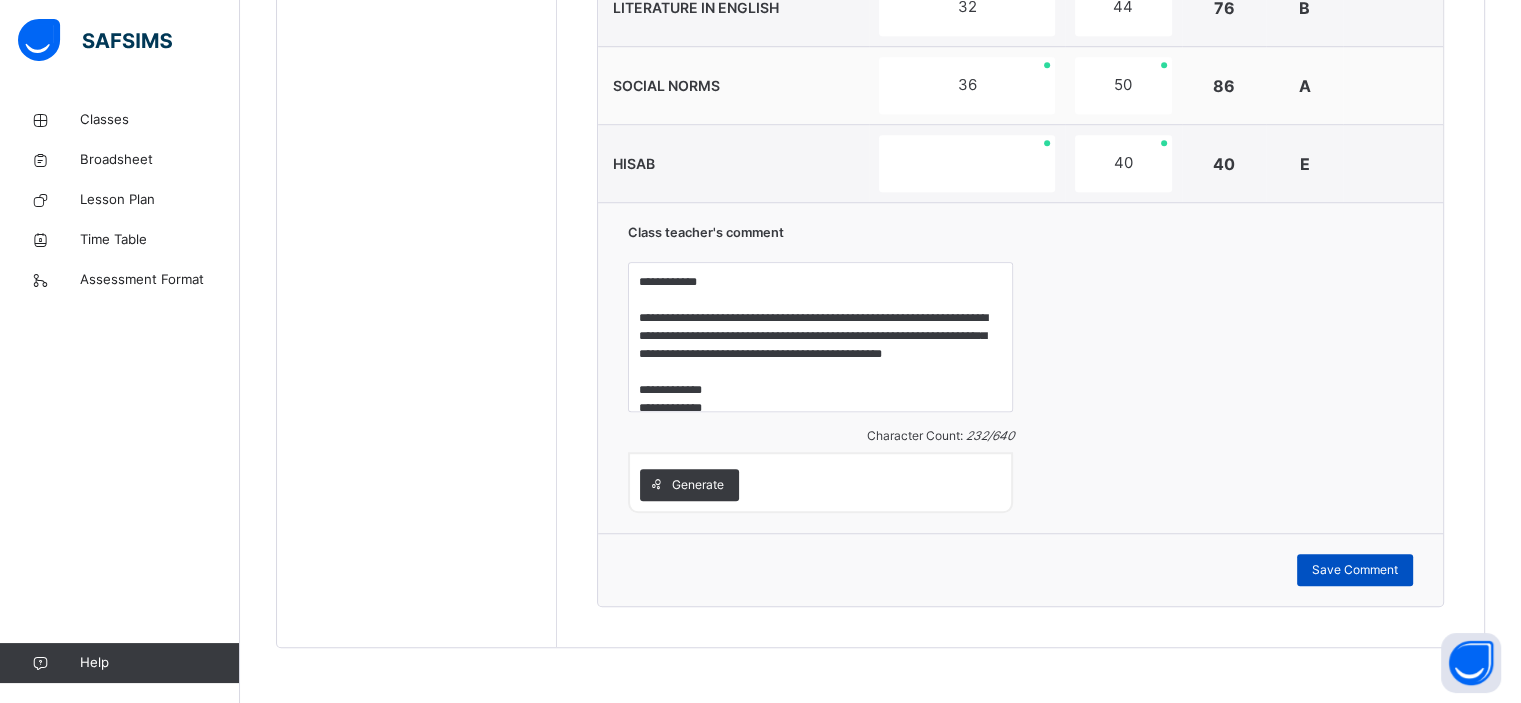 click on "Save Comment" at bounding box center (1355, 570) 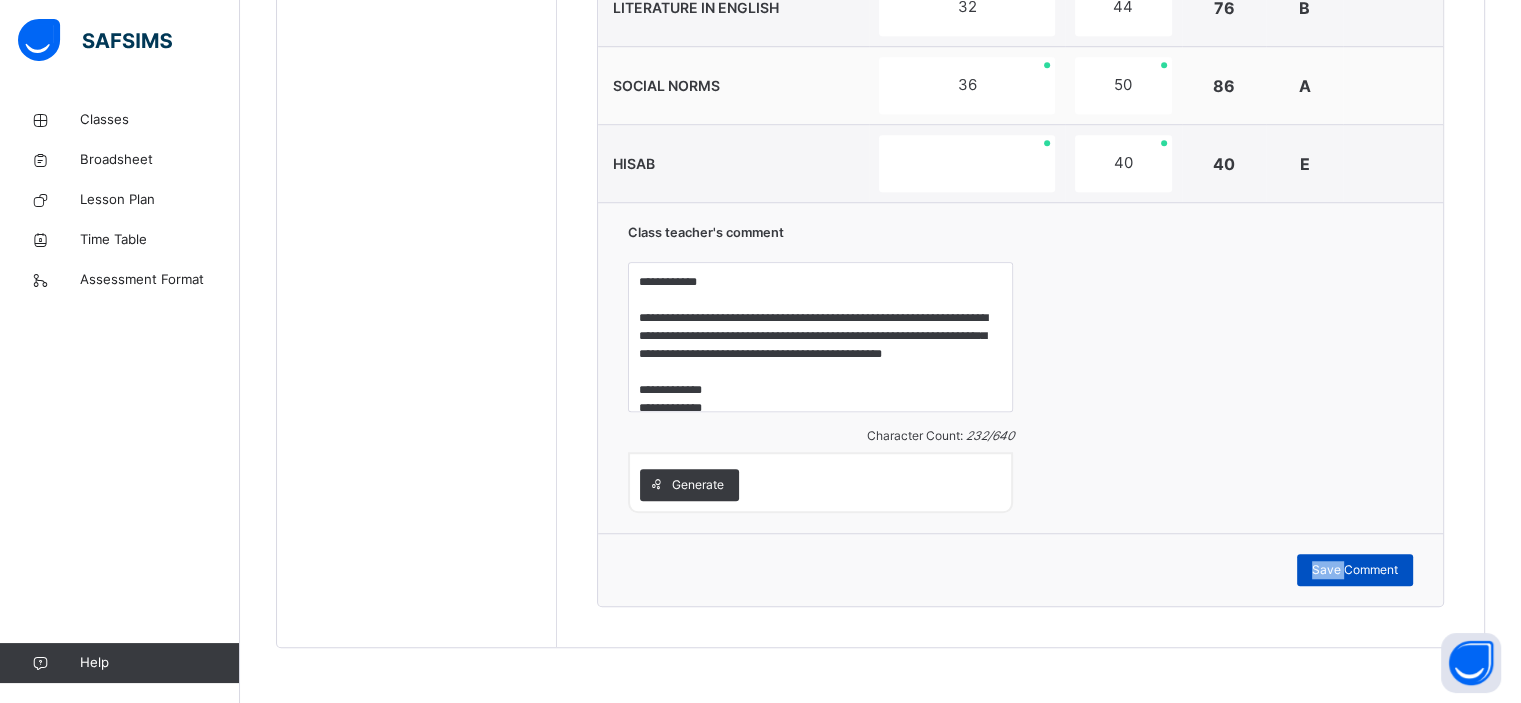 click on "Save Comment" at bounding box center (1355, 570) 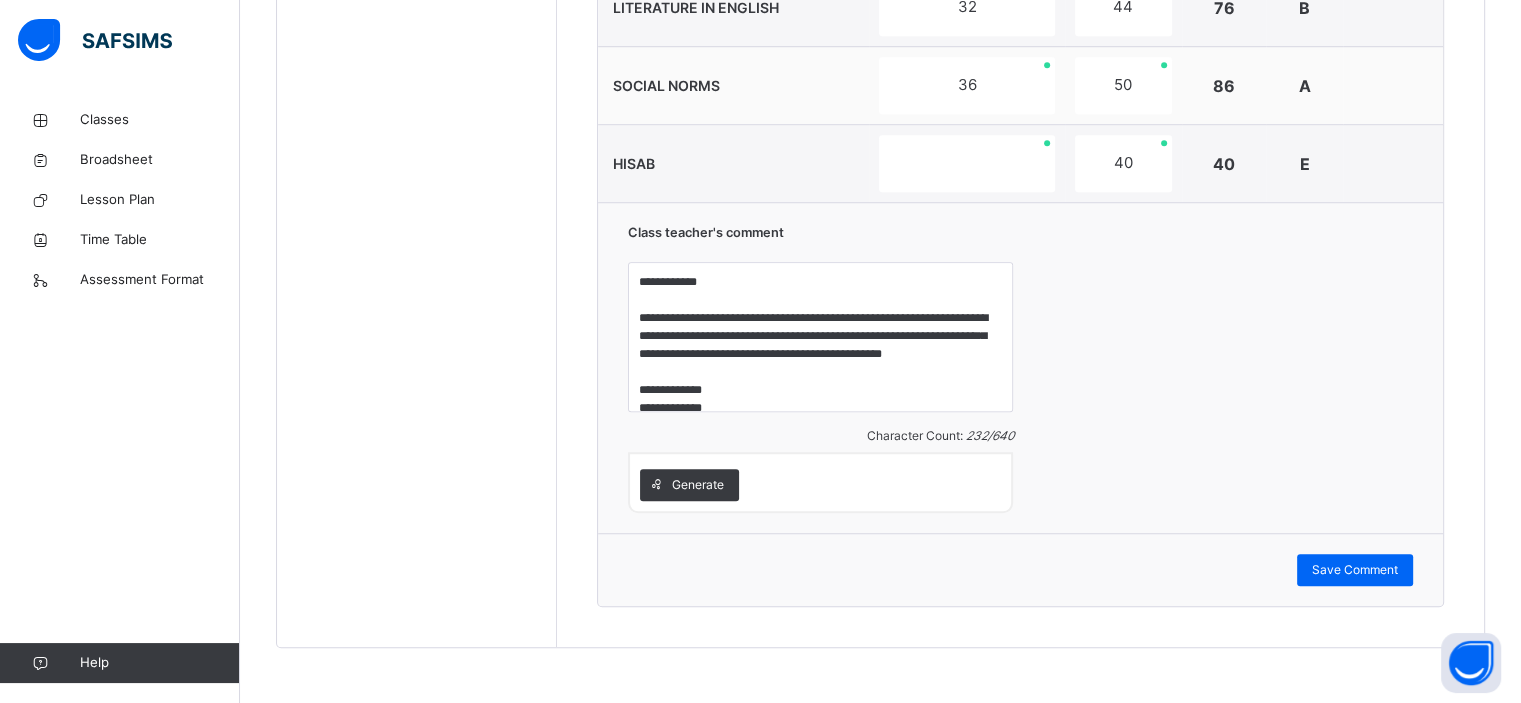 click on "SOCIAL NORMS" at bounding box center (733, 86) 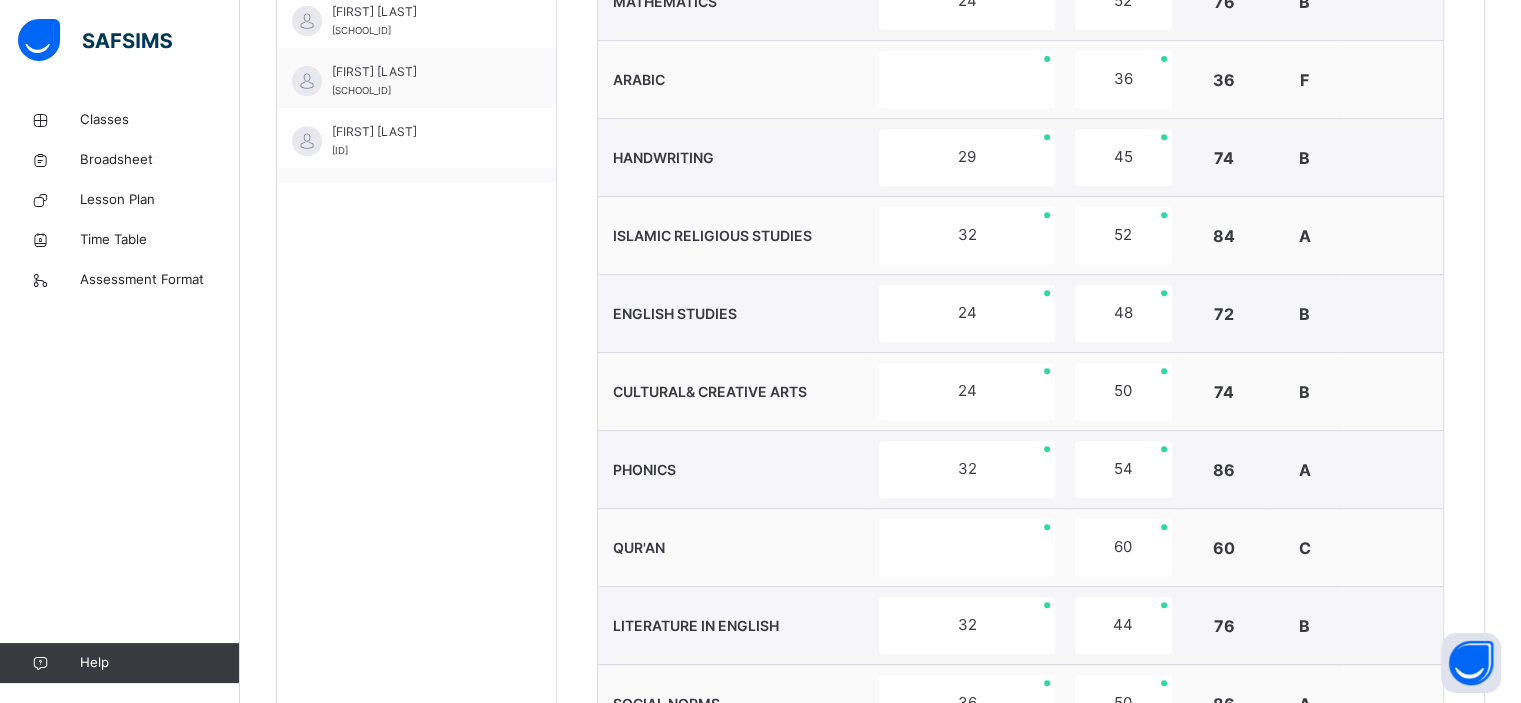 scroll, scrollTop: 660, scrollLeft: 0, axis: vertical 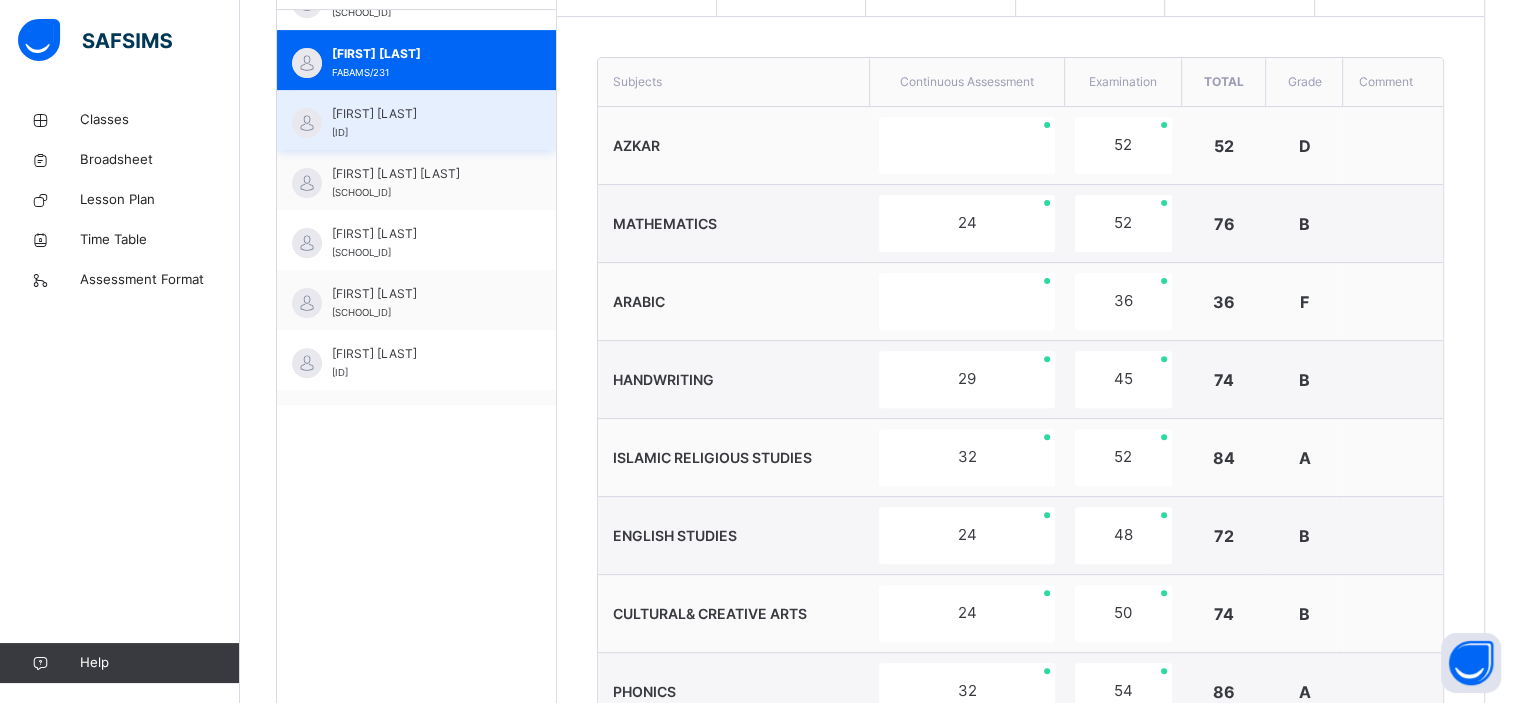 click on "[FIRST] [LAST]" at bounding box center [421, 114] 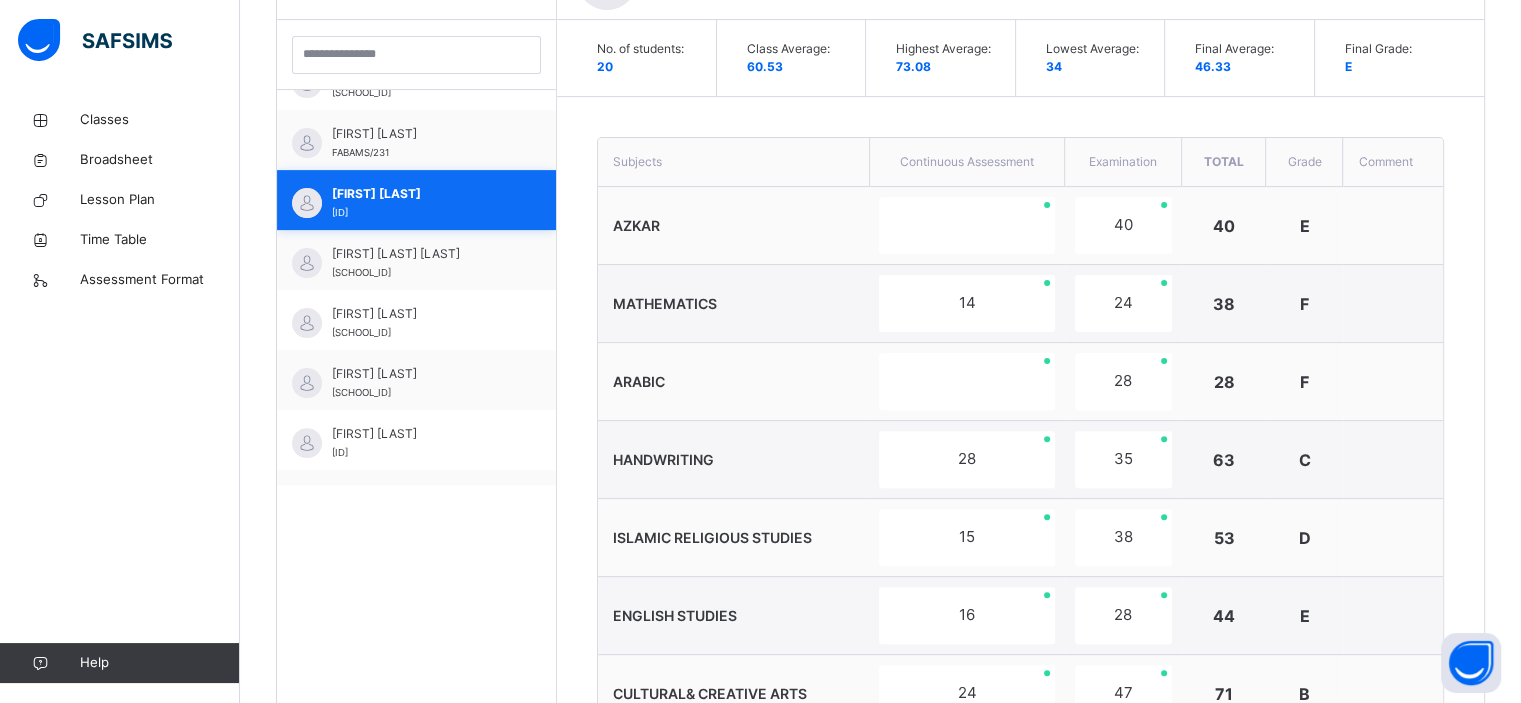 scroll, scrollTop: 660, scrollLeft: 0, axis: vertical 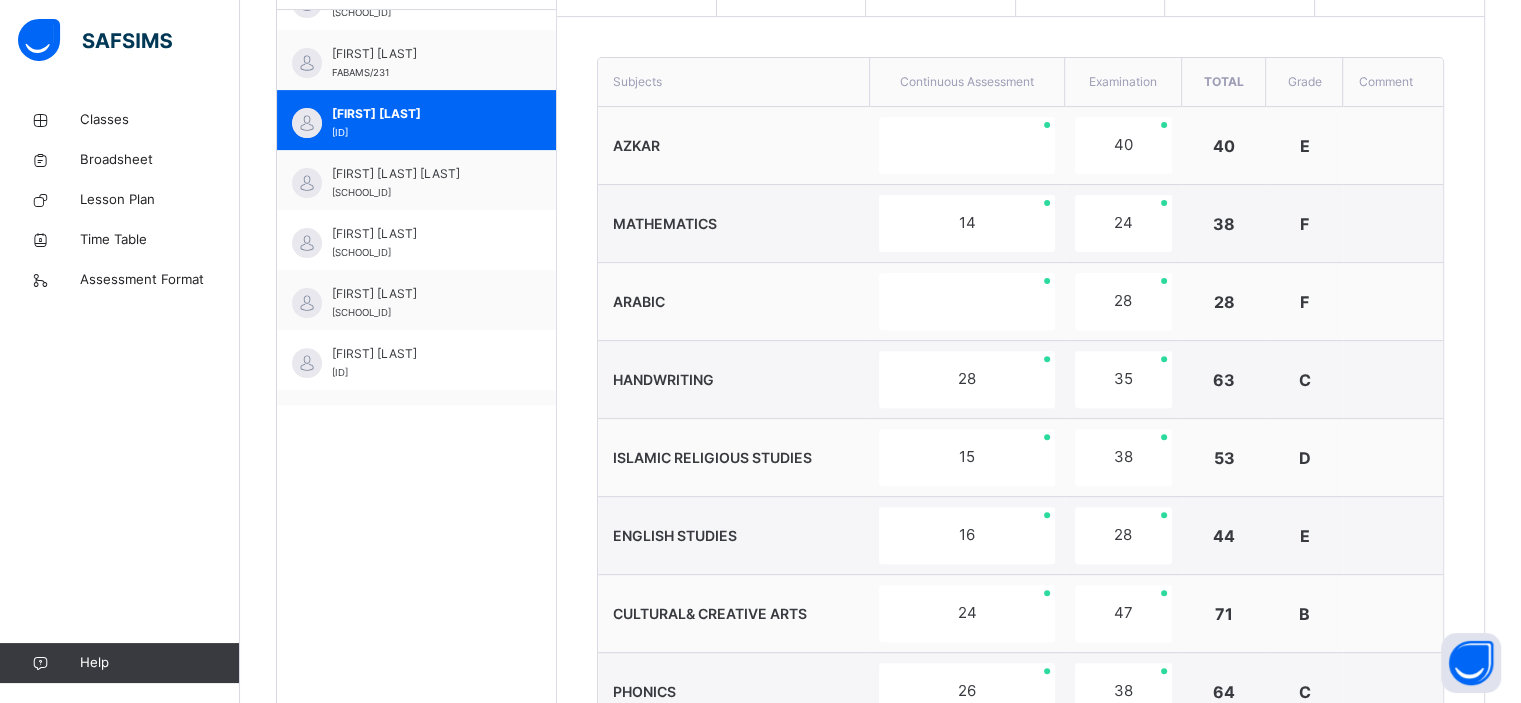 click on "HANDWRITING" at bounding box center (733, 380) 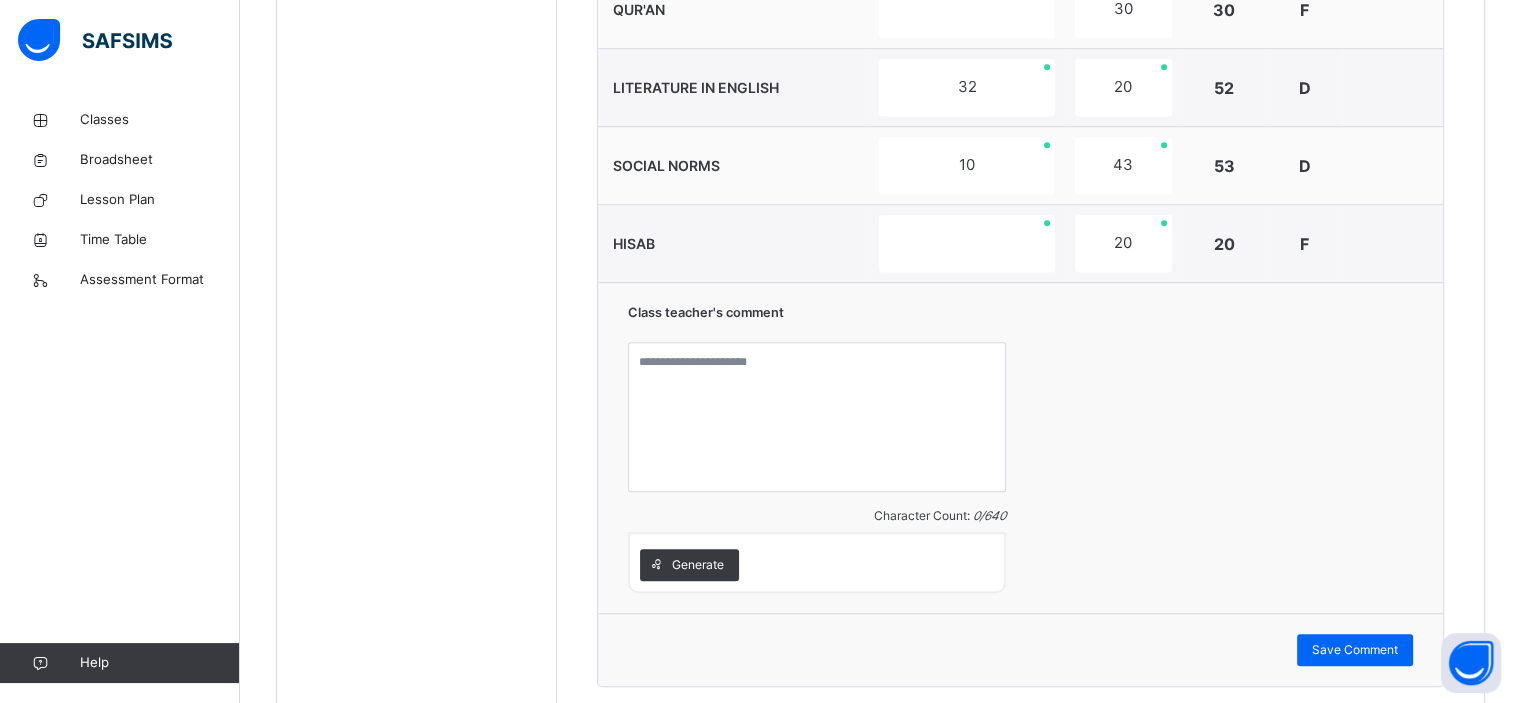 scroll, scrollTop: 1500, scrollLeft: 0, axis: vertical 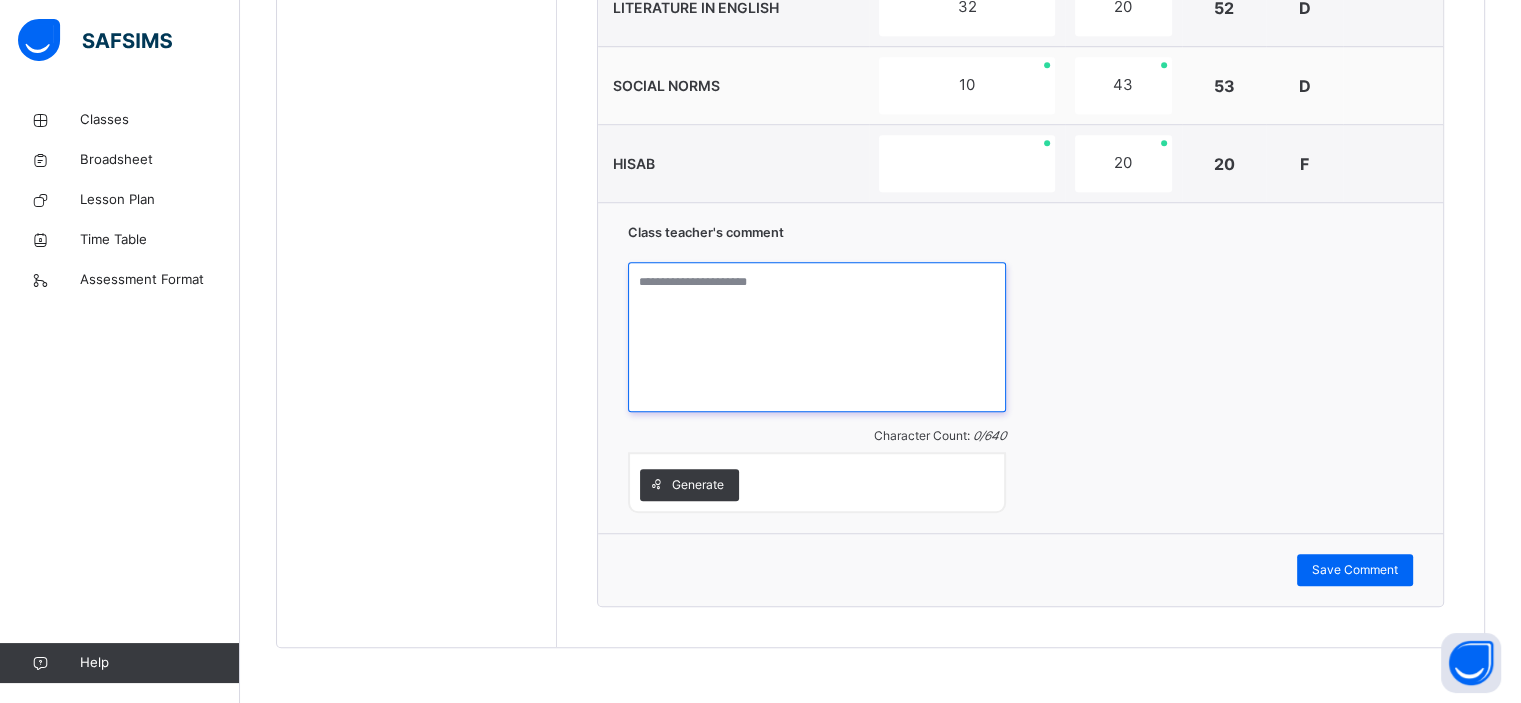 click at bounding box center [817, 337] 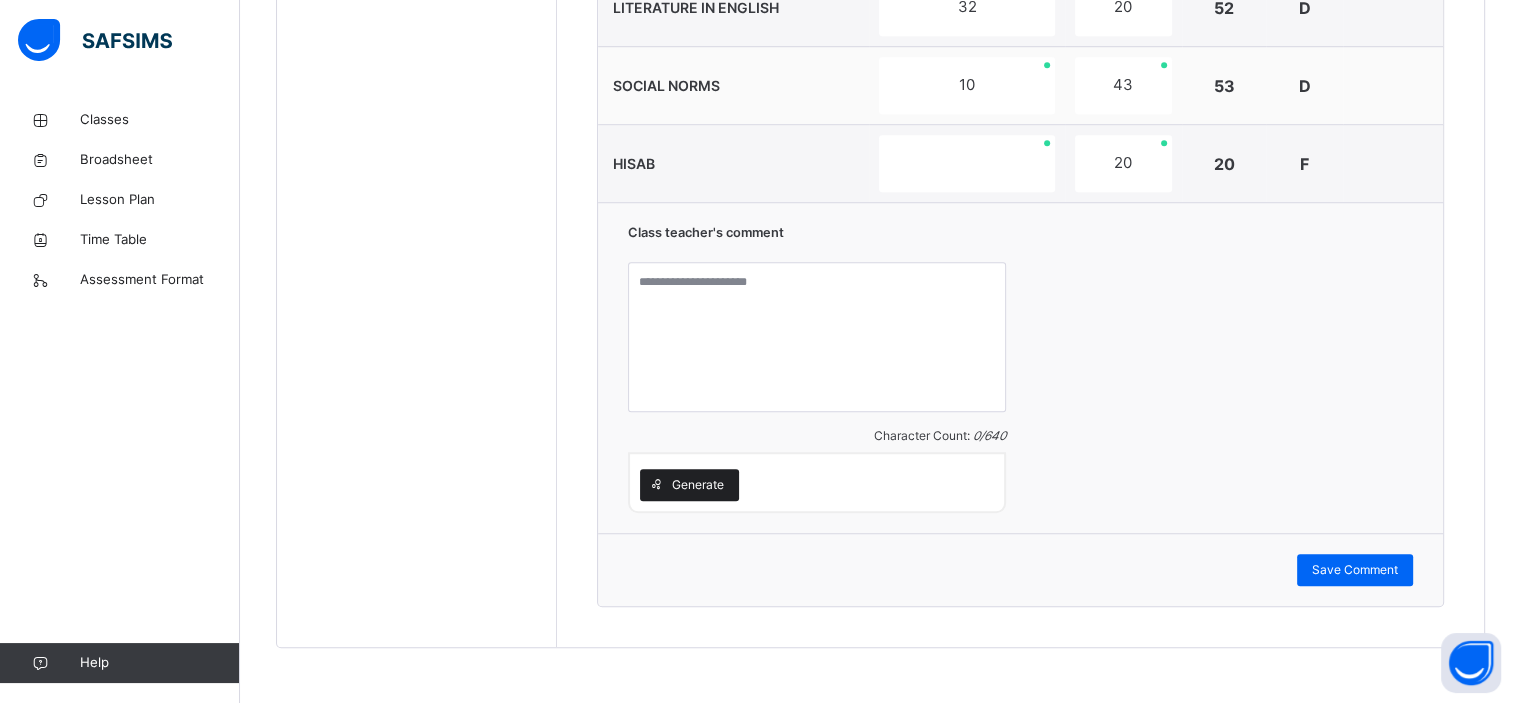 click on "Generate" at bounding box center [689, 485] 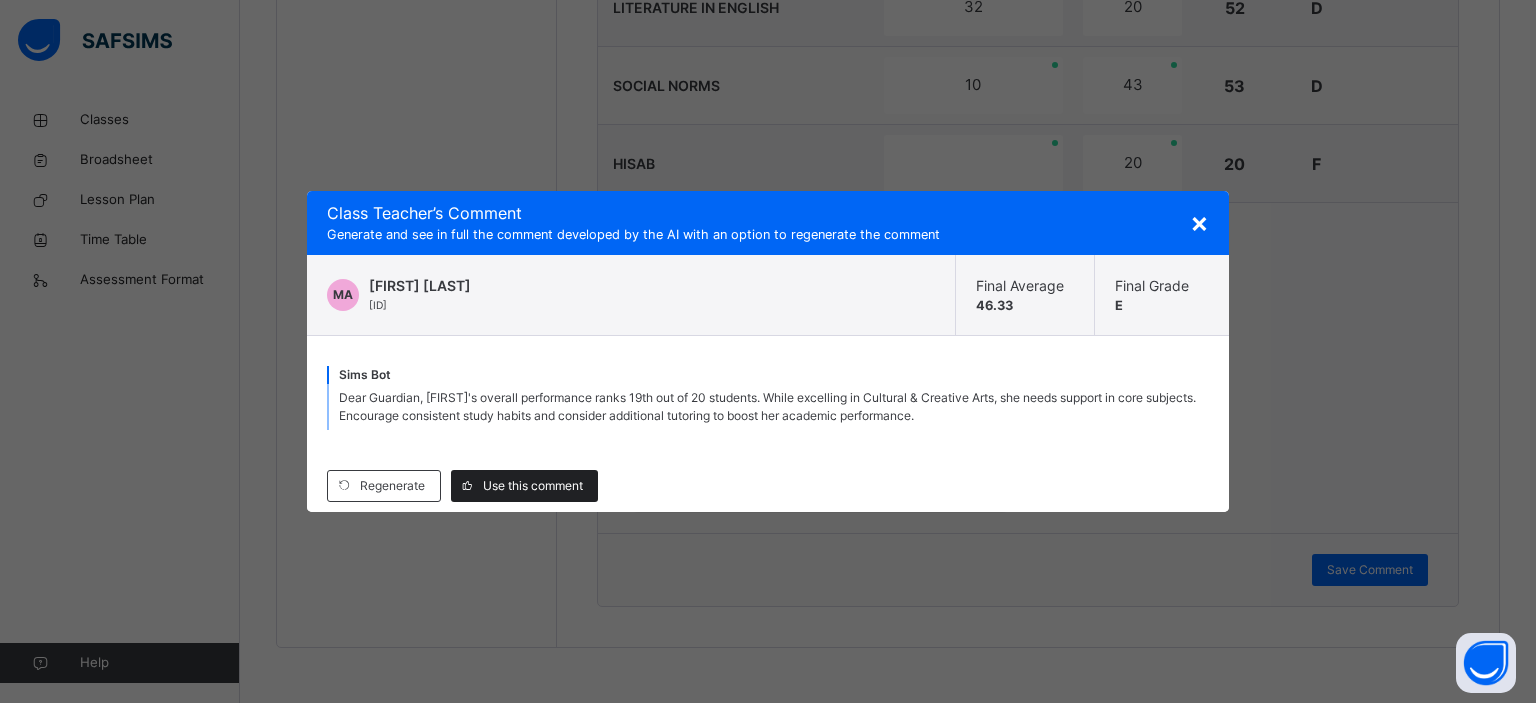 click on "Use this comment" at bounding box center (533, 486) 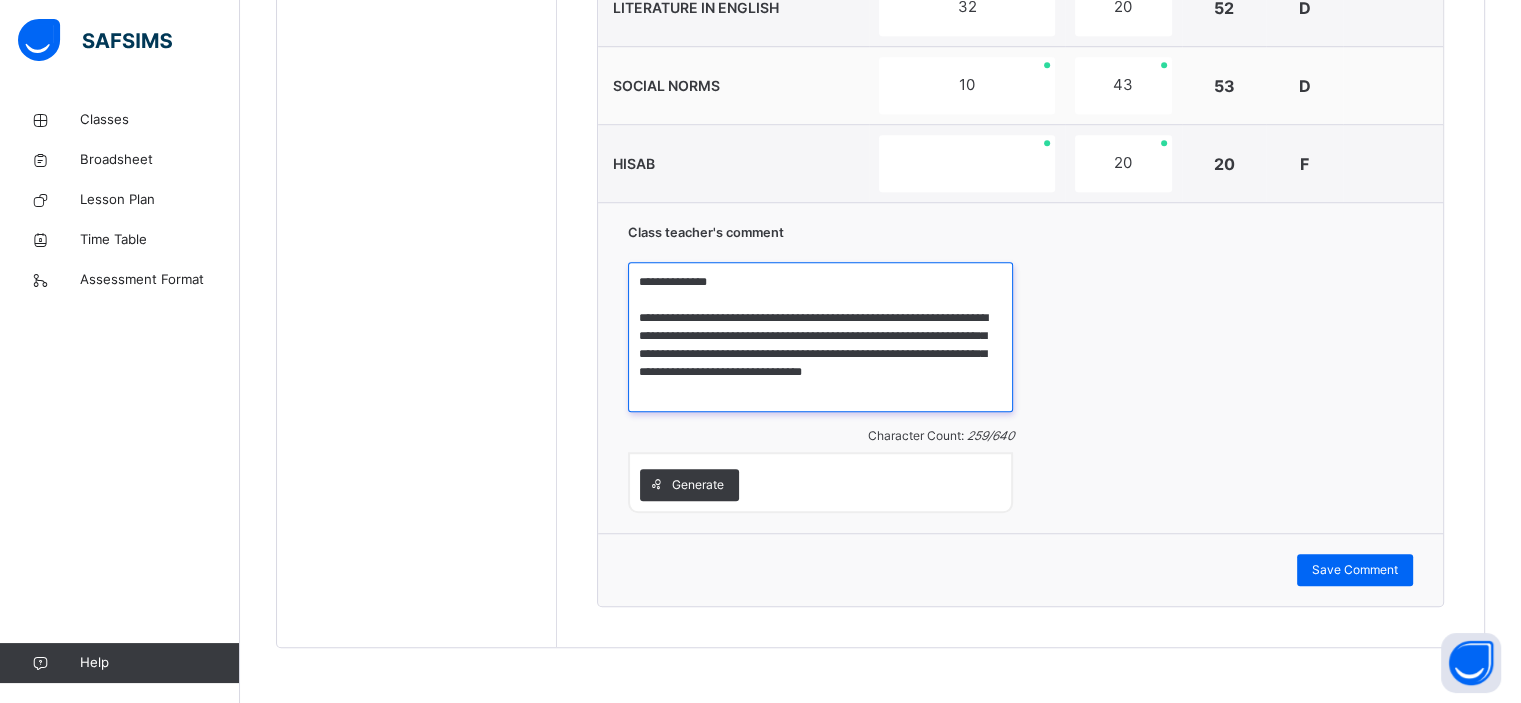 click on "**********" at bounding box center [820, 337] 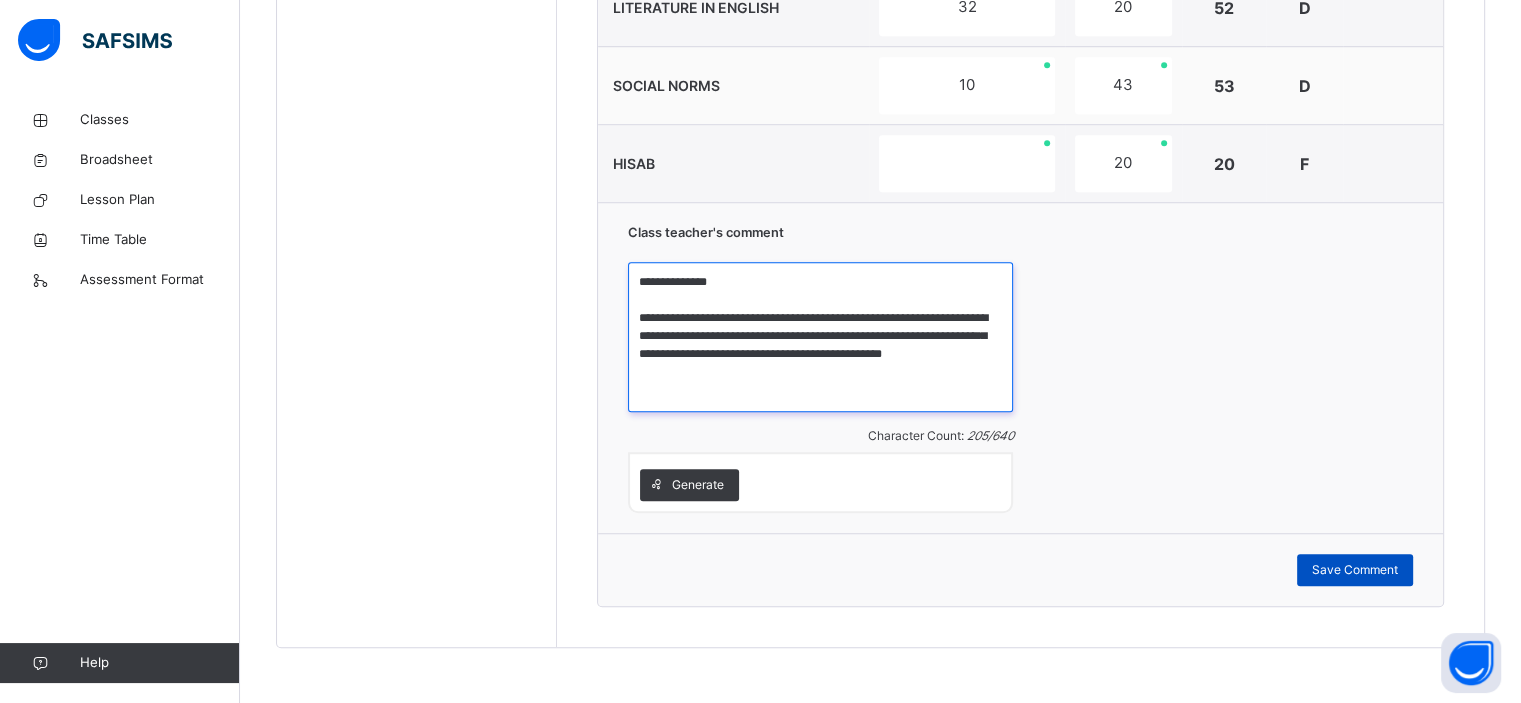 type on "**********" 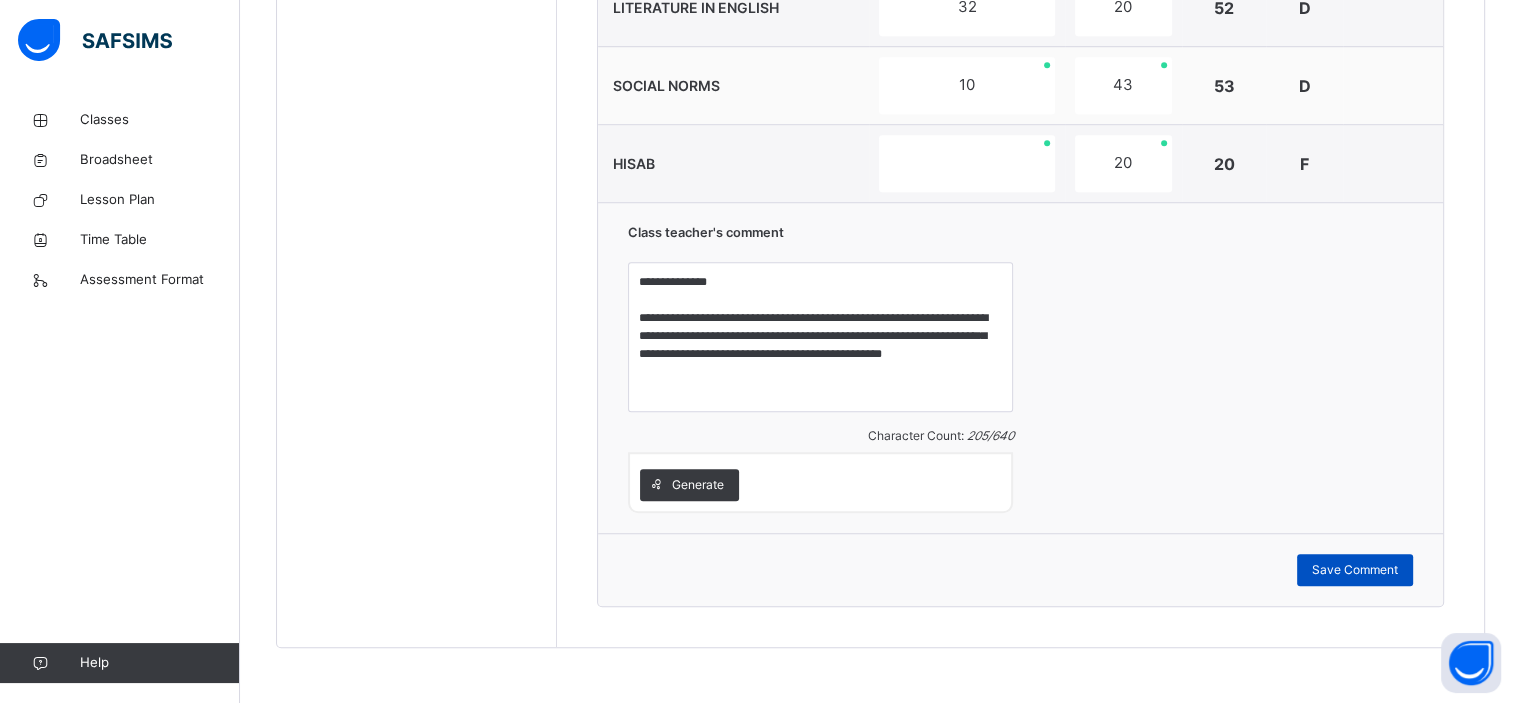 click on "Save Comment" at bounding box center (1355, 570) 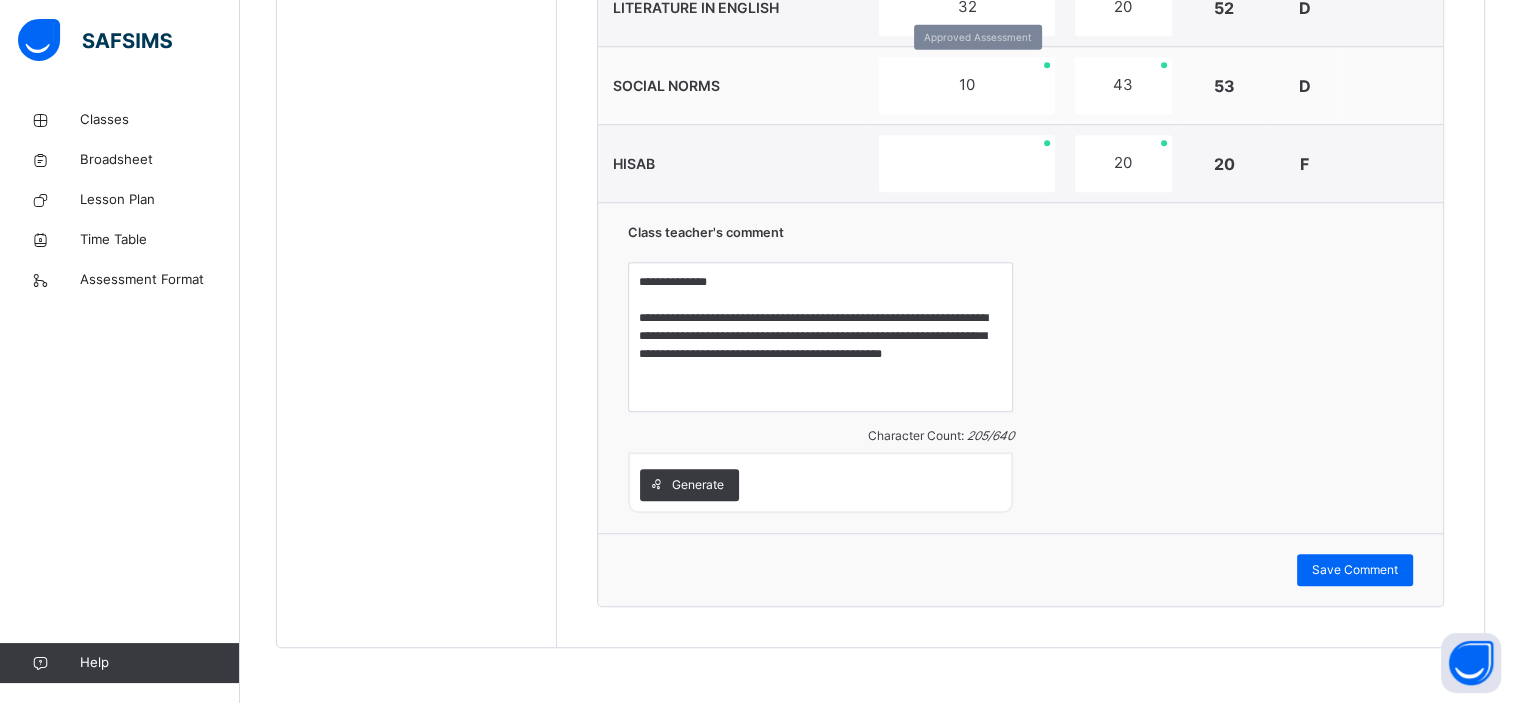 click on "10" at bounding box center [966, 85] 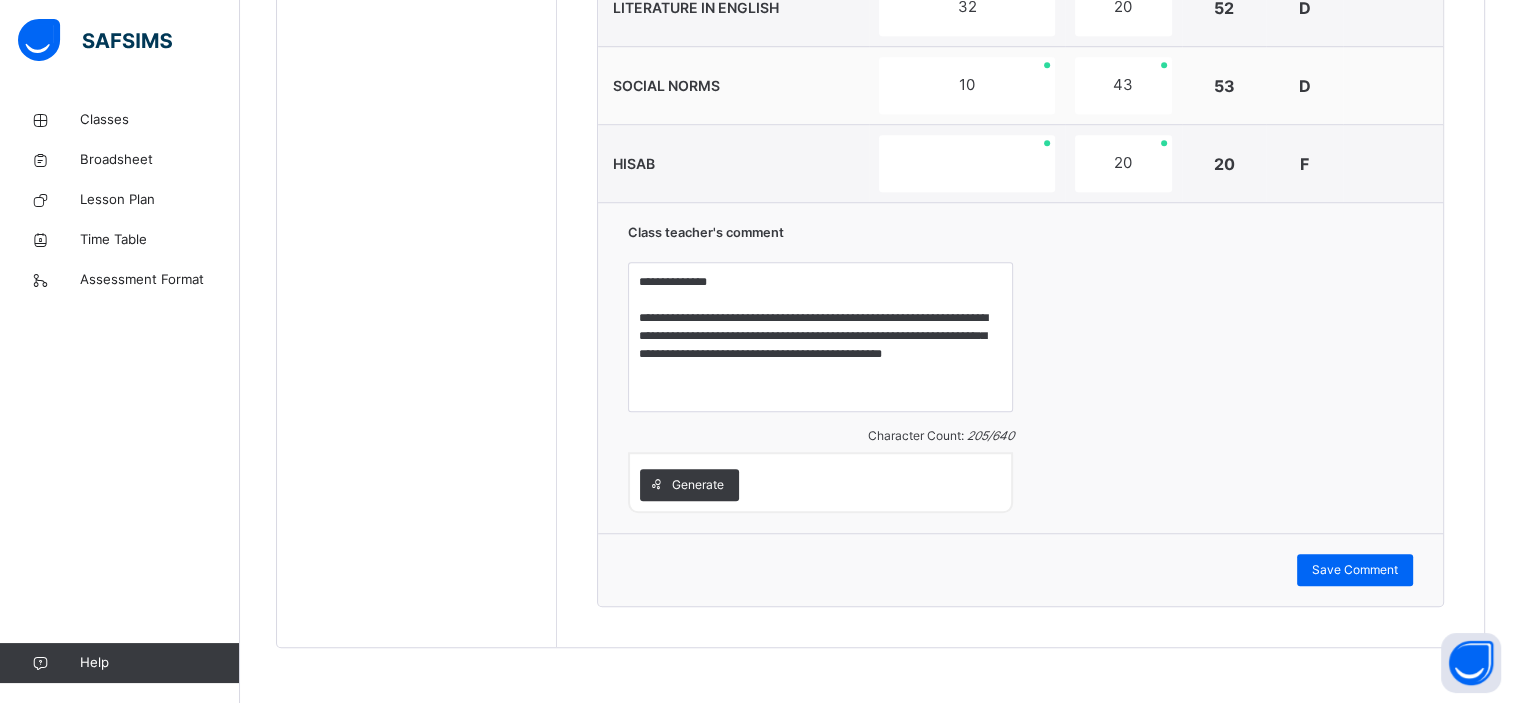 click on "SOCIAL NORMS" at bounding box center (733, 86) 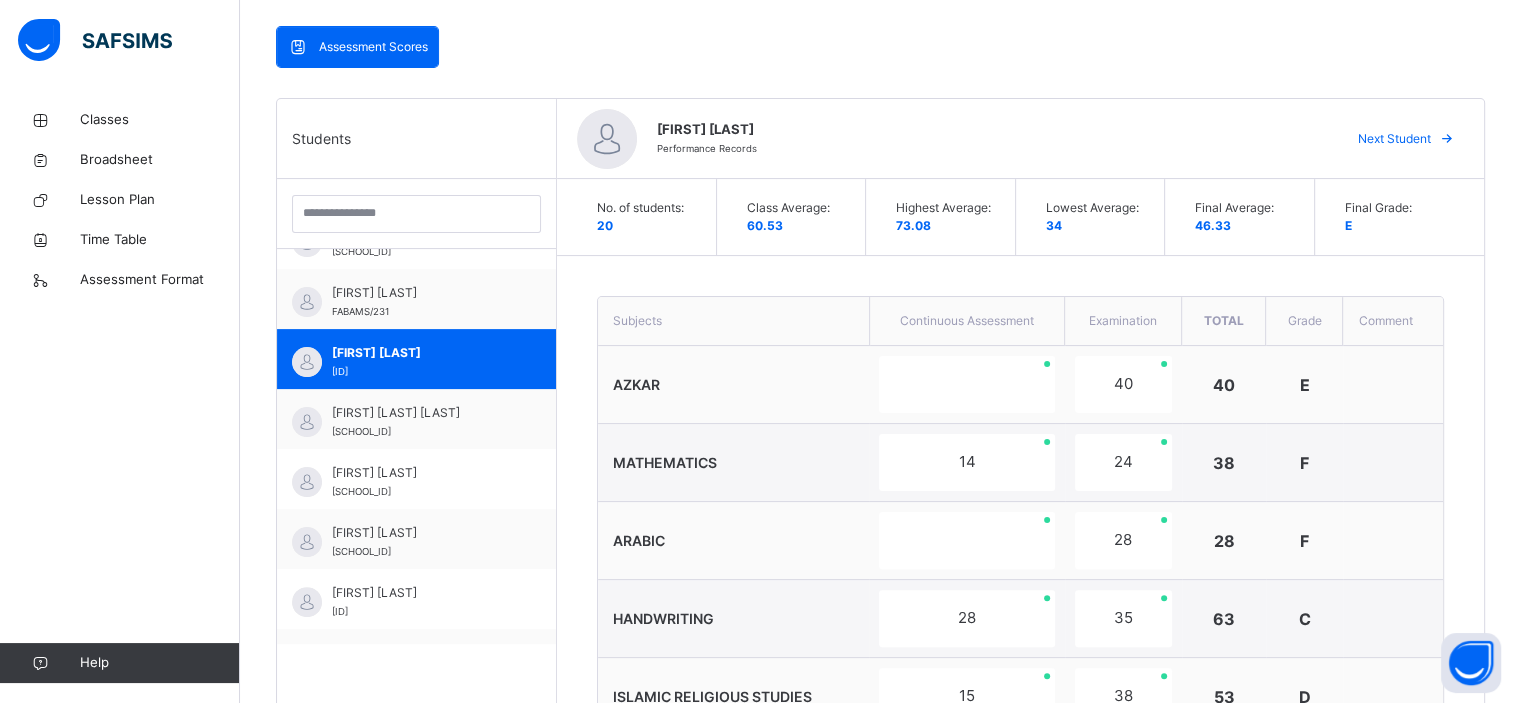 scroll, scrollTop: 420, scrollLeft: 0, axis: vertical 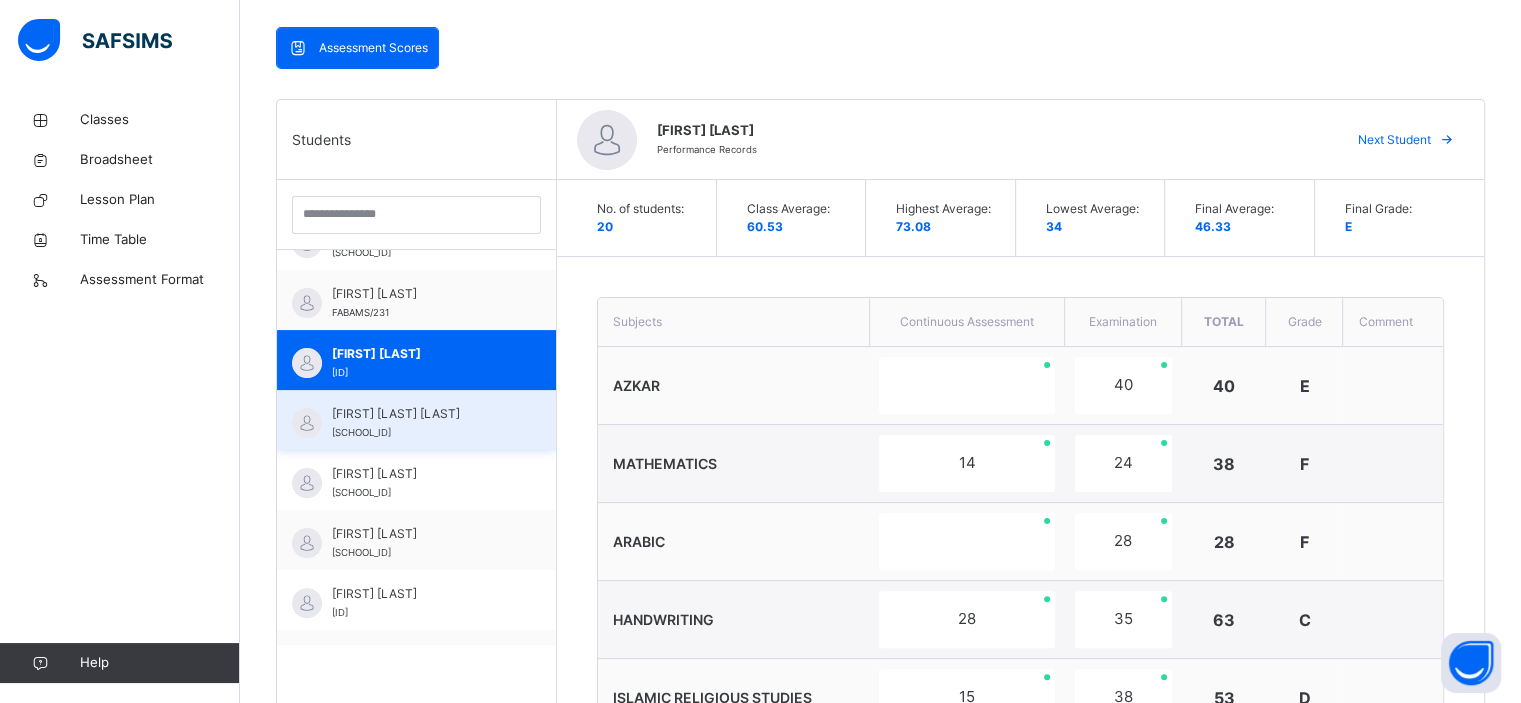 click on "[FIRST] [LAST] [SCHOOL_ID]" at bounding box center (416, 420) 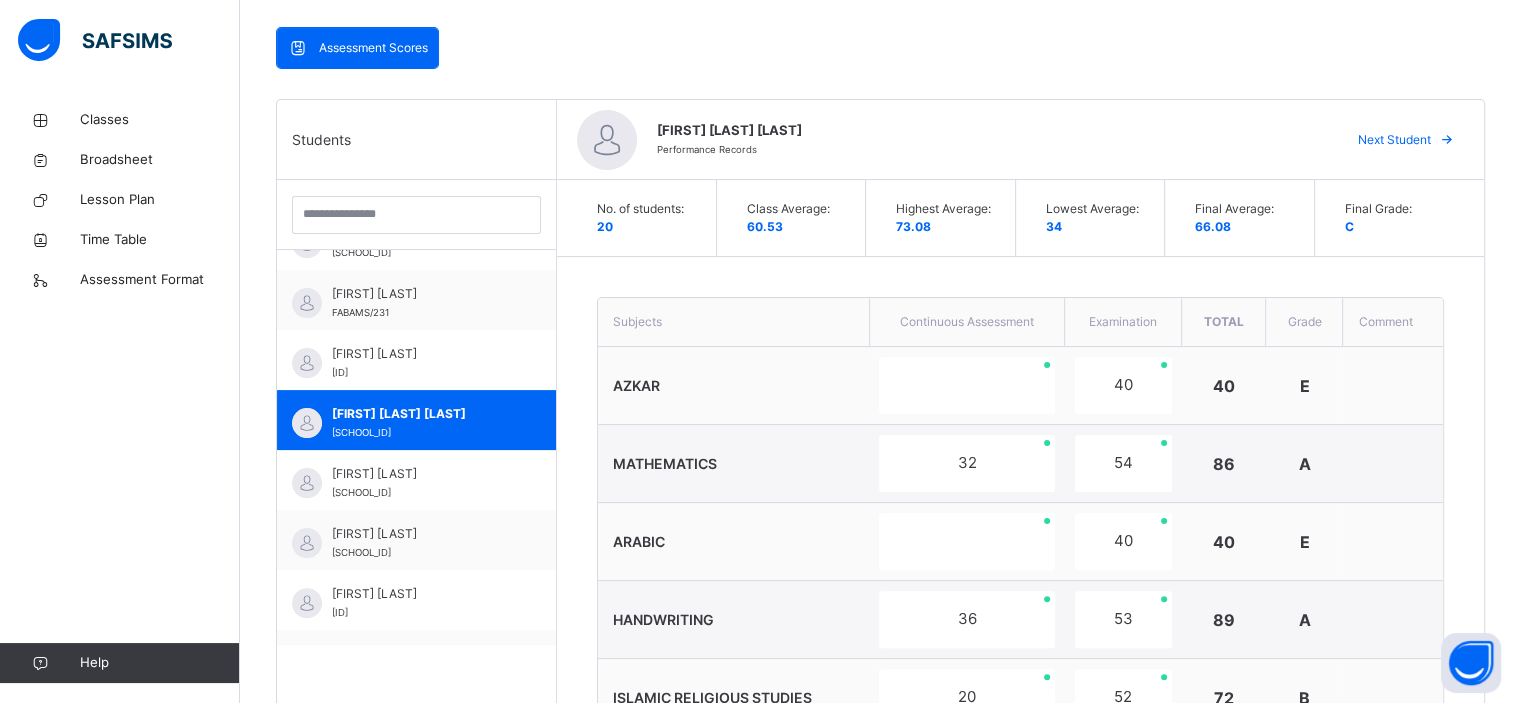 click on "ARABIC" at bounding box center (733, 542) 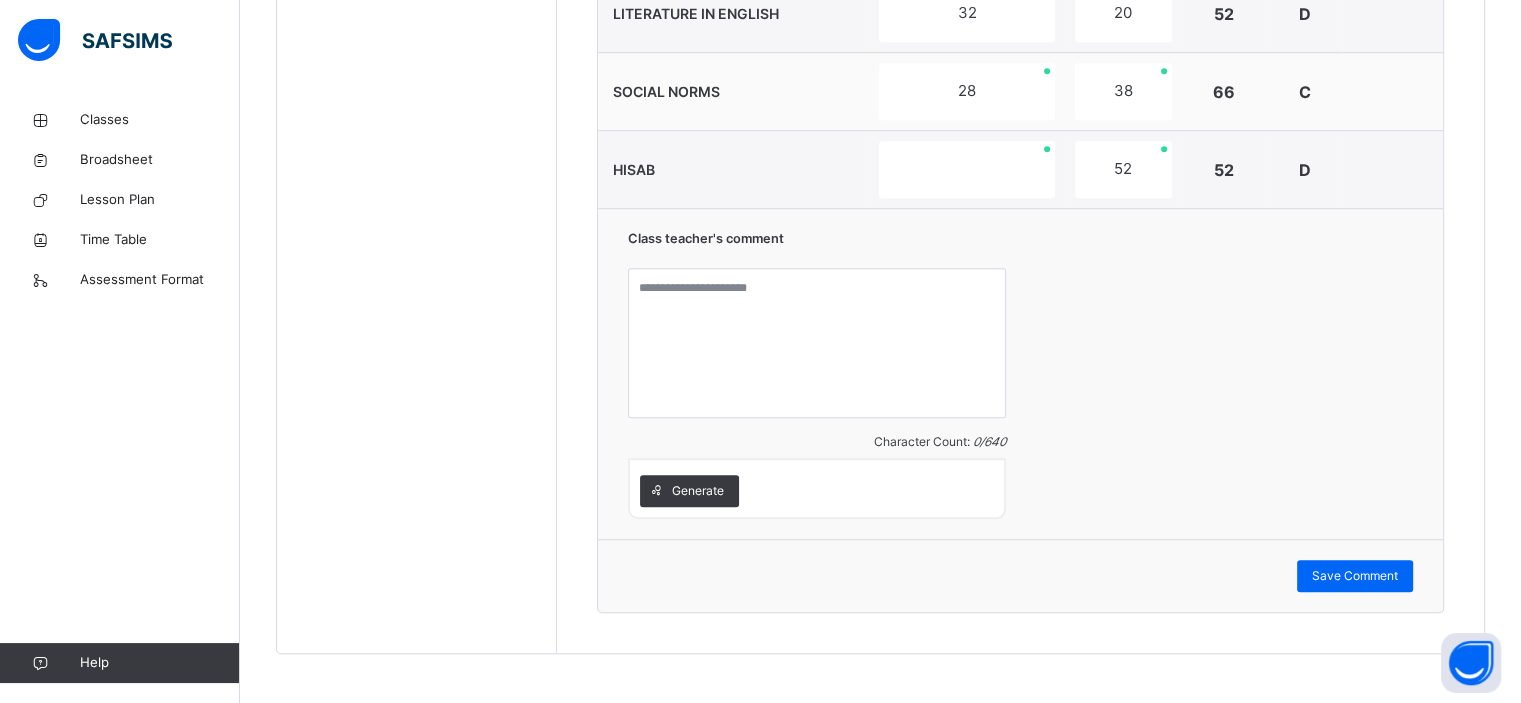 scroll, scrollTop: 1500, scrollLeft: 0, axis: vertical 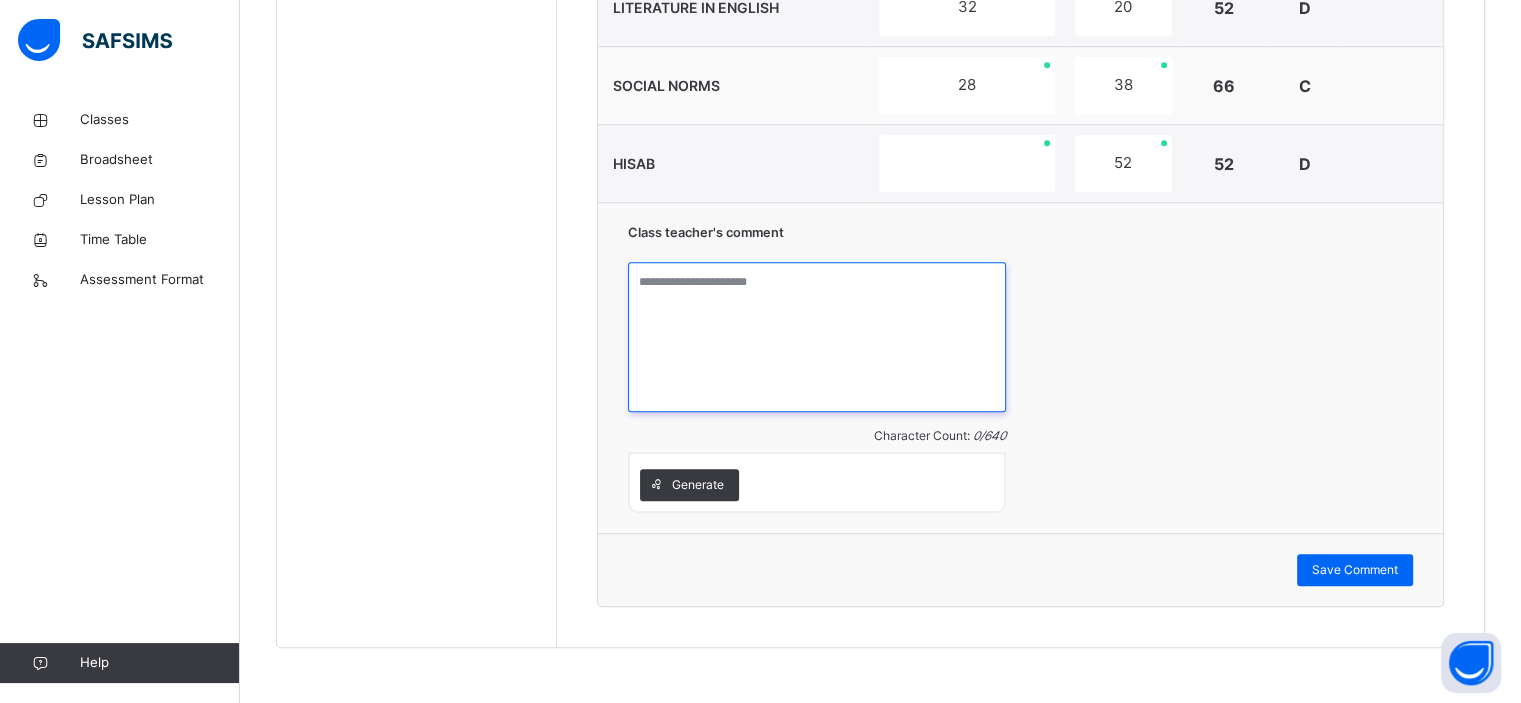 click at bounding box center (817, 337) 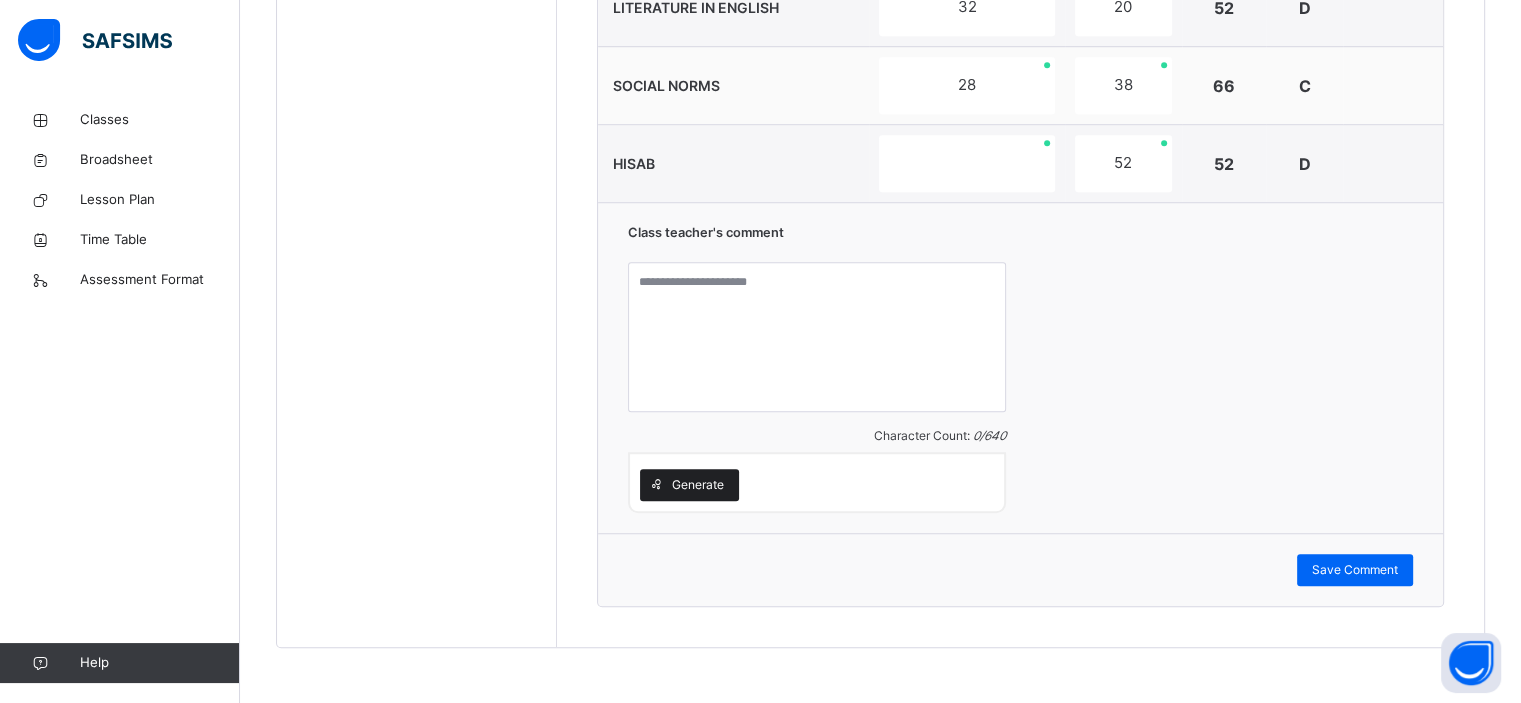 click at bounding box center [656, 485] 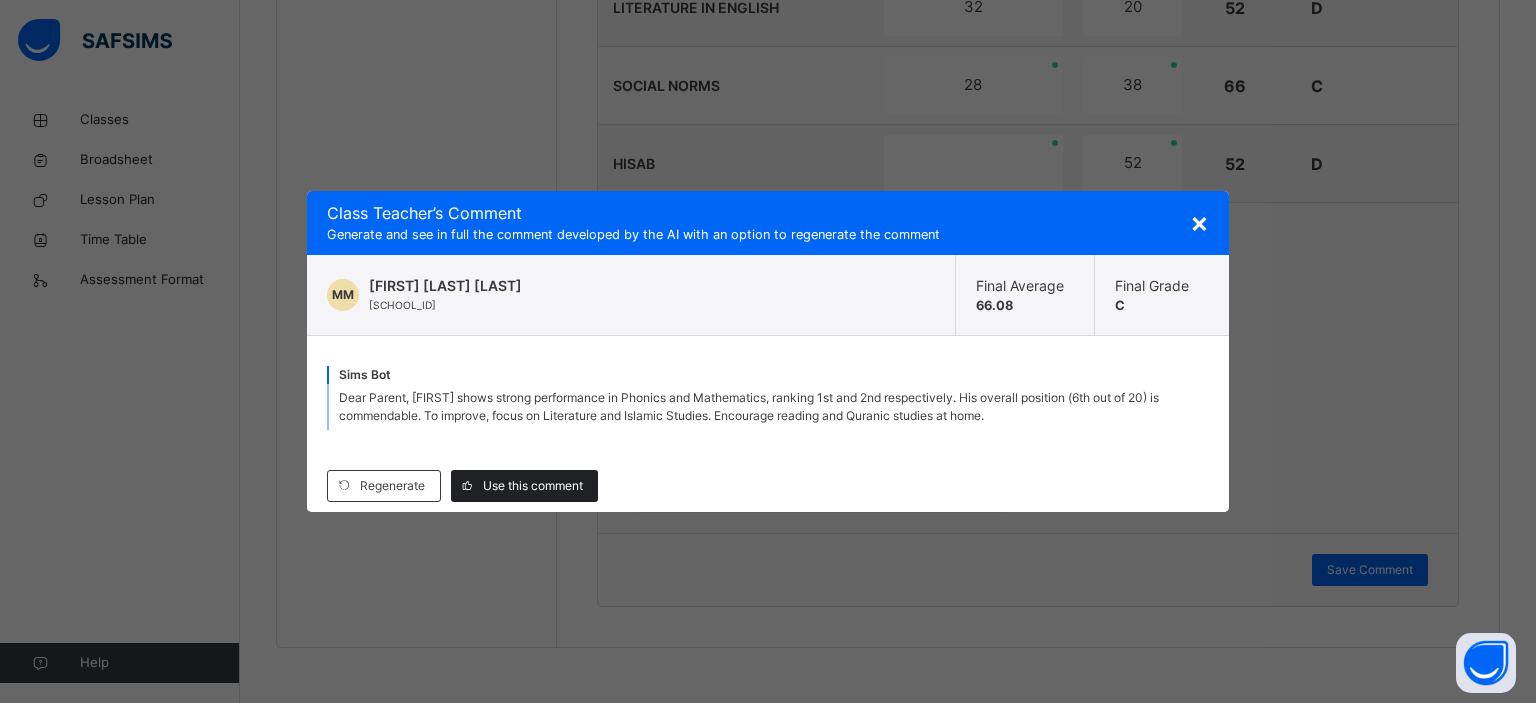 click on "Use this comment" at bounding box center [533, 486] 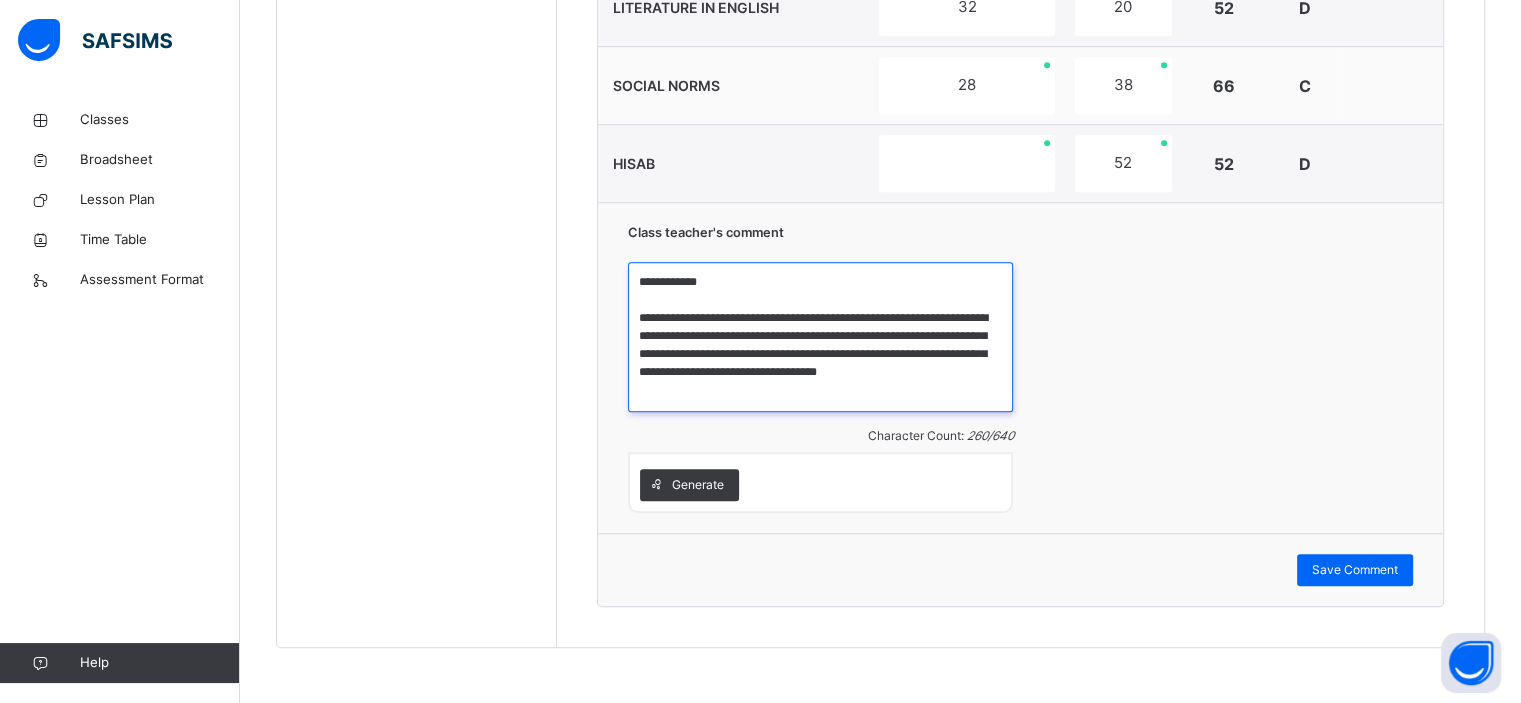 click on "**********" at bounding box center (820, 337) 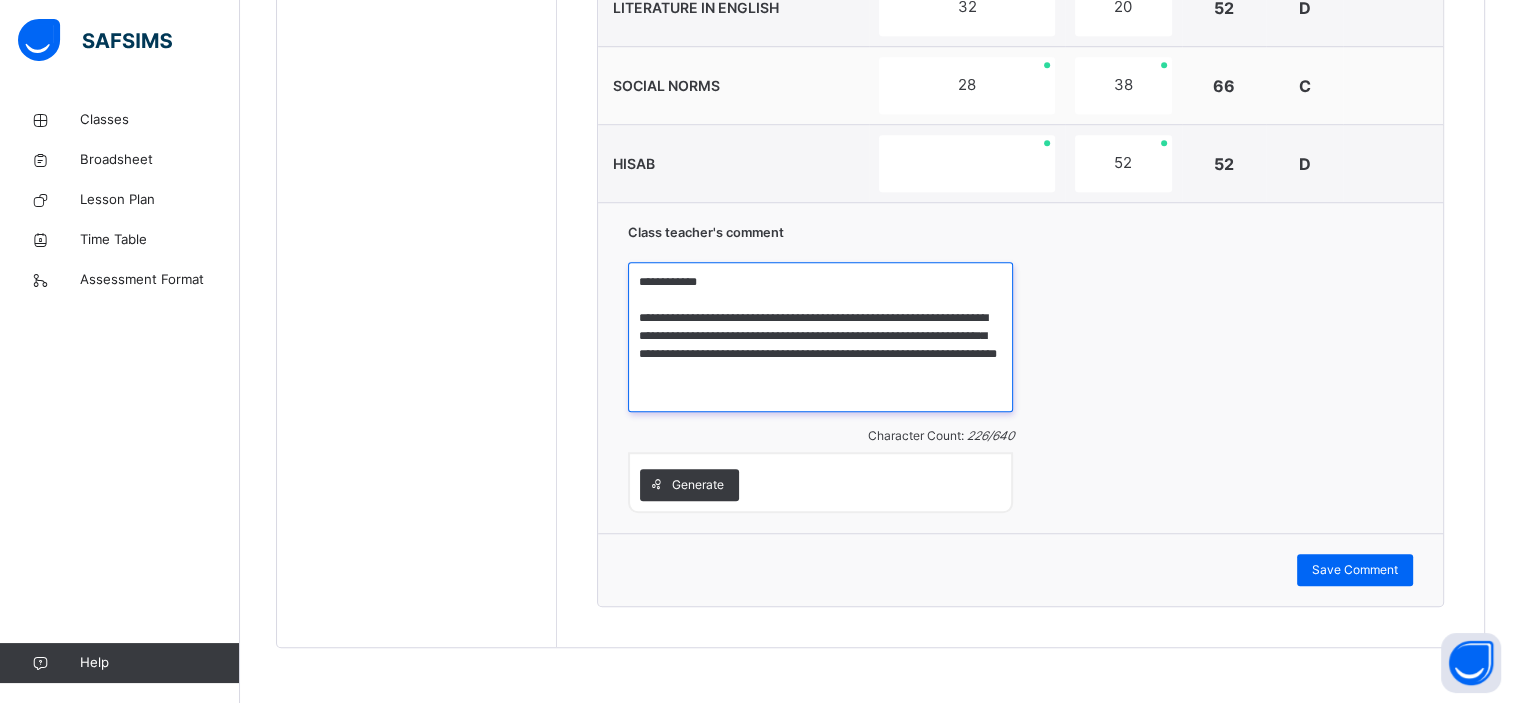 click on "**********" at bounding box center (820, 337) 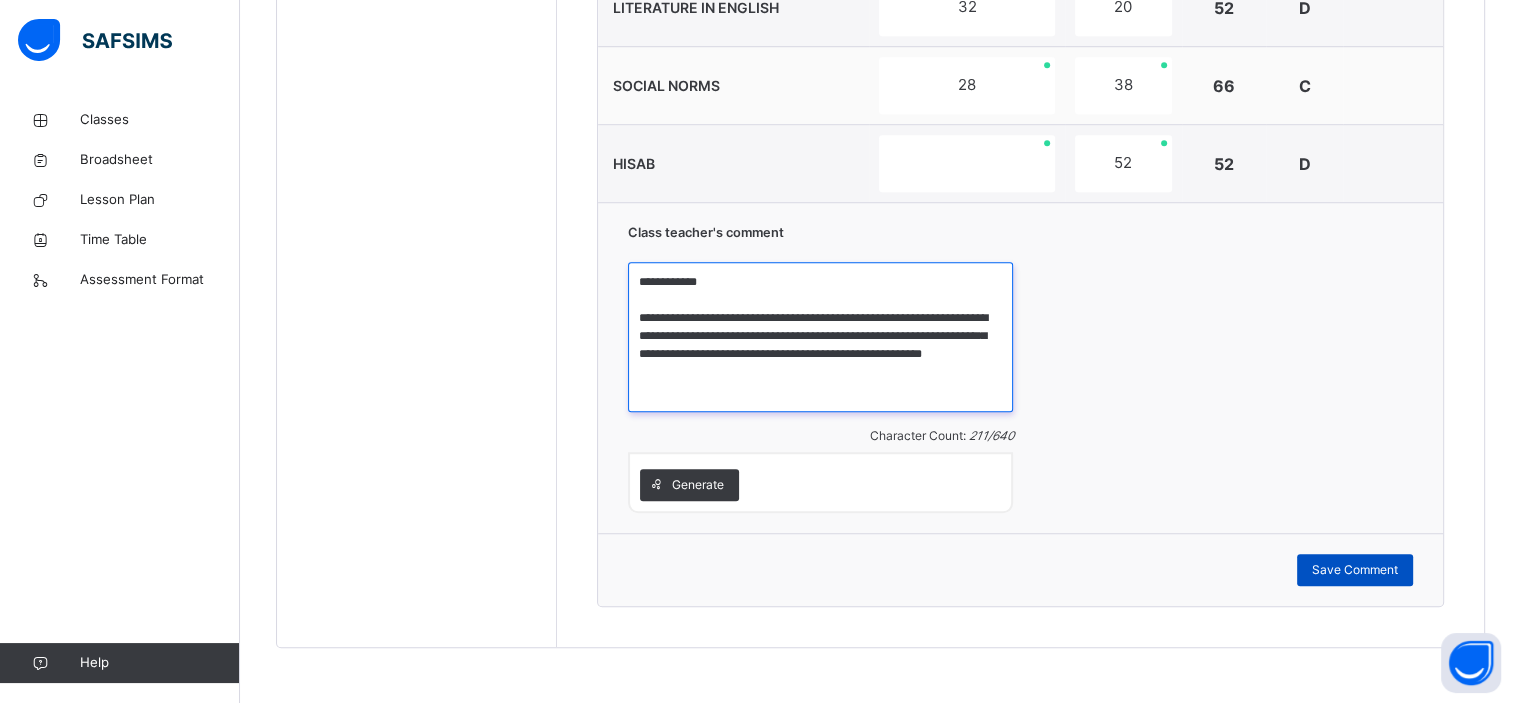 type on "**********" 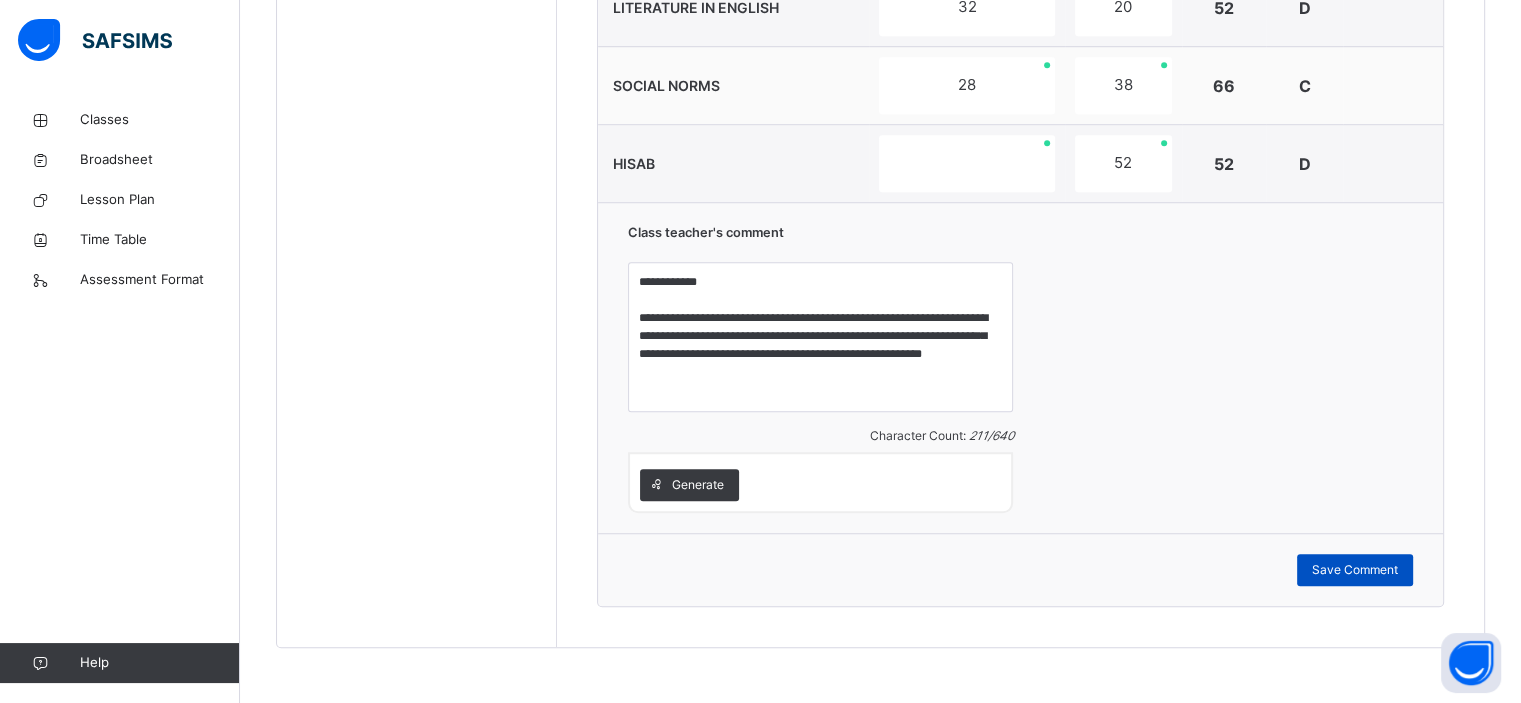 click on "Save Comment" at bounding box center (1355, 570) 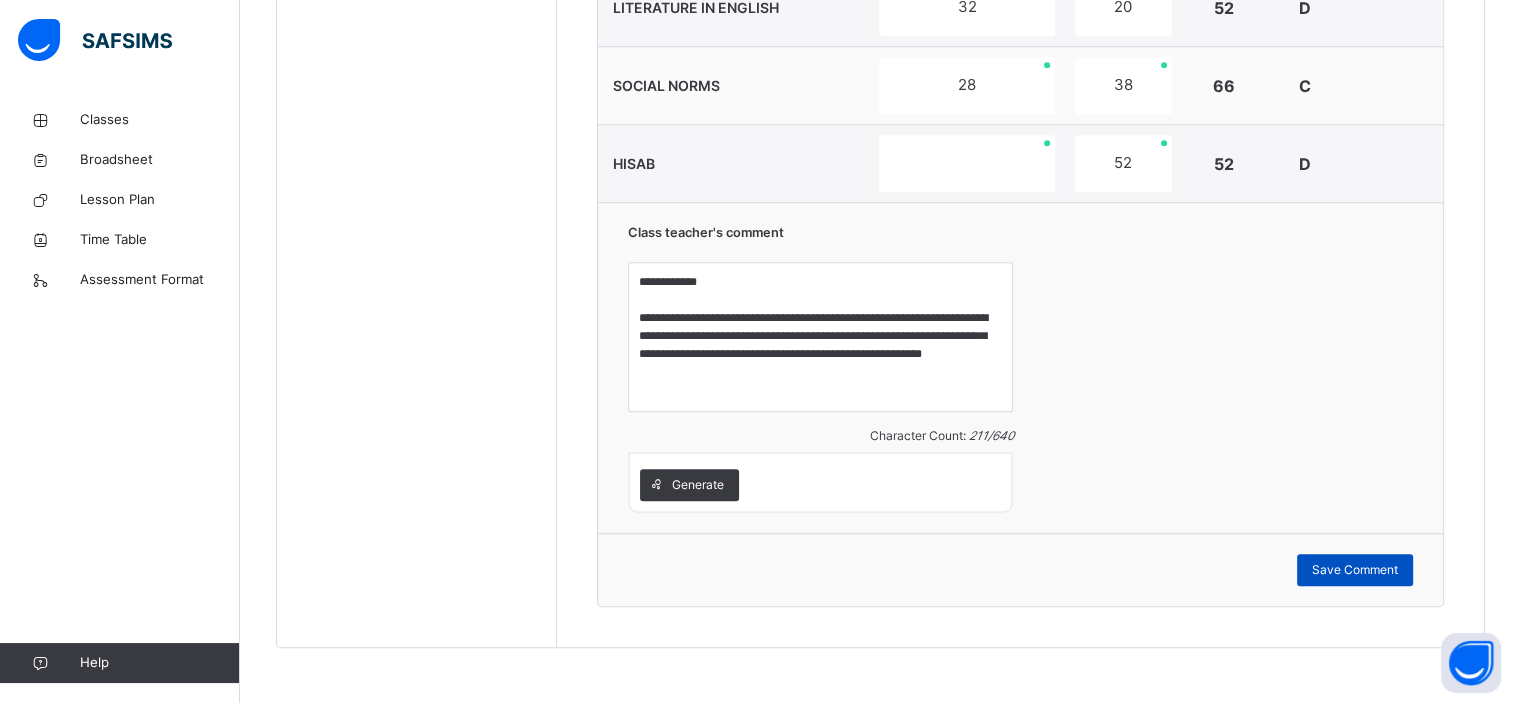 click on "Save Comment" at bounding box center (1355, 570) 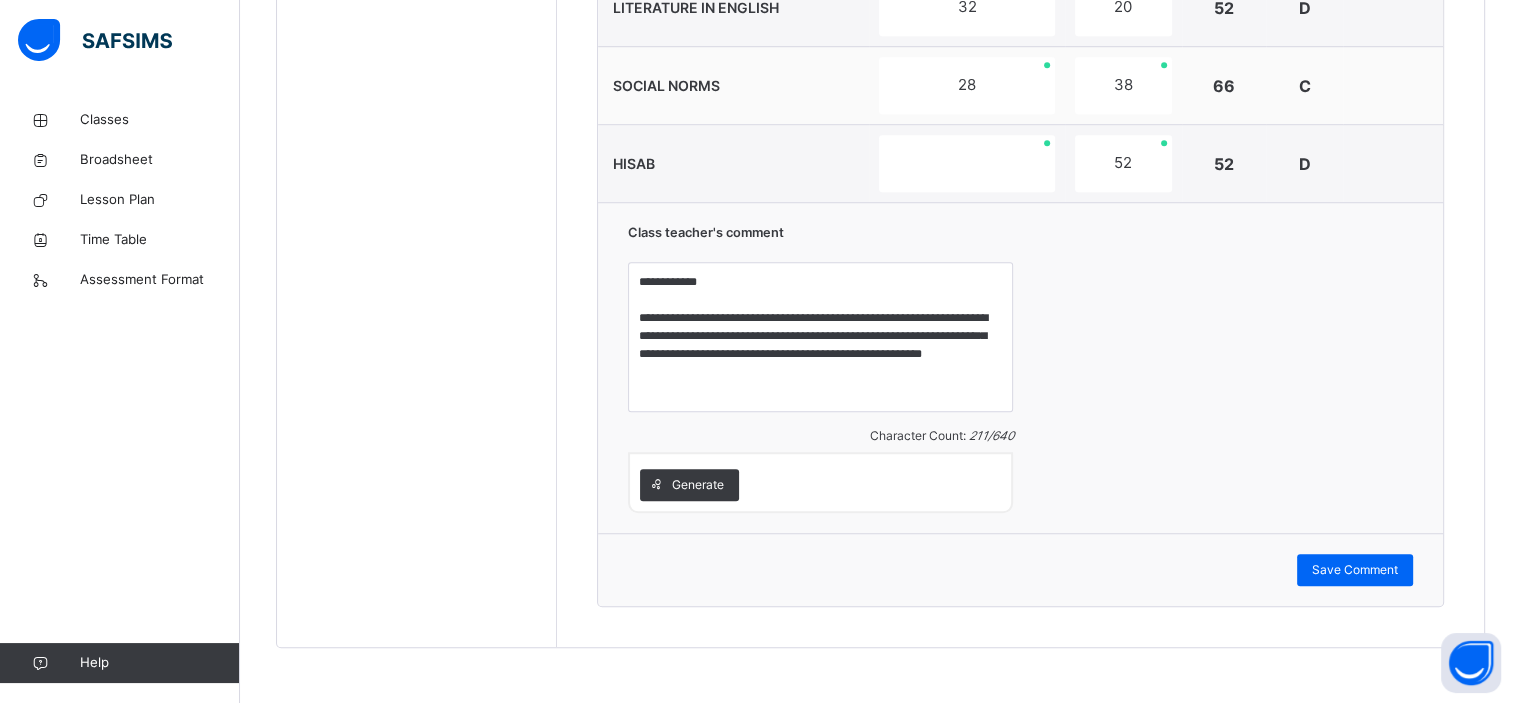 click on "Class teacher's comment" at bounding box center [820, 237] 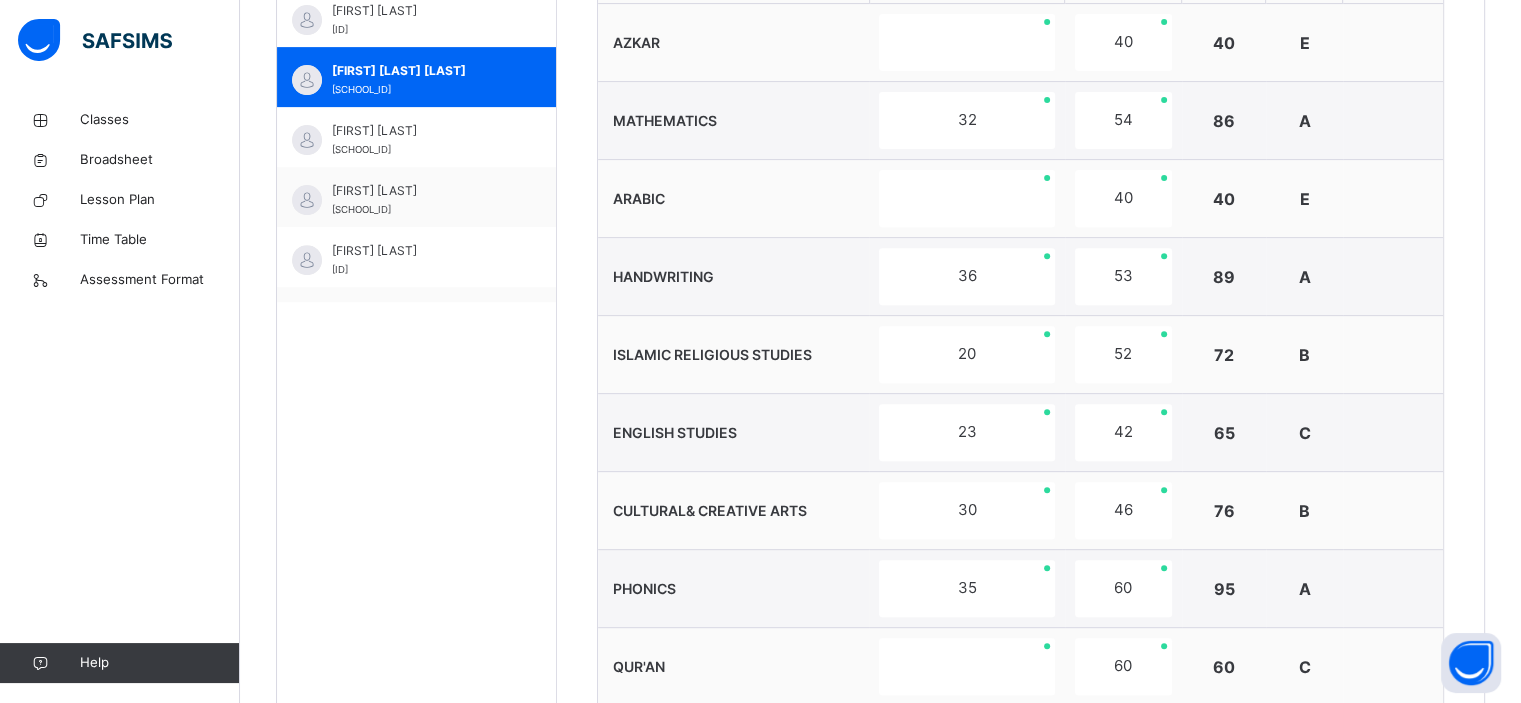 scroll, scrollTop: 740, scrollLeft: 0, axis: vertical 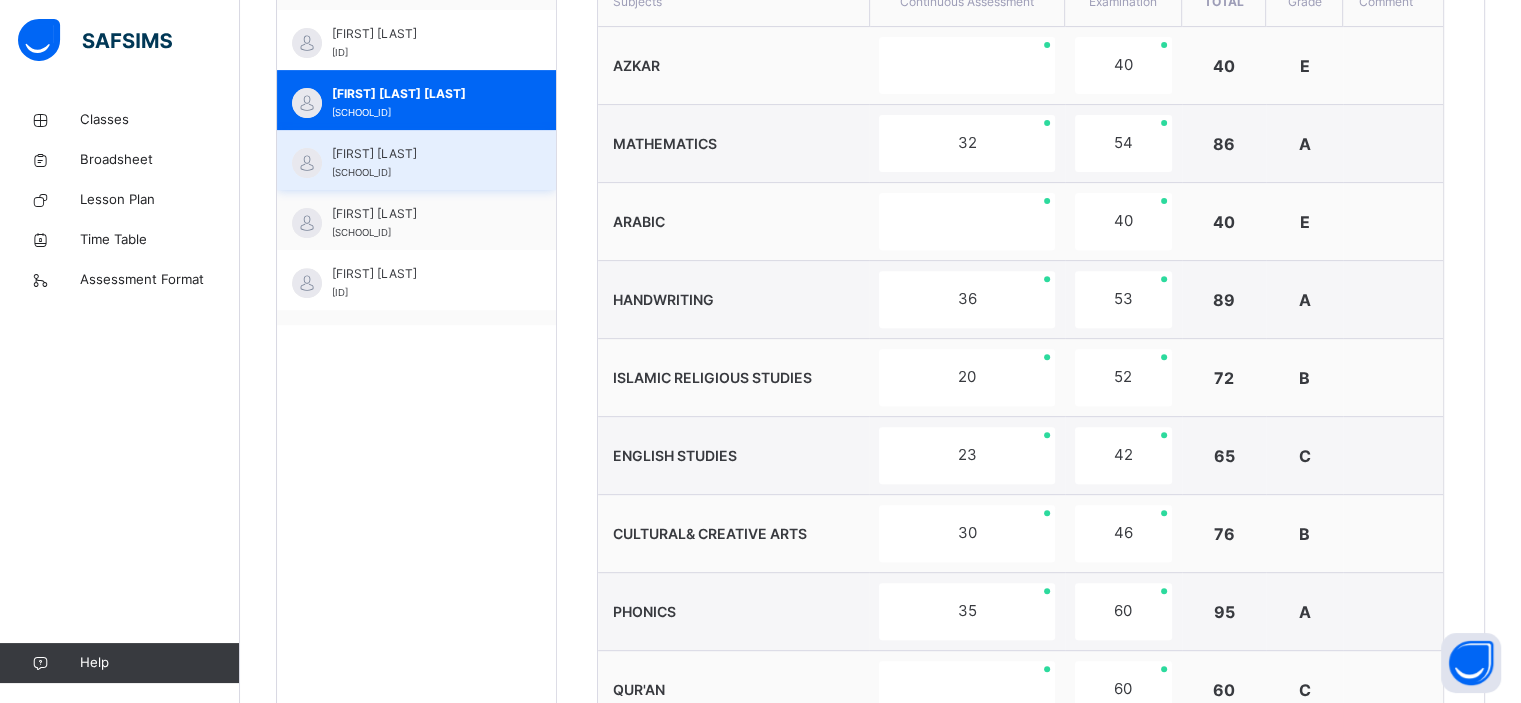 click on "[FIRST] [LAST]" at bounding box center (421, 154) 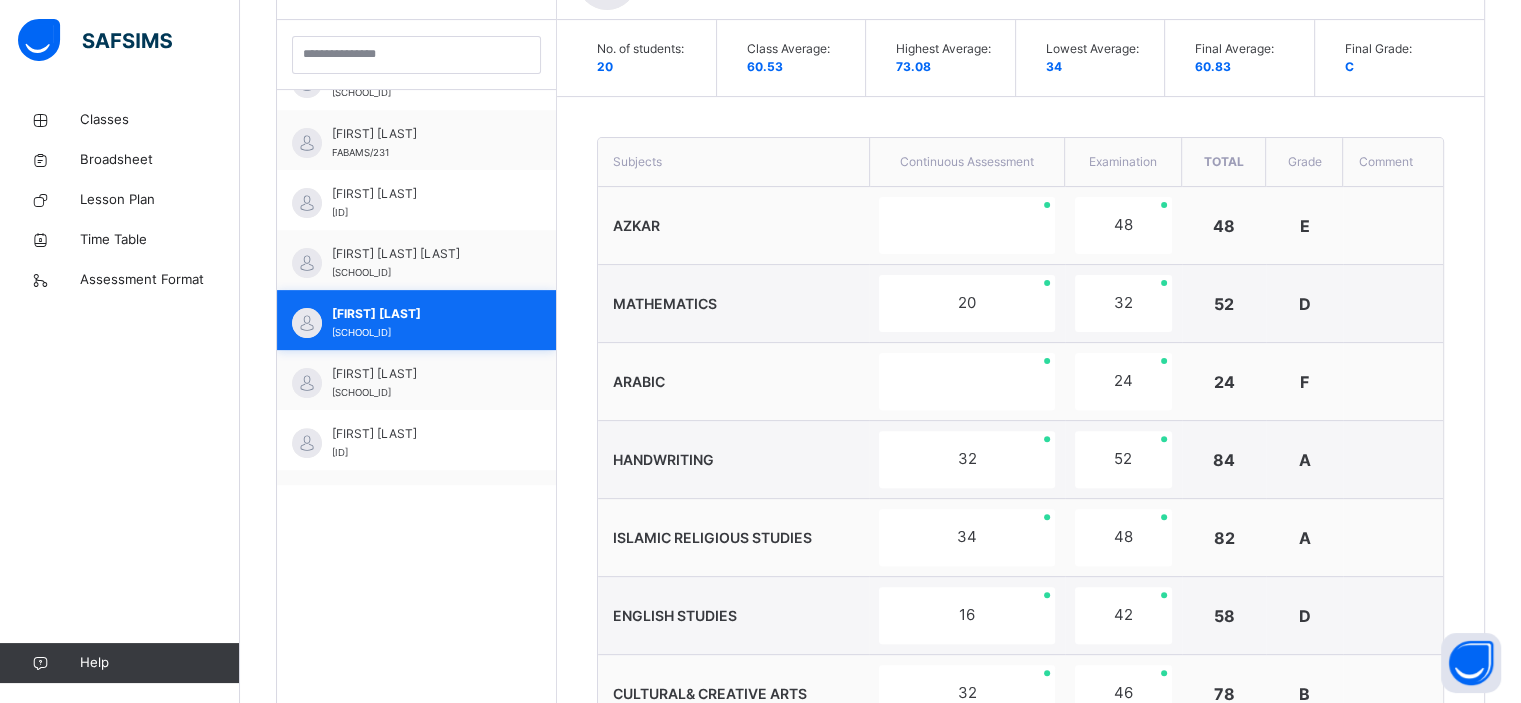 scroll, scrollTop: 740, scrollLeft: 0, axis: vertical 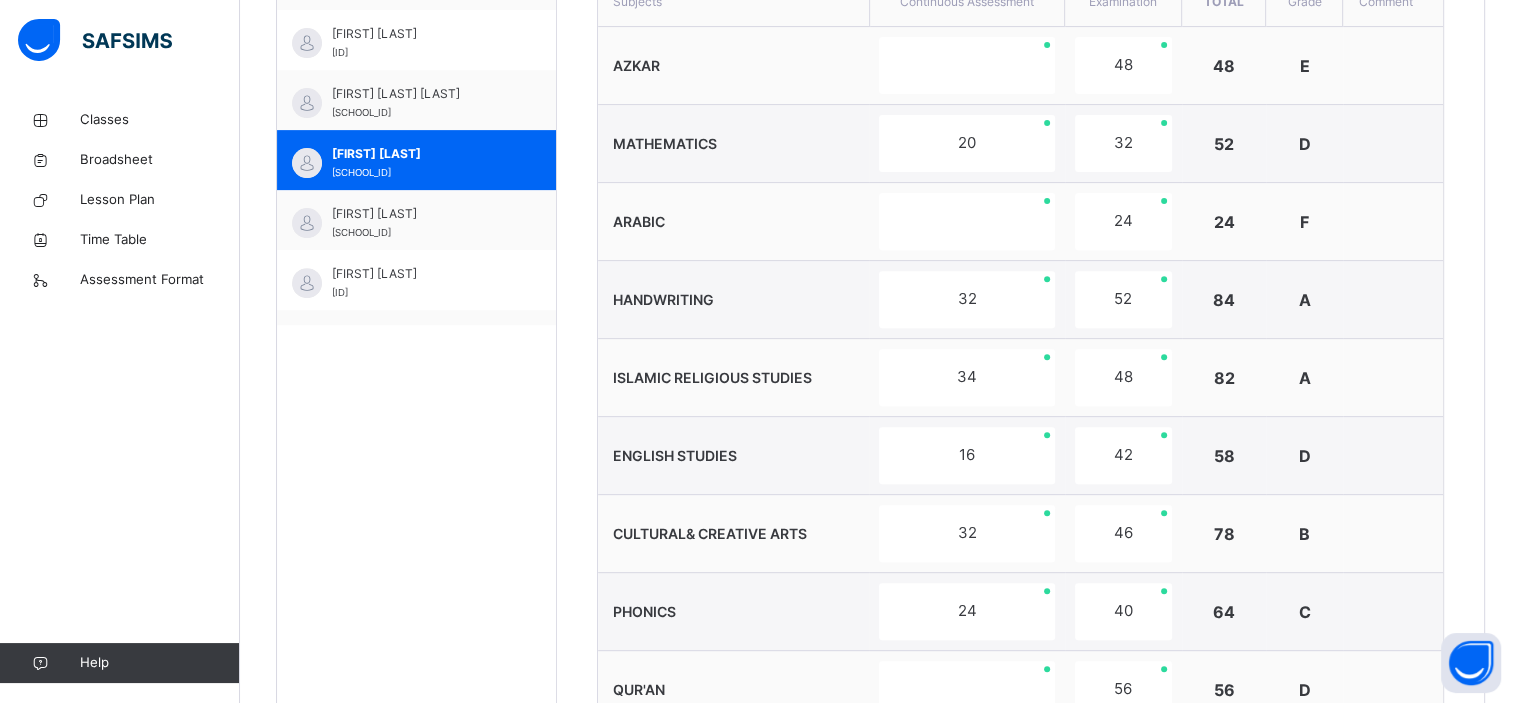 click on "HANDWRITING" at bounding box center (733, 300) 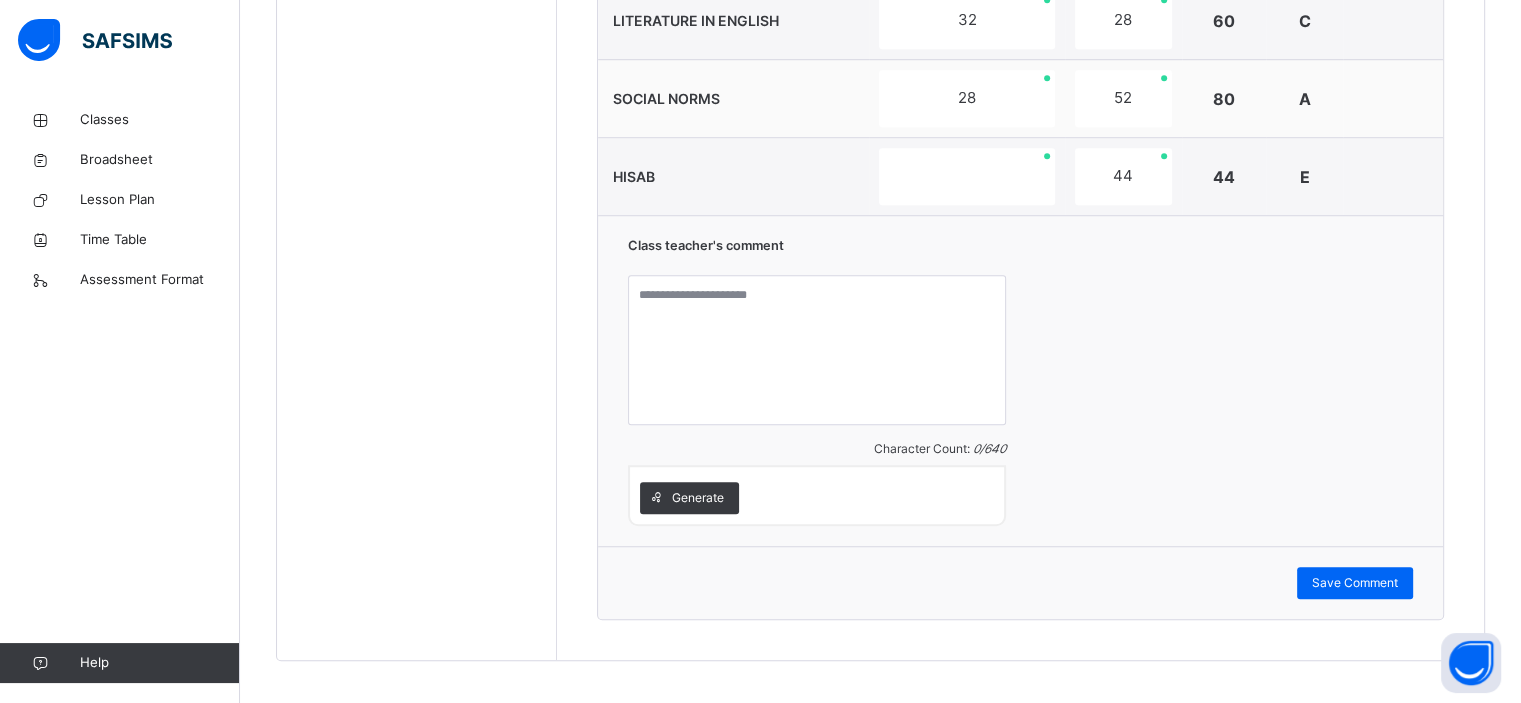 scroll, scrollTop: 1500, scrollLeft: 0, axis: vertical 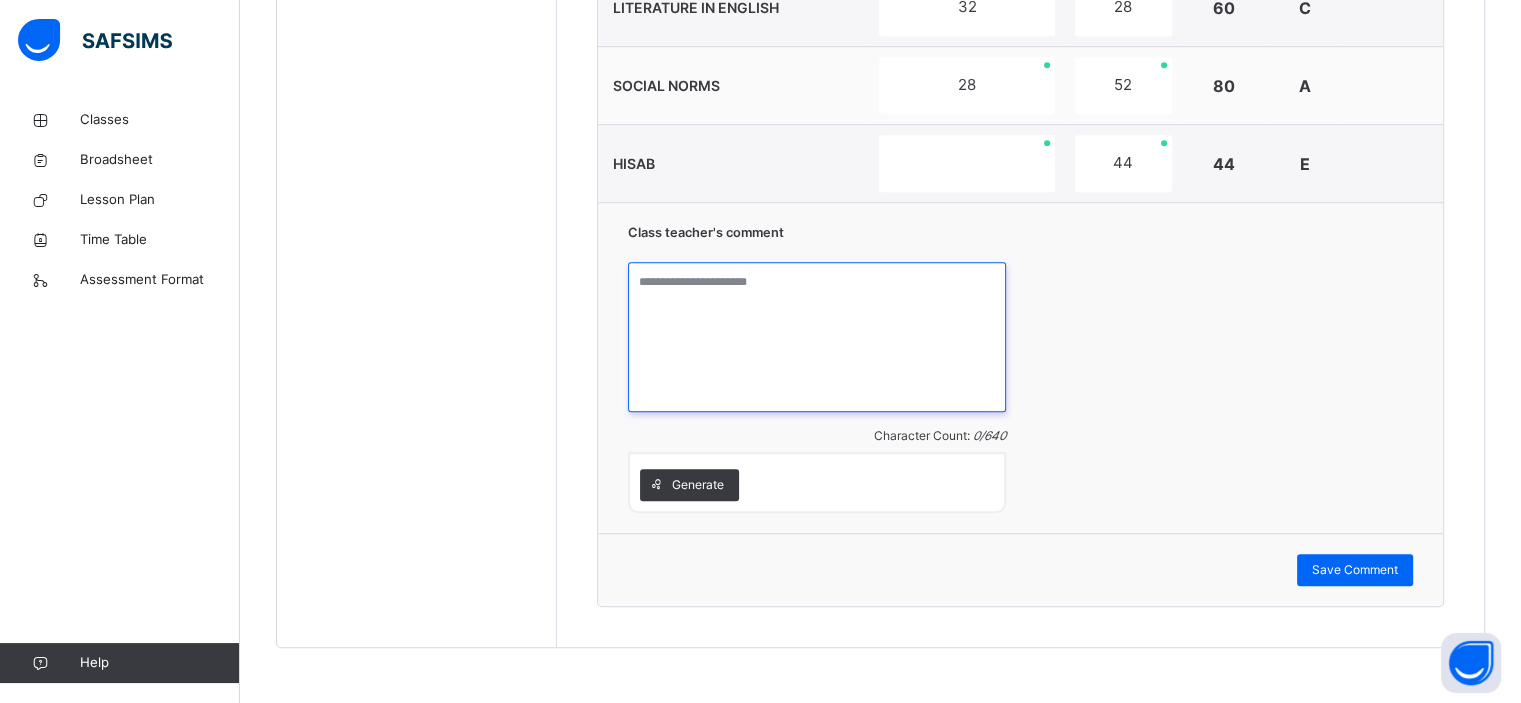 click at bounding box center (817, 337) 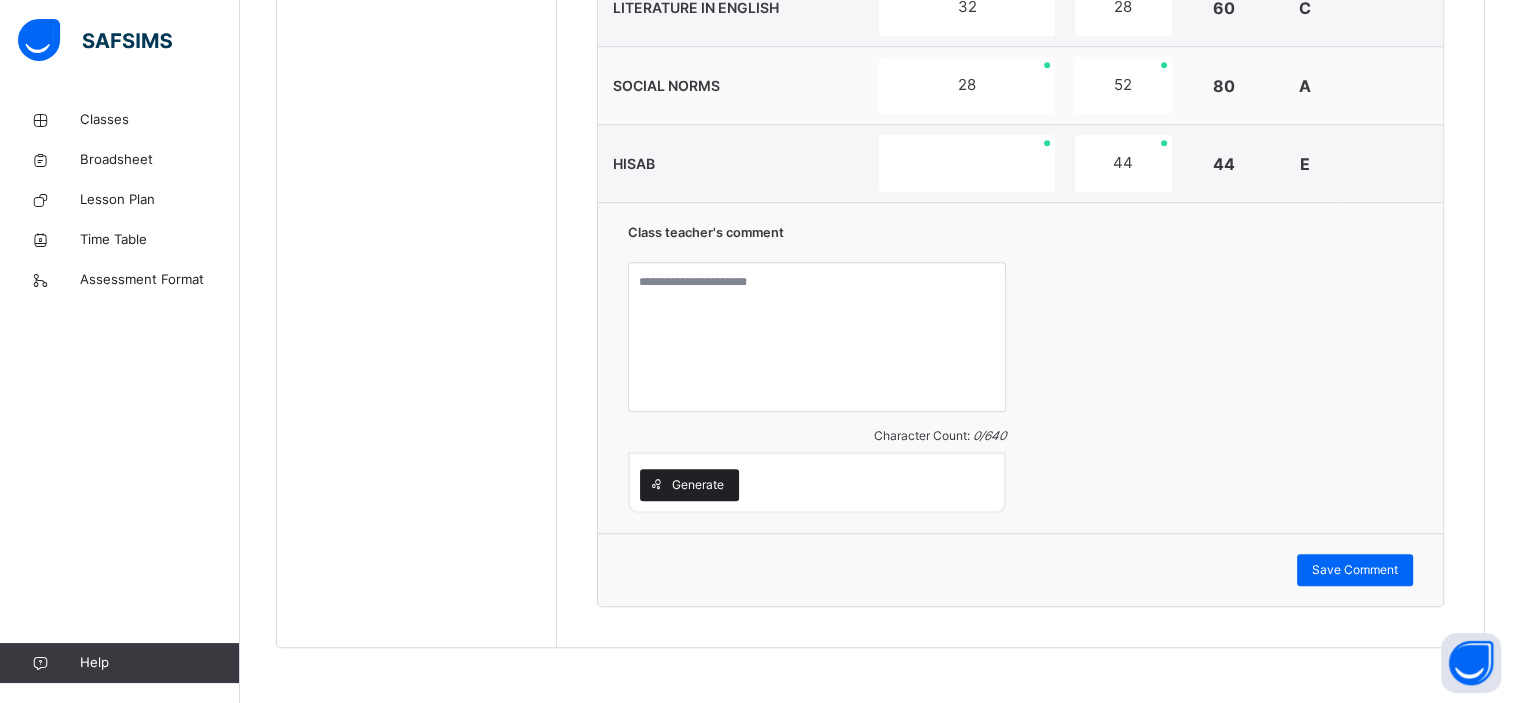 click at bounding box center (656, 485) 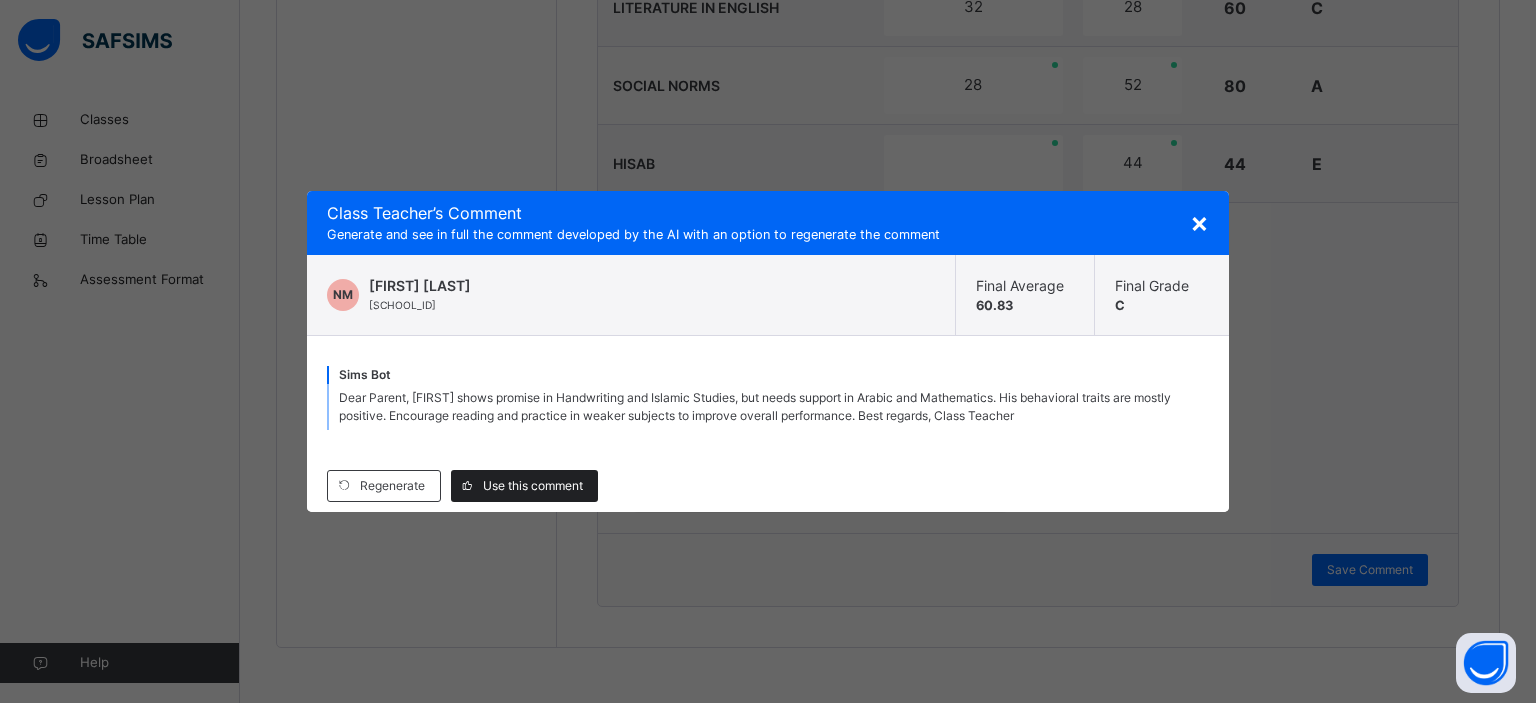 click on "Use this comment" at bounding box center (533, 486) 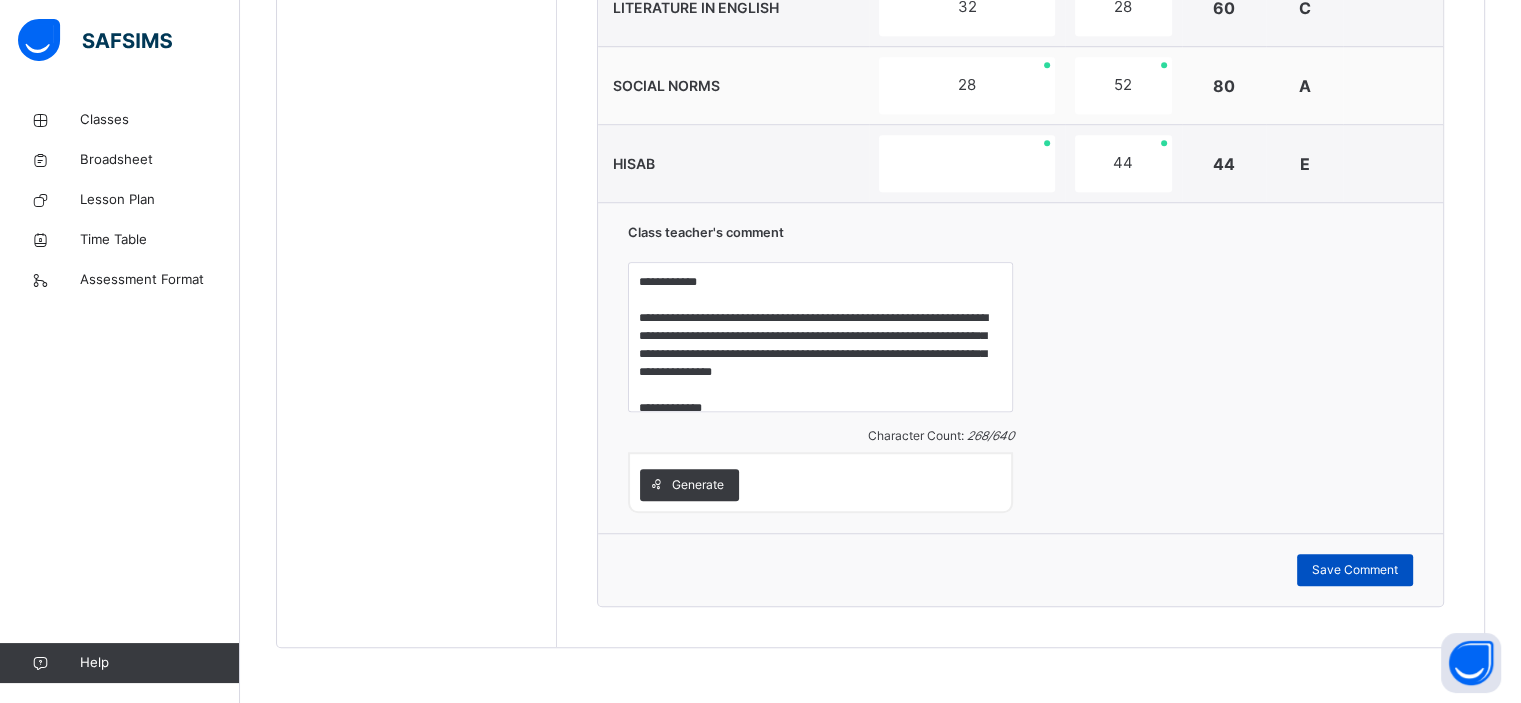 click on "Save Comment" at bounding box center (1355, 570) 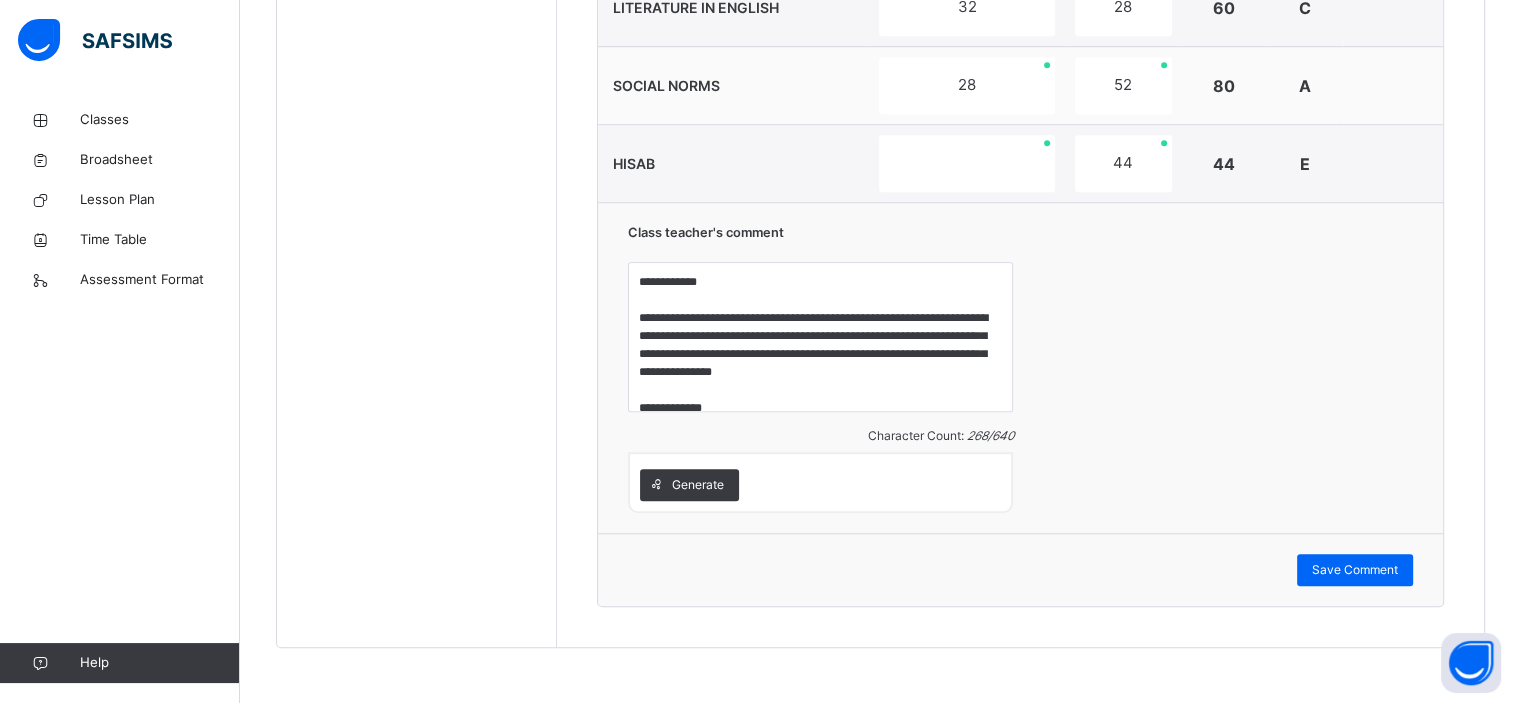 click on "HISAB" at bounding box center (733, 164) 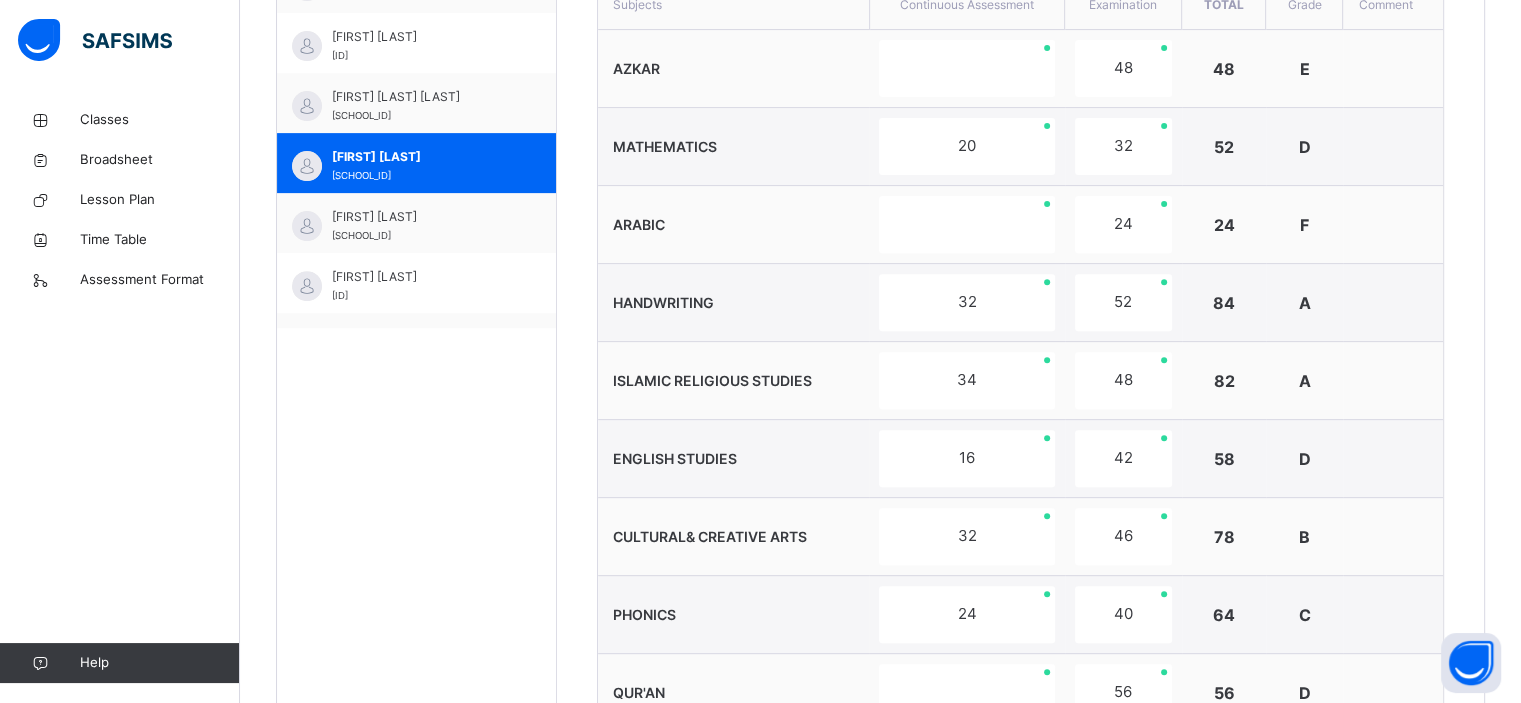 scroll, scrollTop: 700, scrollLeft: 0, axis: vertical 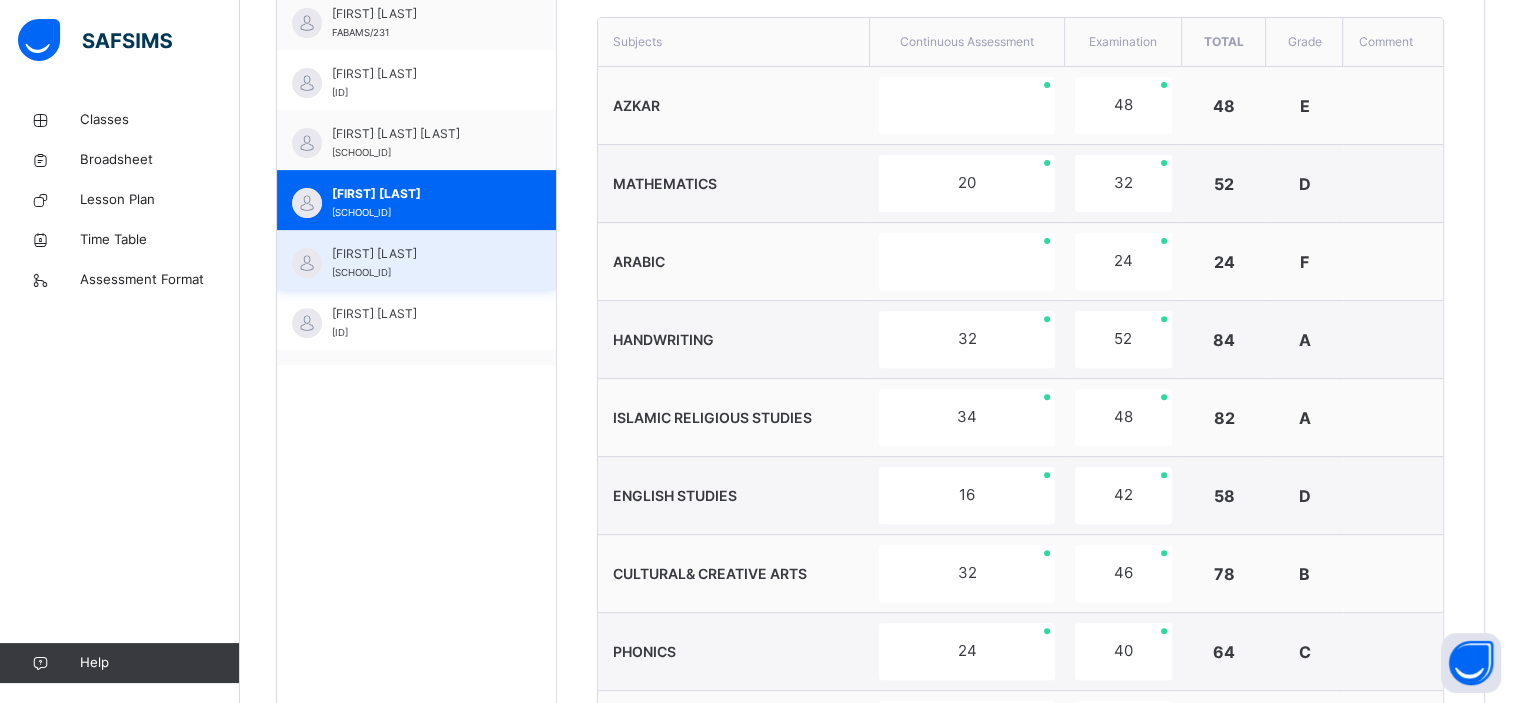 click on "[FIRST] [LAST]" at bounding box center (421, 254) 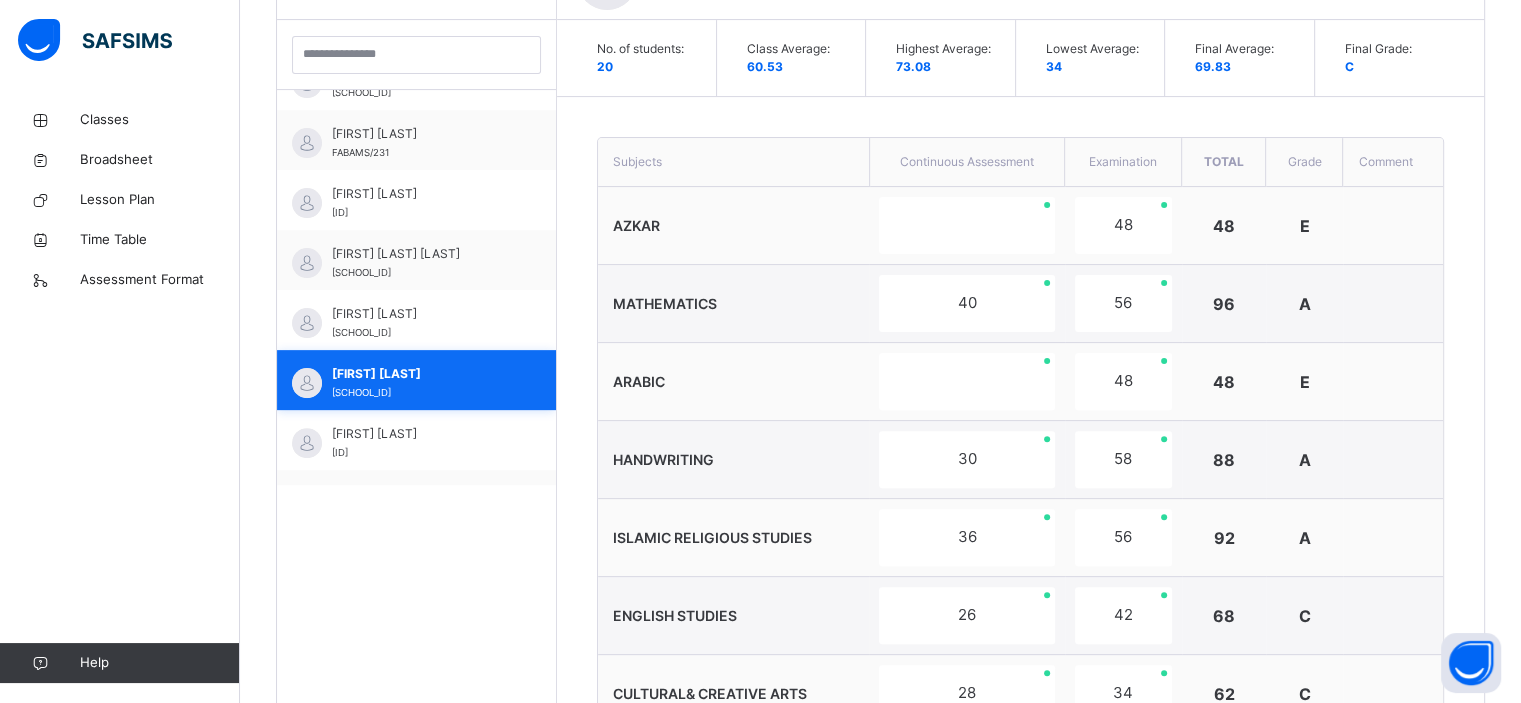 scroll, scrollTop: 700, scrollLeft: 0, axis: vertical 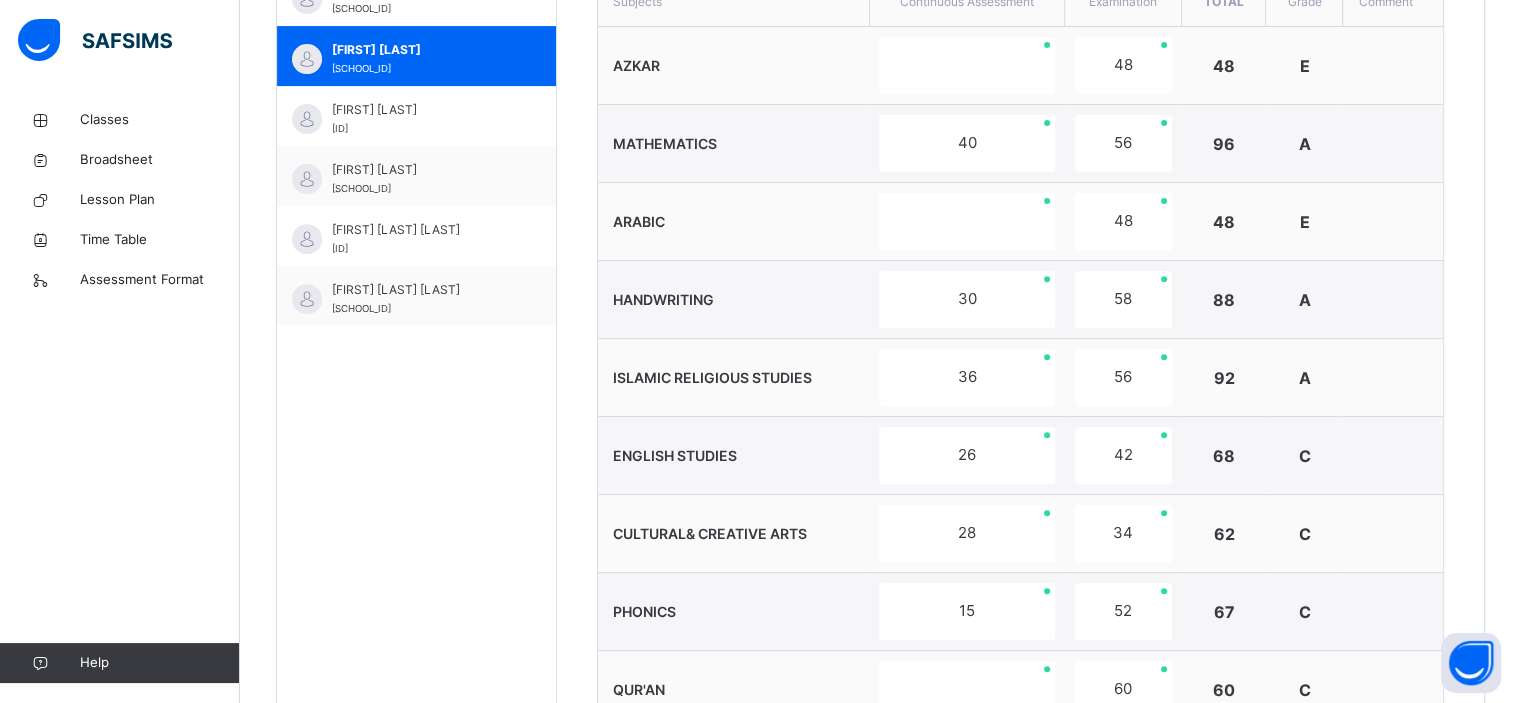 click on "ARABIC" at bounding box center [733, 222] 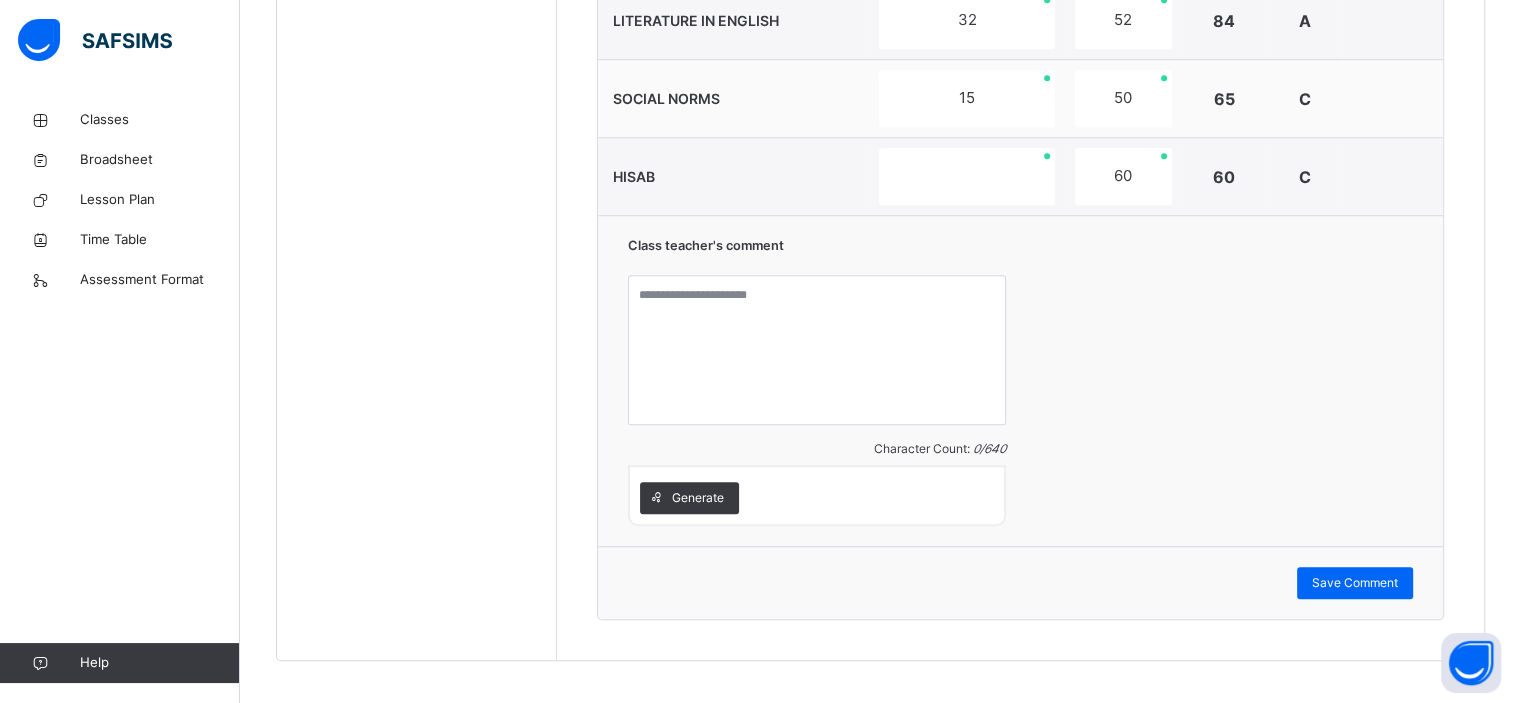 scroll, scrollTop: 1500, scrollLeft: 0, axis: vertical 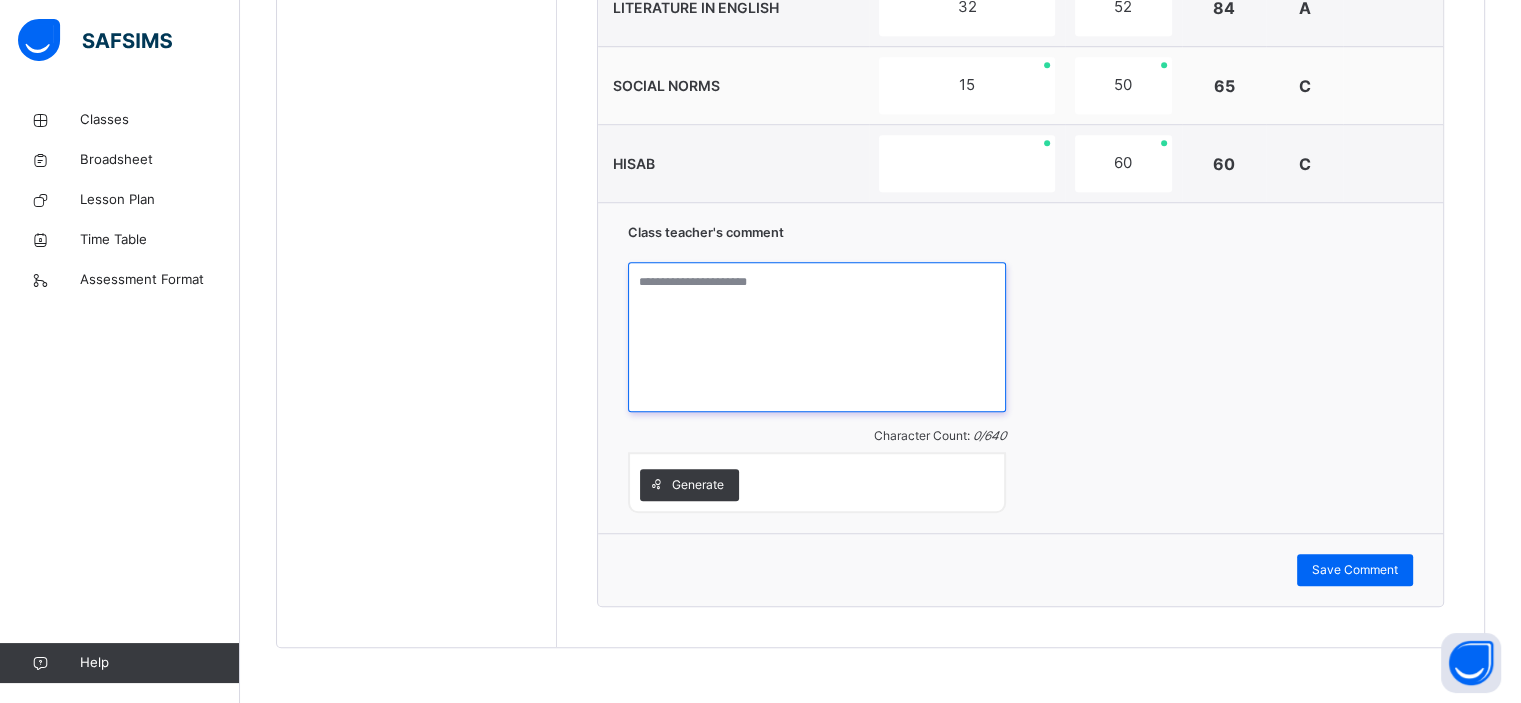 click at bounding box center [817, 337] 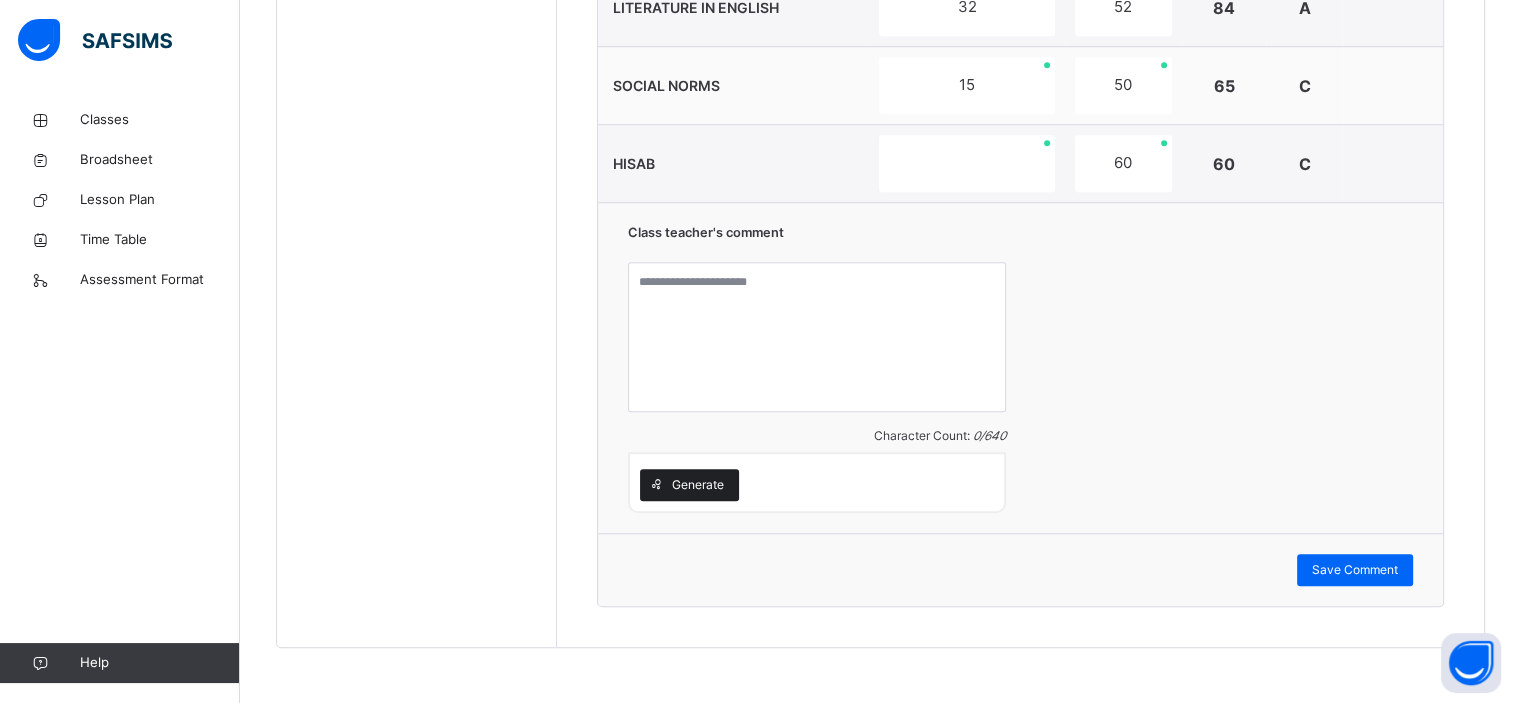 click on "Generate" at bounding box center (689, 485) 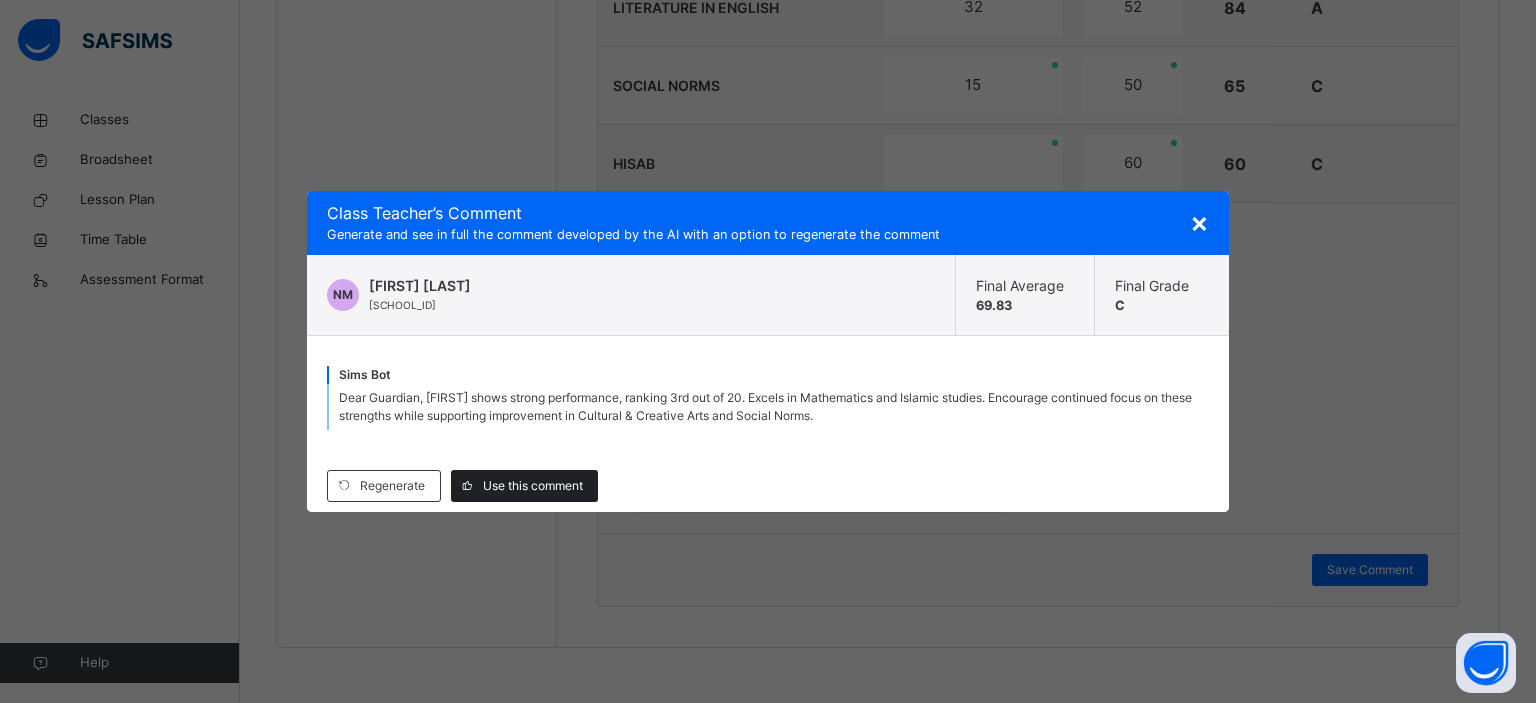click on "Use this comment" at bounding box center [533, 486] 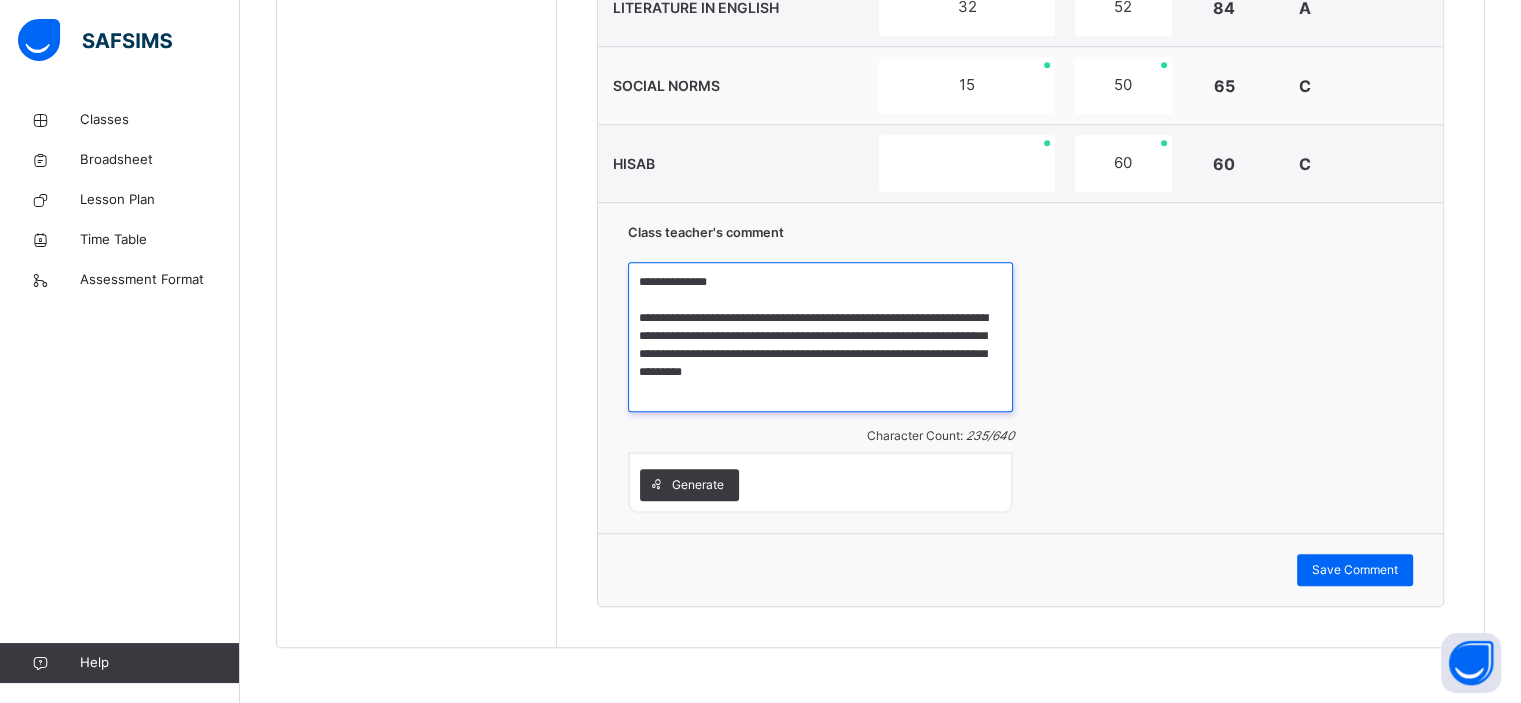 click on "**********" at bounding box center [820, 337] 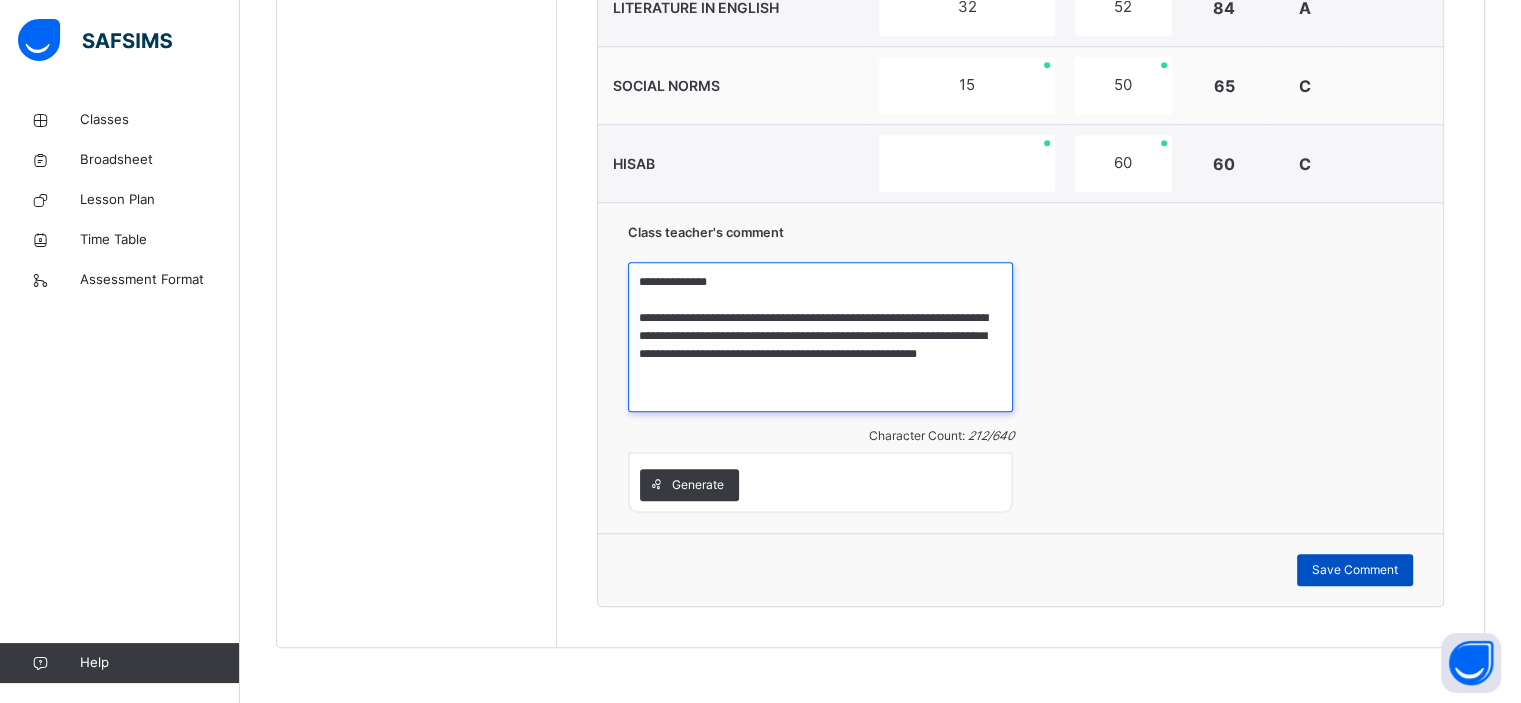 type on "**********" 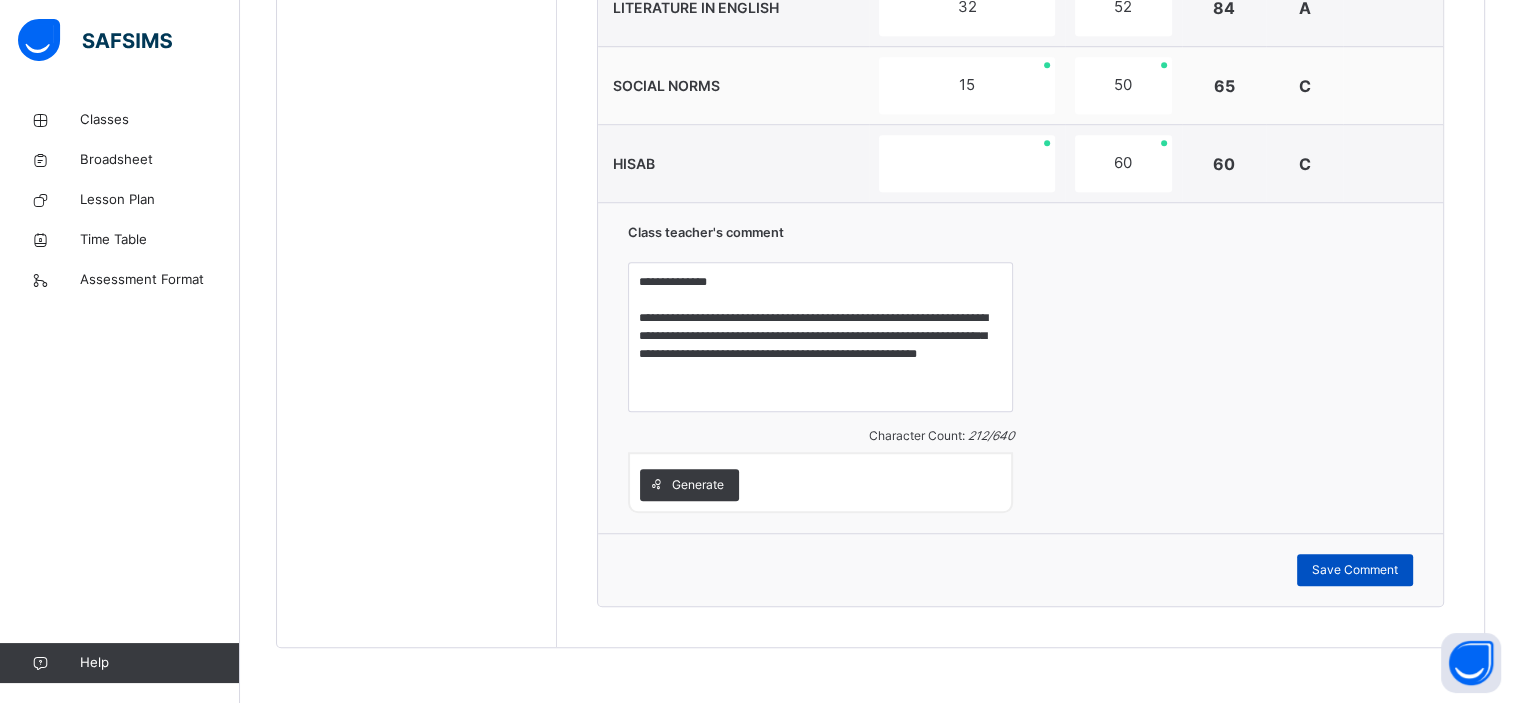 click on "Save Comment" at bounding box center (1355, 570) 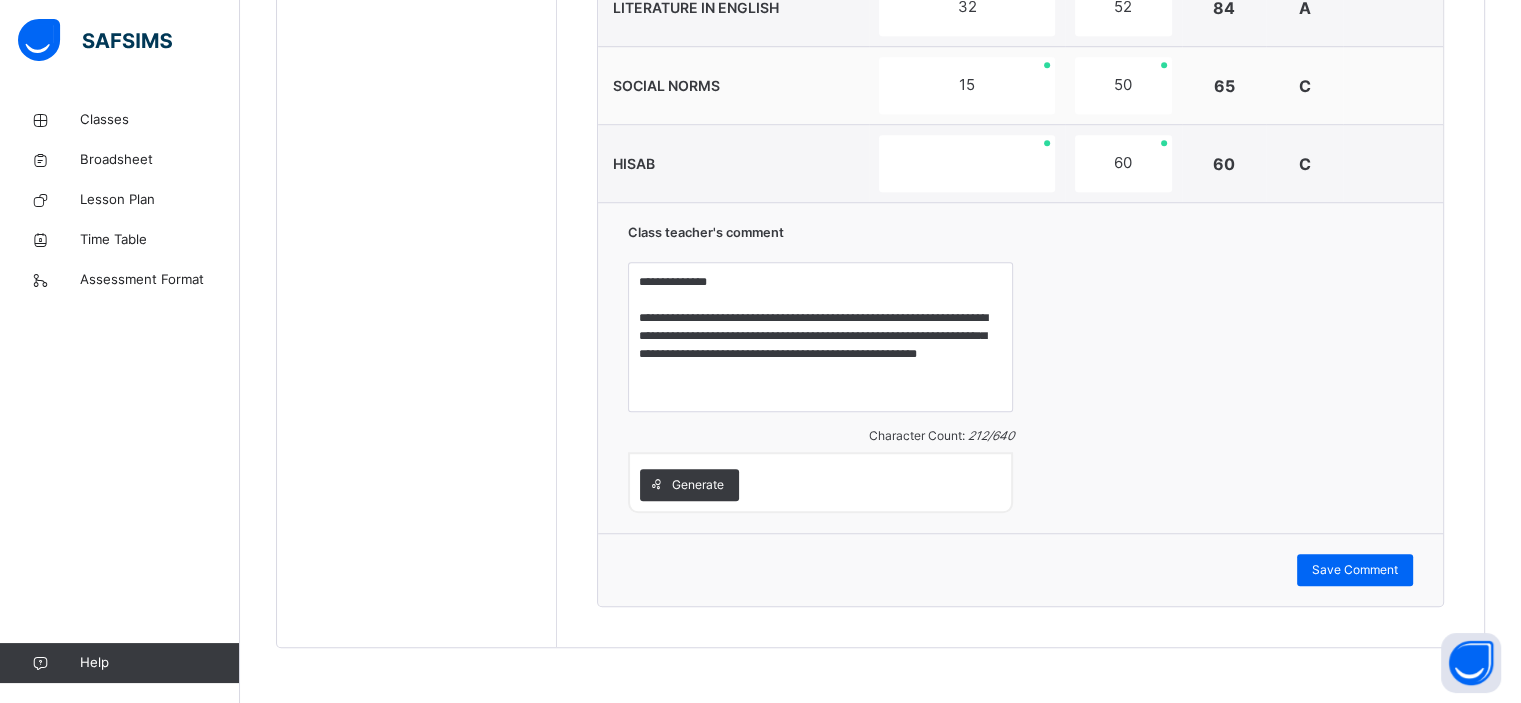 click on "**********" at bounding box center (1020, 367) 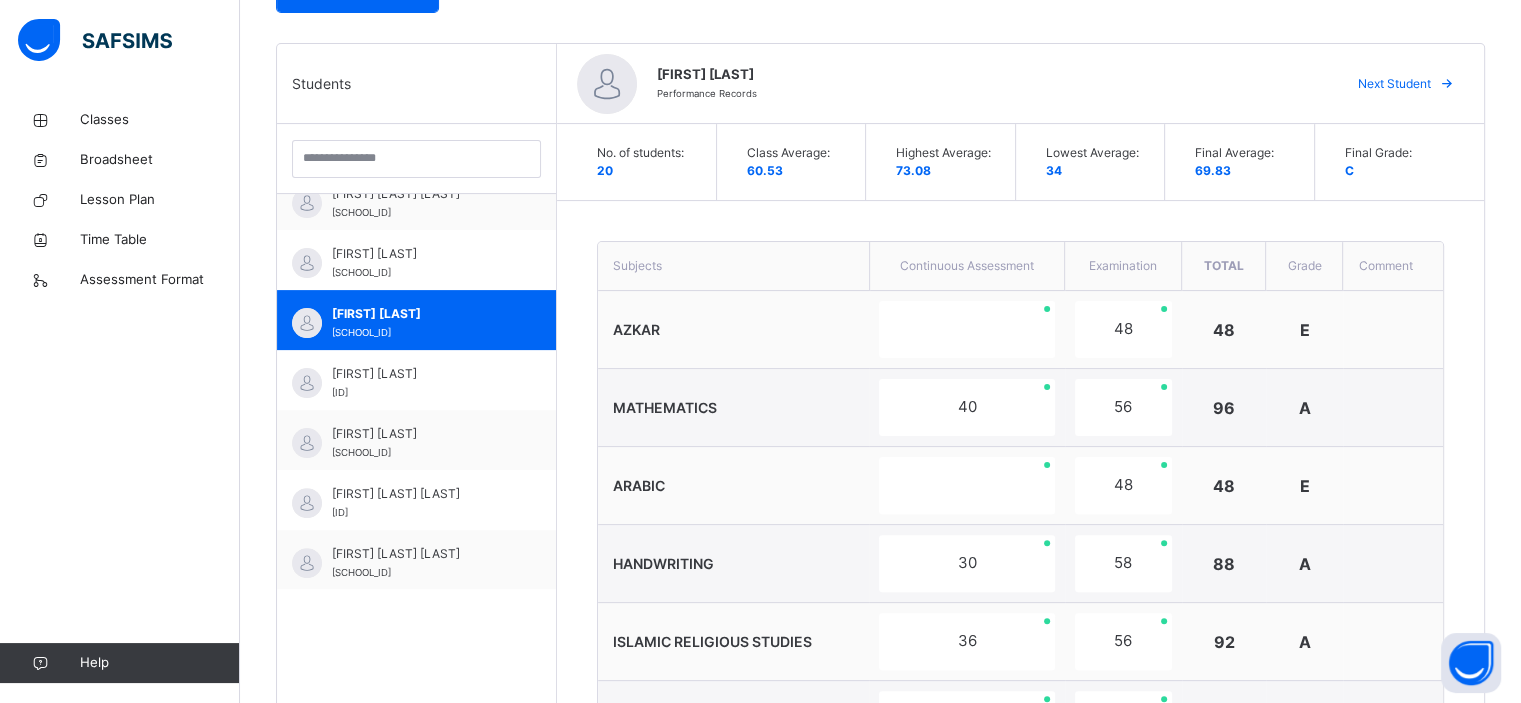 scroll, scrollTop: 460, scrollLeft: 0, axis: vertical 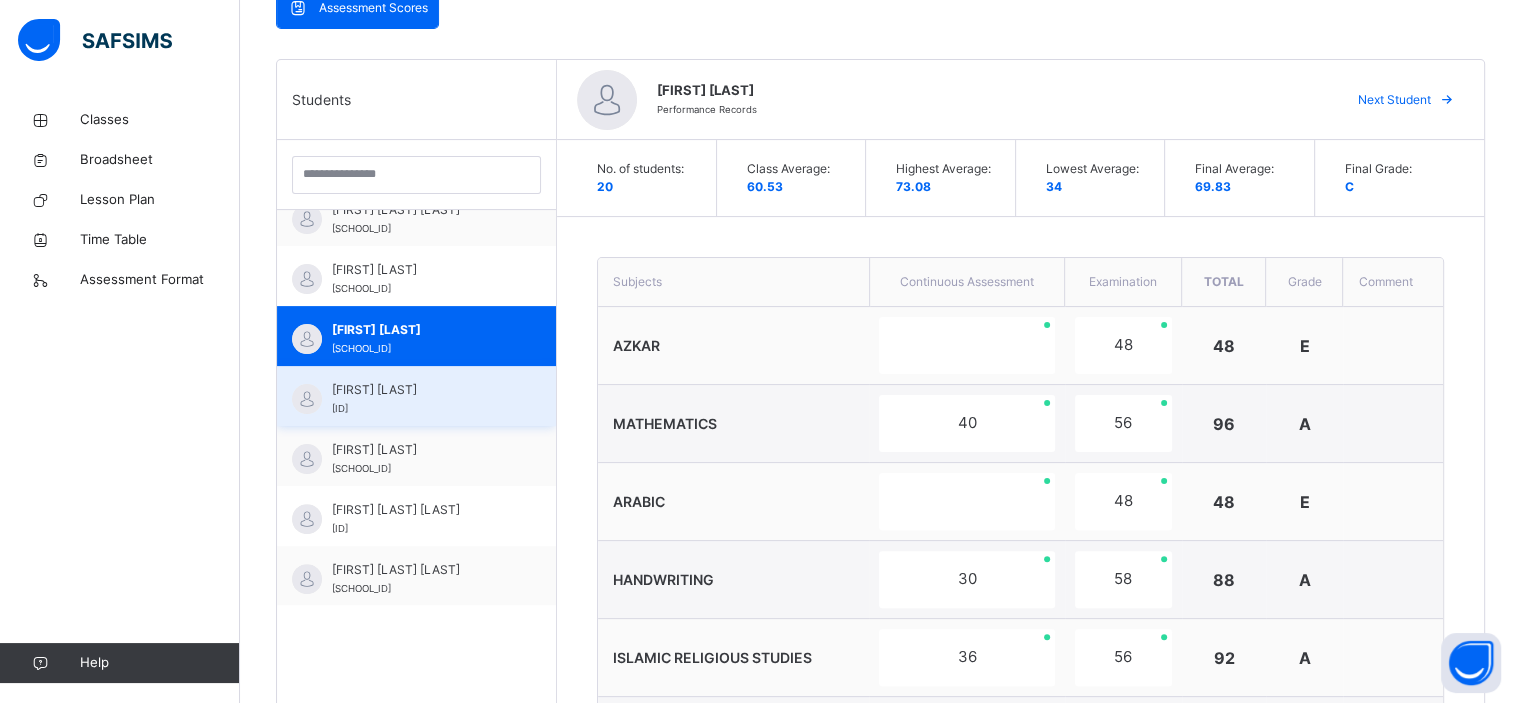 click on "[FIRST] [LAST]" at bounding box center [421, 390] 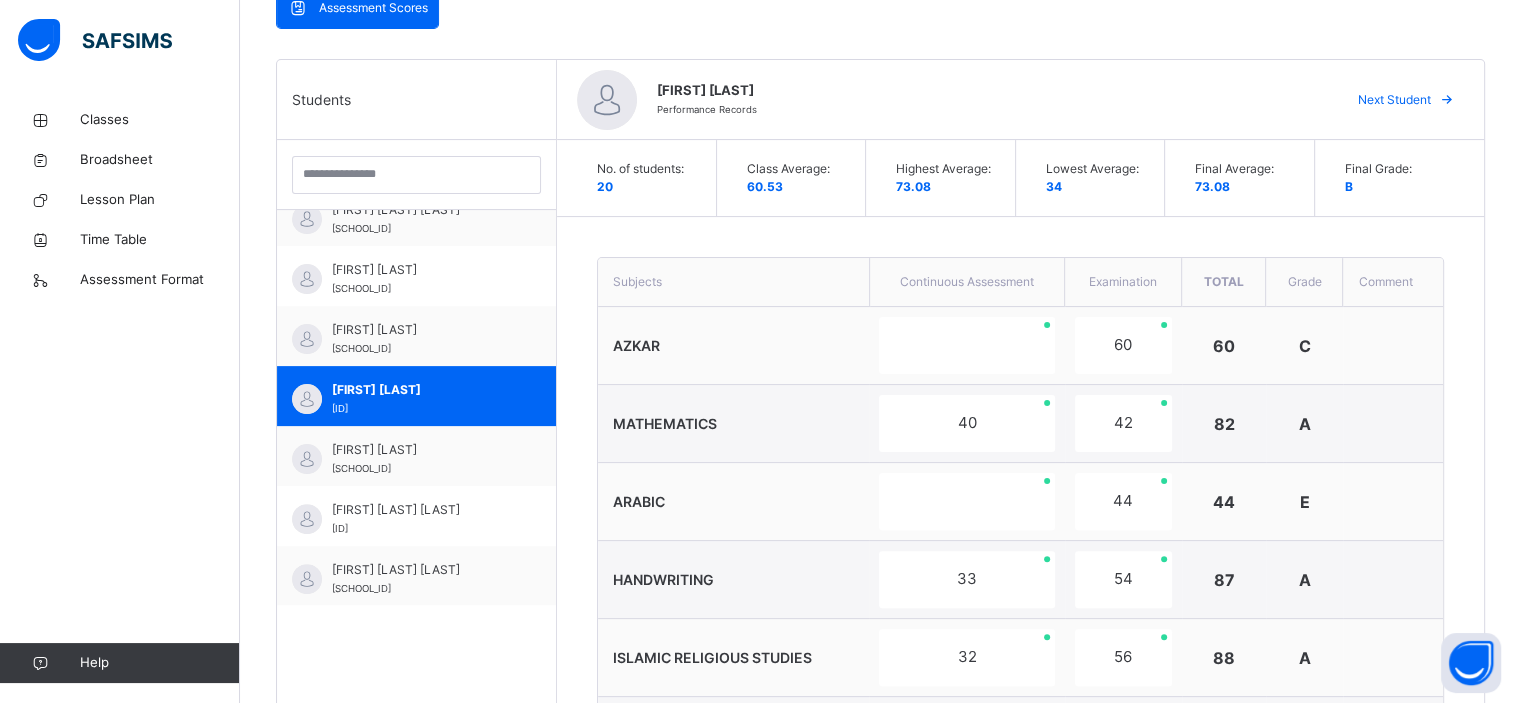 click on "MATHEMATICS" at bounding box center [733, 424] 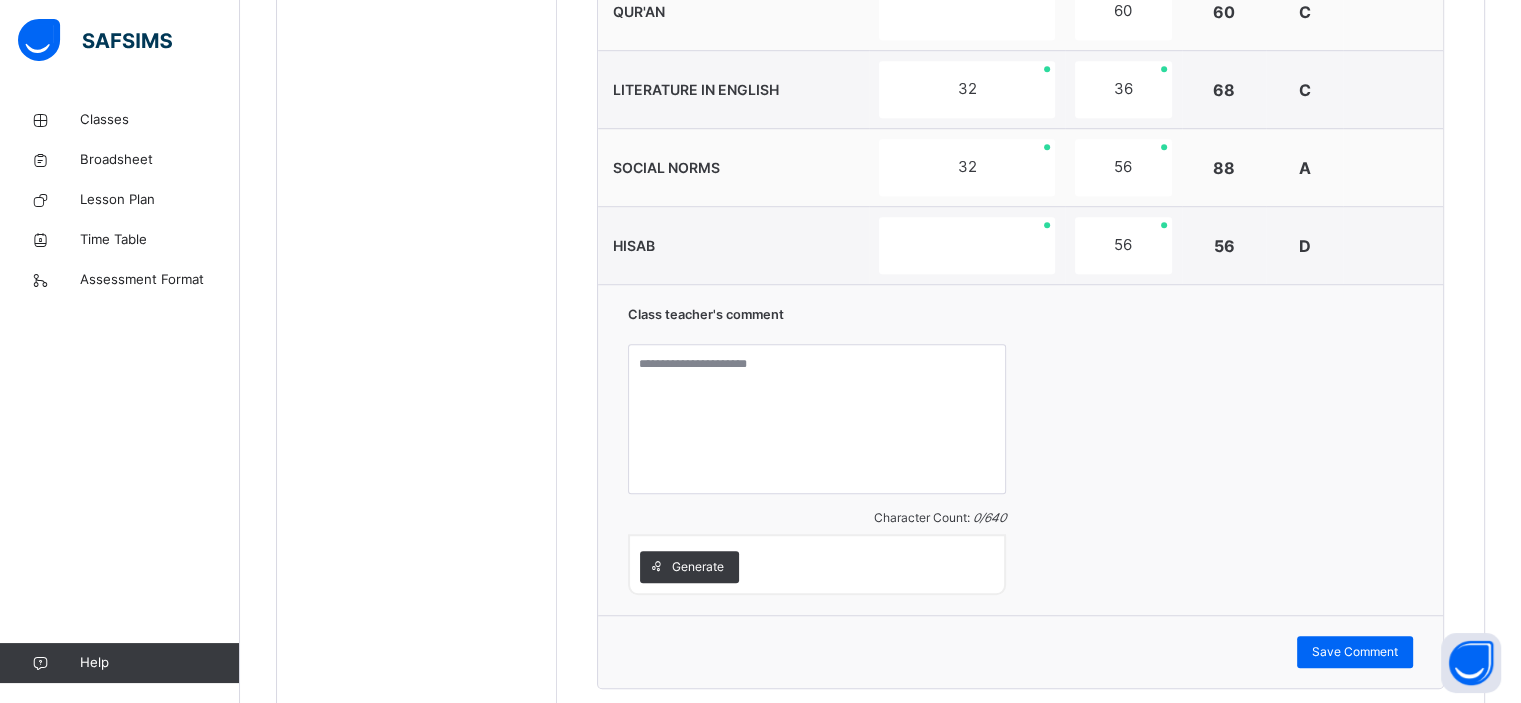 scroll, scrollTop: 1500, scrollLeft: 0, axis: vertical 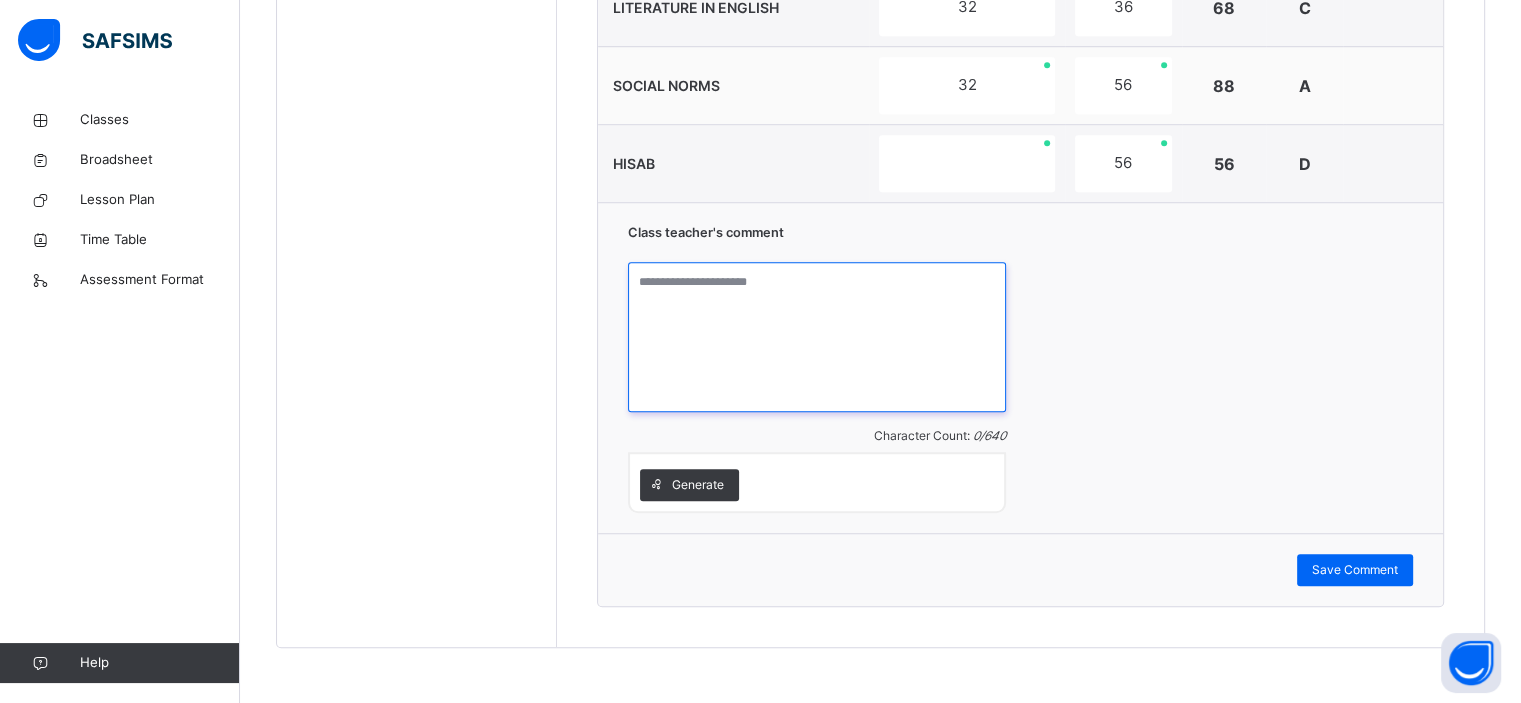 click at bounding box center [817, 337] 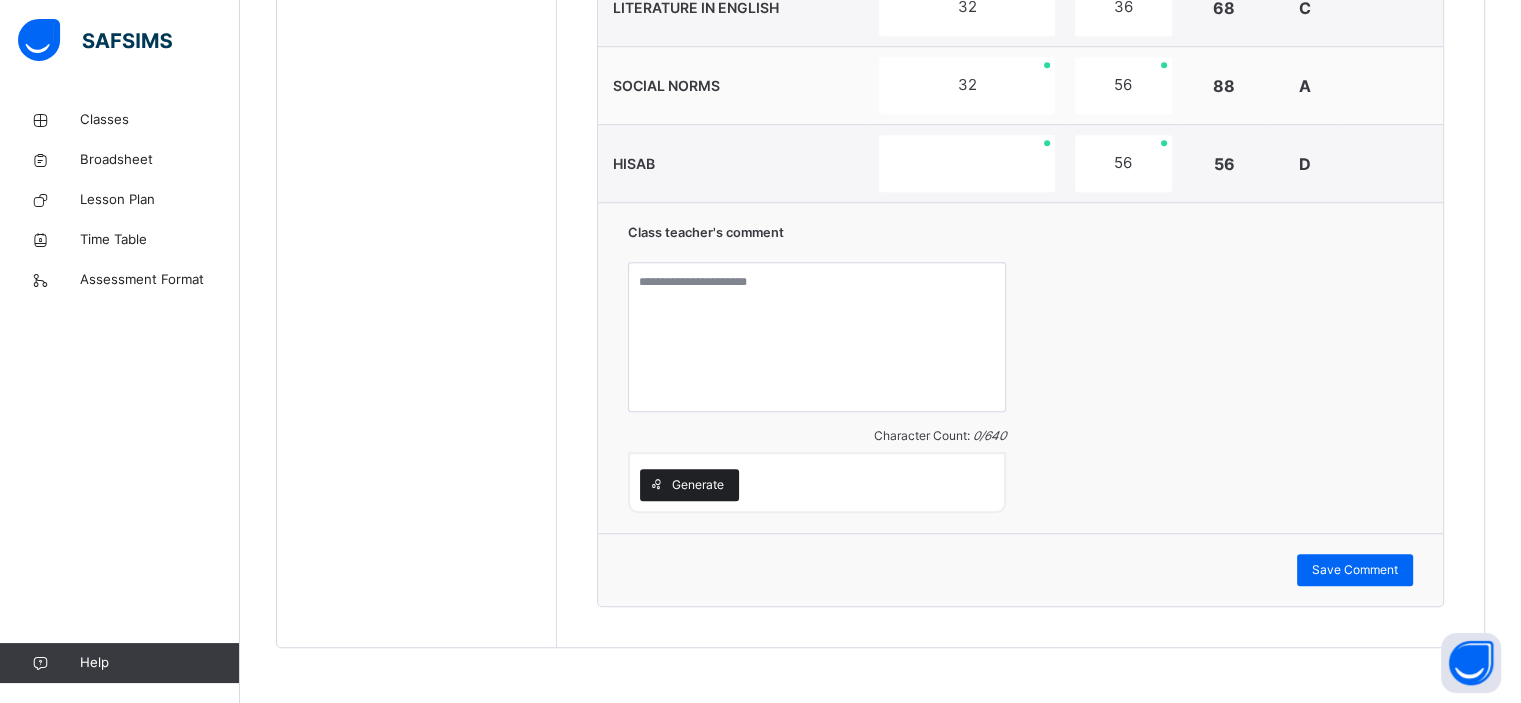 click on "Generate" at bounding box center [698, 485] 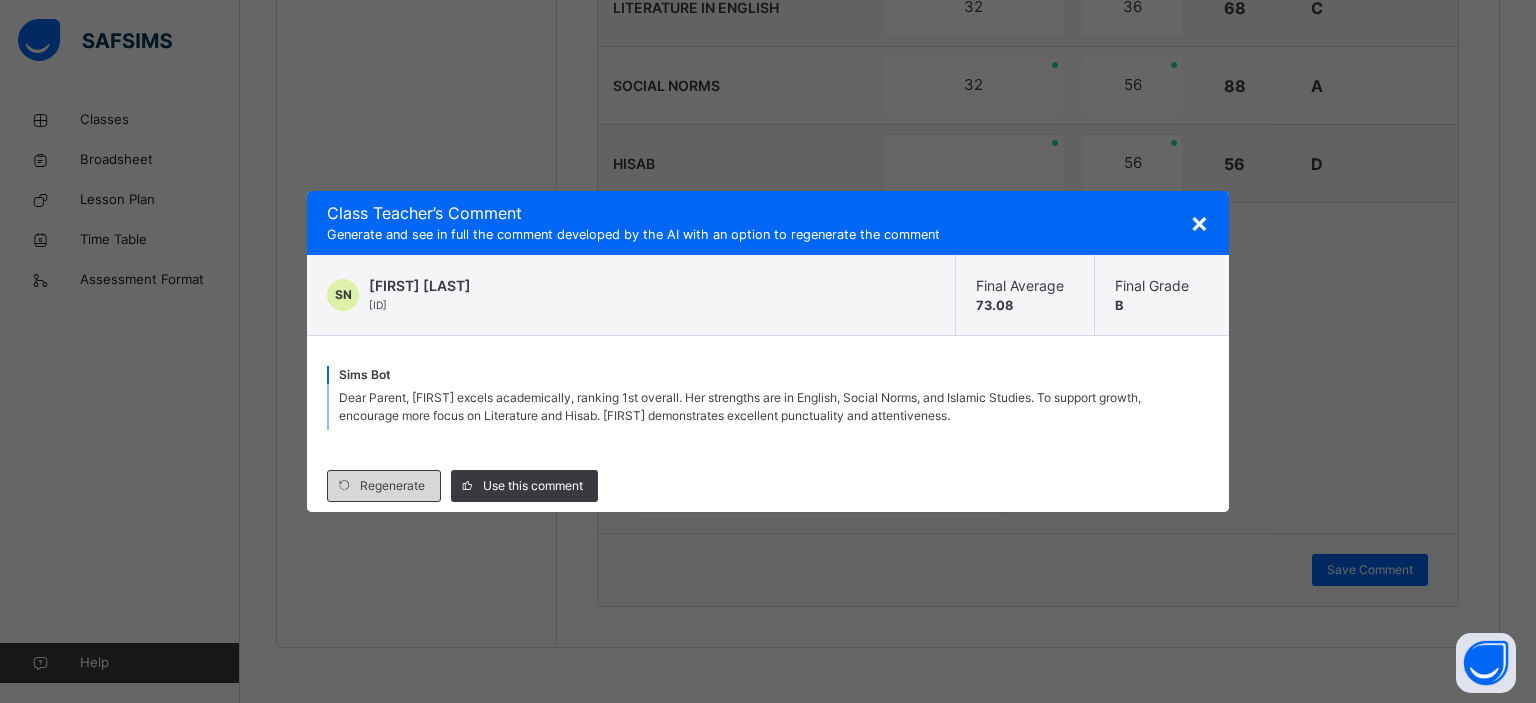 click on "Regenerate" at bounding box center (392, 486) 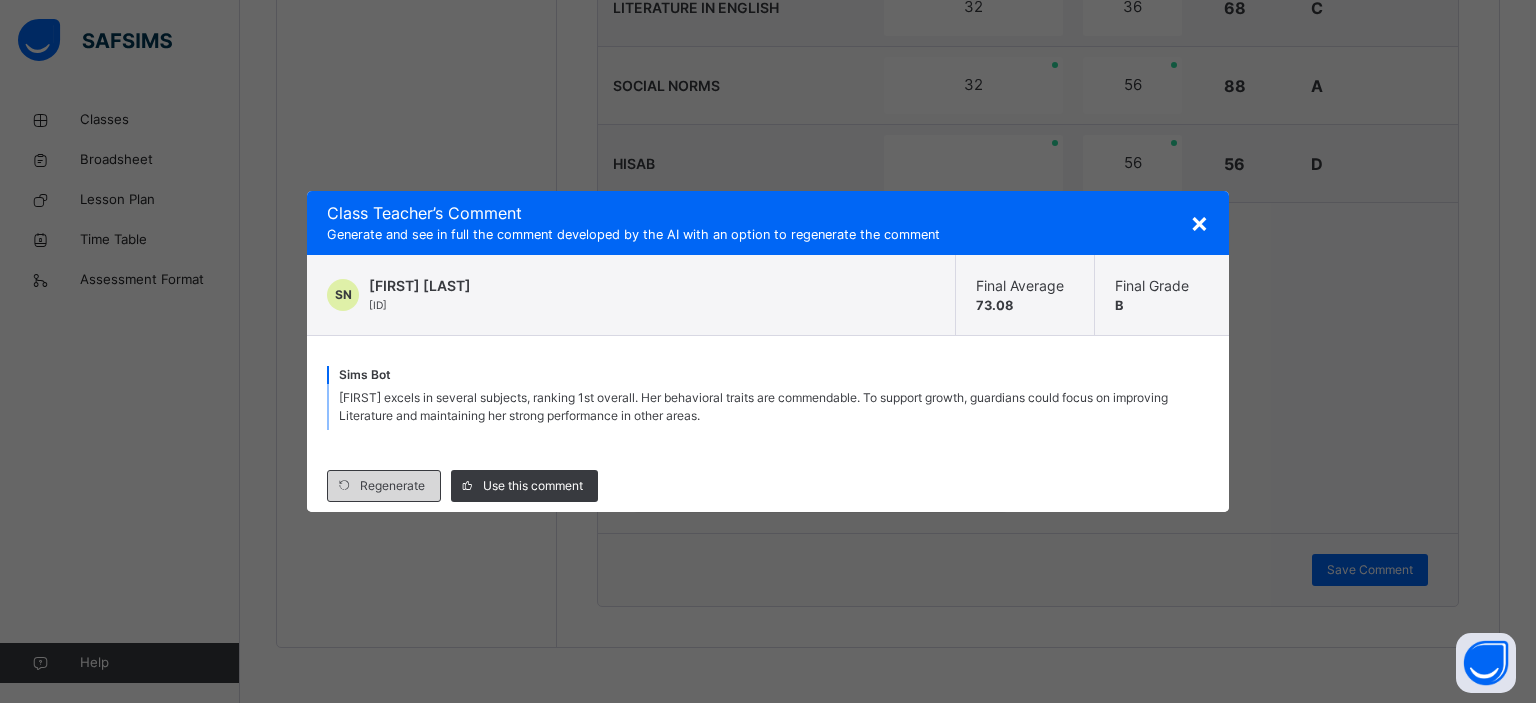 click on "Regenerate" at bounding box center (392, 486) 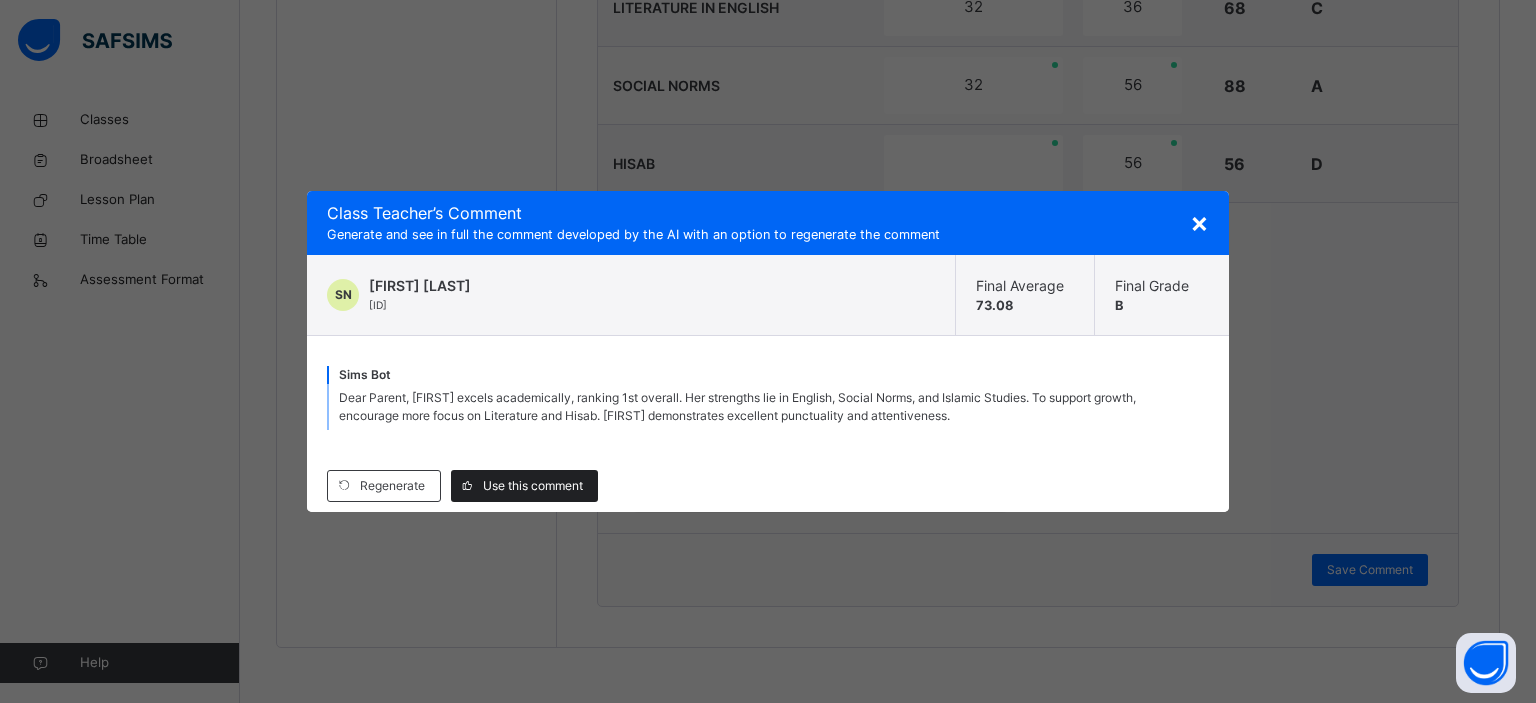 click on "Use this comment" at bounding box center [533, 486] 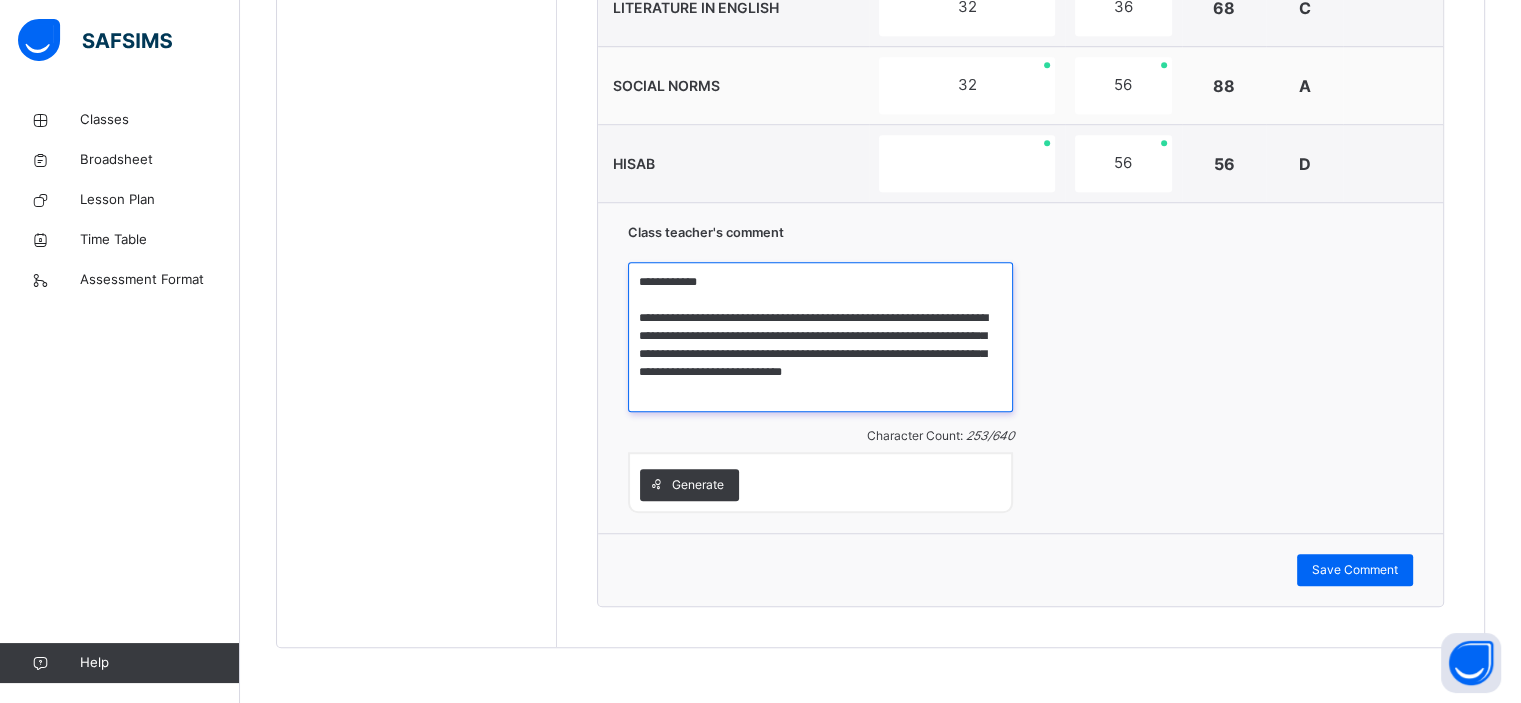 click on "**********" at bounding box center [820, 337] 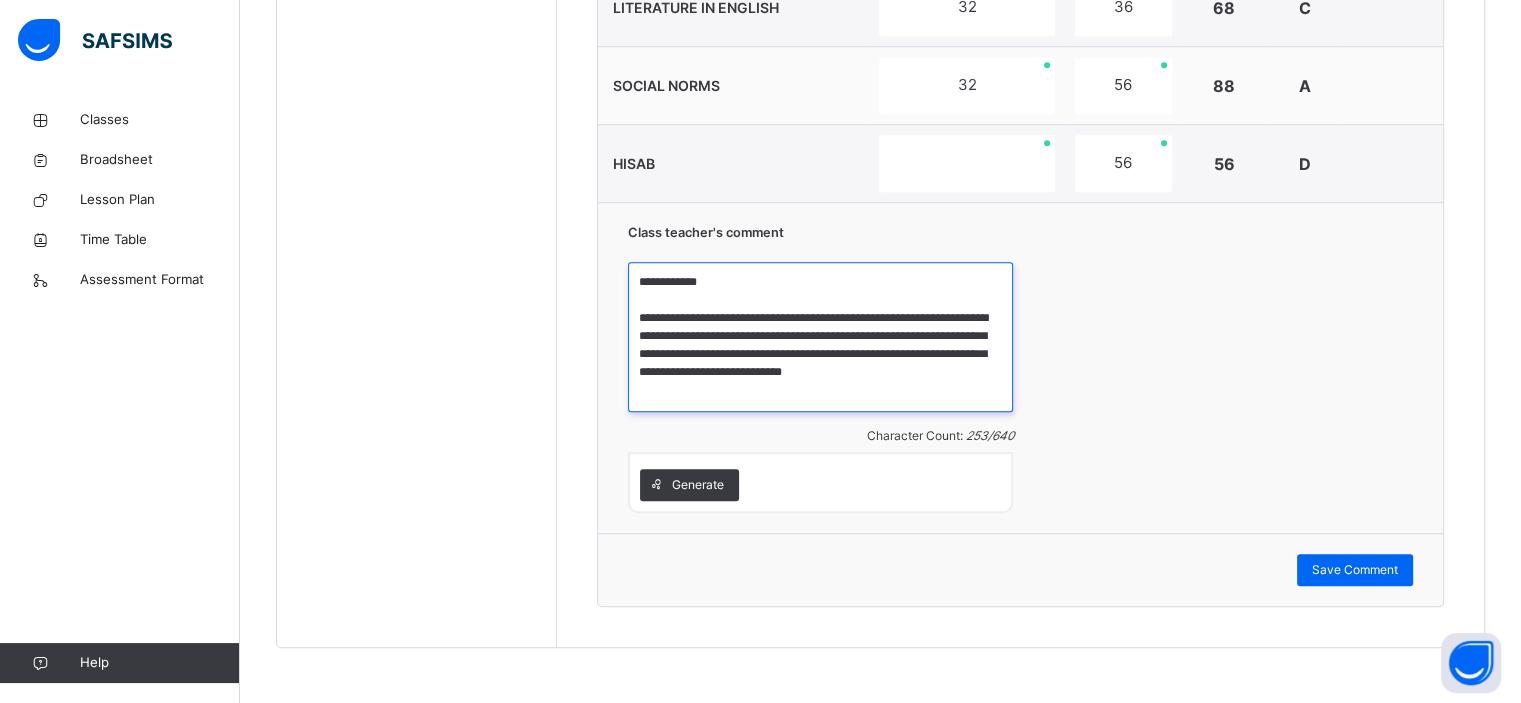 click on "**********" at bounding box center (820, 337) 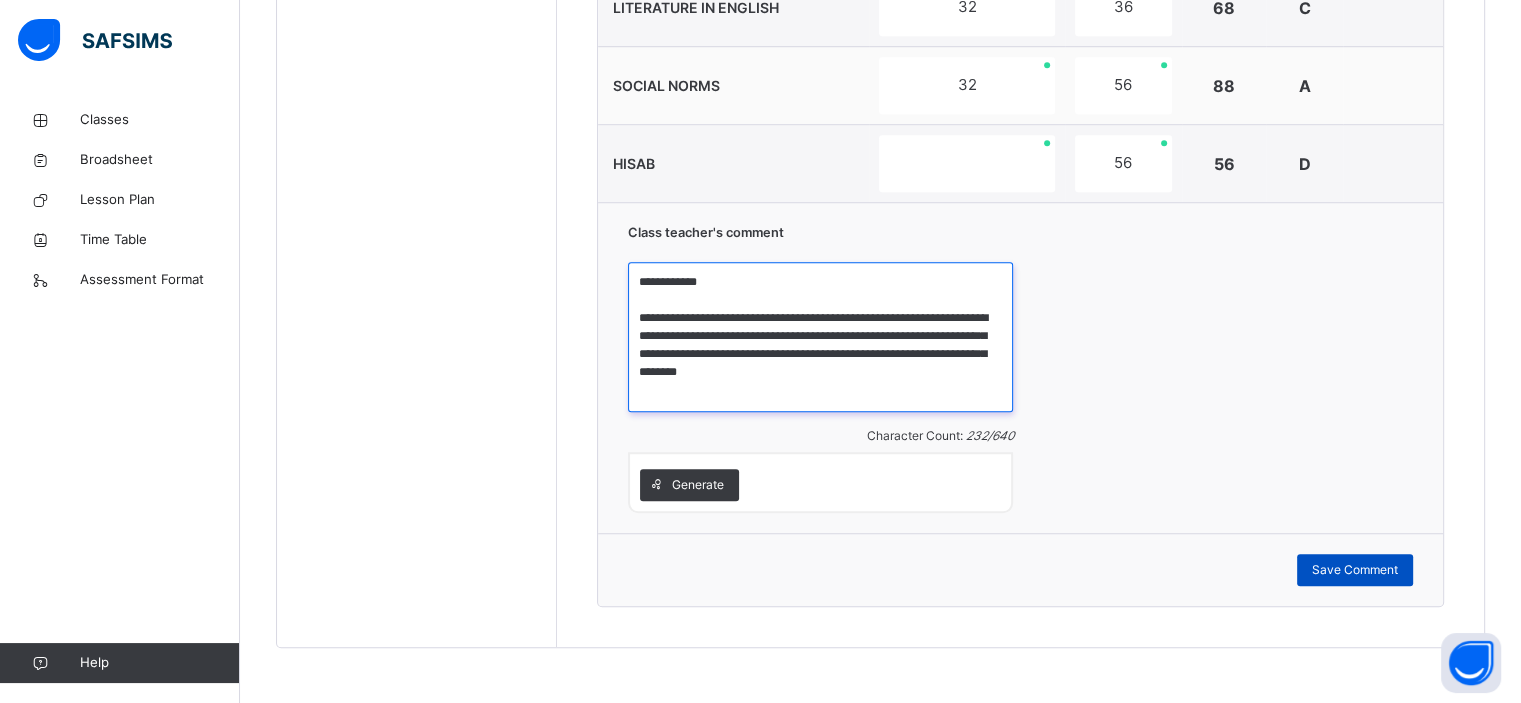 type on "**********" 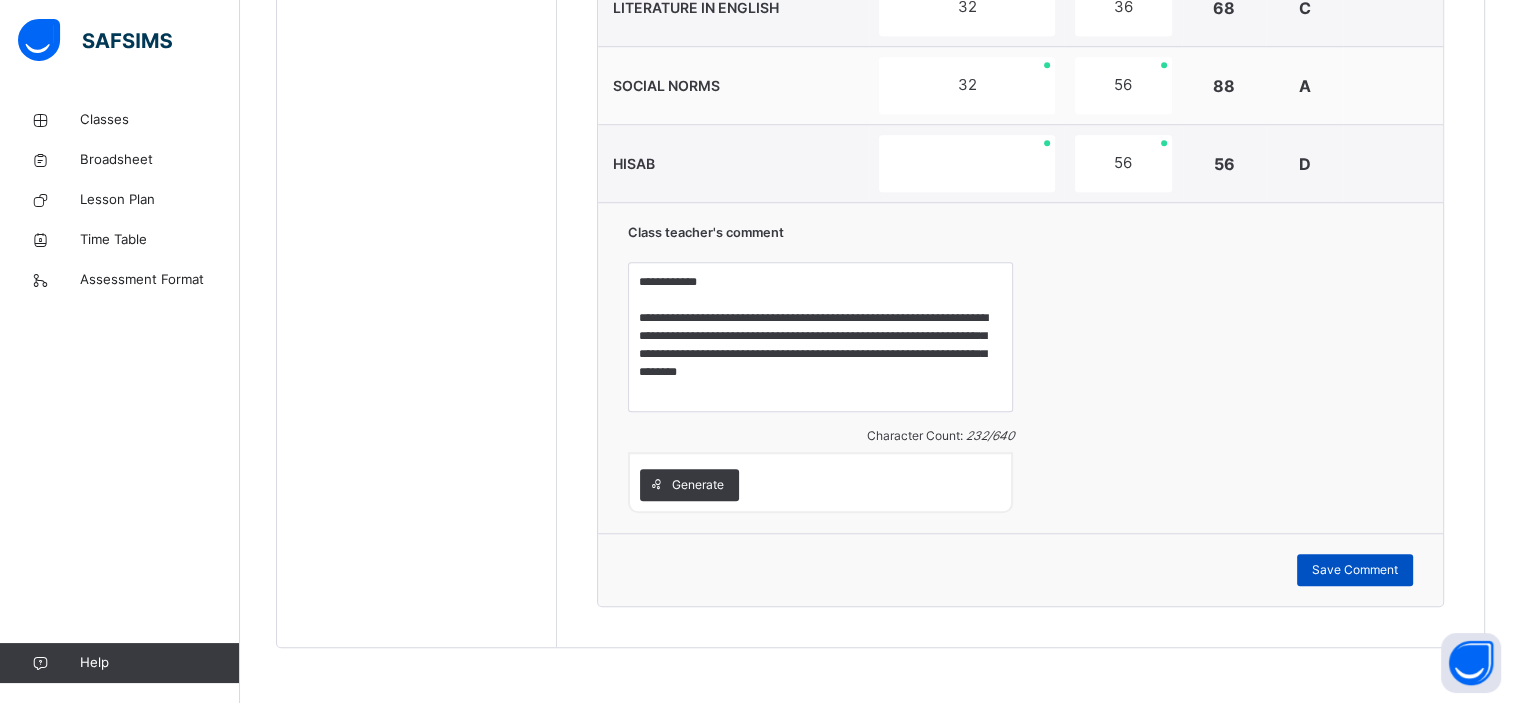 click on "Save Comment" at bounding box center [1355, 570] 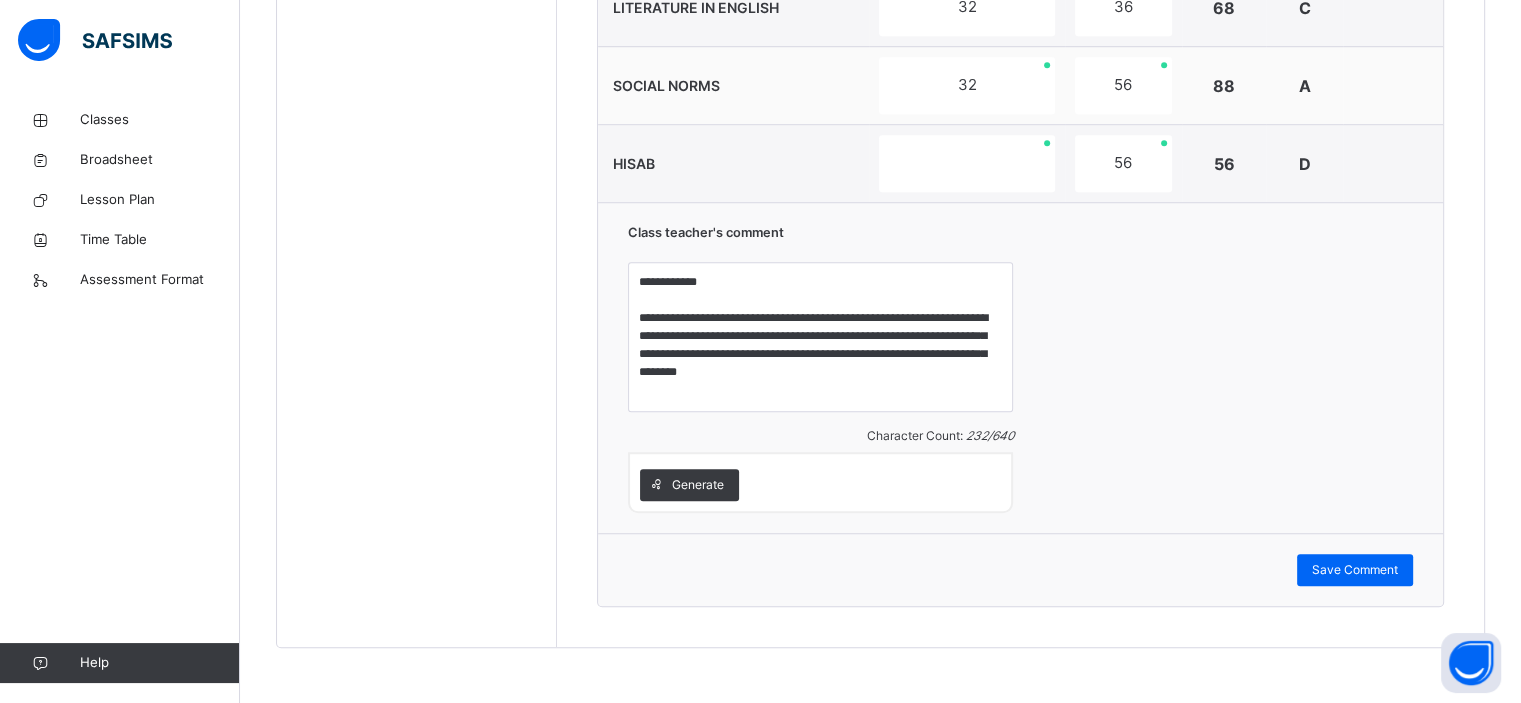 click on "SOCIAL NORMS" at bounding box center [733, 86] 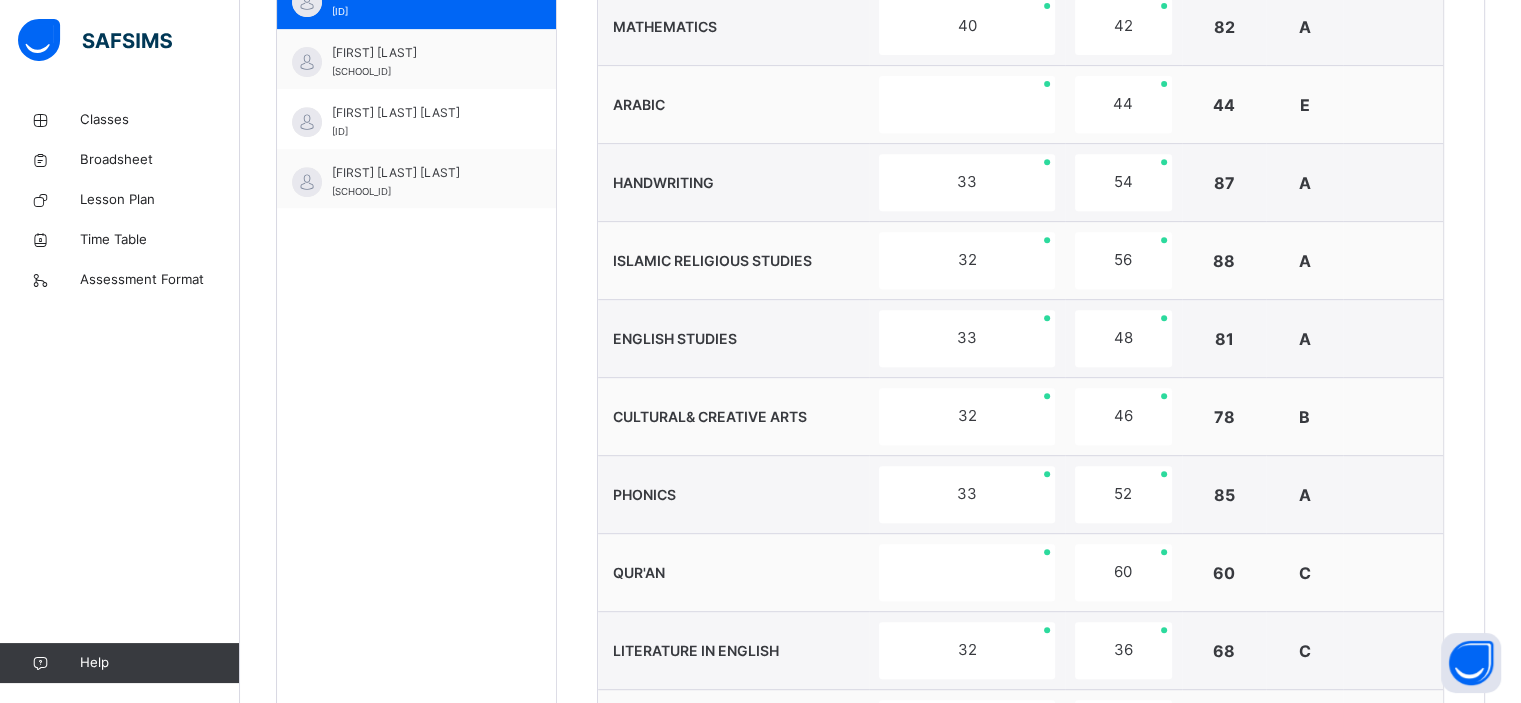 scroll, scrollTop: 780, scrollLeft: 0, axis: vertical 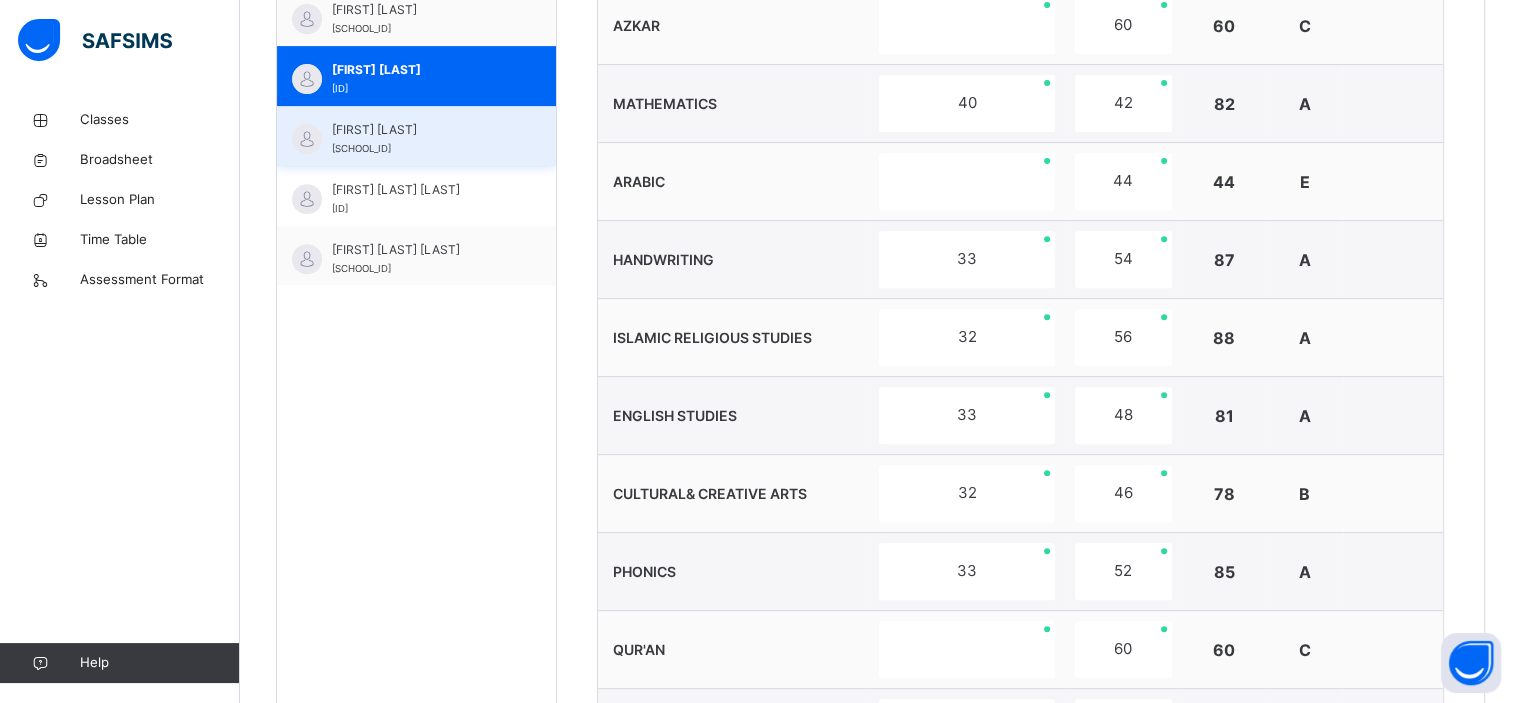 click on "[FIRST] [LAST] [LAST] [ID]" at bounding box center (416, 136) 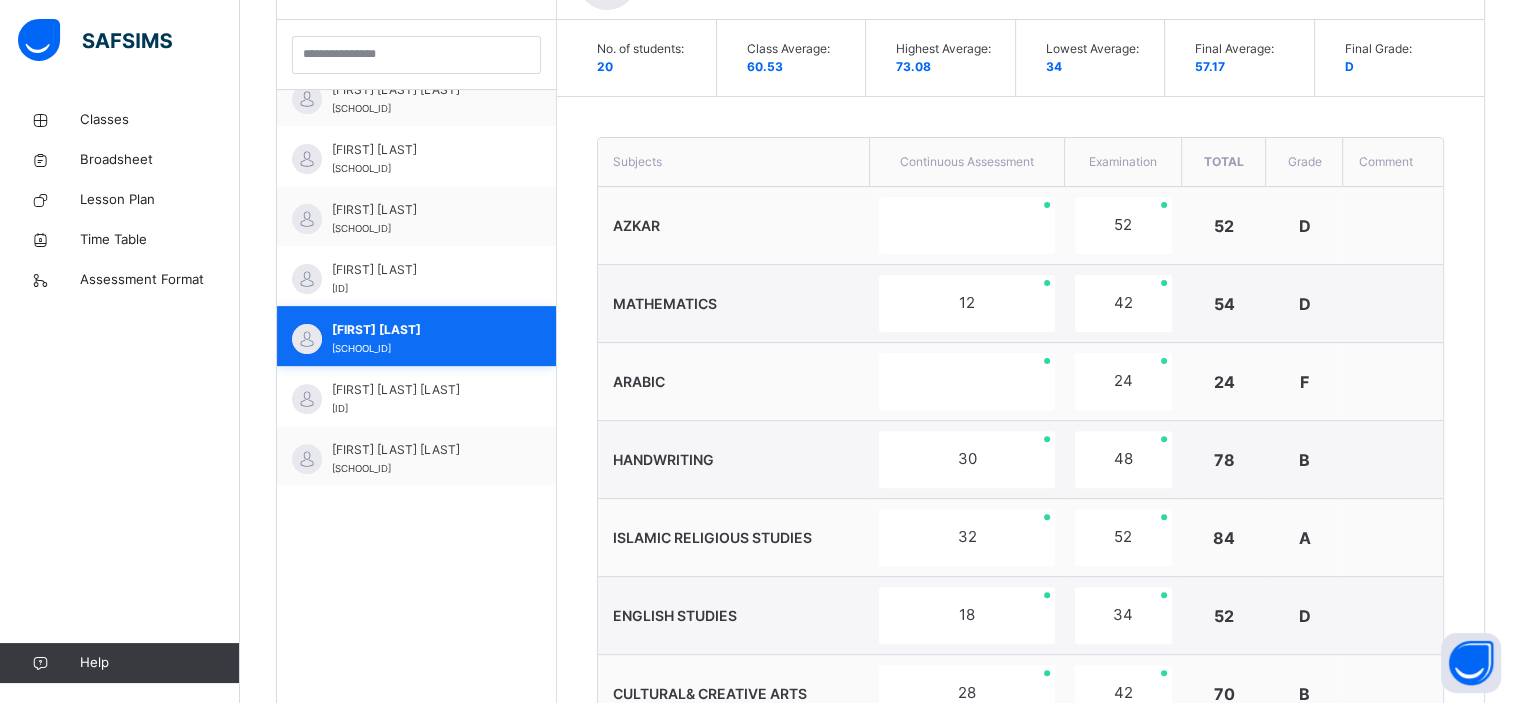 scroll, scrollTop: 780, scrollLeft: 0, axis: vertical 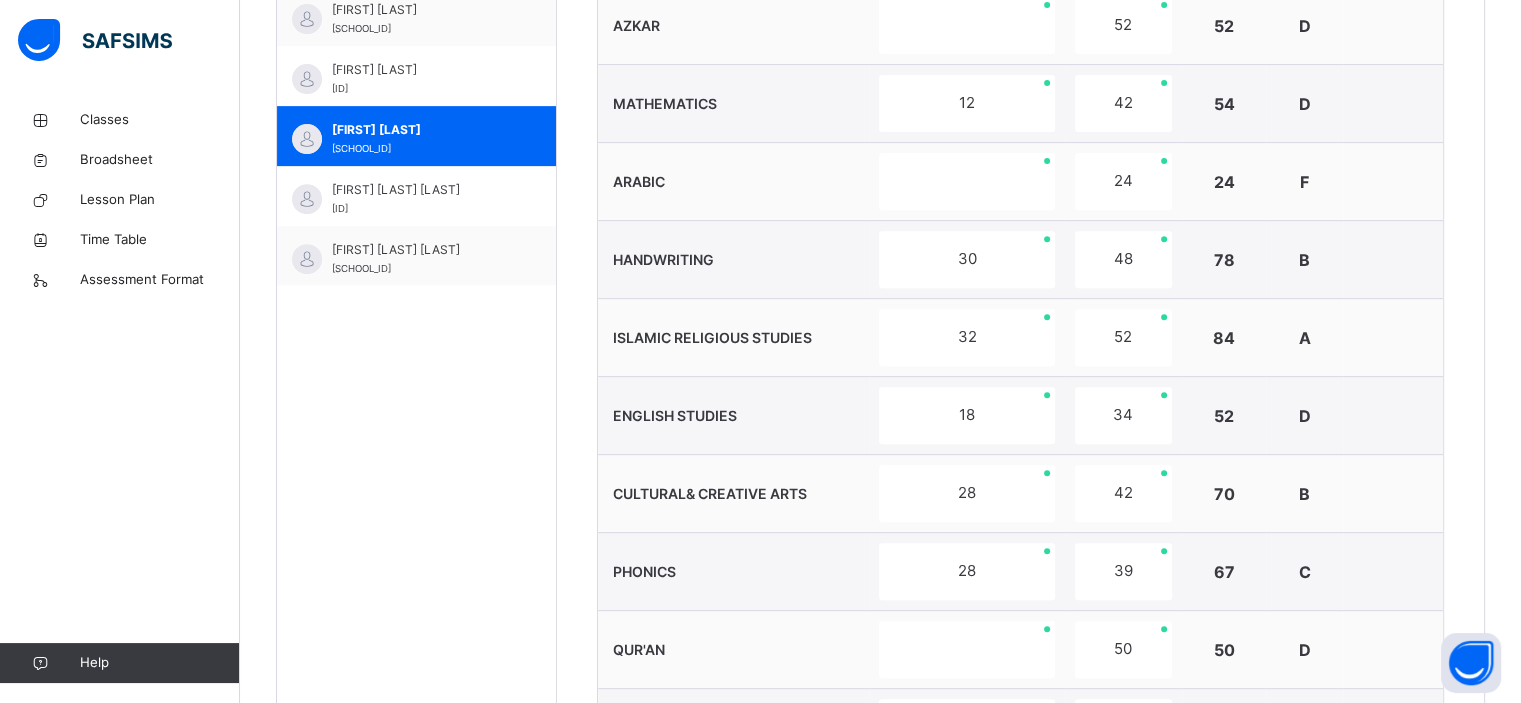 click on "ARABIC" at bounding box center (733, 182) 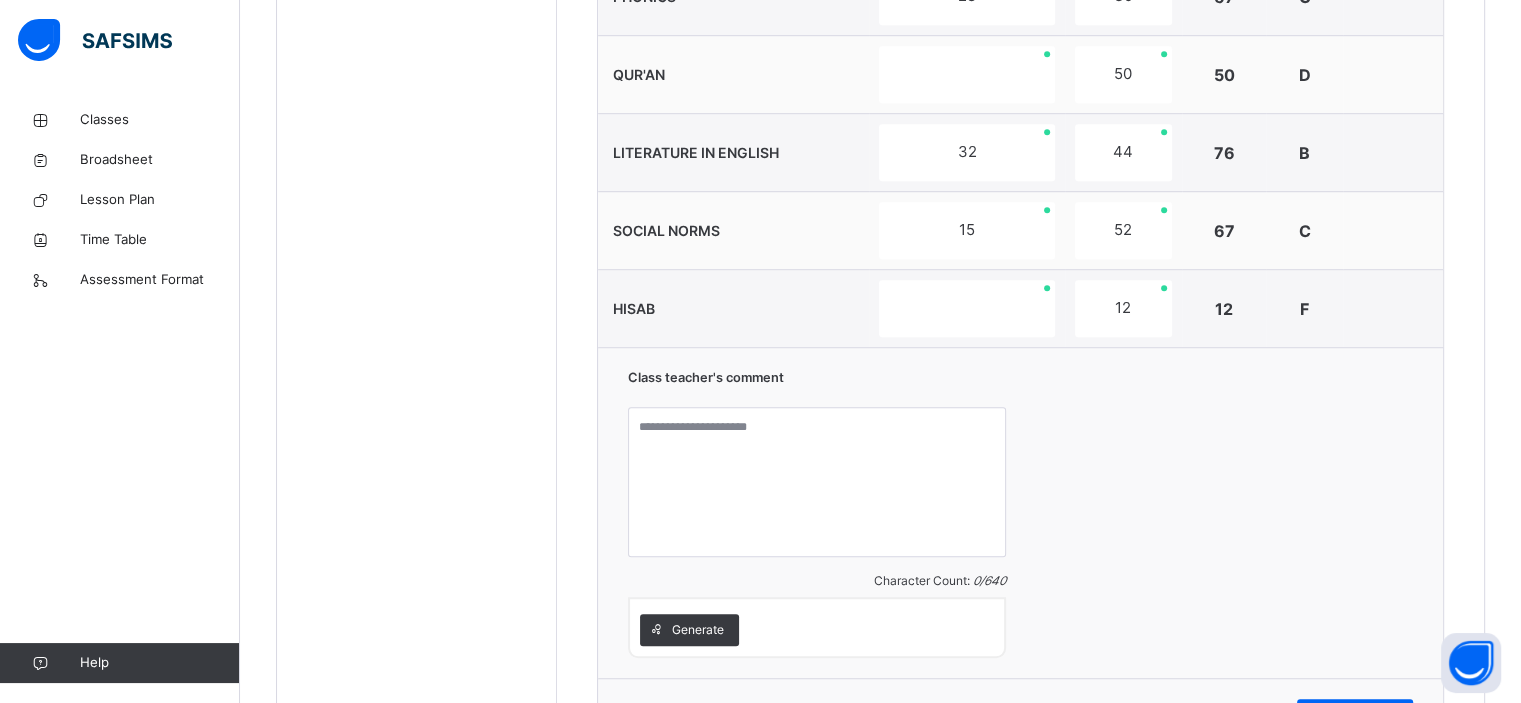 scroll, scrollTop: 1500, scrollLeft: 0, axis: vertical 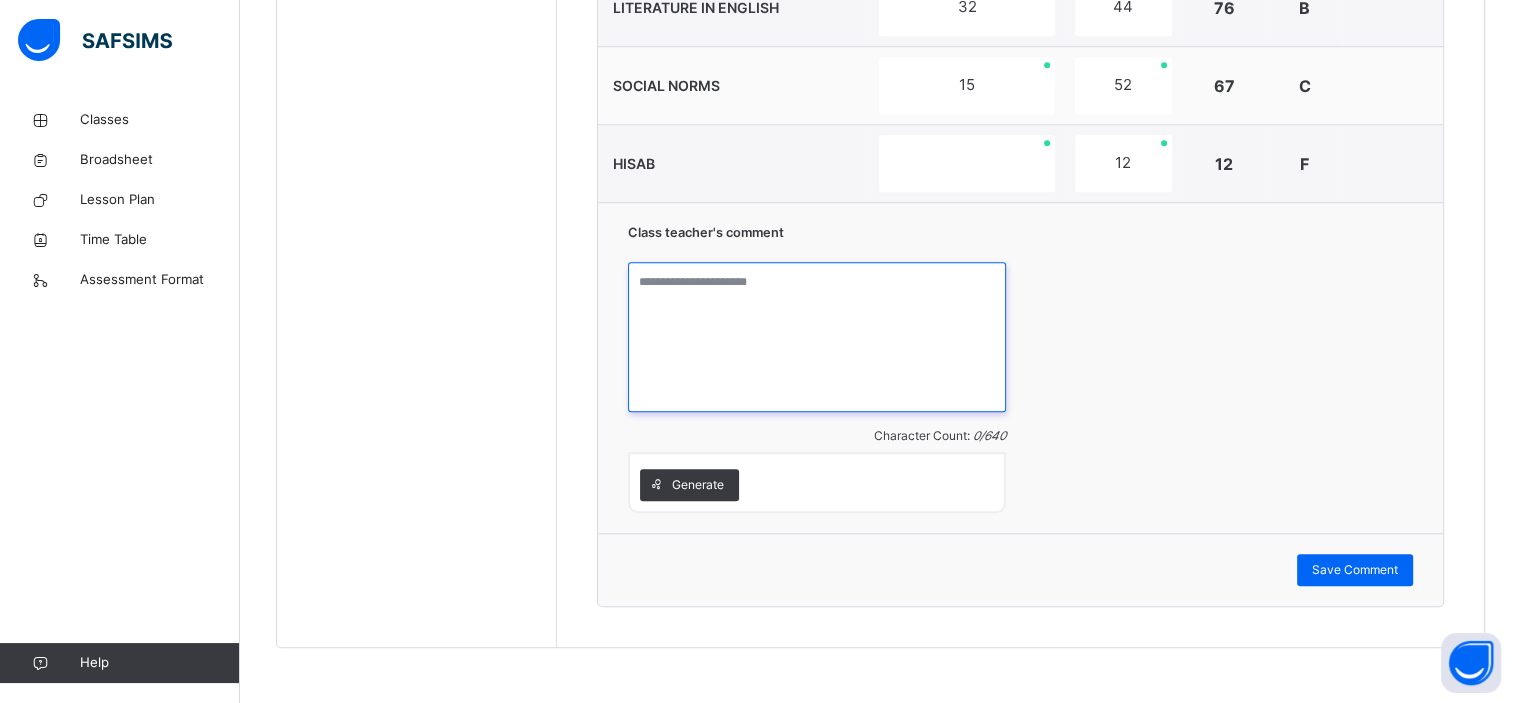 click at bounding box center (817, 337) 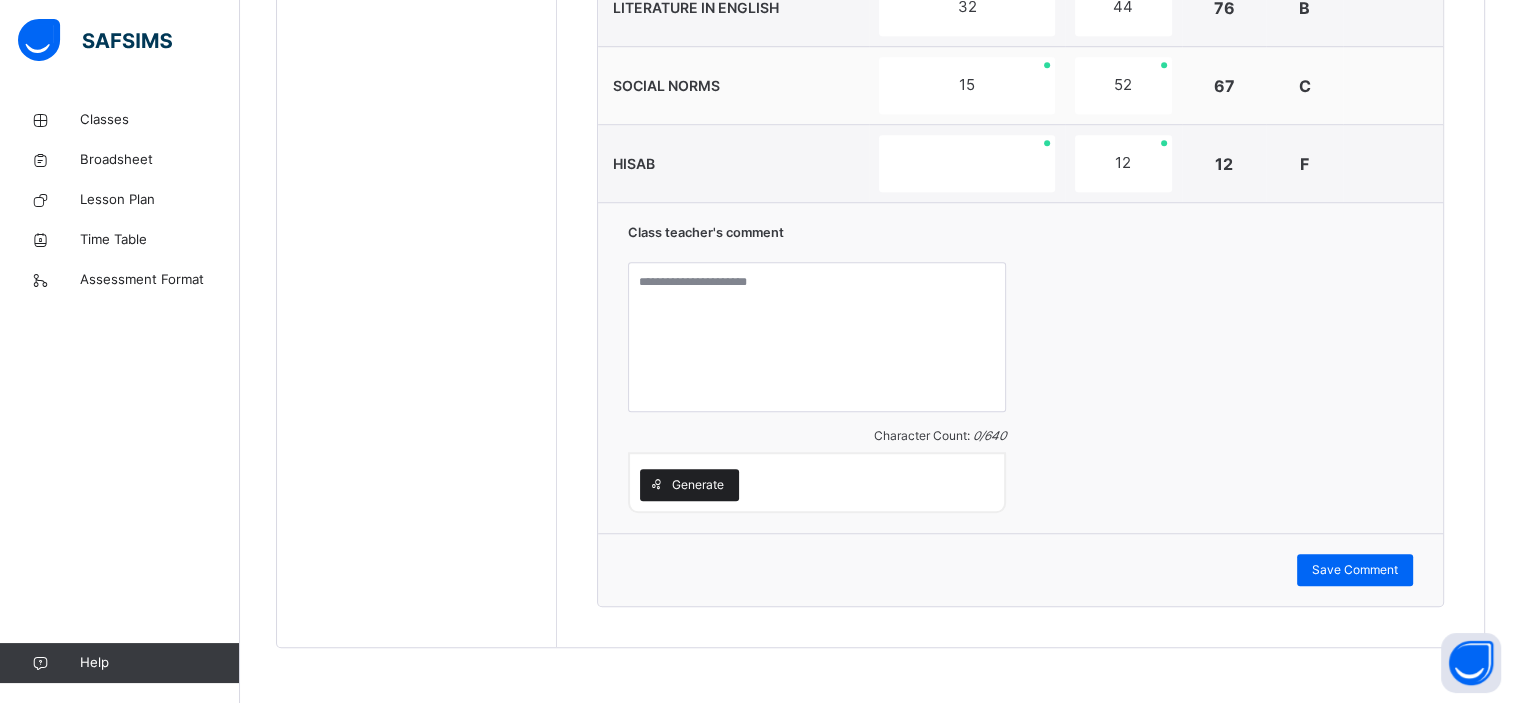 click on "Generate" at bounding box center (689, 485) 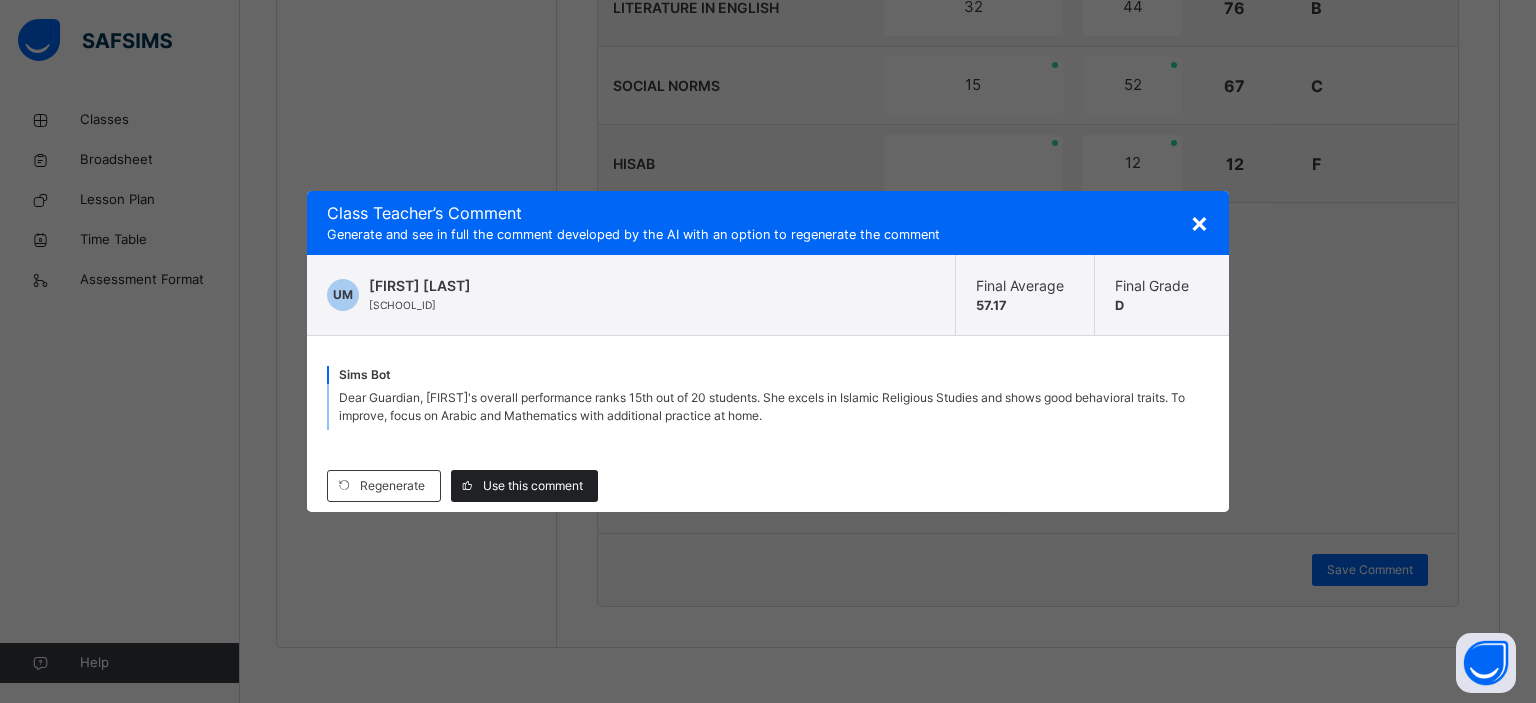 click on "Use this comment" at bounding box center (533, 486) 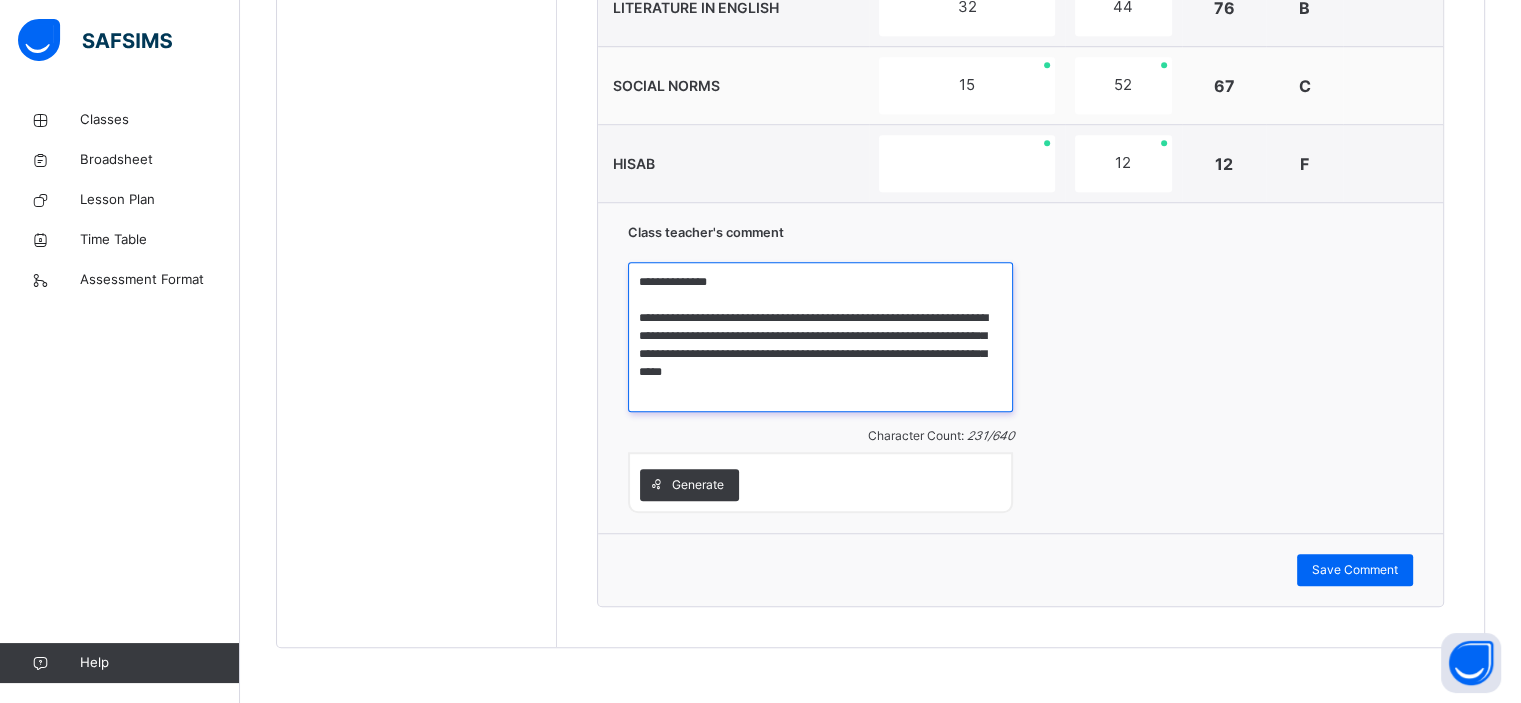 click on "**********" at bounding box center [820, 337] 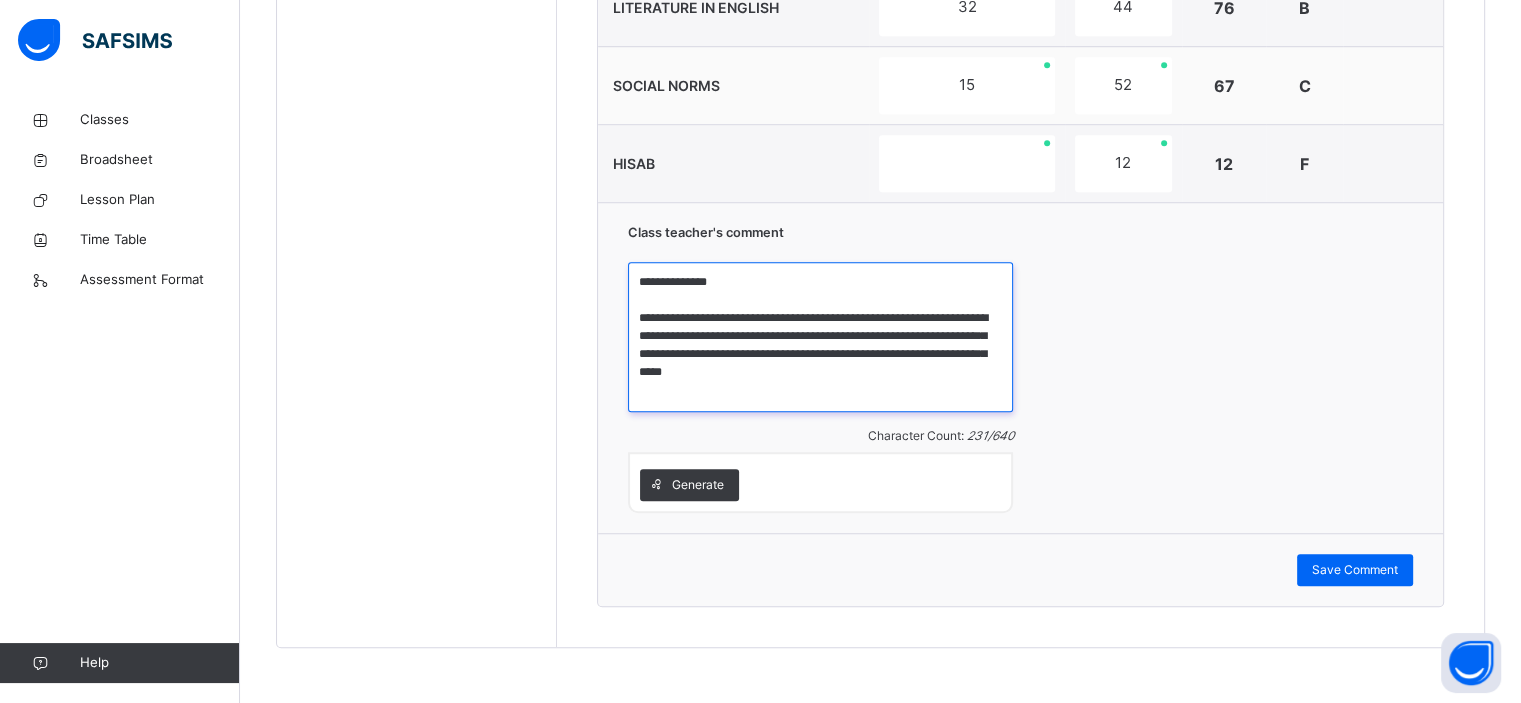 click on "**********" at bounding box center (820, 337) 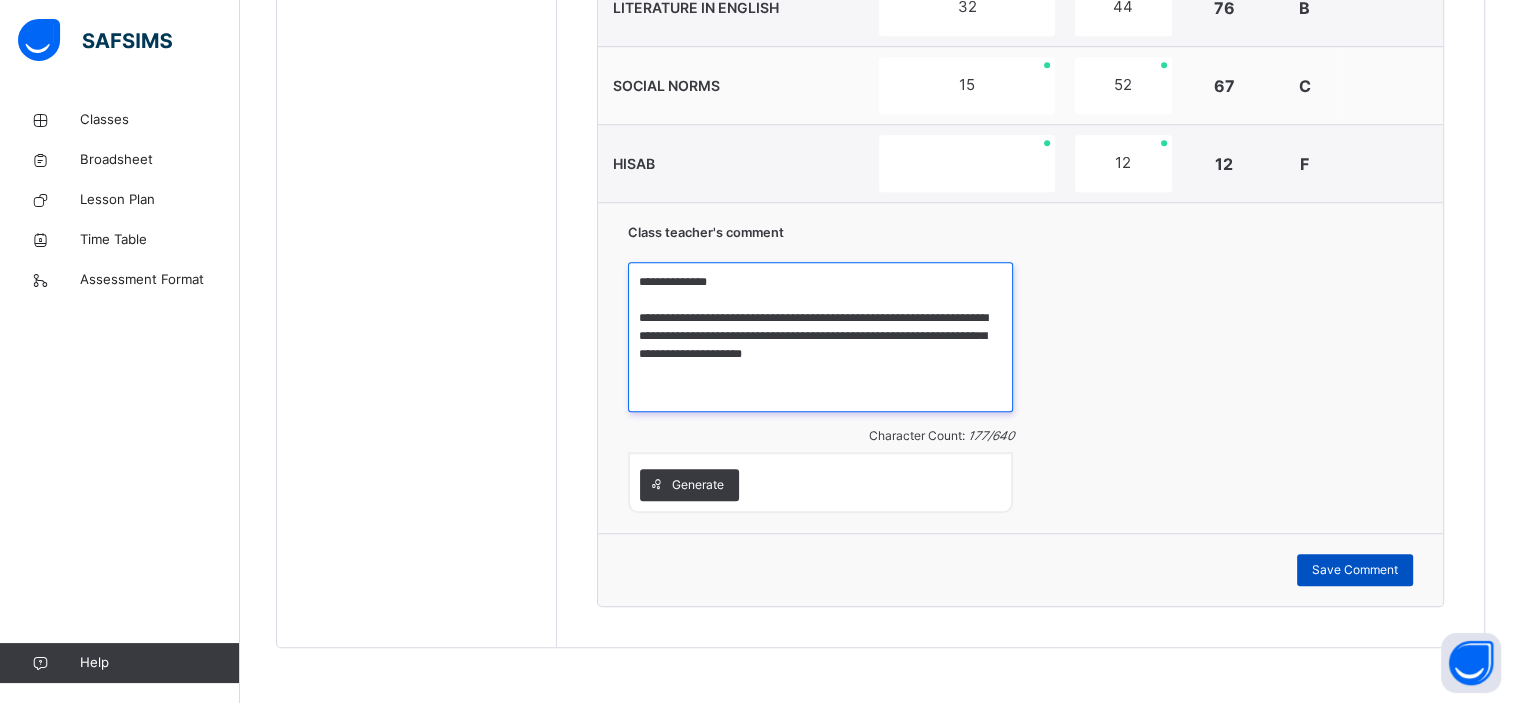 type on "**********" 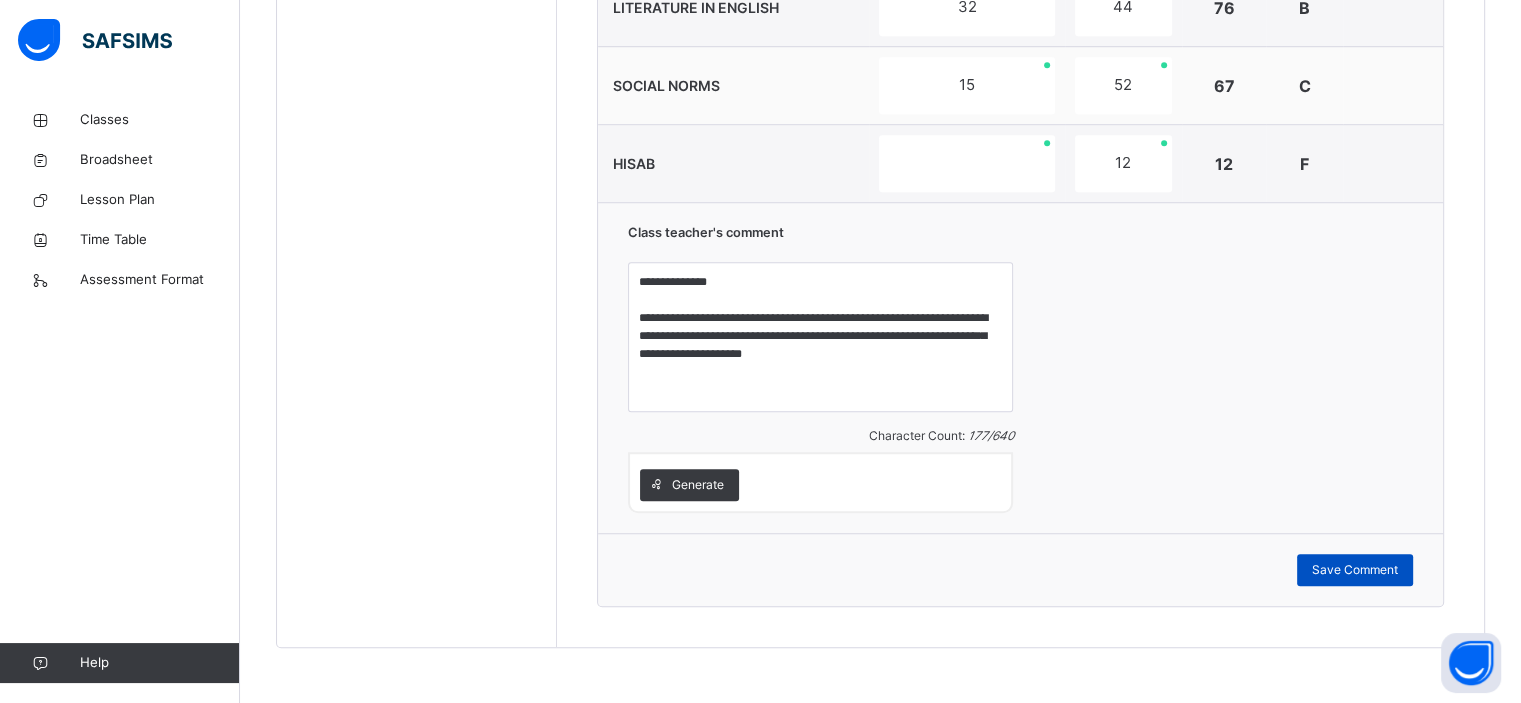 click on "Save Comment" at bounding box center (1355, 570) 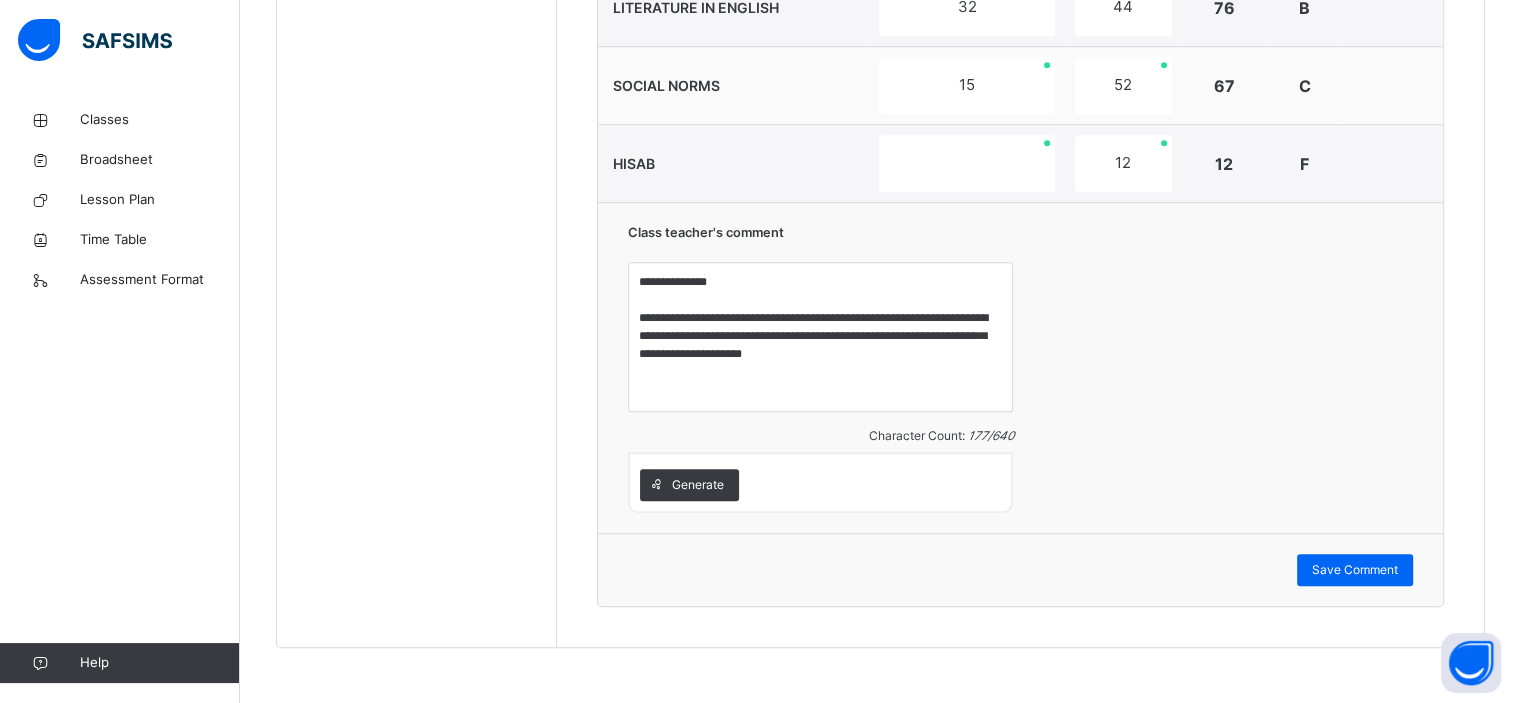 click on "HISAB" at bounding box center [733, 164] 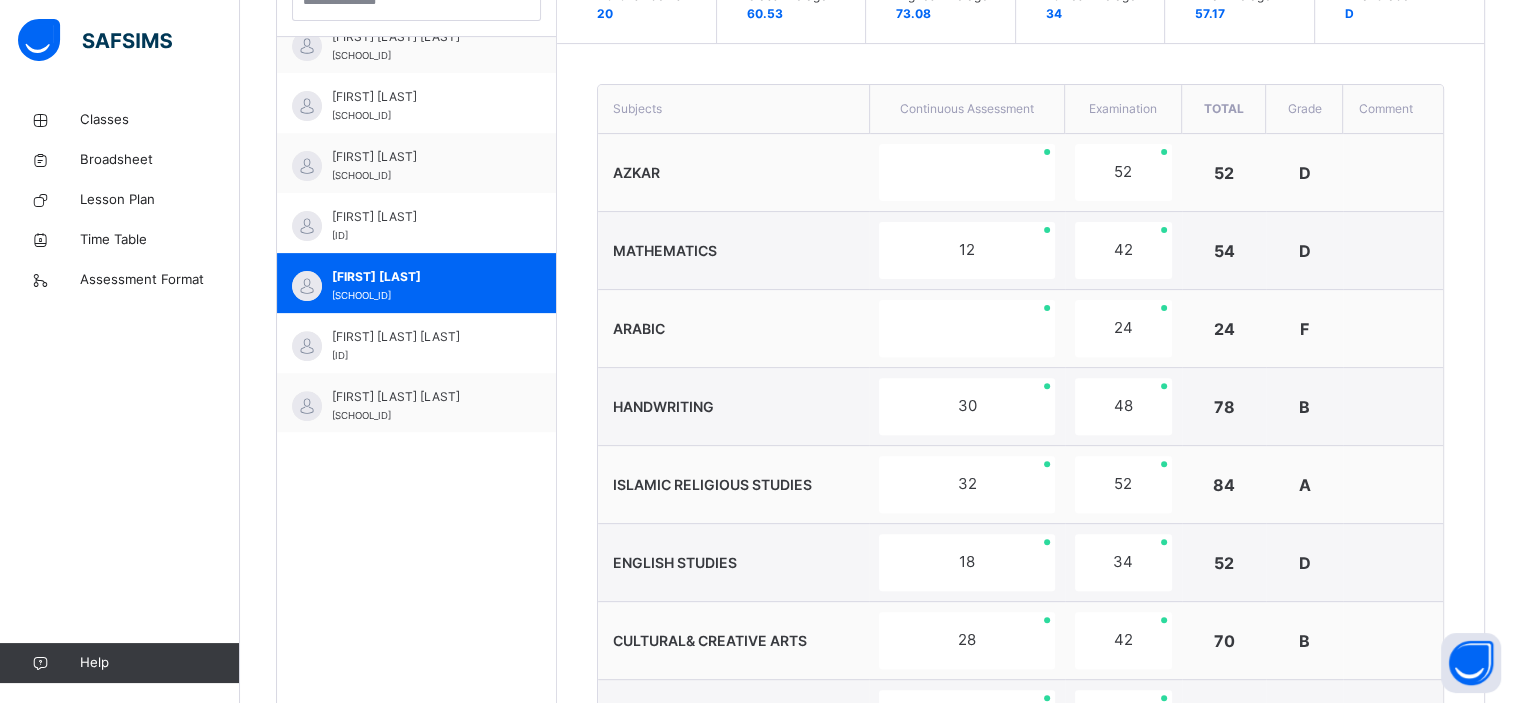 scroll, scrollTop: 620, scrollLeft: 0, axis: vertical 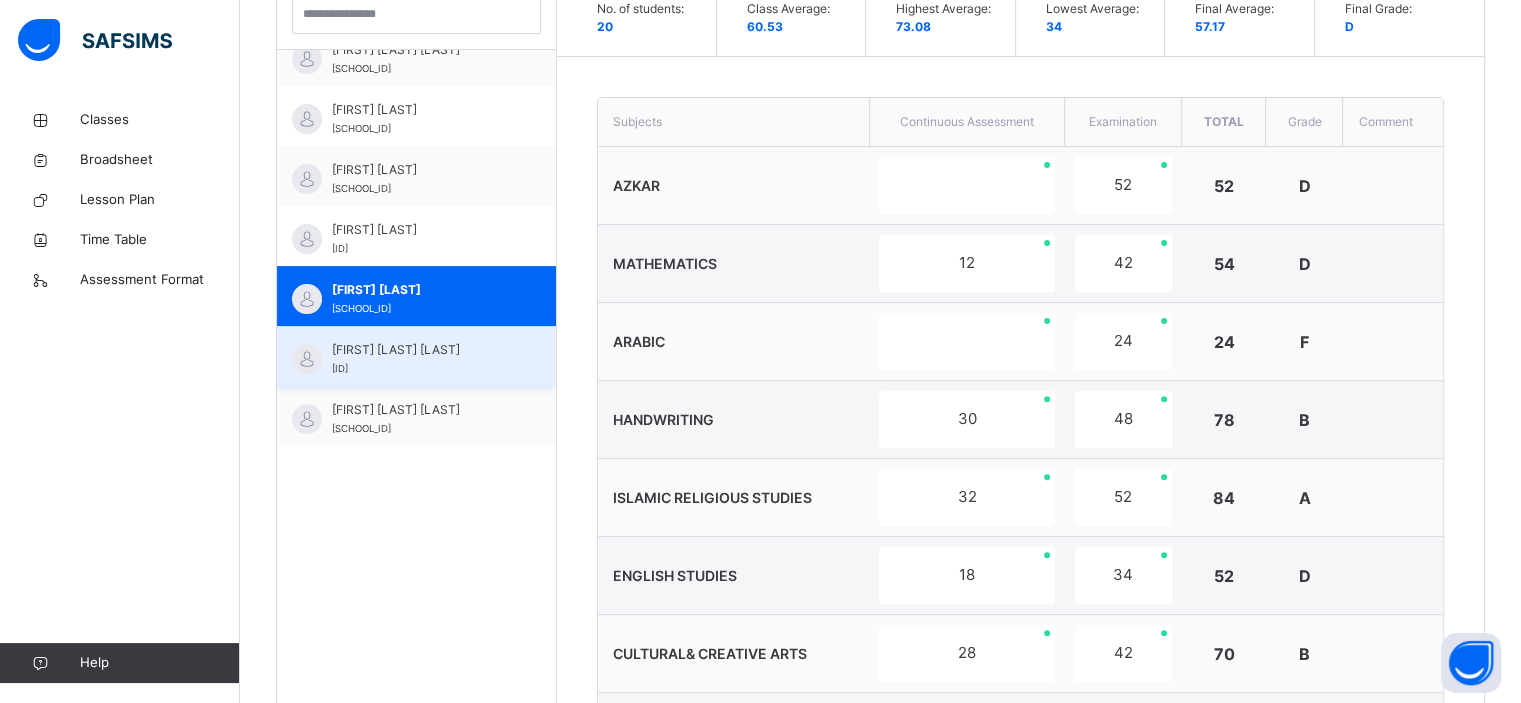 click on "[FIRST] [LAST] [LAST]" at bounding box center (421, 350) 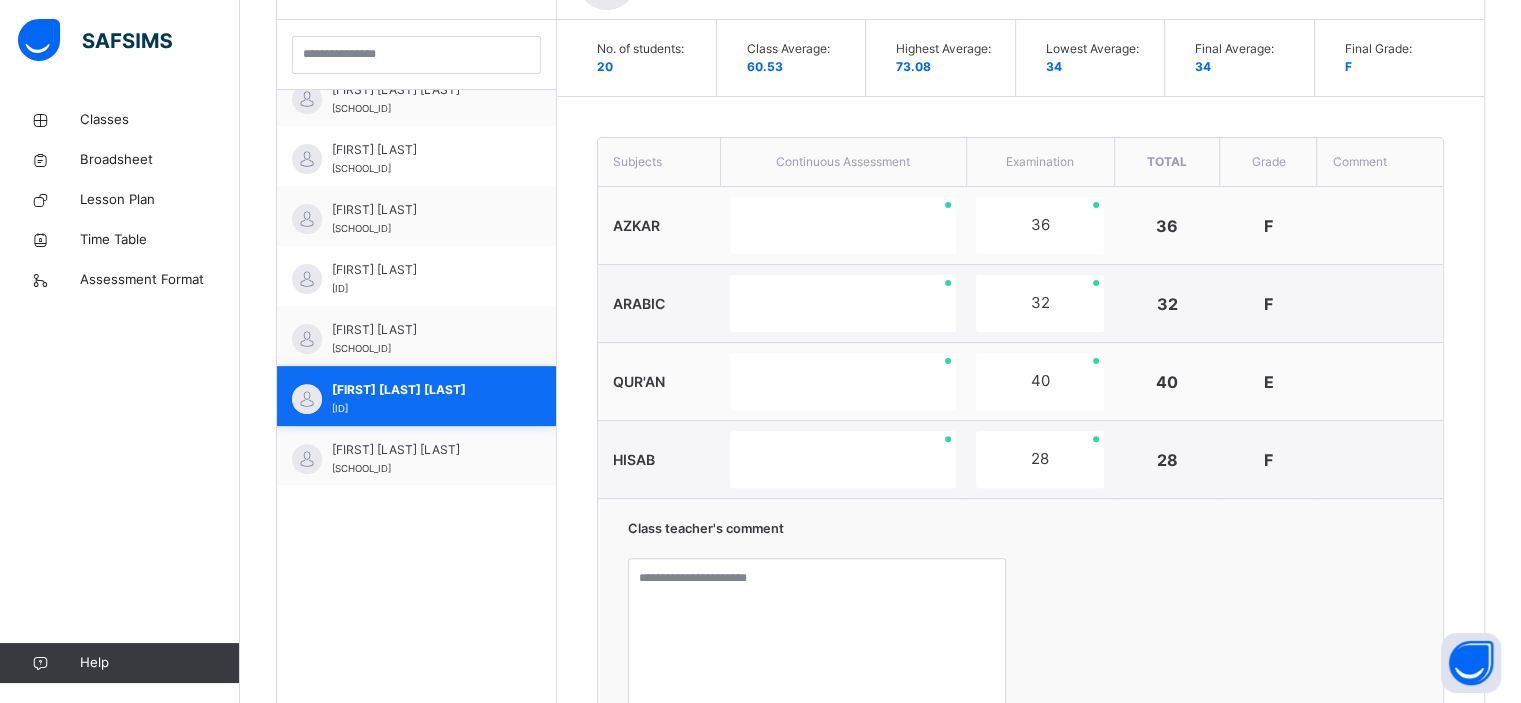 scroll, scrollTop: 620, scrollLeft: 0, axis: vertical 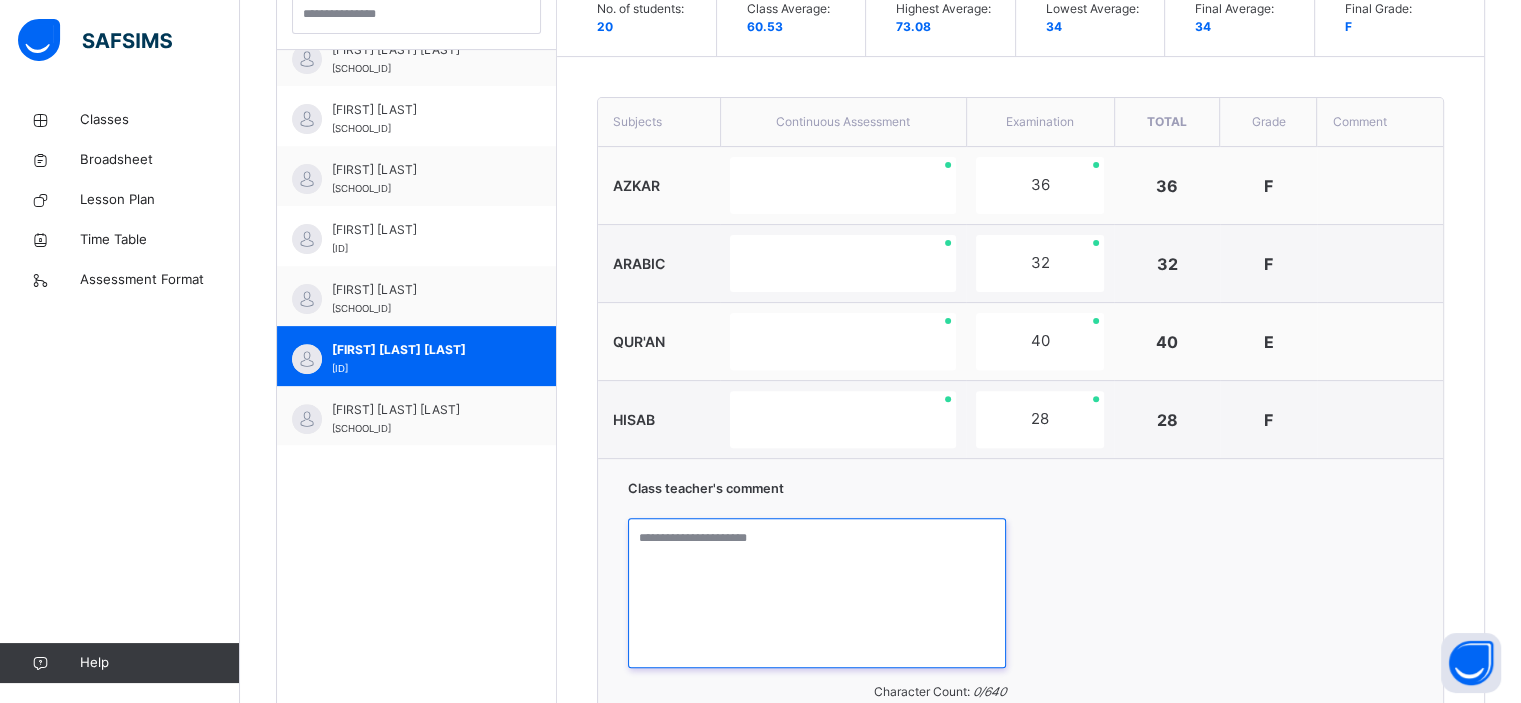 click at bounding box center [817, 593] 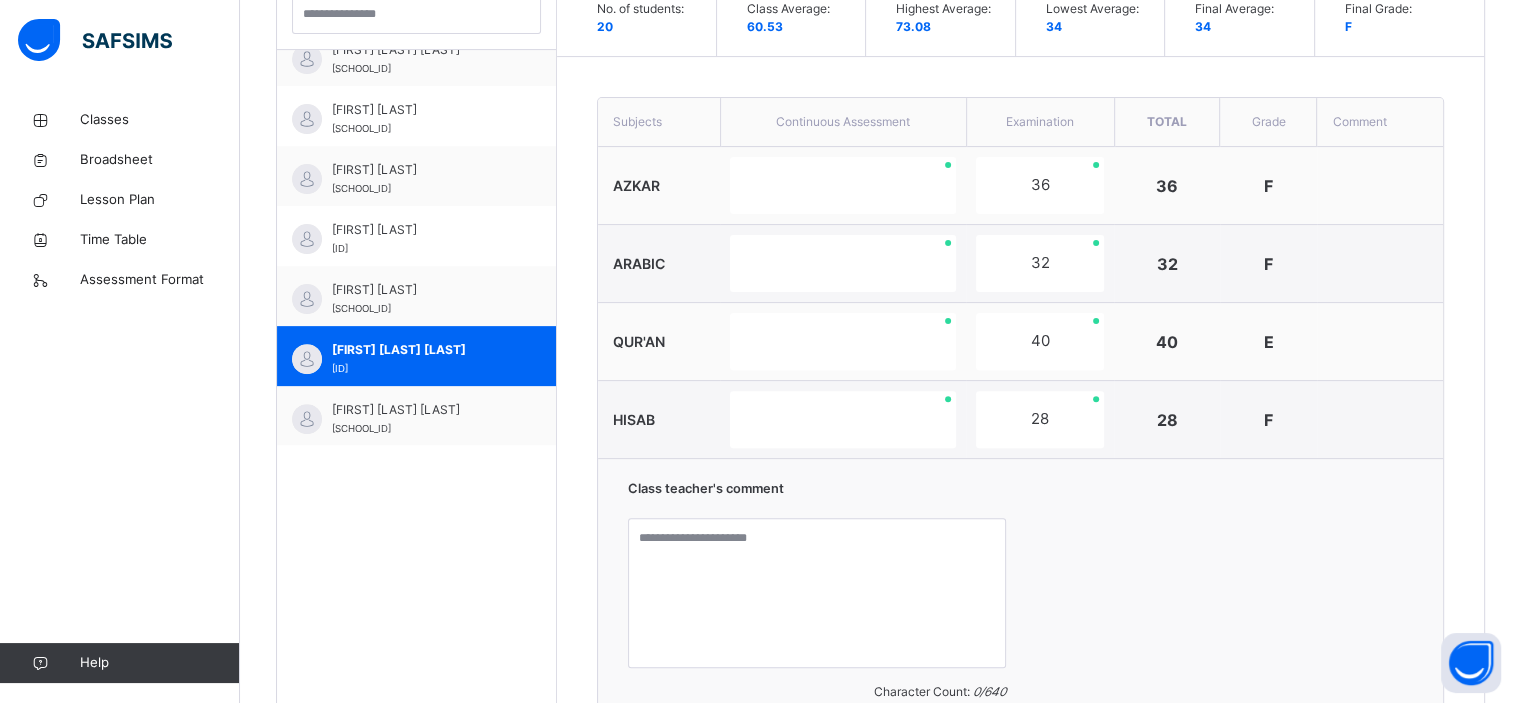click on "Class teacher's comment Character Count:   0 / 640   Generate" at bounding box center [1020, 623] 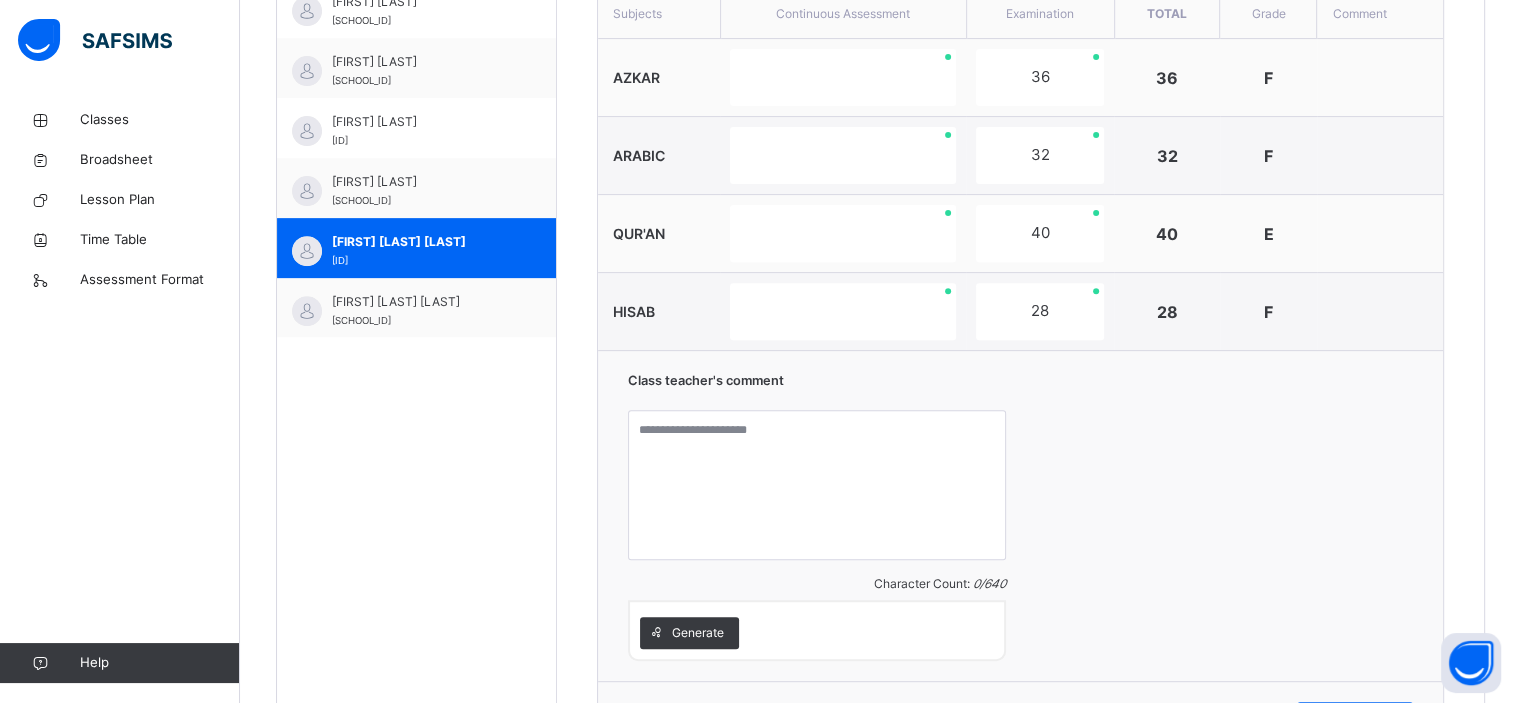scroll, scrollTop: 780, scrollLeft: 0, axis: vertical 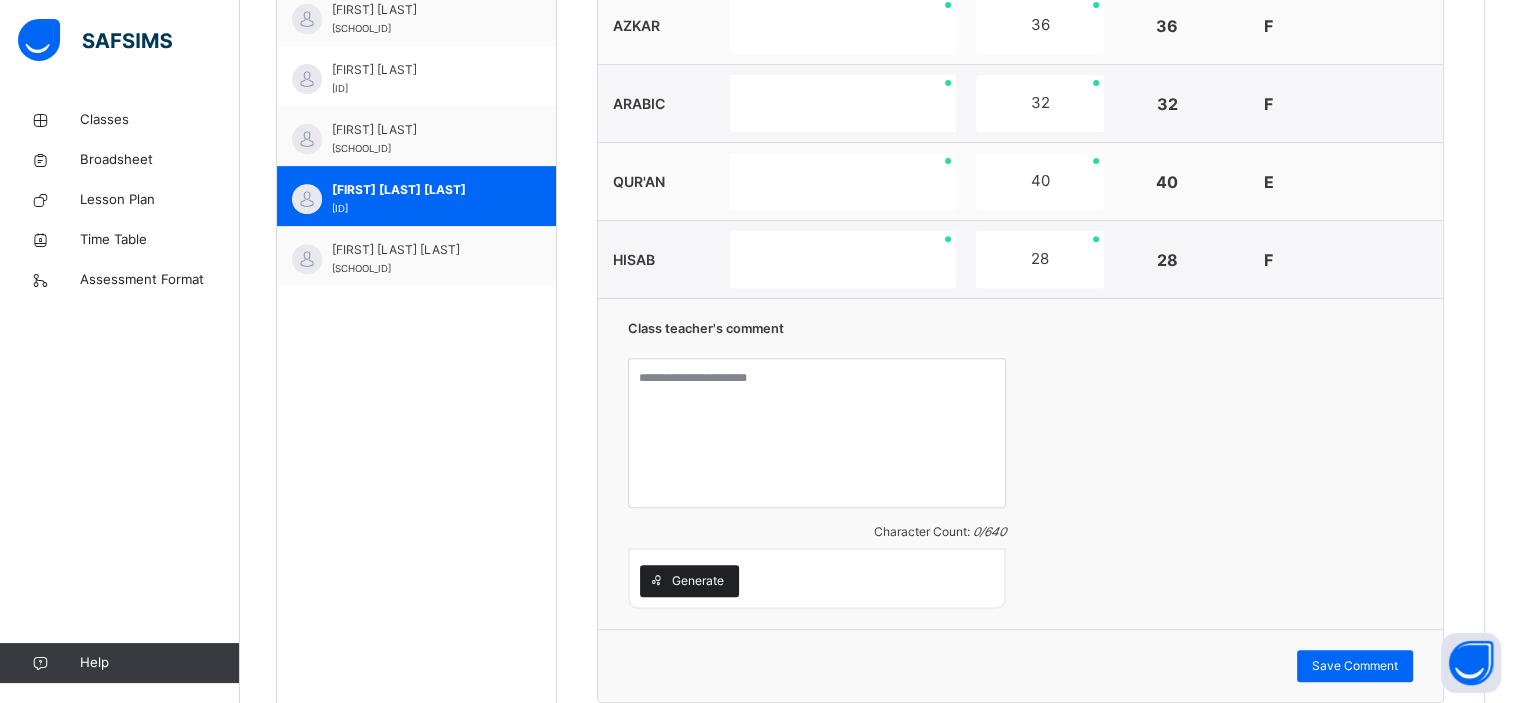 click at bounding box center [656, 581] 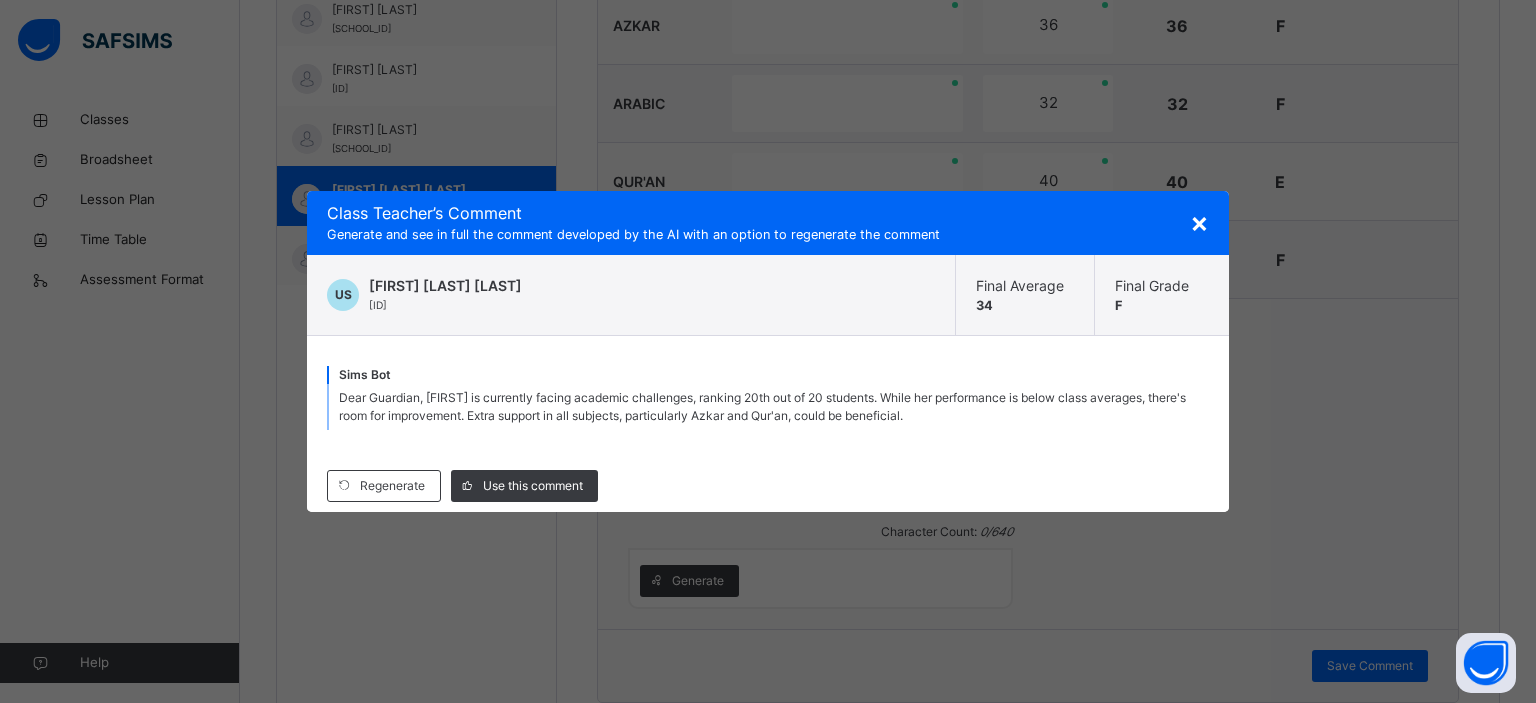 click on "×" at bounding box center [1199, 222] 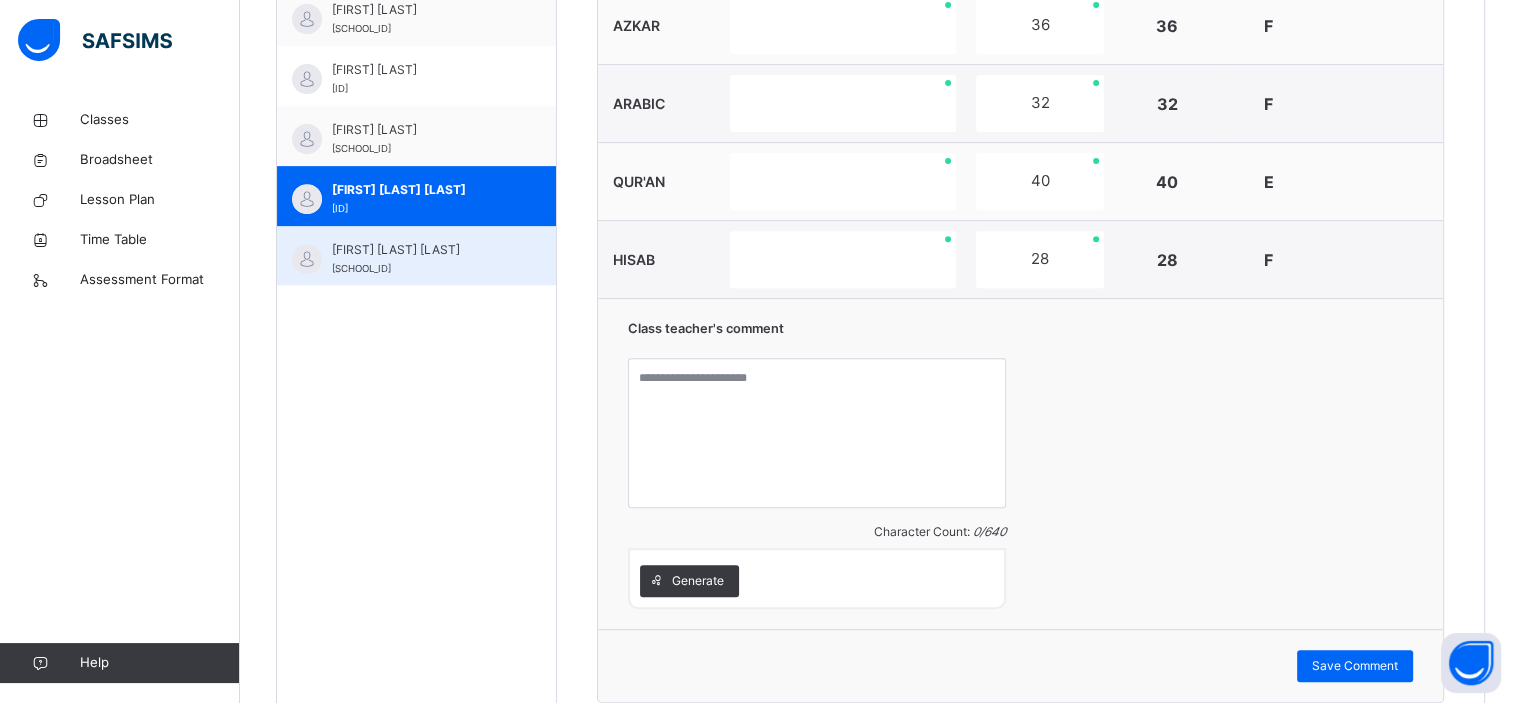 click on "[FIRST] [LAST] [LAST] [ID]" at bounding box center [421, 259] 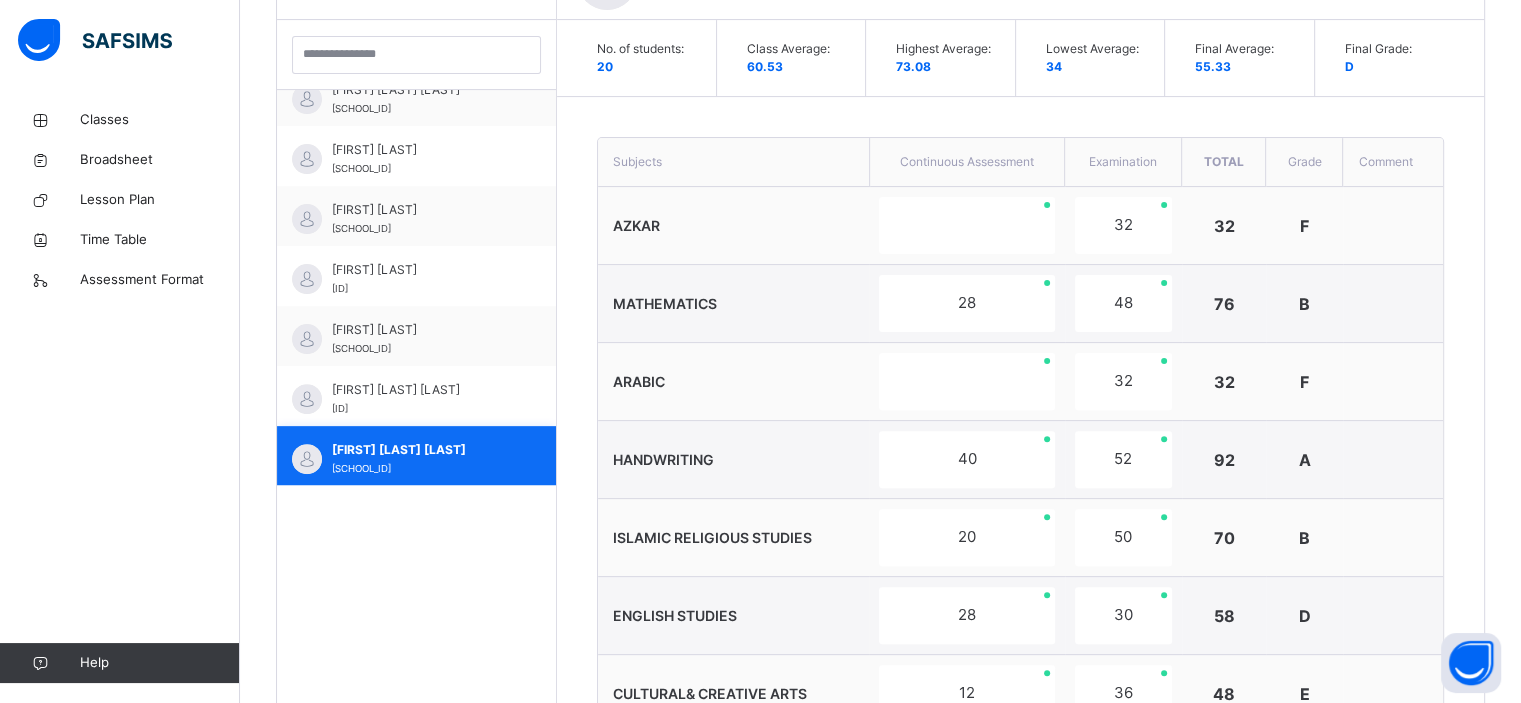 scroll, scrollTop: 780, scrollLeft: 0, axis: vertical 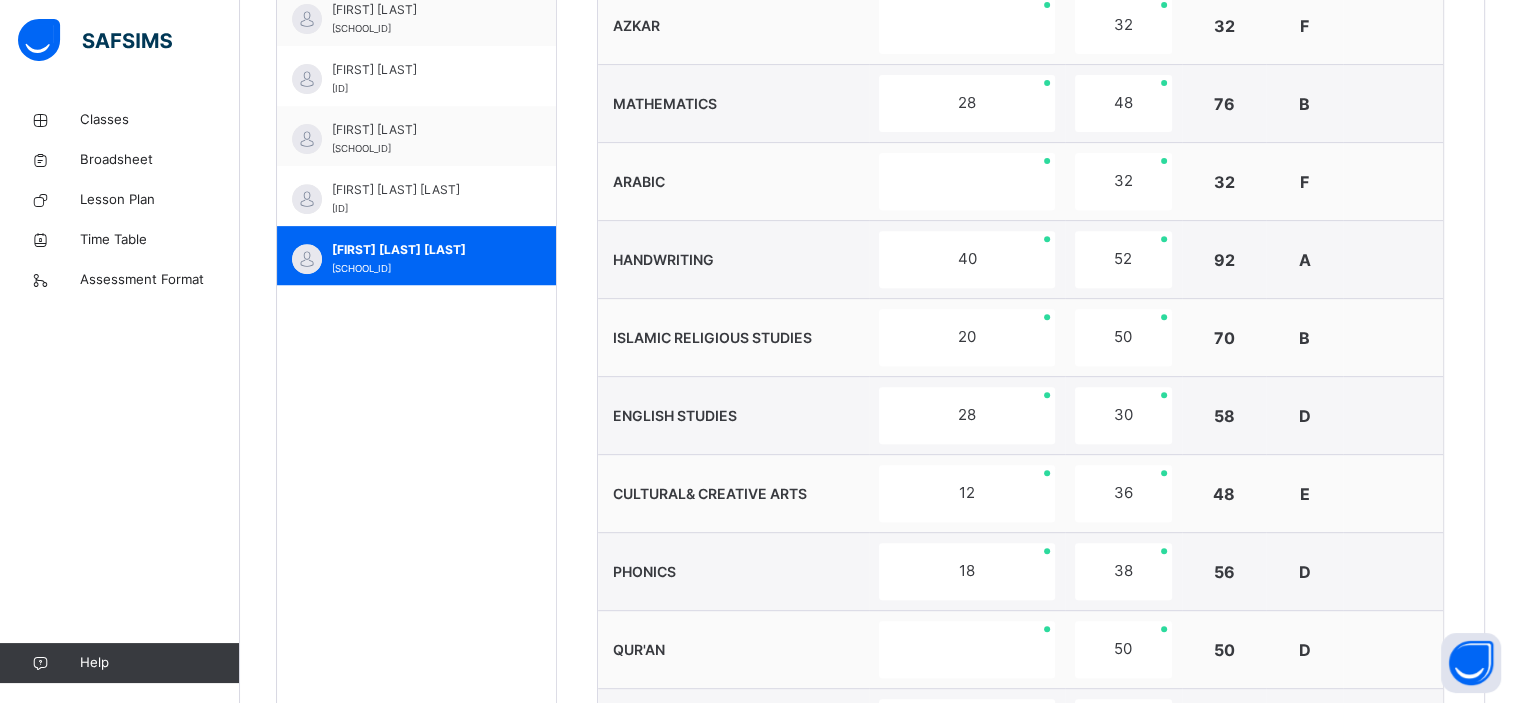 click on "ARABIC" at bounding box center (733, 182) 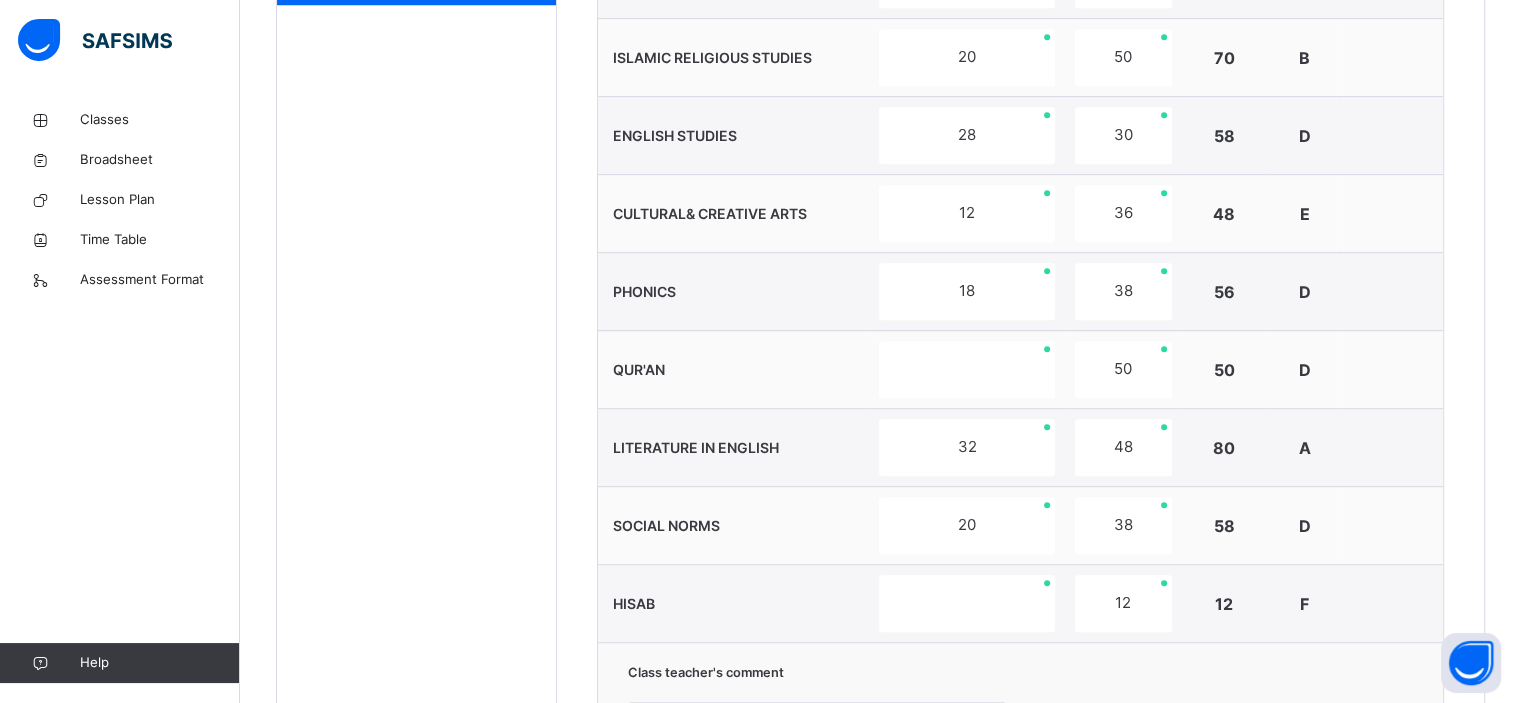 scroll, scrollTop: 1100, scrollLeft: 0, axis: vertical 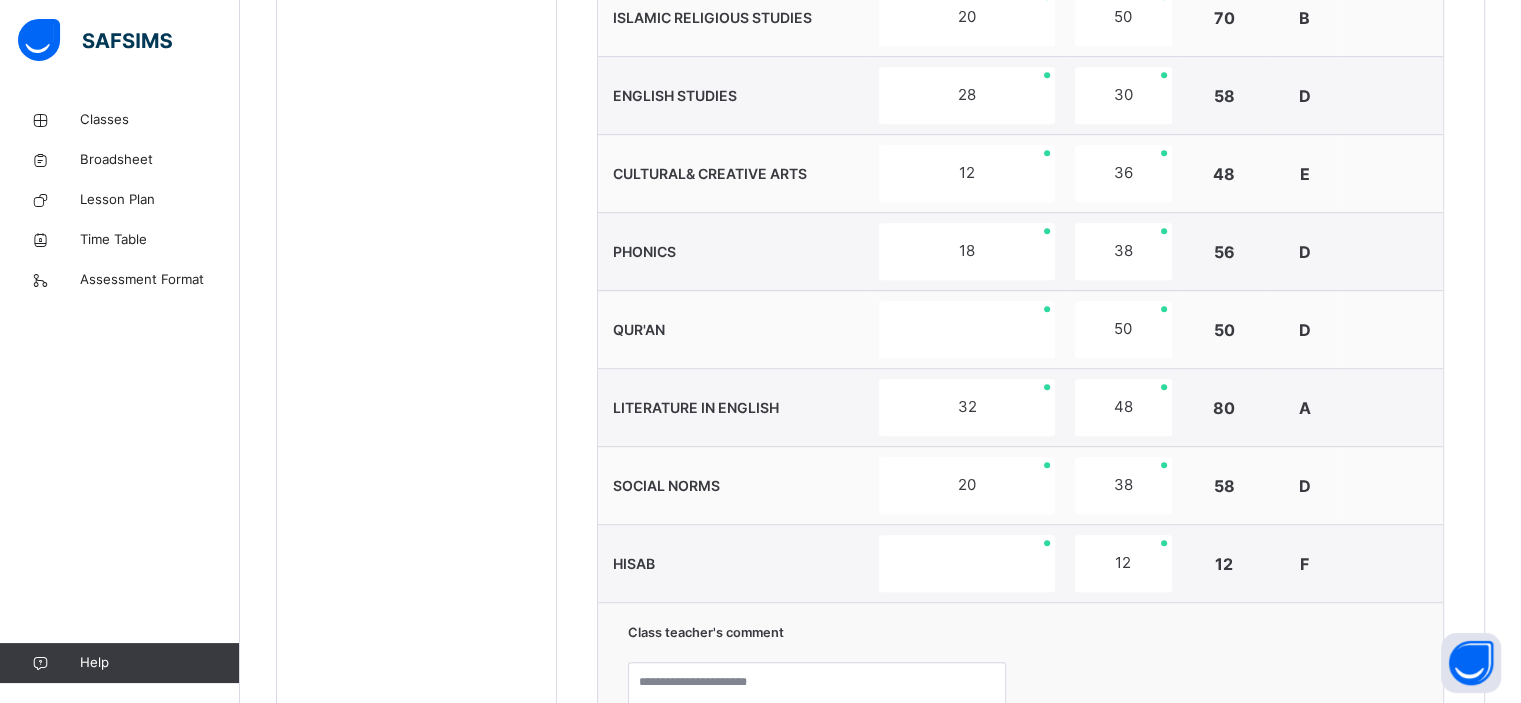 click on "PHONICS" at bounding box center [733, 252] 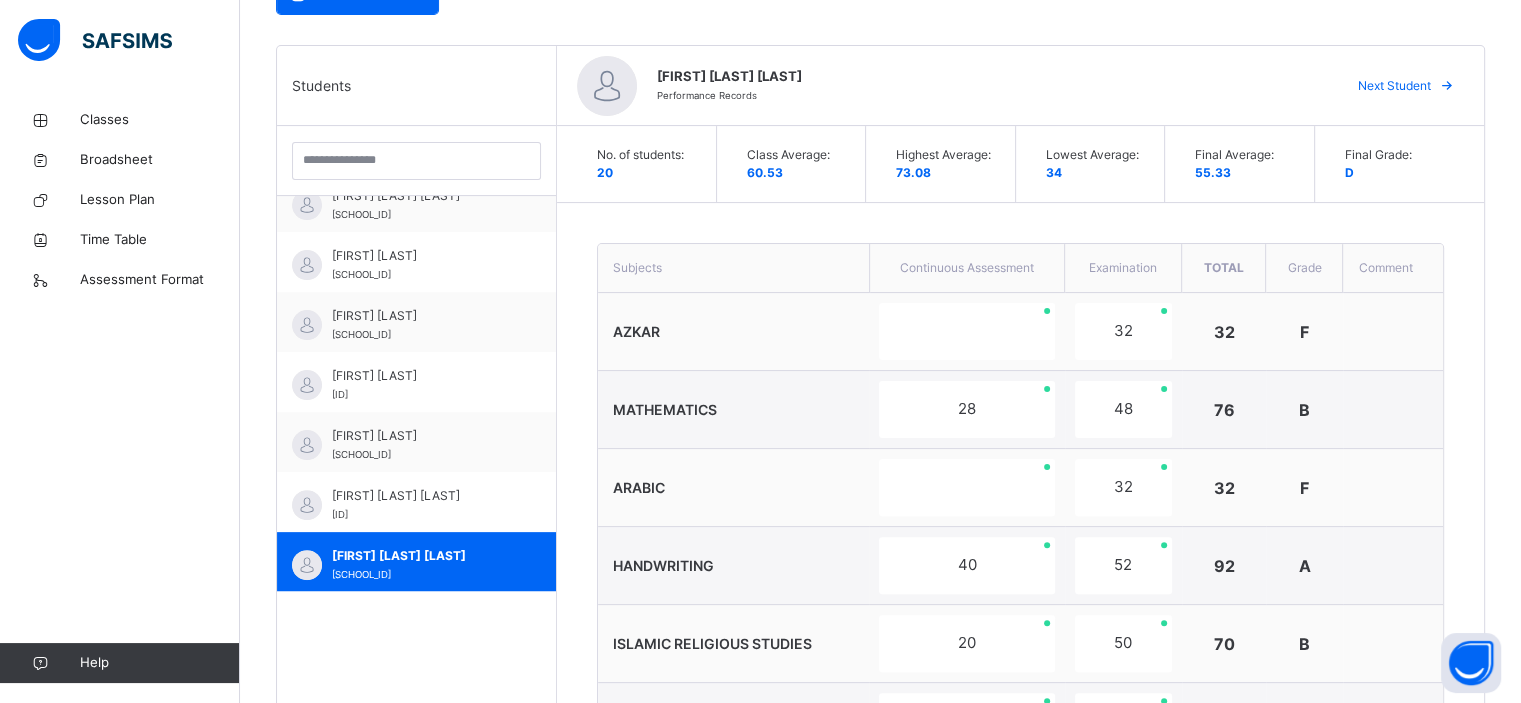 scroll, scrollTop: 340, scrollLeft: 0, axis: vertical 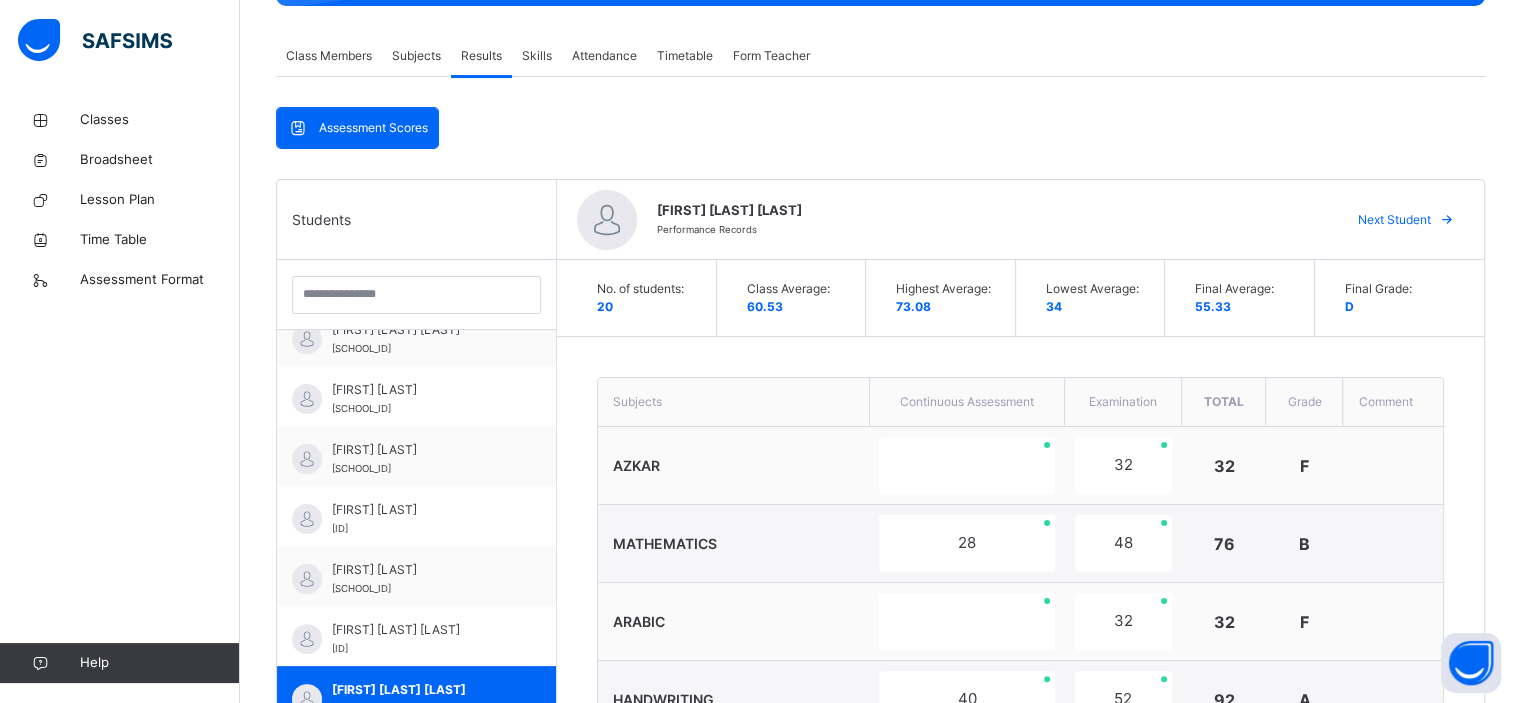 click on "Skills" at bounding box center [537, 56] 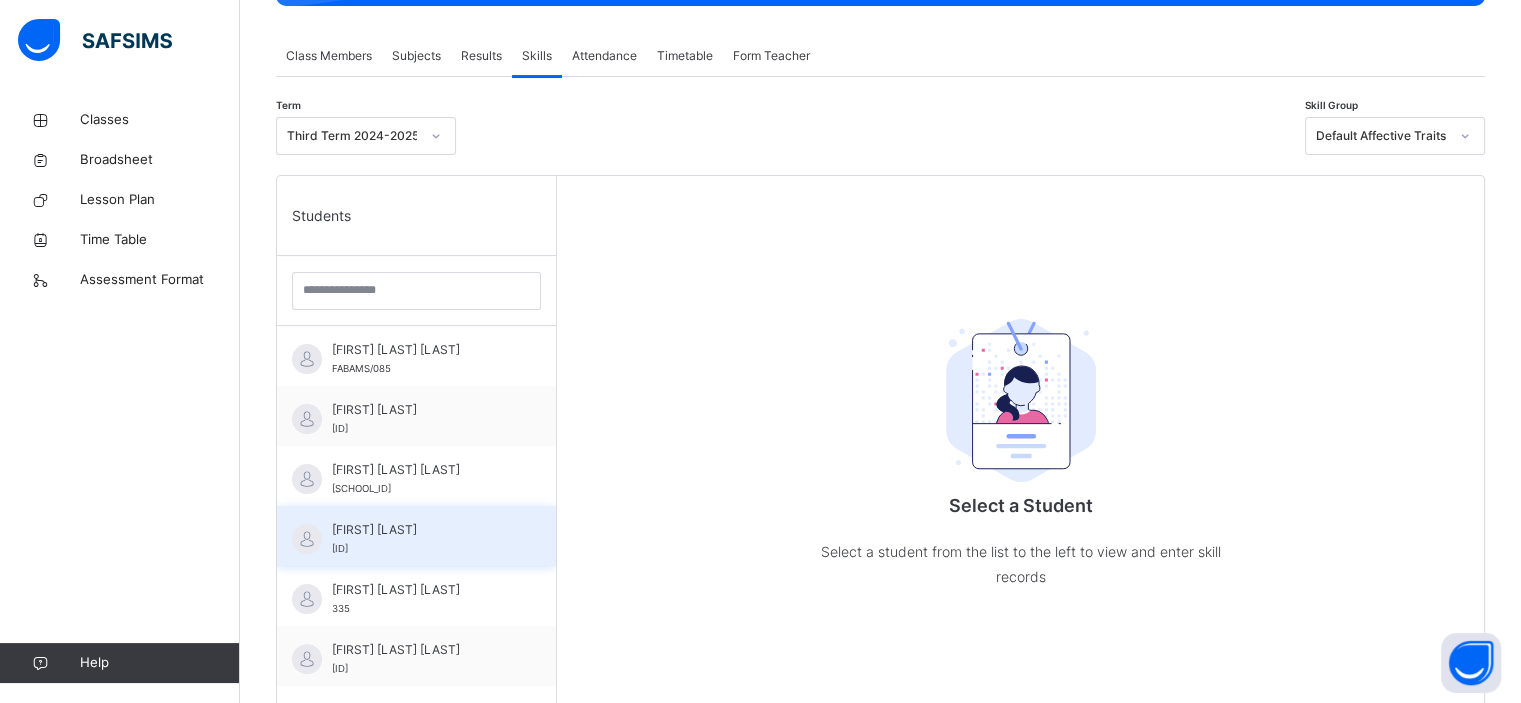 click on "[FIRST] [LAST]" at bounding box center [421, 530] 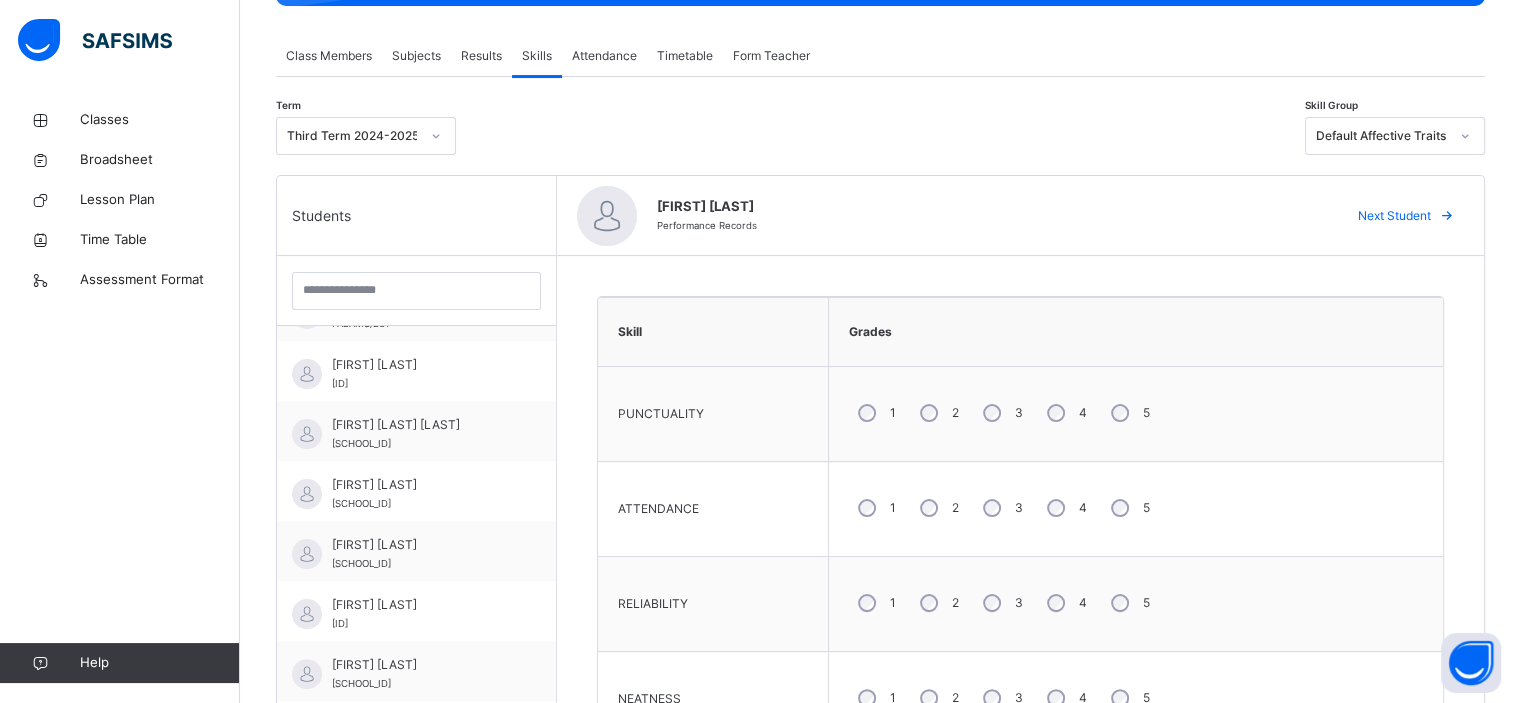 scroll, scrollTop: 804, scrollLeft: 0, axis: vertical 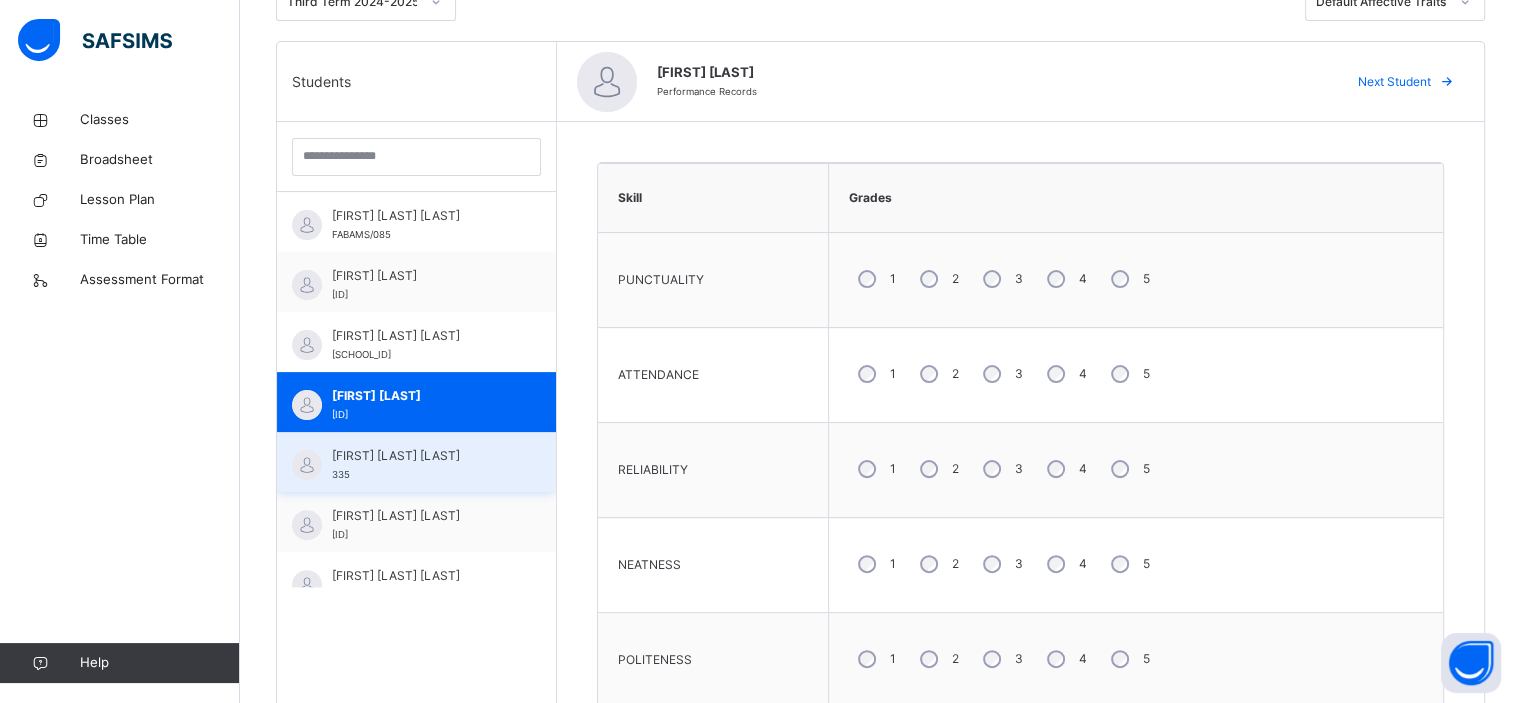 click on "[FIRST] [LAST] [NUMBER]" at bounding box center [421, 465] 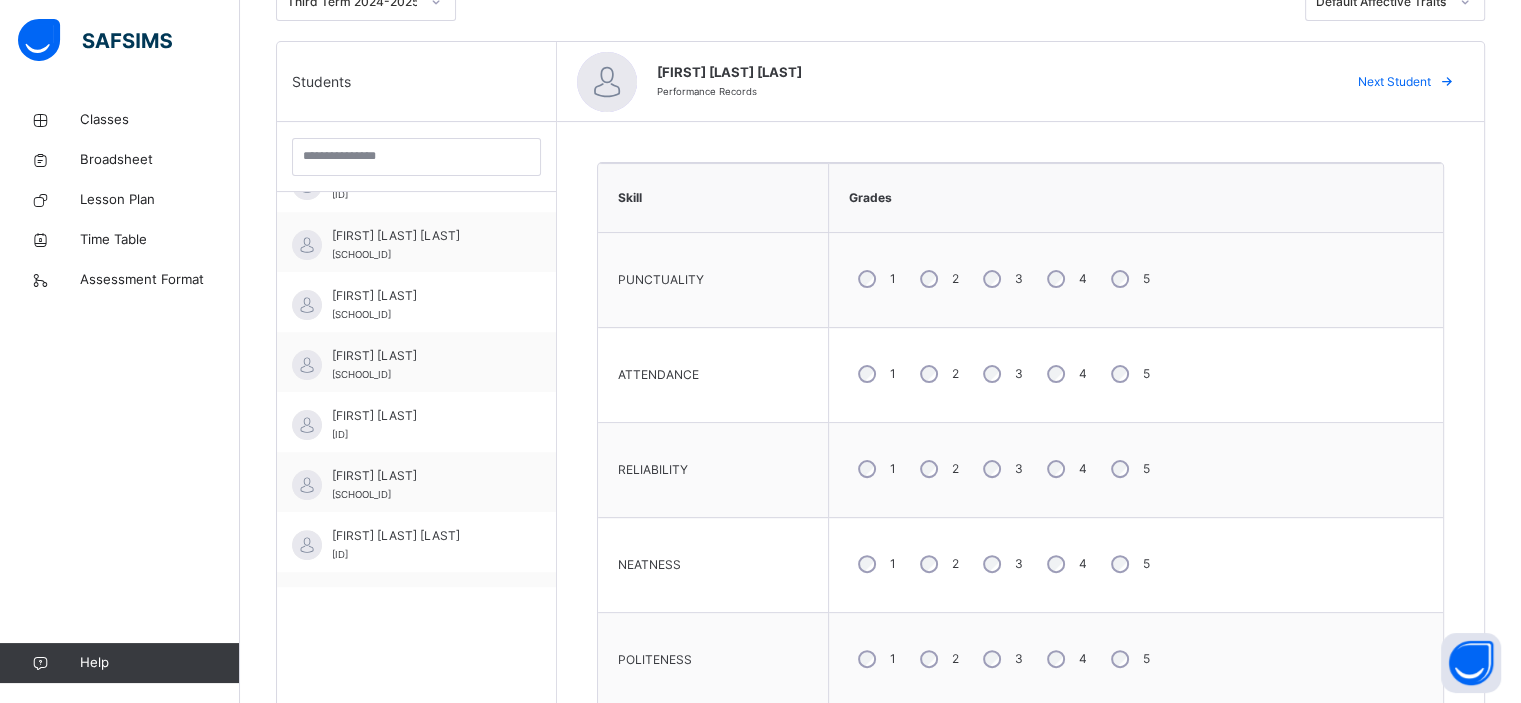 scroll, scrollTop: 800, scrollLeft: 0, axis: vertical 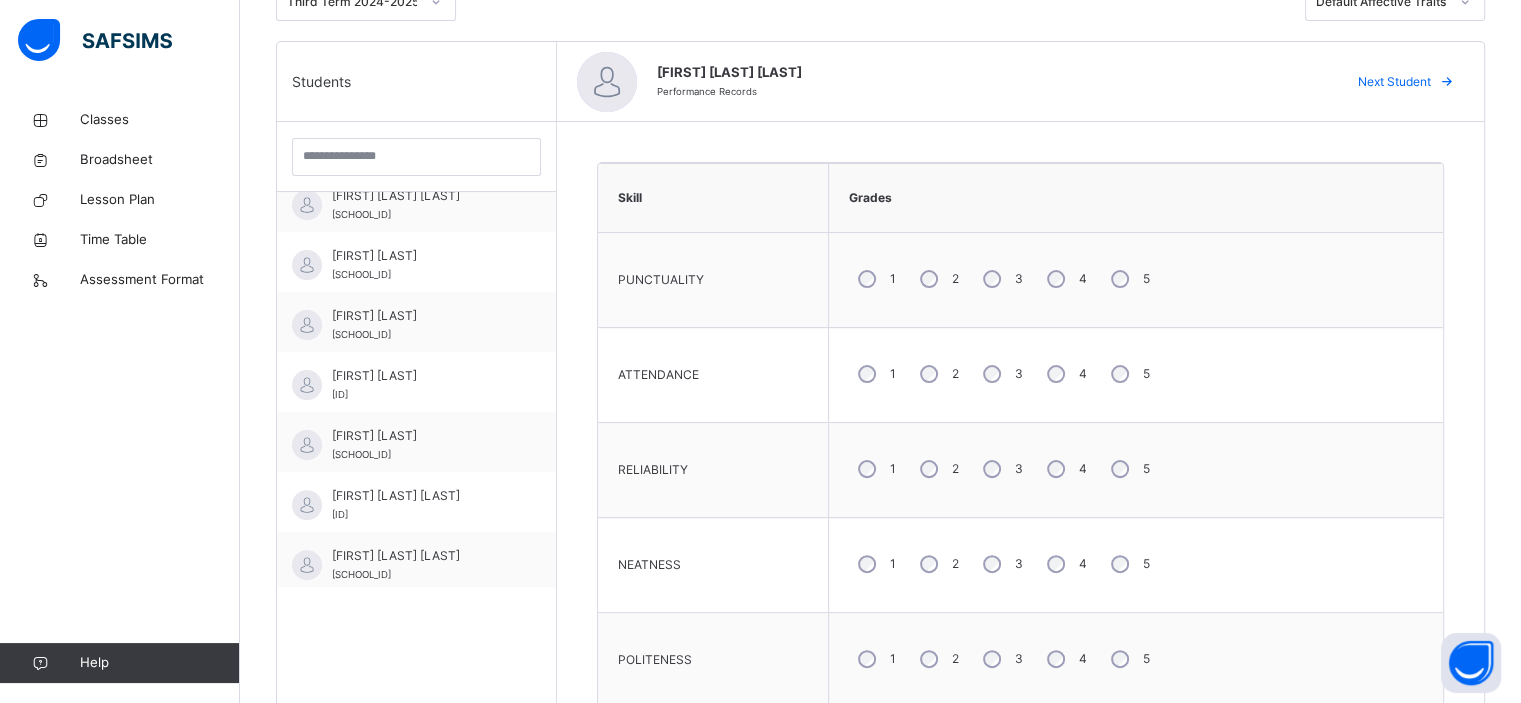 click on "[FIRST] [LAST] [LAST] [ID]" at bounding box center (416, 502) 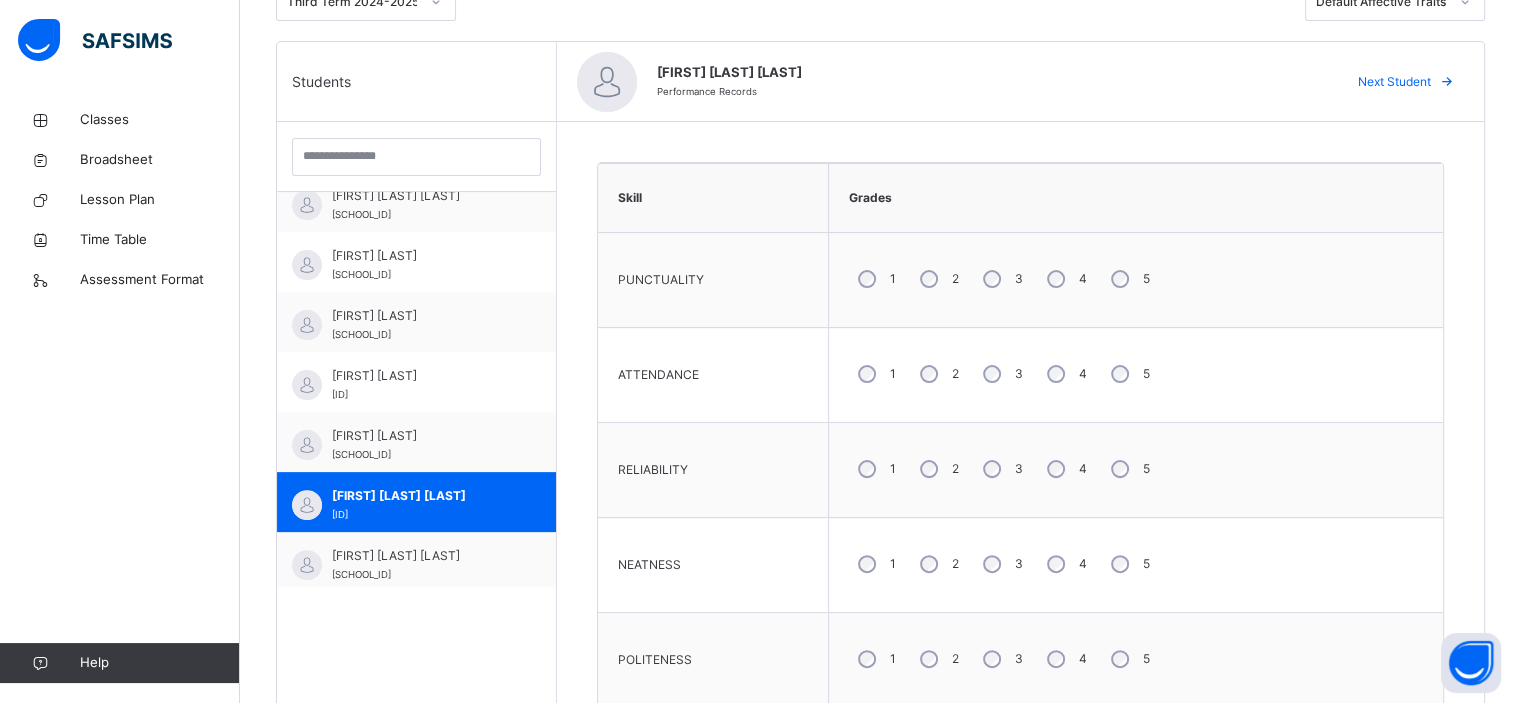 click on "5" at bounding box center [1128, 374] 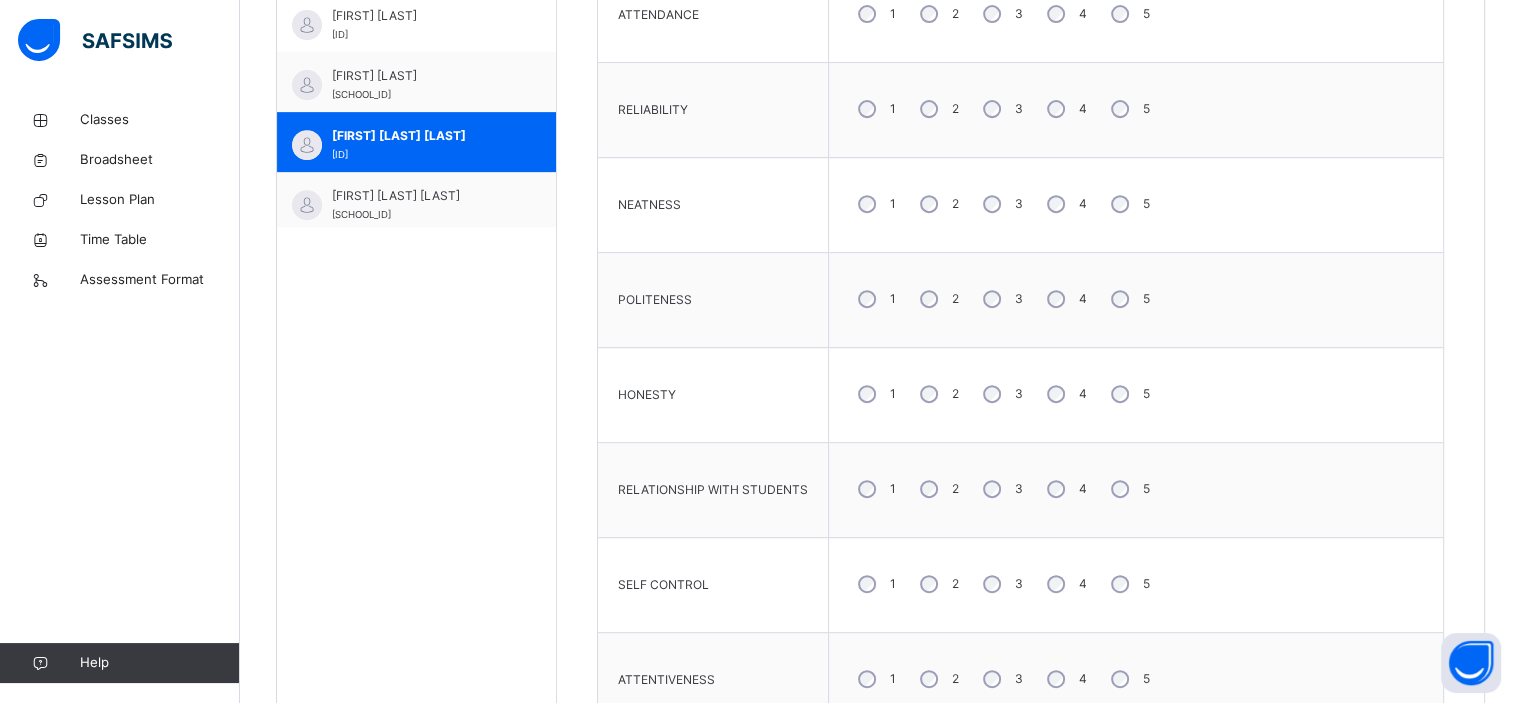 scroll, scrollTop: 874, scrollLeft: 0, axis: vertical 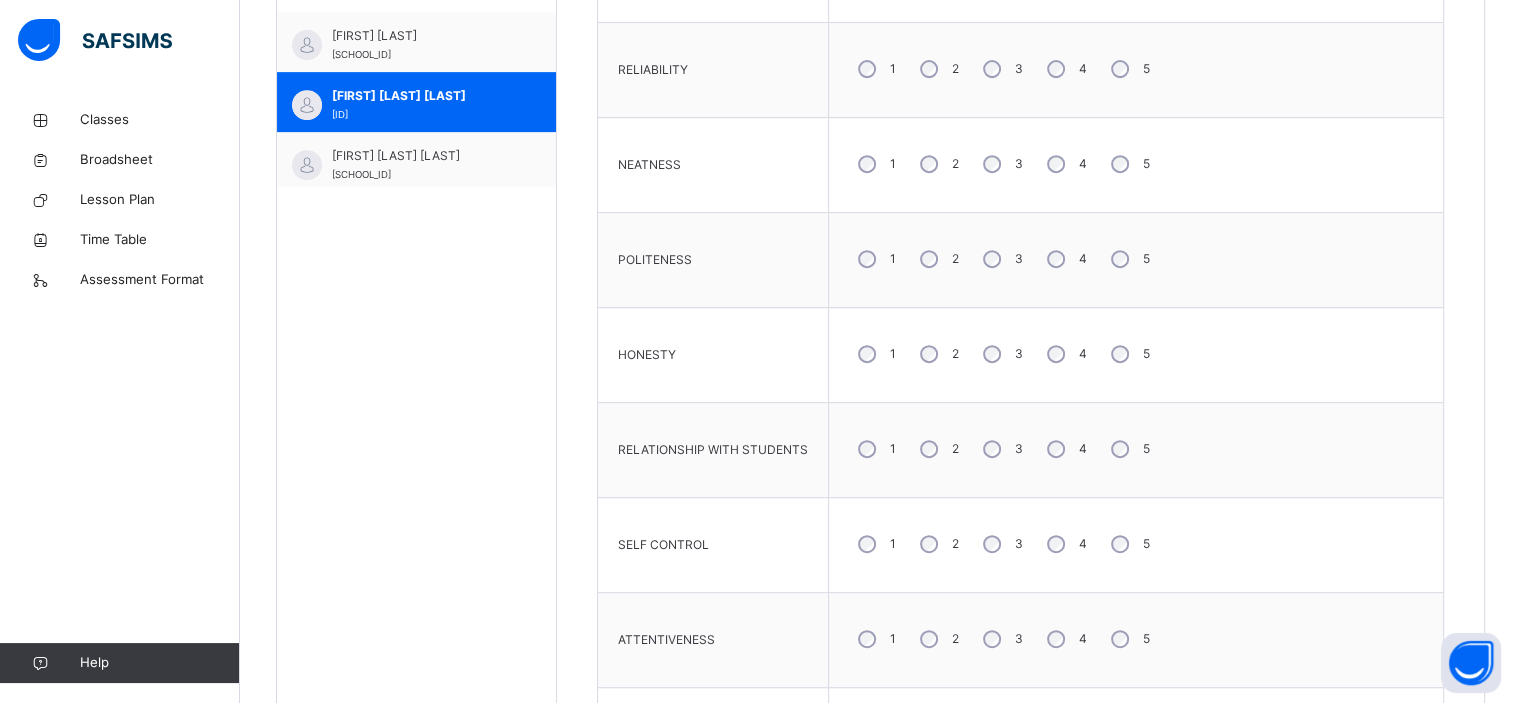 click on "4" at bounding box center (1065, 354) 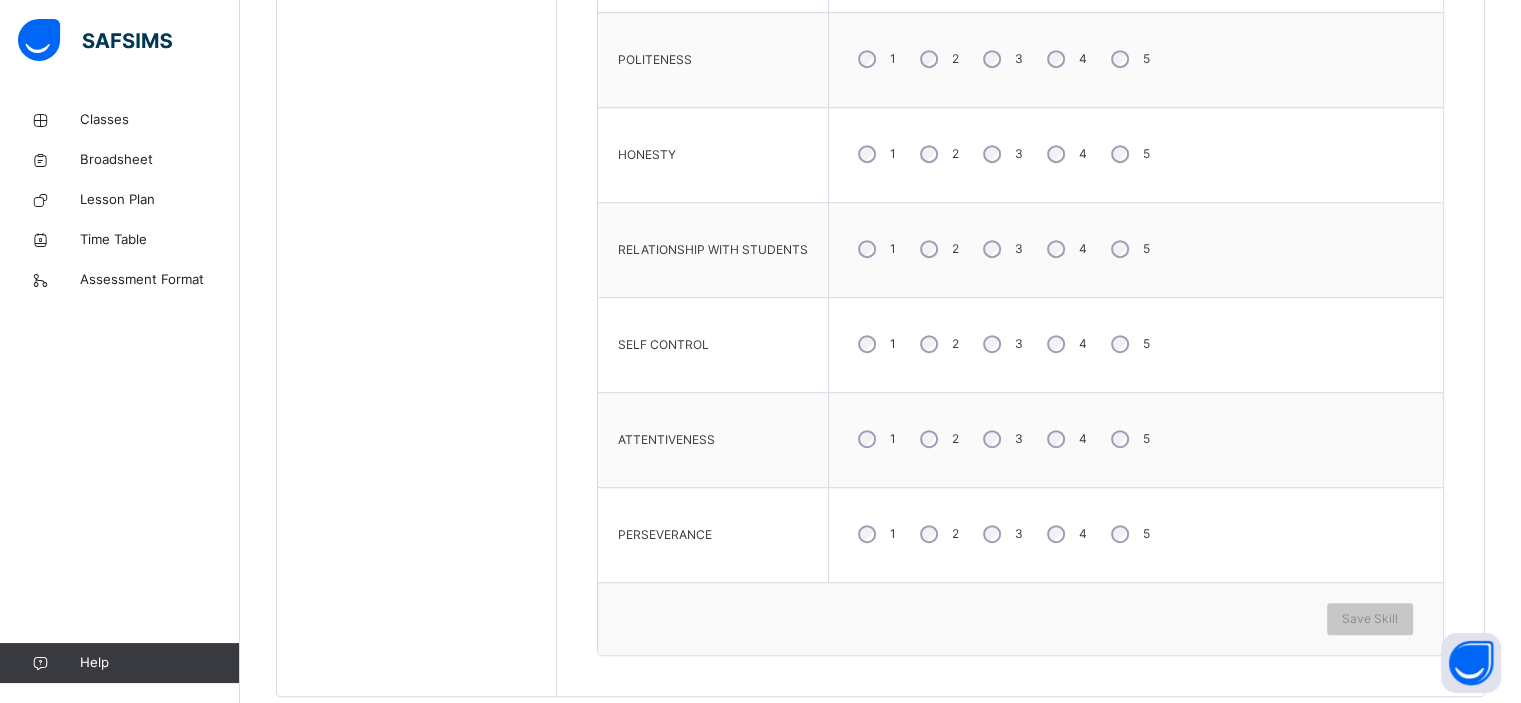 scroll, scrollTop: 1114, scrollLeft: 0, axis: vertical 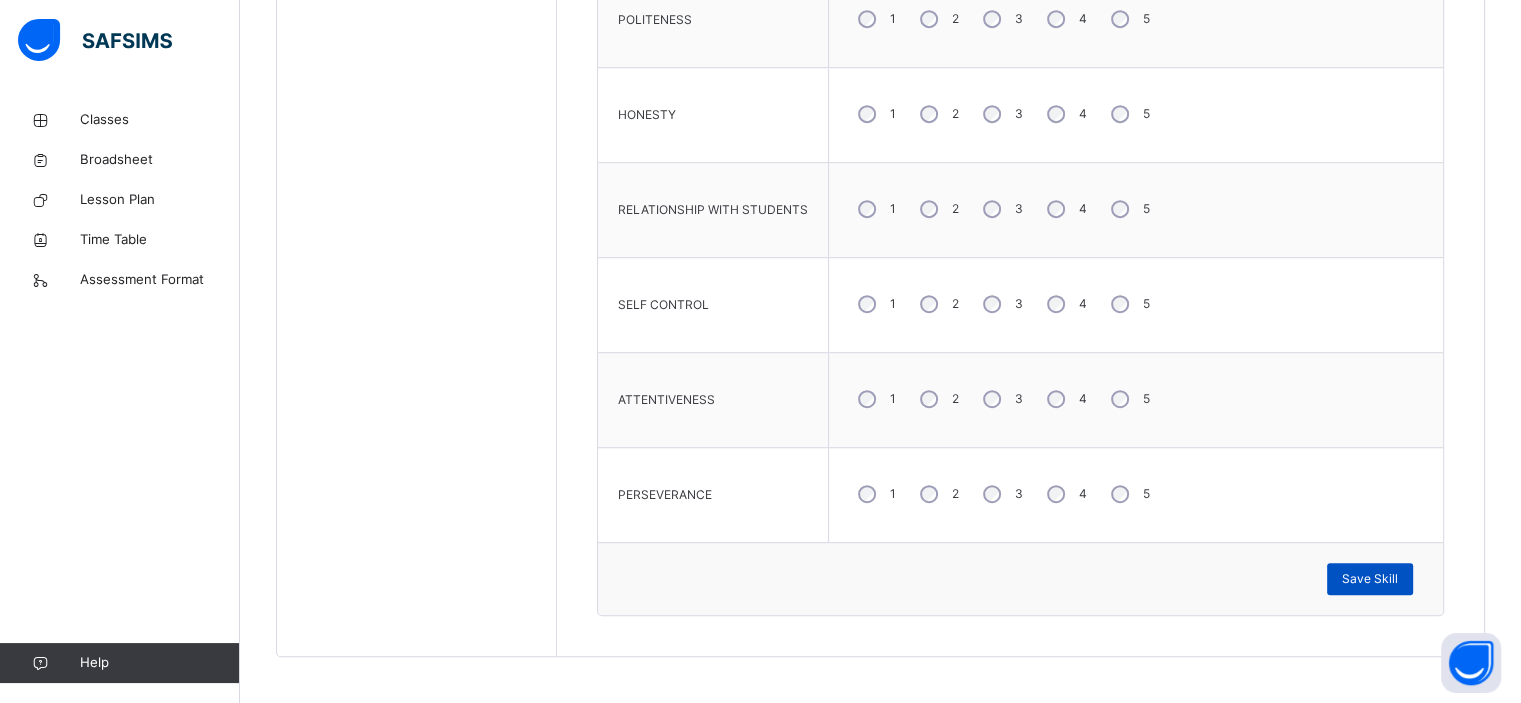 click on "Save Skill" at bounding box center [1370, 579] 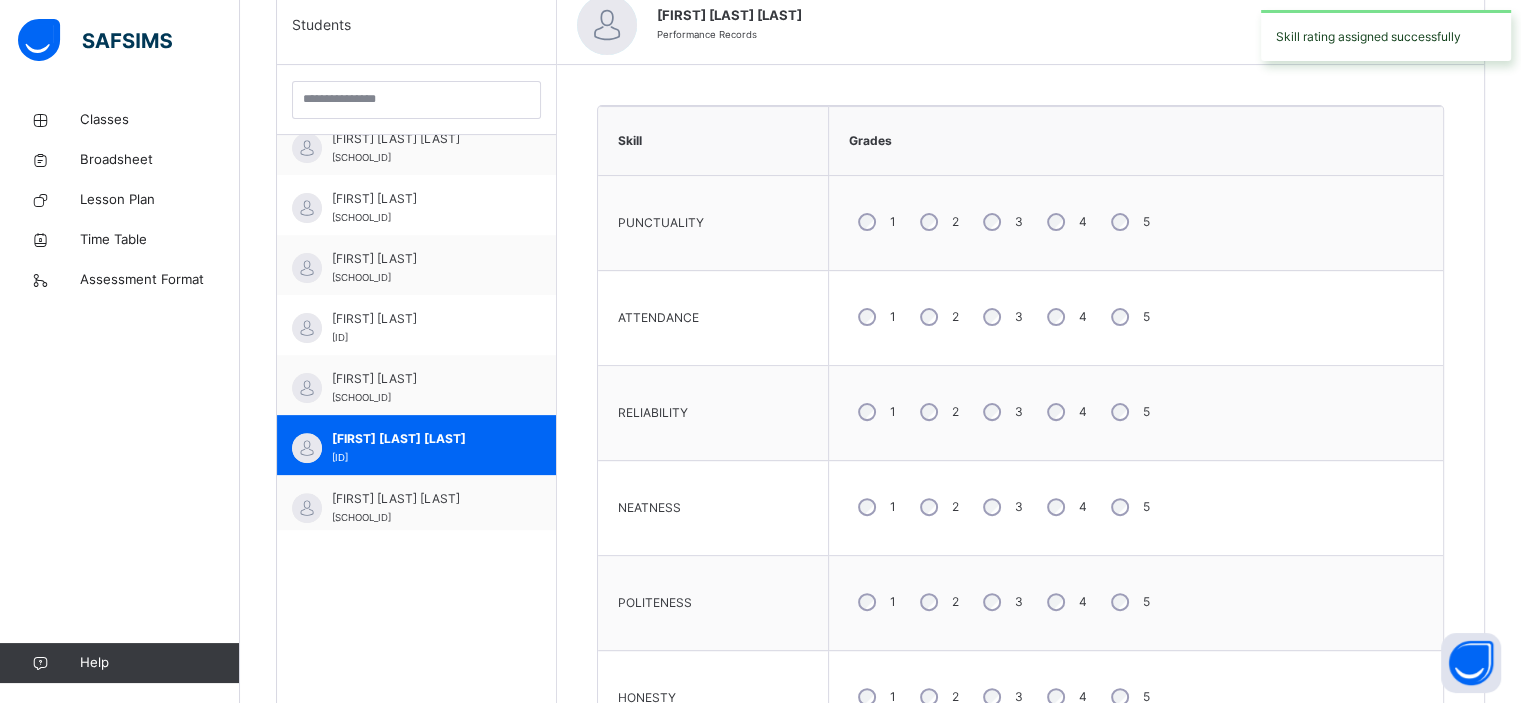 scroll, scrollTop: 514, scrollLeft: 0, axis: vertical 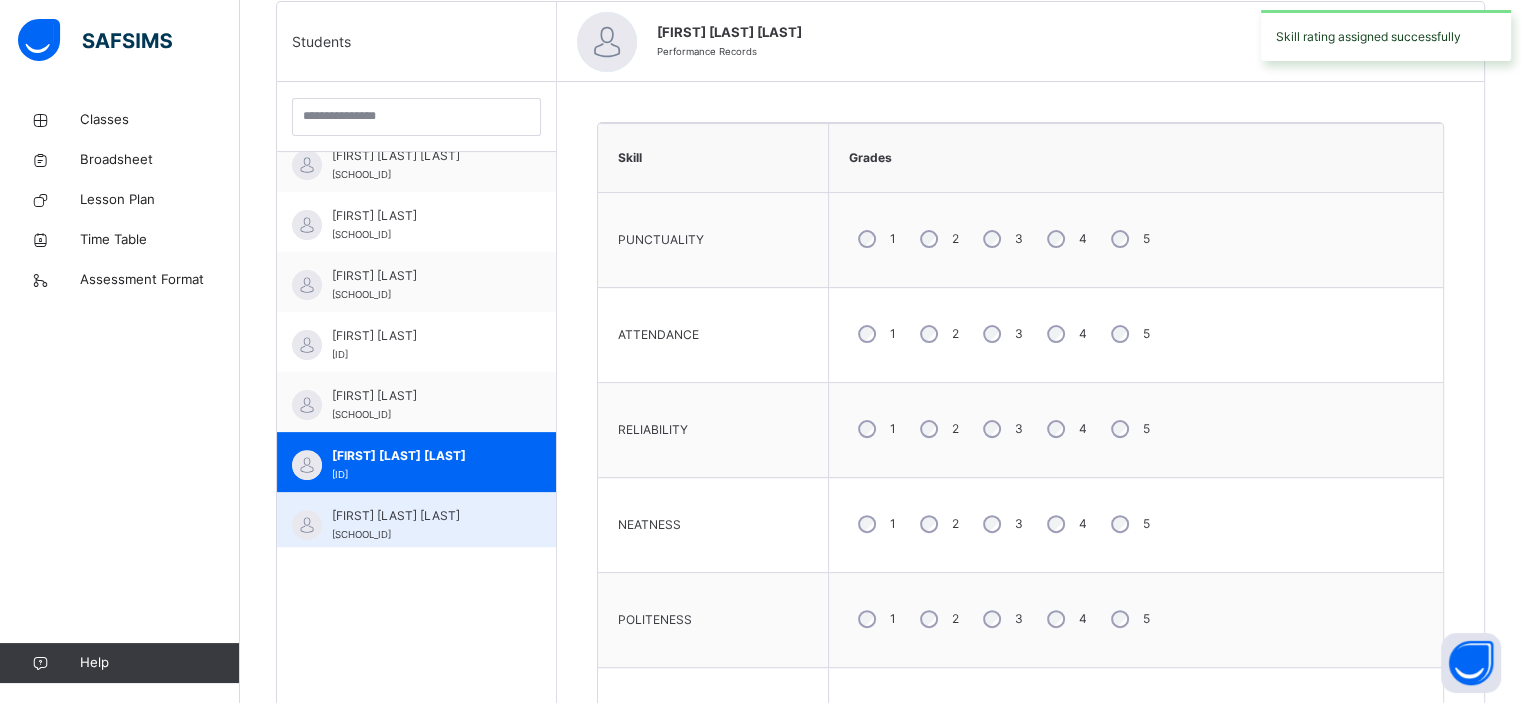 click on "[FIRST] [LAST] [LAST]" at bounding box center (421, 516) 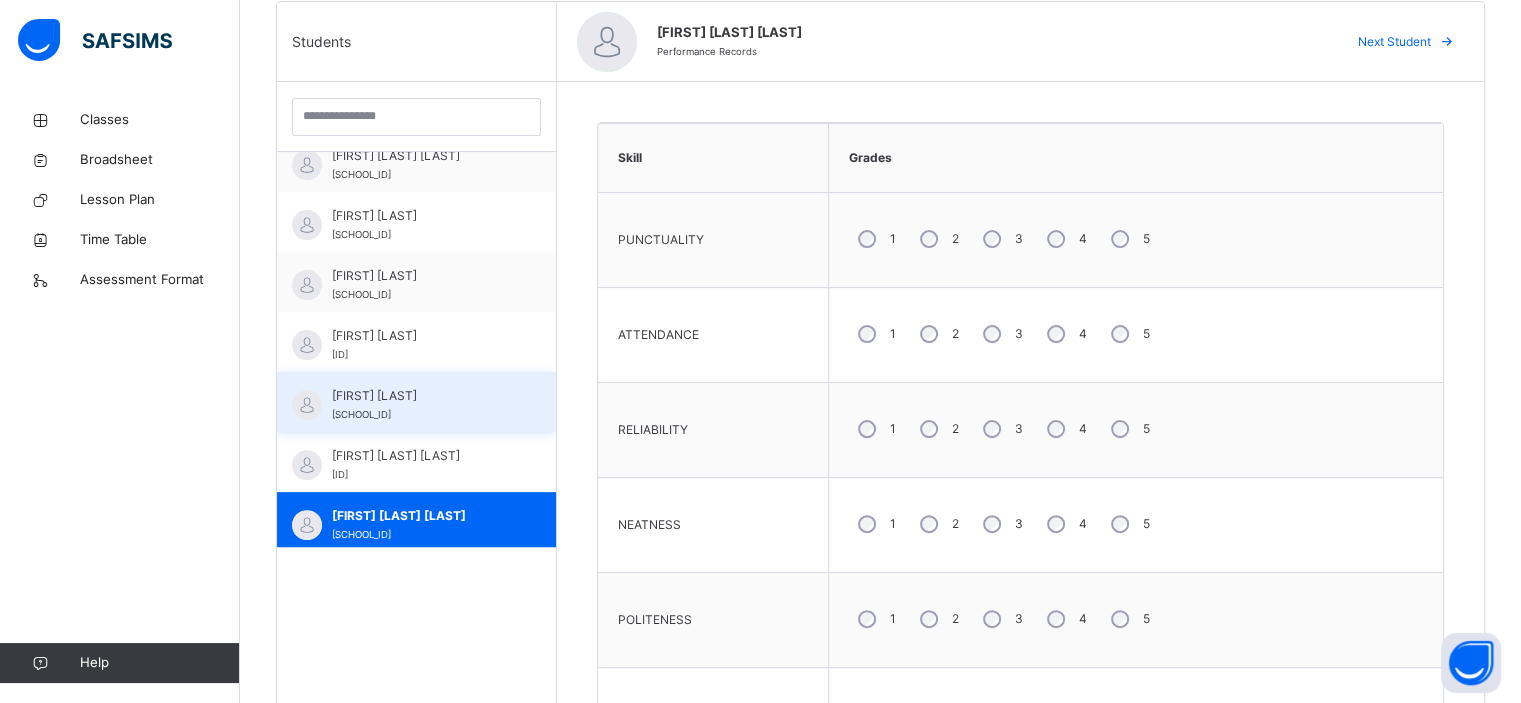 click on "[FIRST] [LAST]" at bounding box center [421, 396] 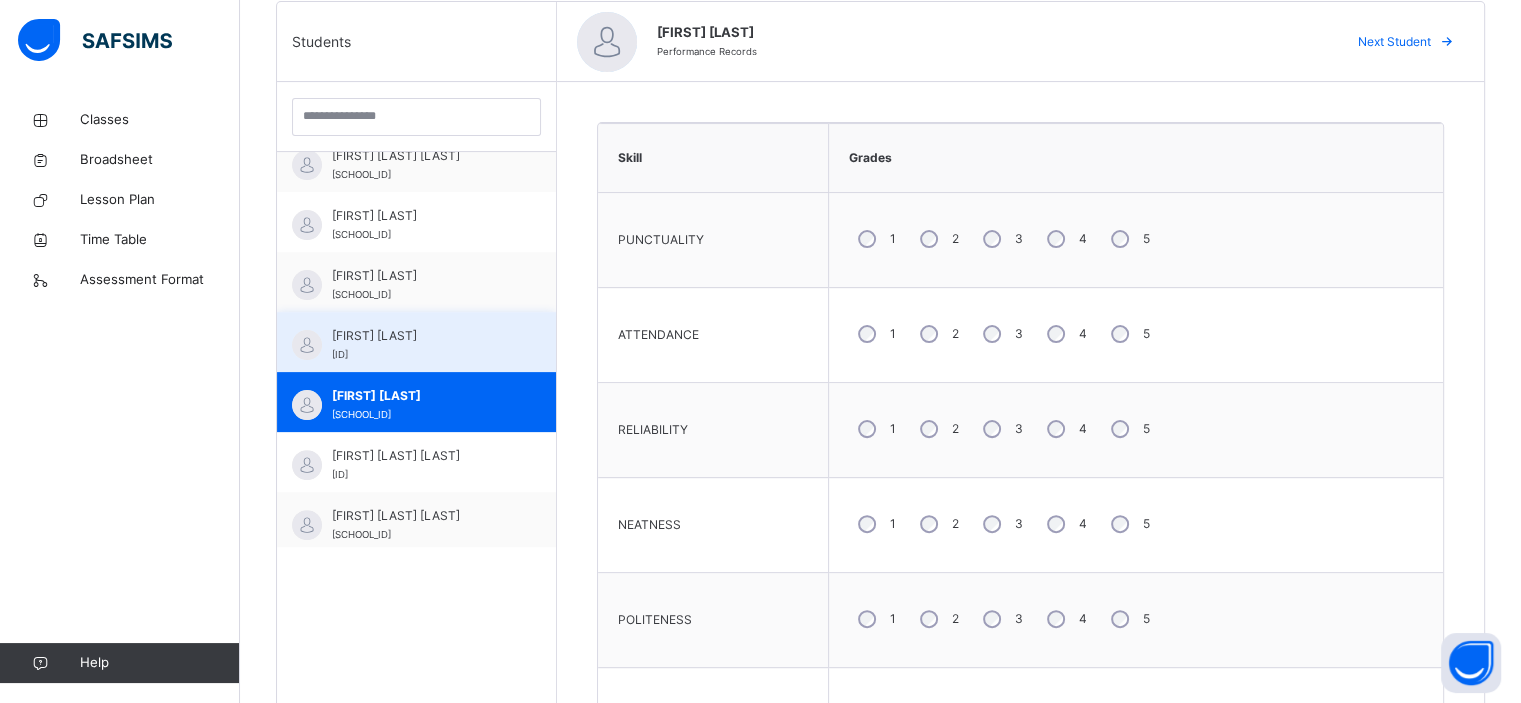 click on "[FIRST] [LAST] [ID]" at bounding box center (416, 342) 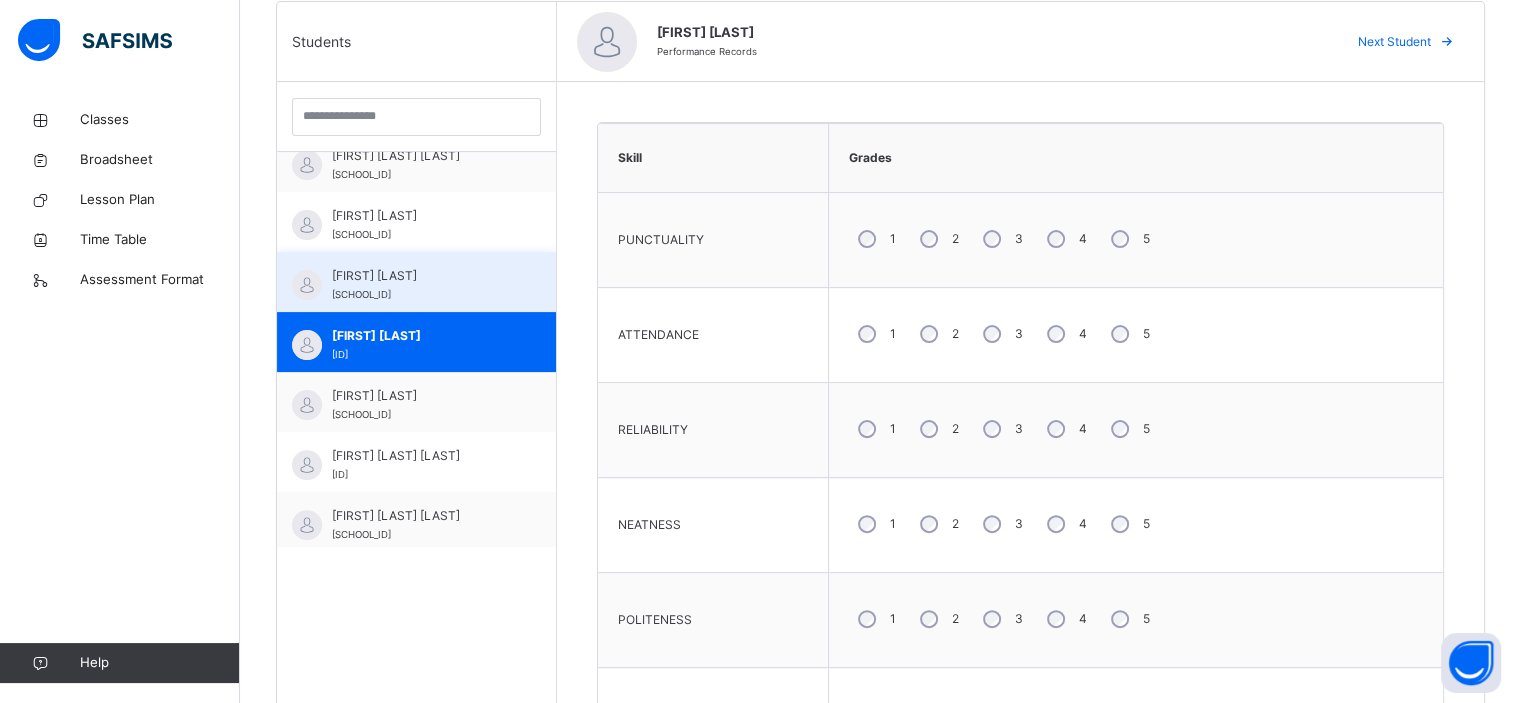 click on "[FIRST] [LAST] [ID]" at bounding box center [416, 282] 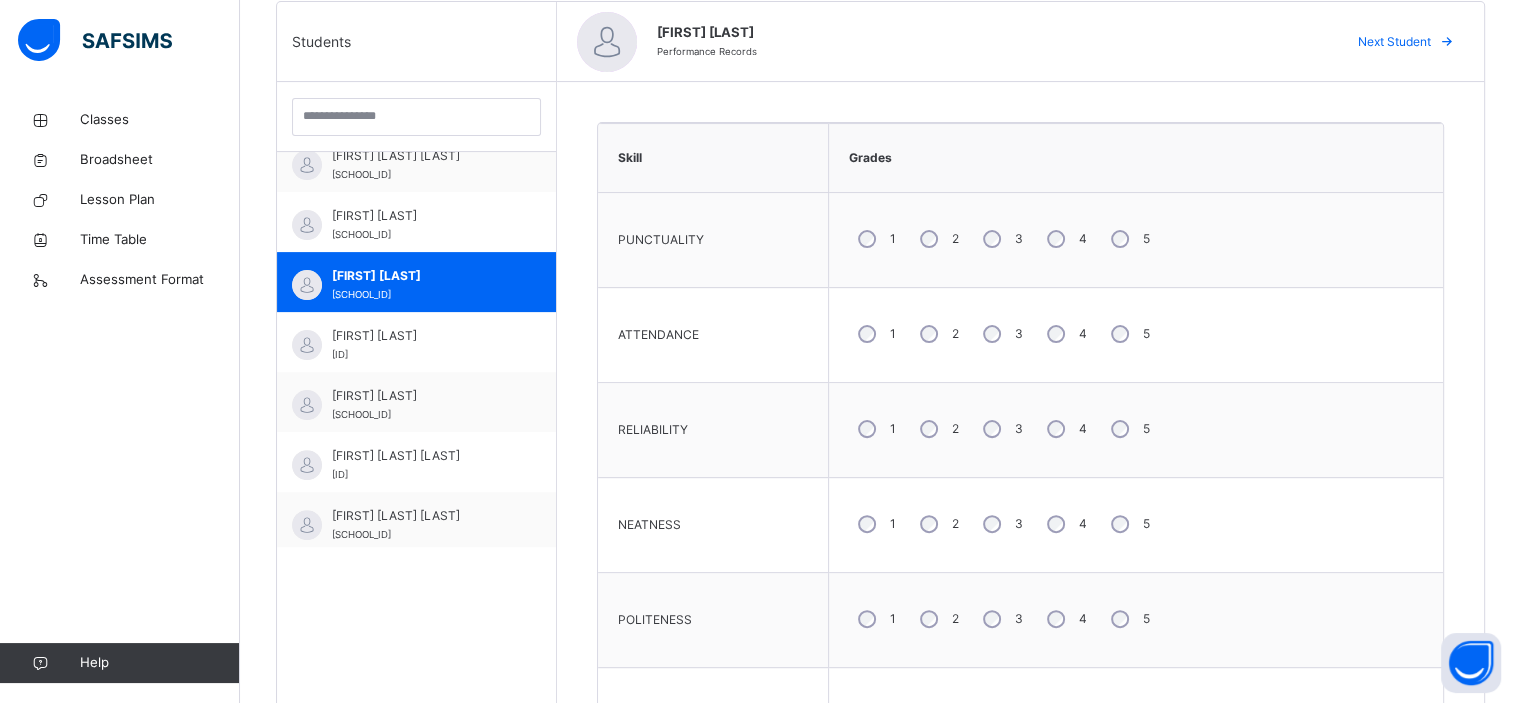 click on "Skill" at bounding box center (713, 158) 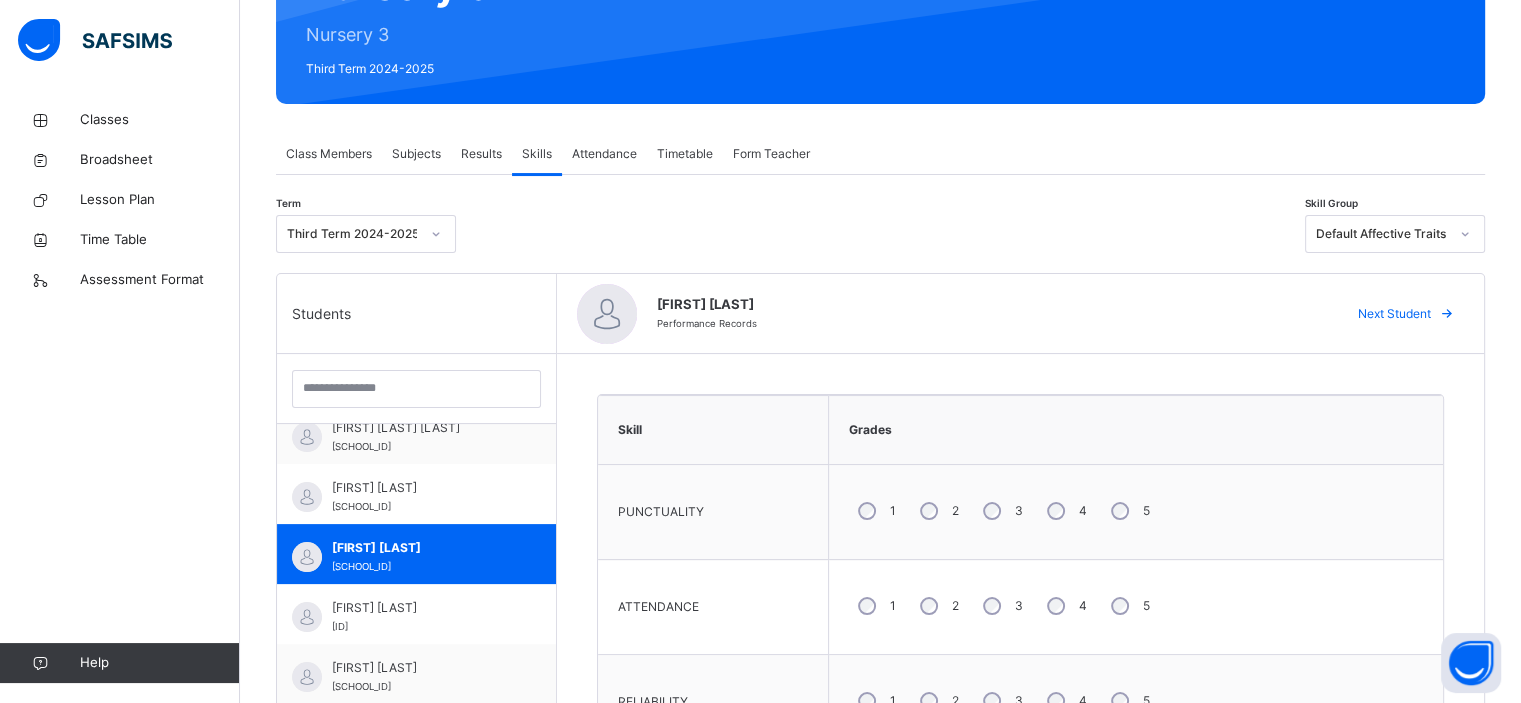 scroll, scrollTop: 114, scrollLeft: 0, axis: vertical 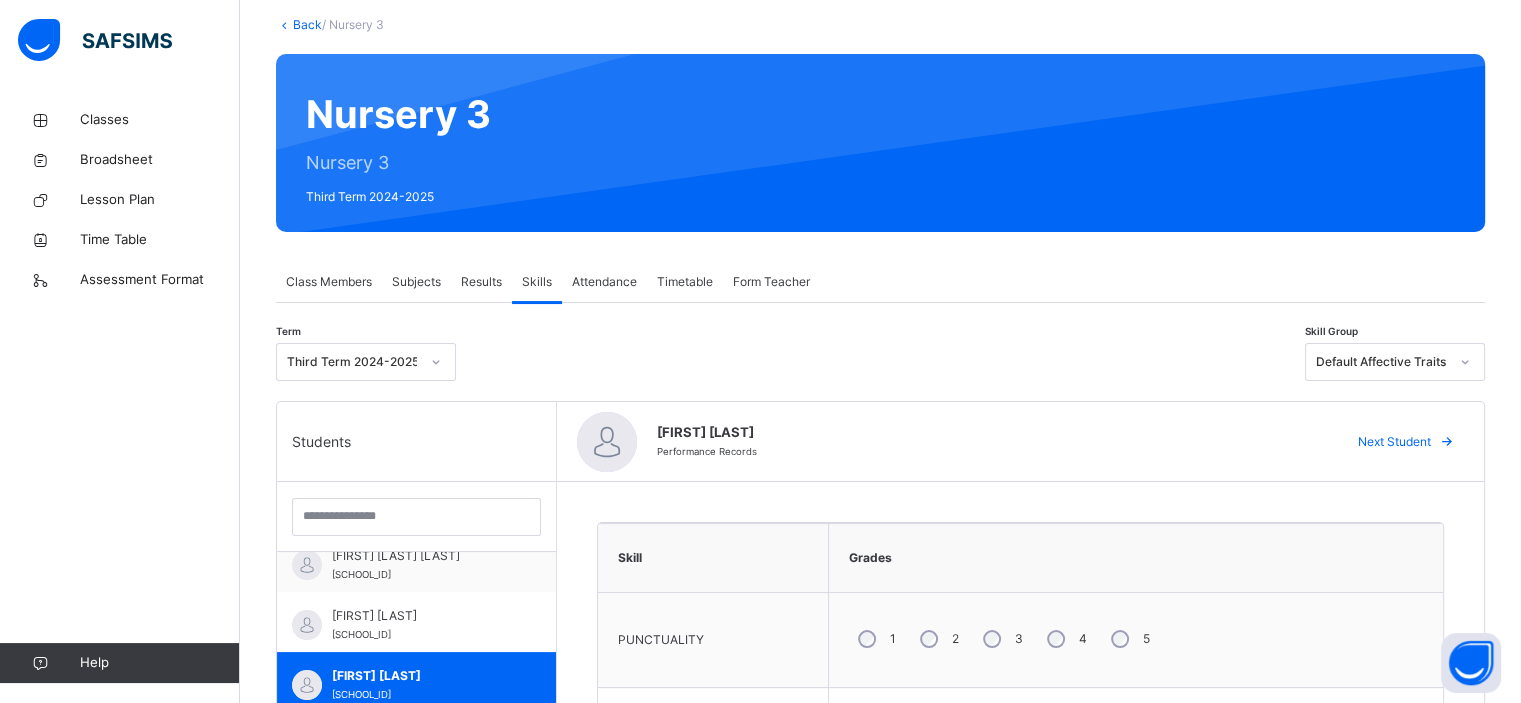 click on "Subjects" at bounding box center (416, 282) 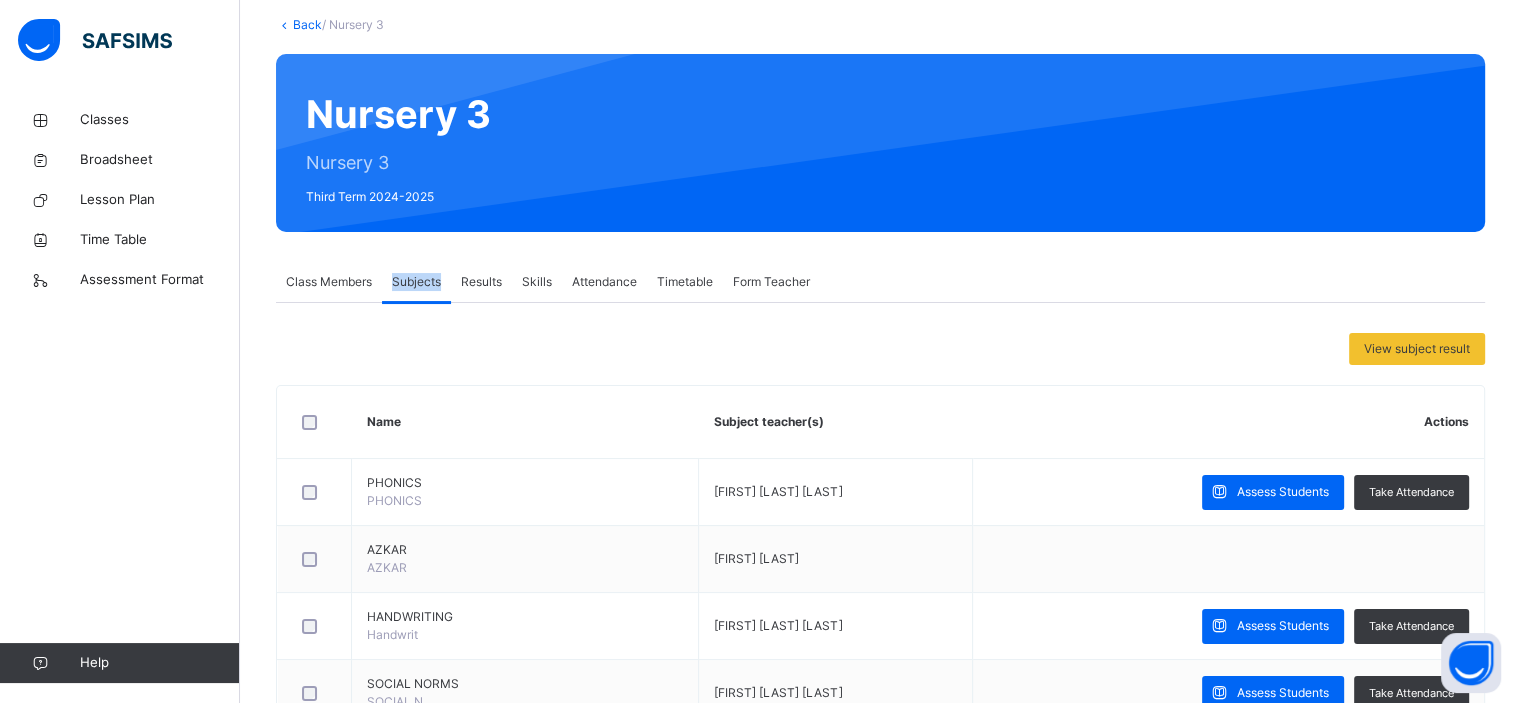 click on "Subjects" at bounding box center [416, 282] 